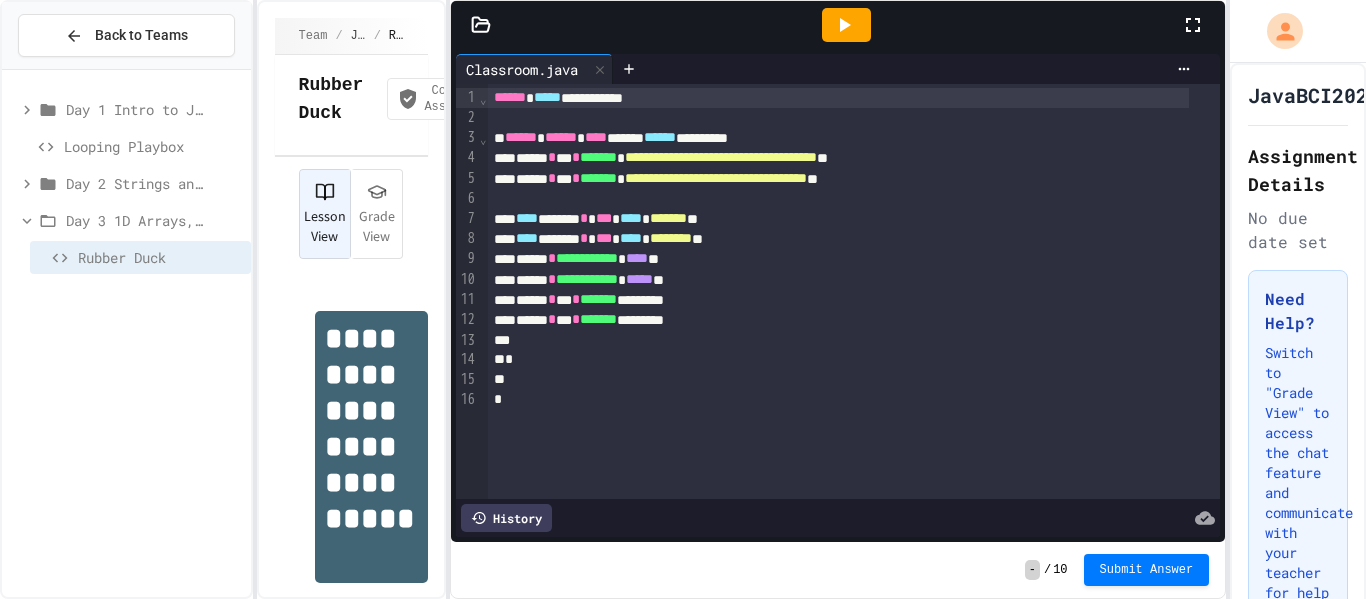 scroll, scrollTop: 0, scrollLeft: 0, axis: both 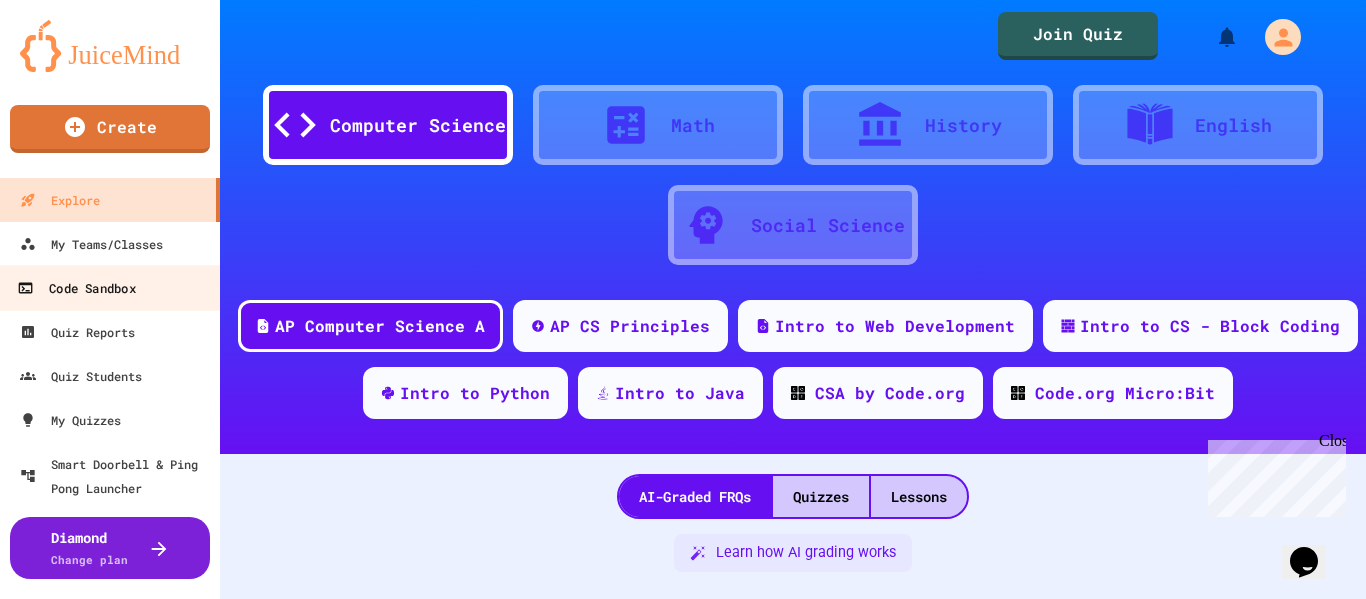 click on "Code Sandbox" at bounding box center (76, 288) 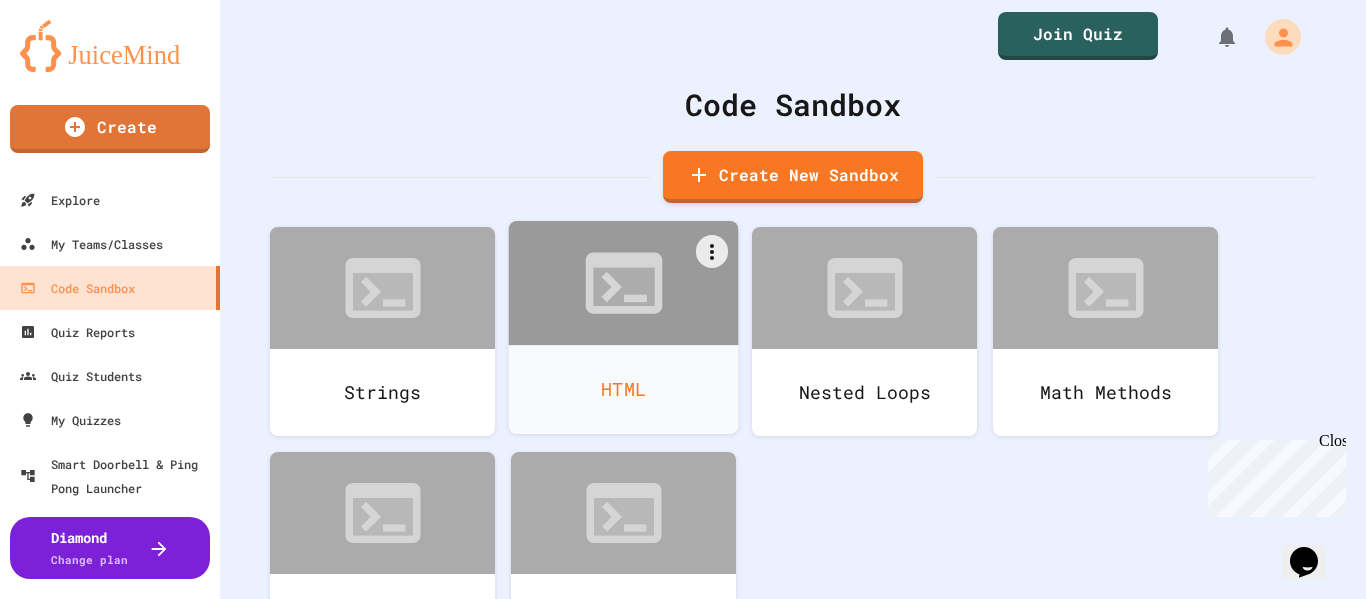 scroll, scrollTop: 109, scrollLeft: 0, axis: vertical 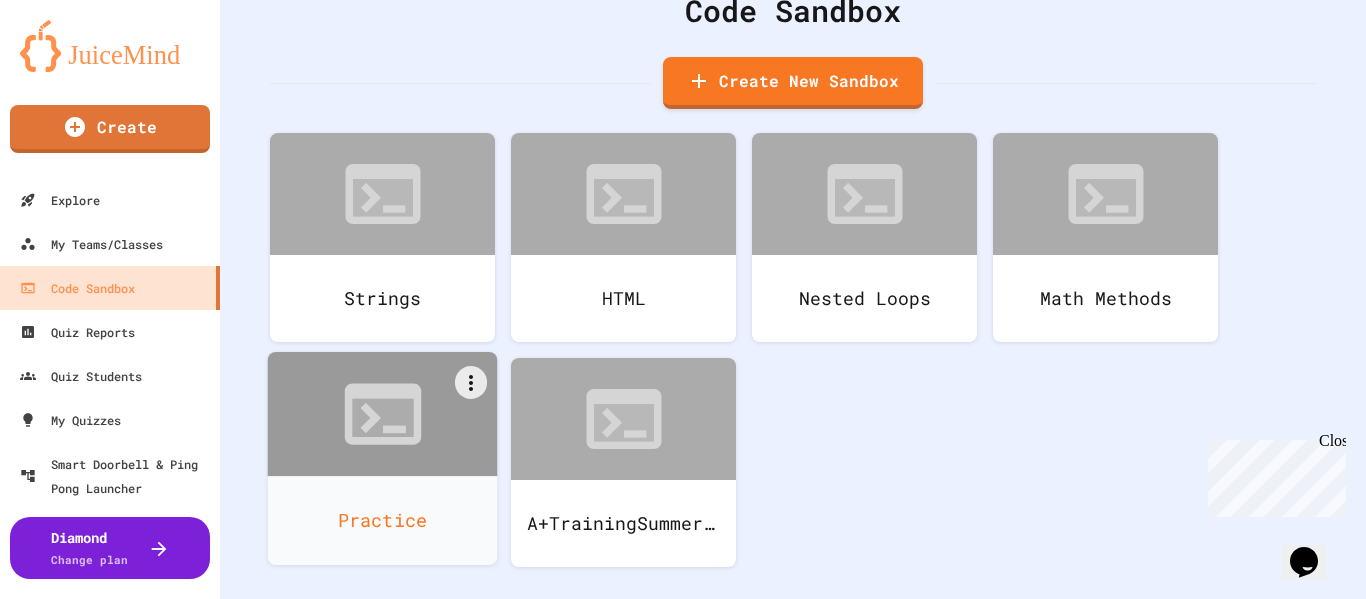 click on "Practice" at bounding box center [383, 520] 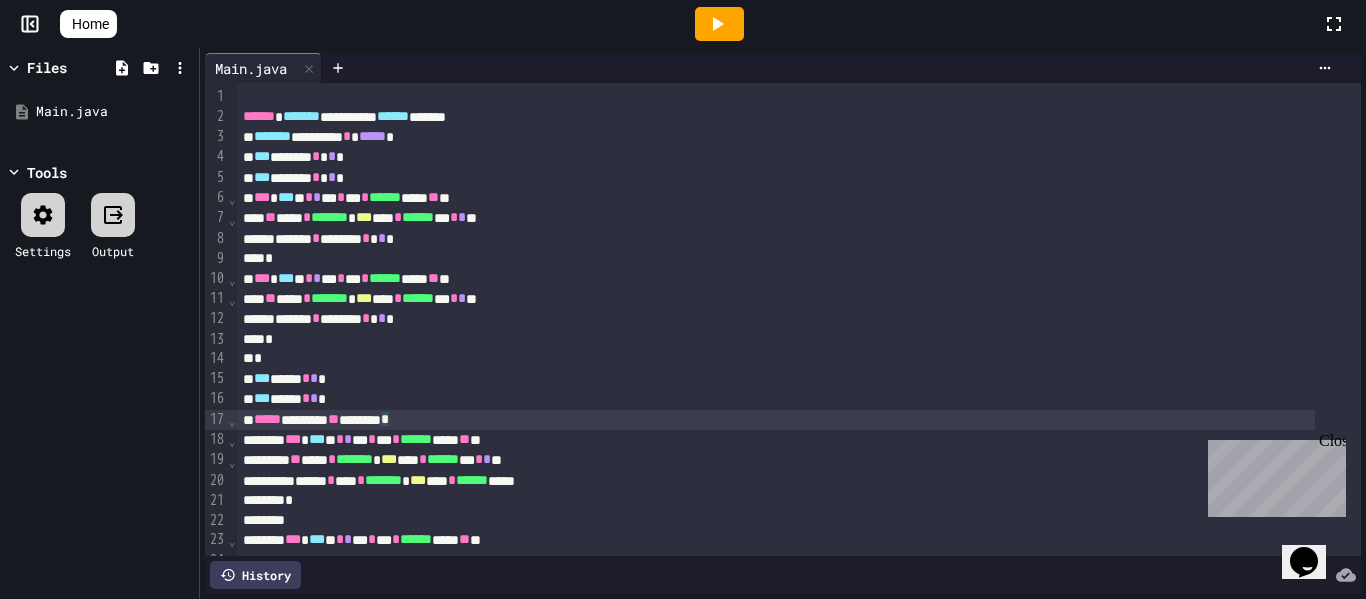 click on "***** ******* ** ******* *" at bounding box center [776, 420] 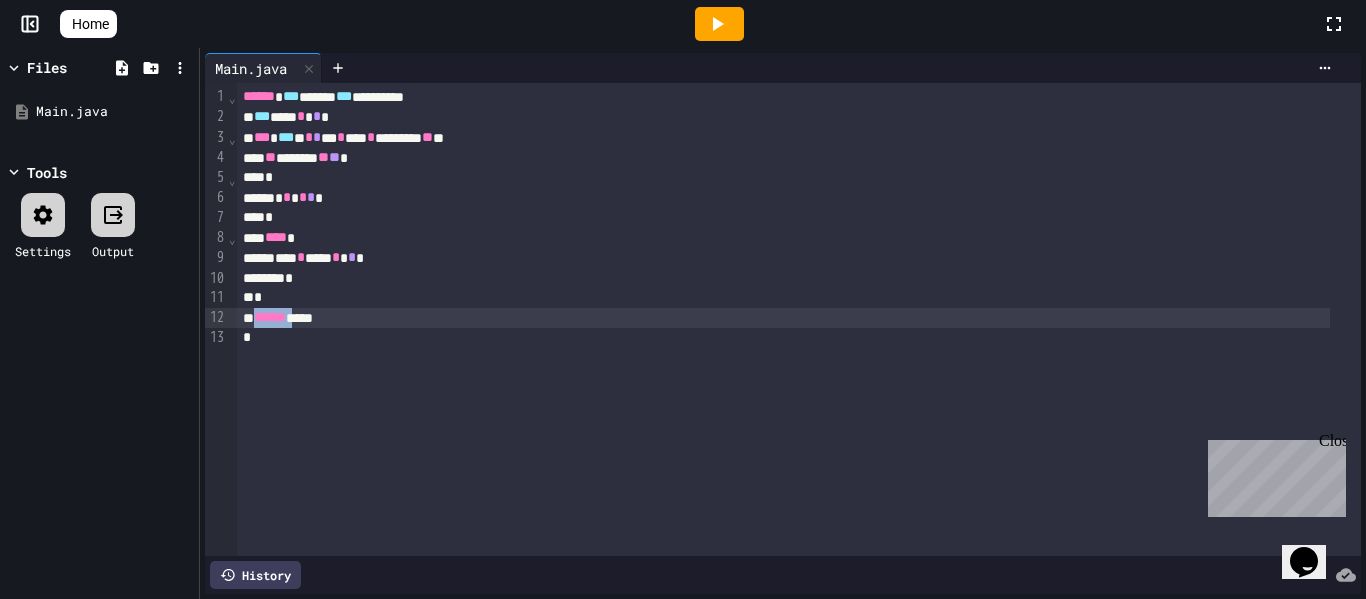 drag, startPoint x: 259, startPoint y: 323, endPoint x: 312, endPoint y: 323, distance: 53 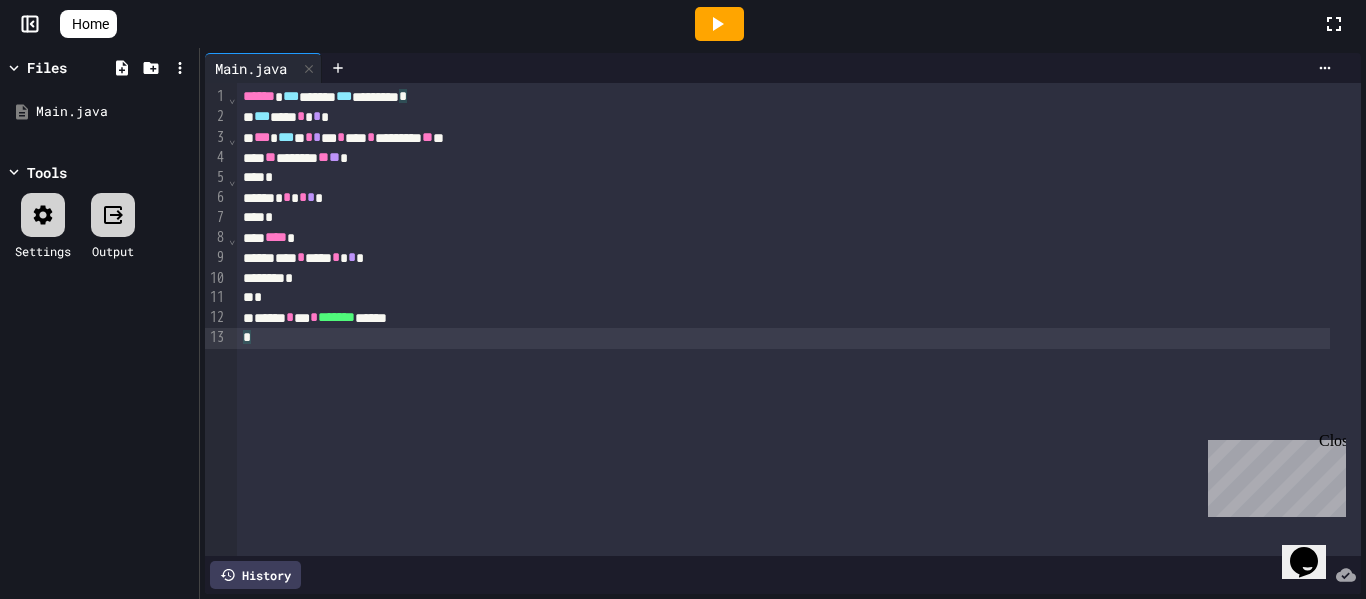 click on "******   *** ****** *** ******** *    *** *** *   * *    *** * *** * * * *** * **** * ********* ** **      ** ******** ** ** * * * * * * * * *      **** * *** * *** *   * * * * ****** * *** * ******* ****** *" at bounding box center (799, 319) 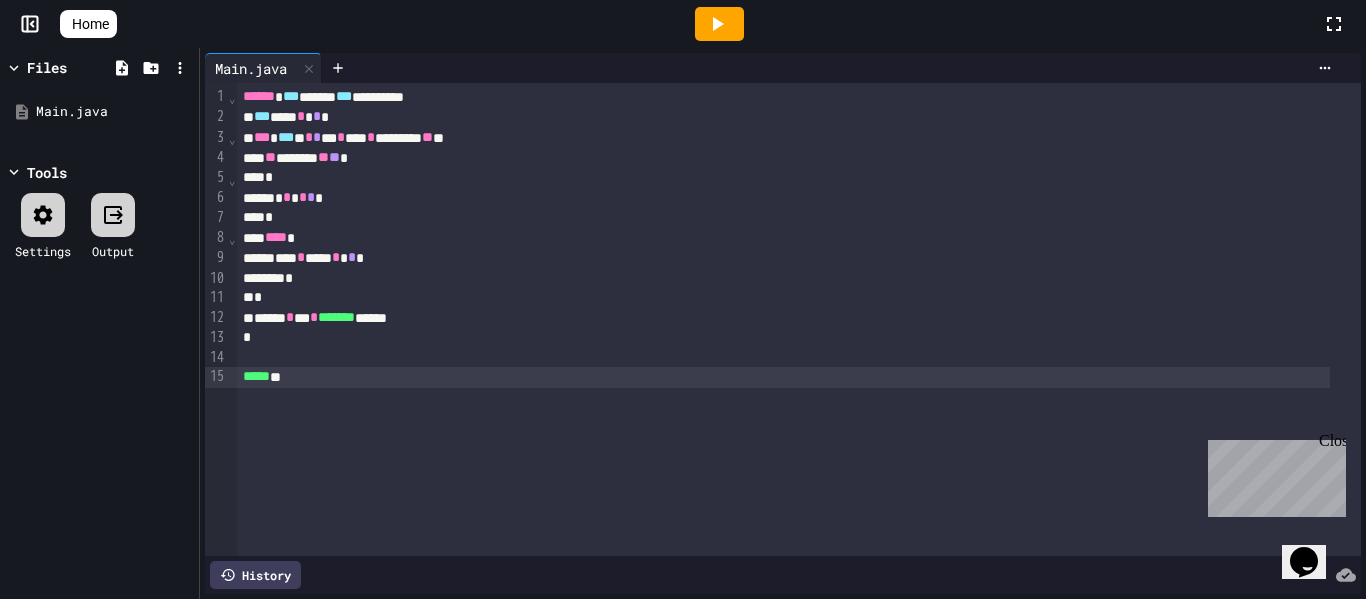 click on "*****" at bounding box center (256, 376) 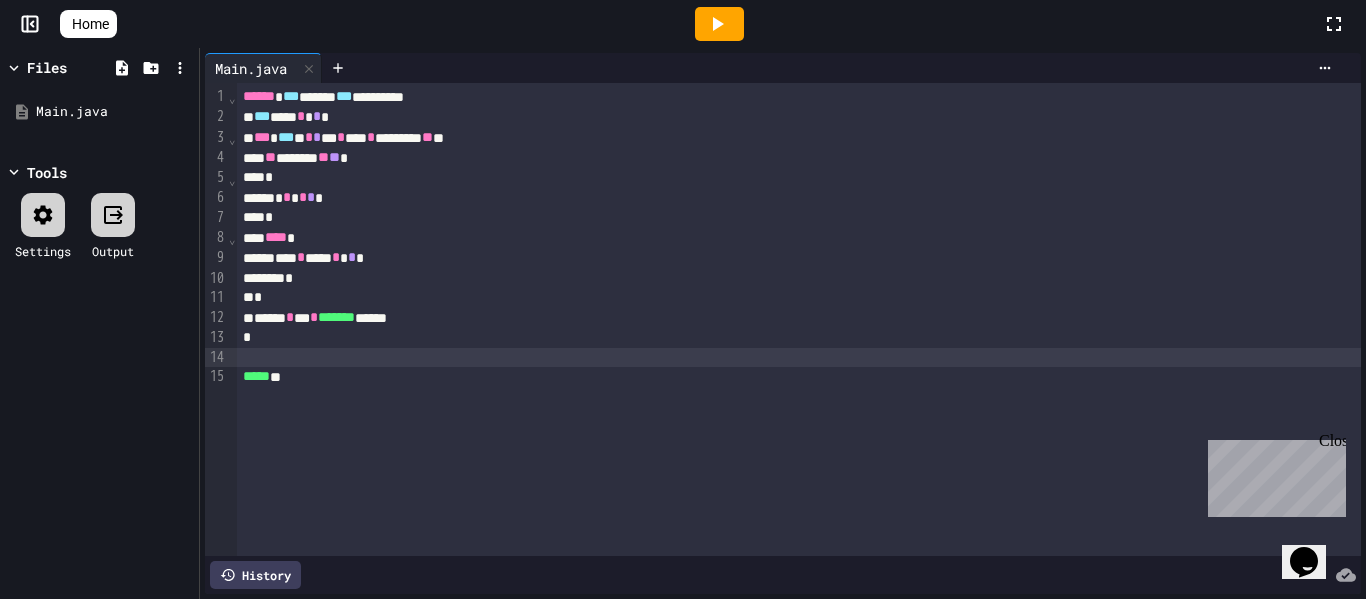 click at bounding box center [799, 358] 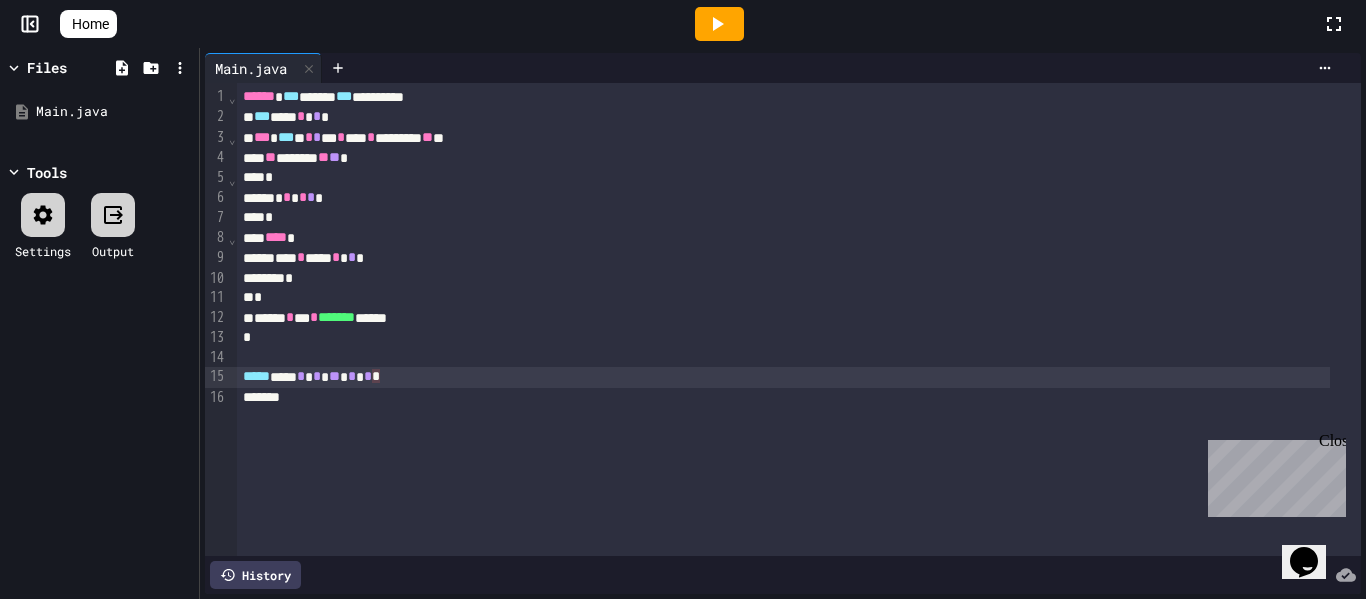 click on "*******" at bounding box center [783, 398] 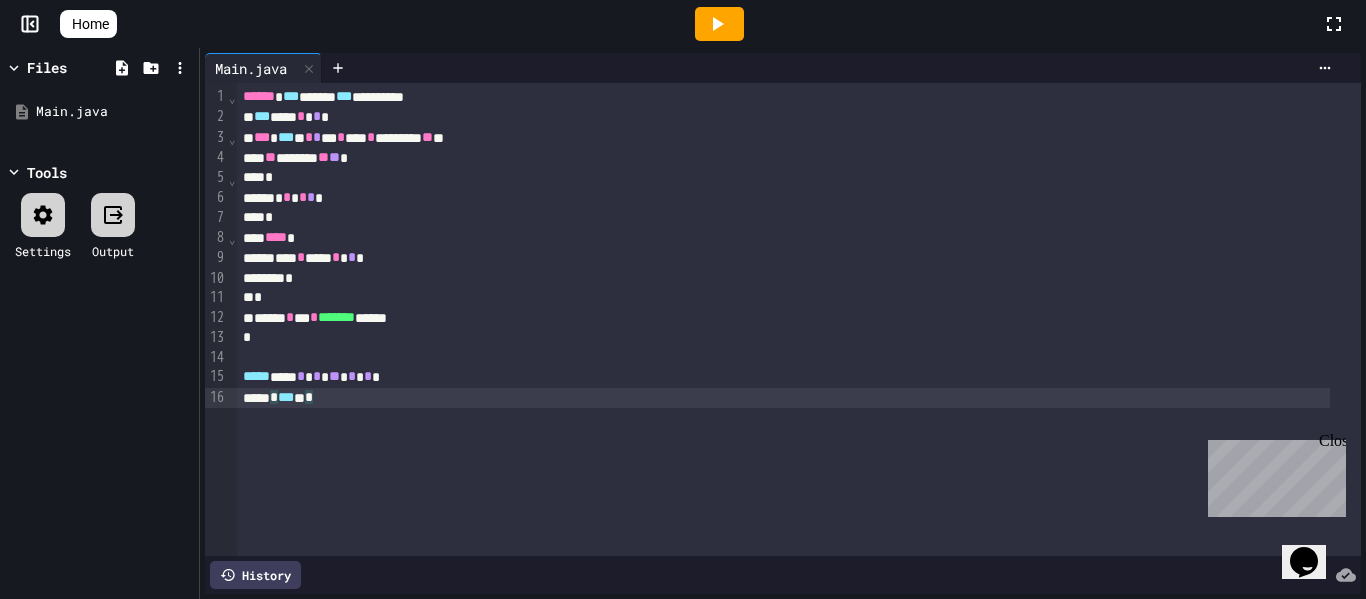 click on "***** * *** ** *" at bounding box center [783, 398] 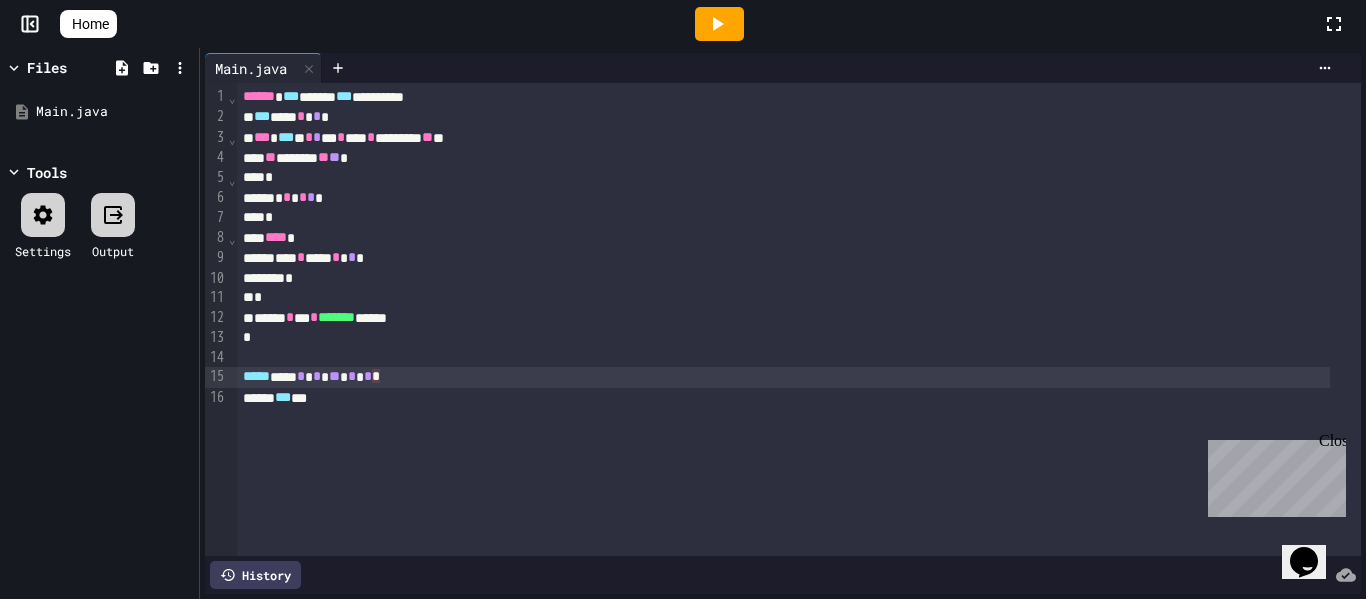 click on "***** **** * * * * ** * * * * *" at bounding box center (783, 377) 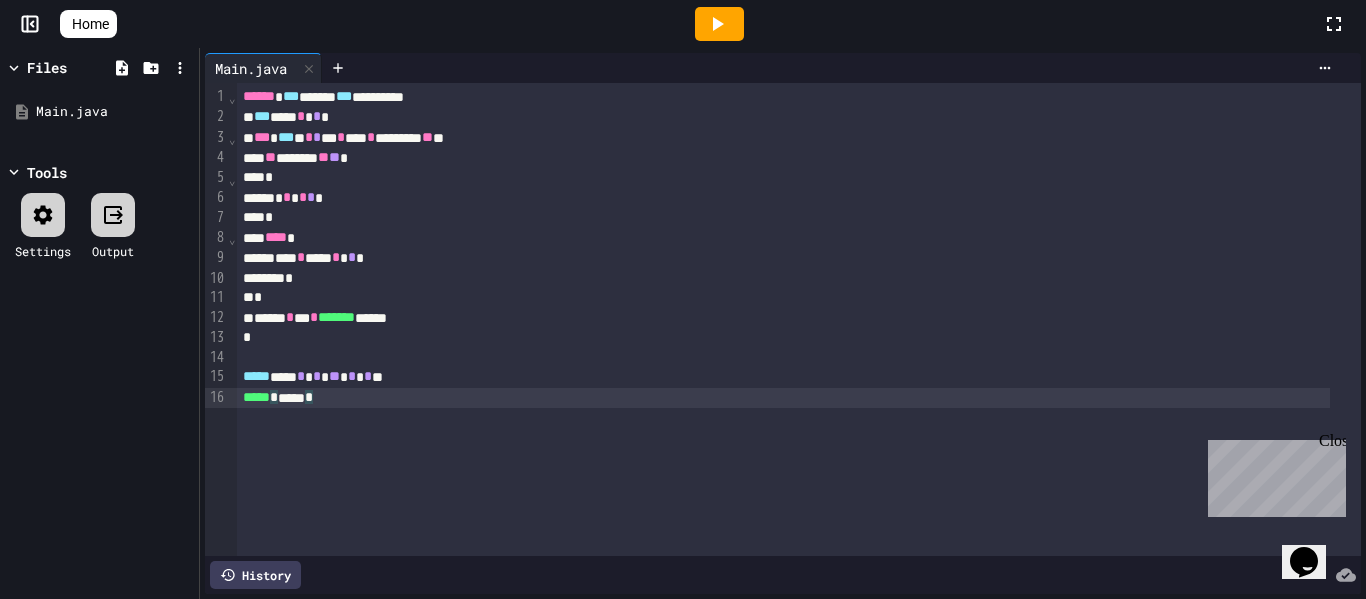 click on "***** * ***** *" at bounding box center (783, 398) 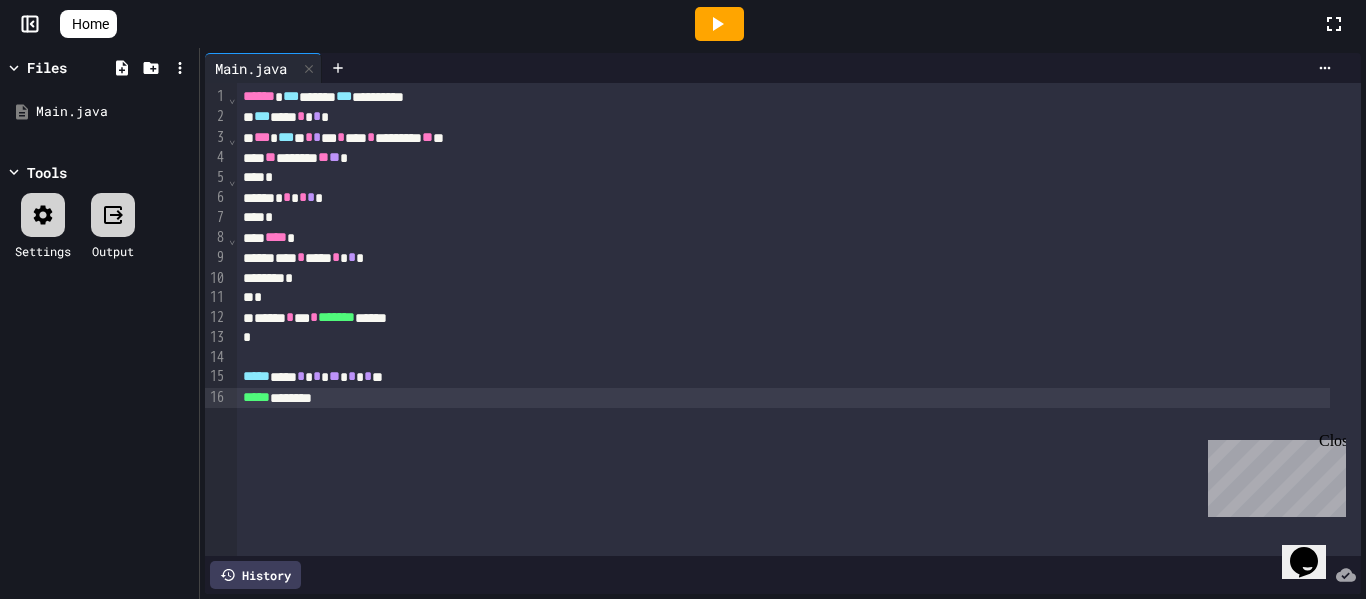 click 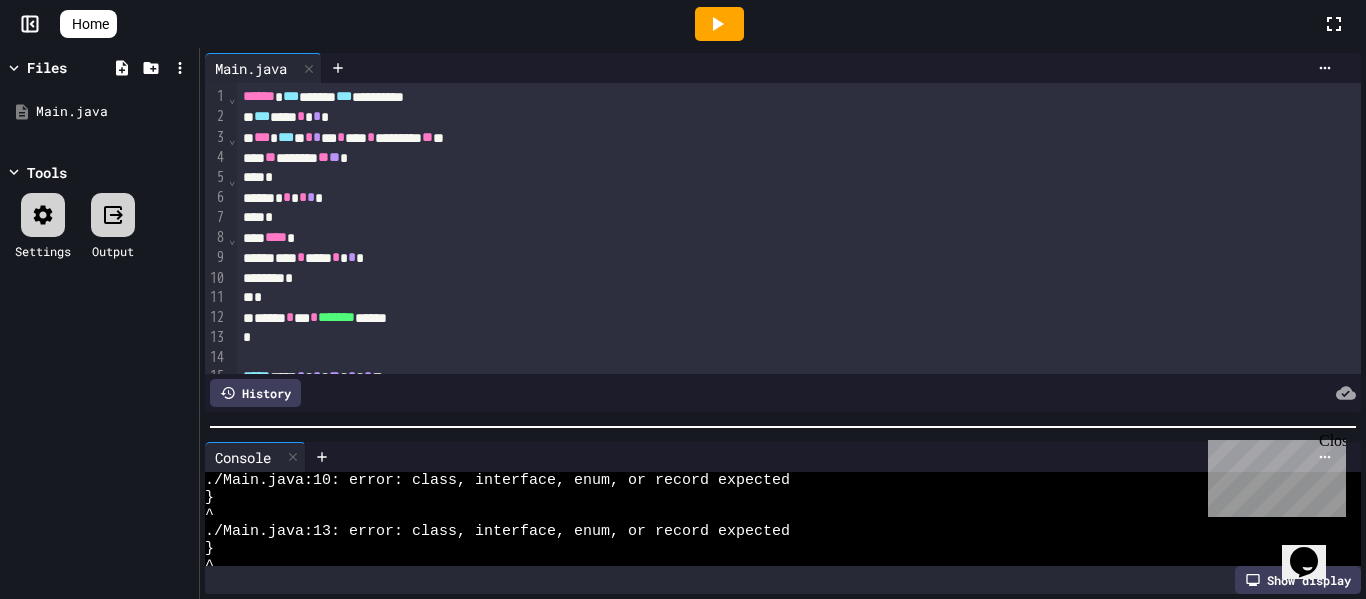 scroll, scrollTop: 357, scrollLeft: 0, axis: vertical 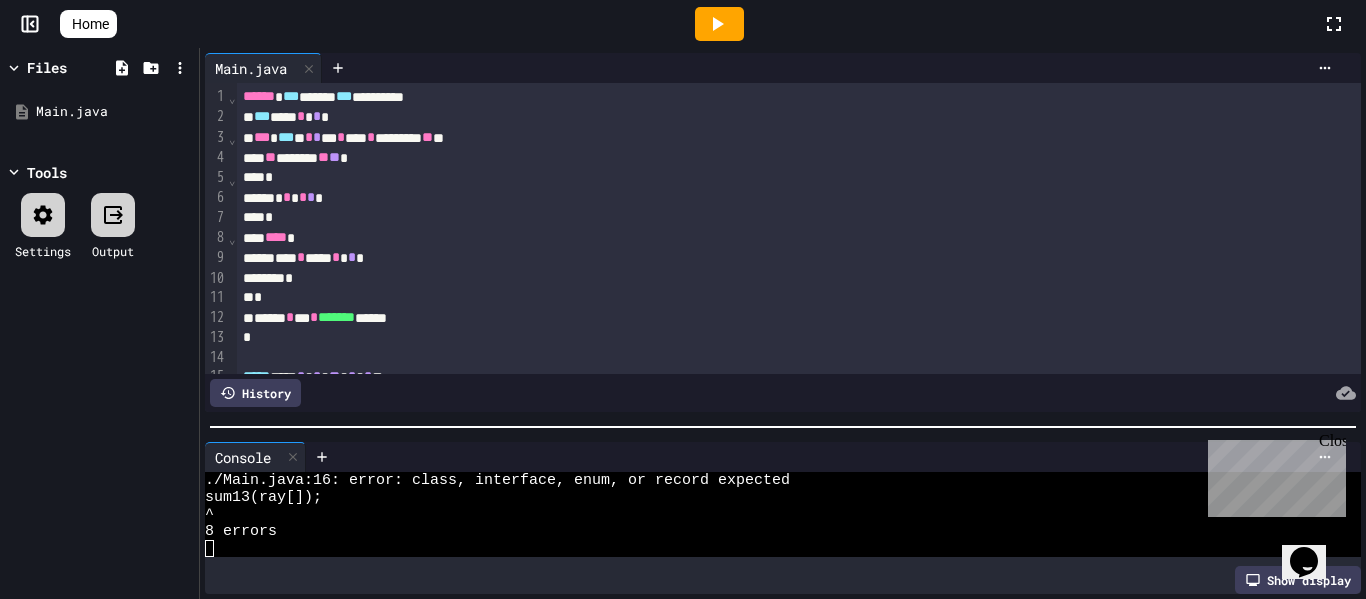 click at bounding box center (783, 427) 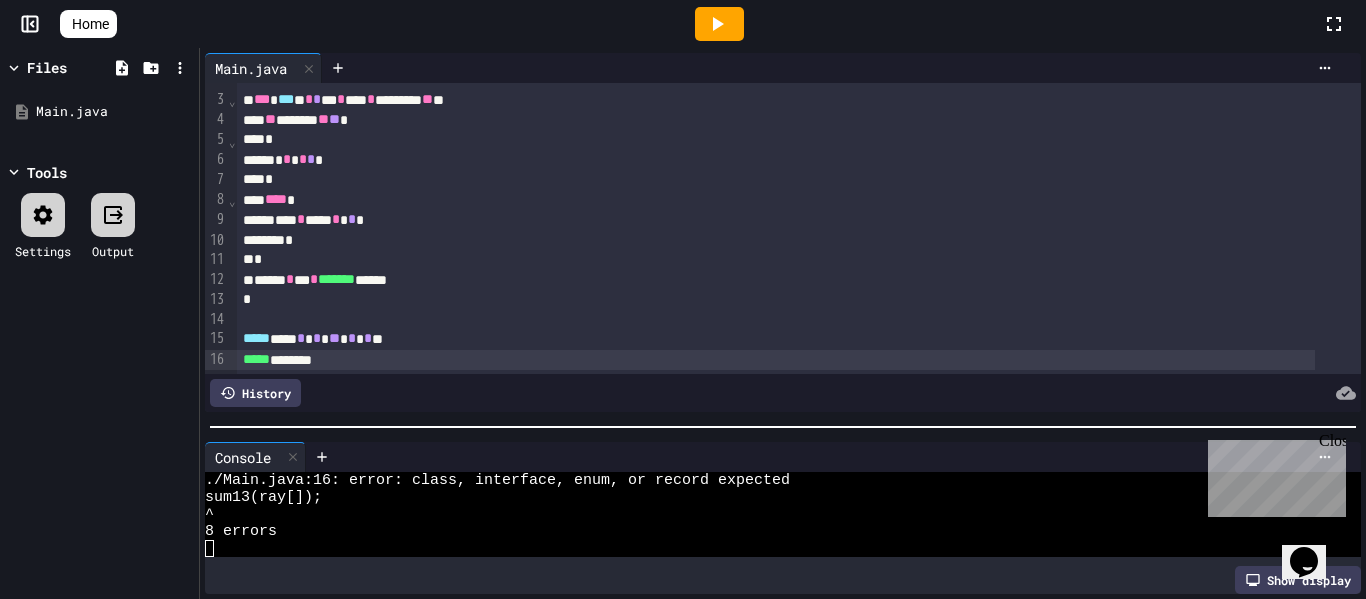 scroll, scrollTop: 64, scrollLeft: 0, axis: vertical 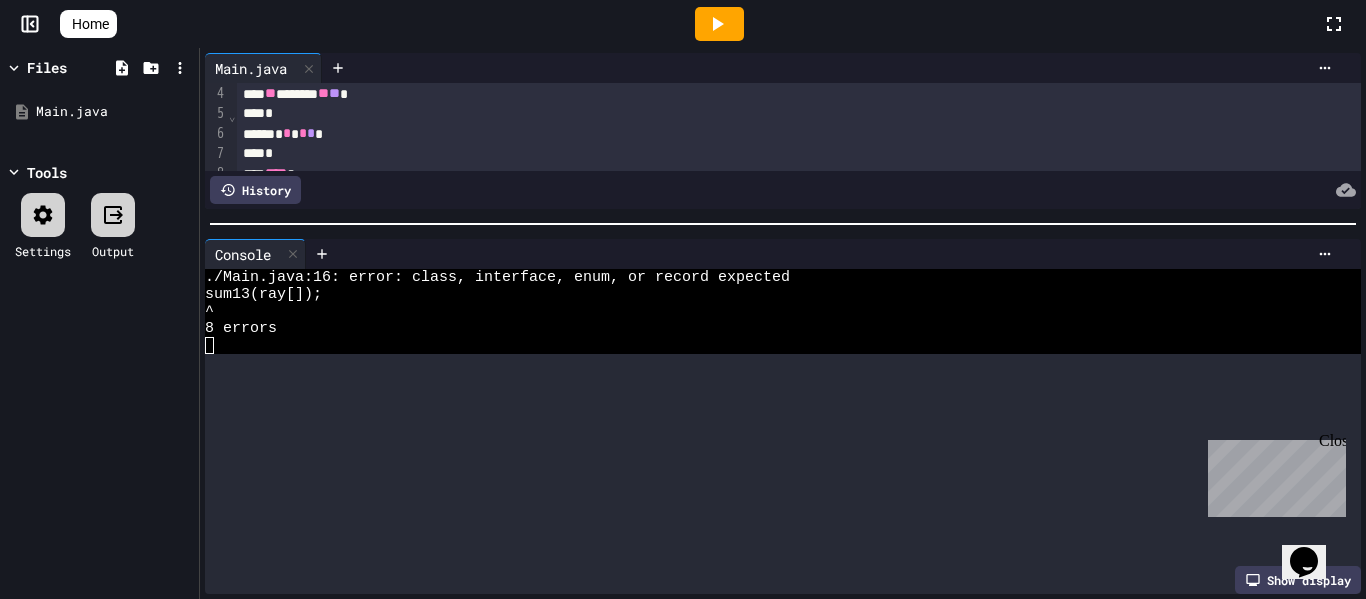 click at bounding box center (783, 224) 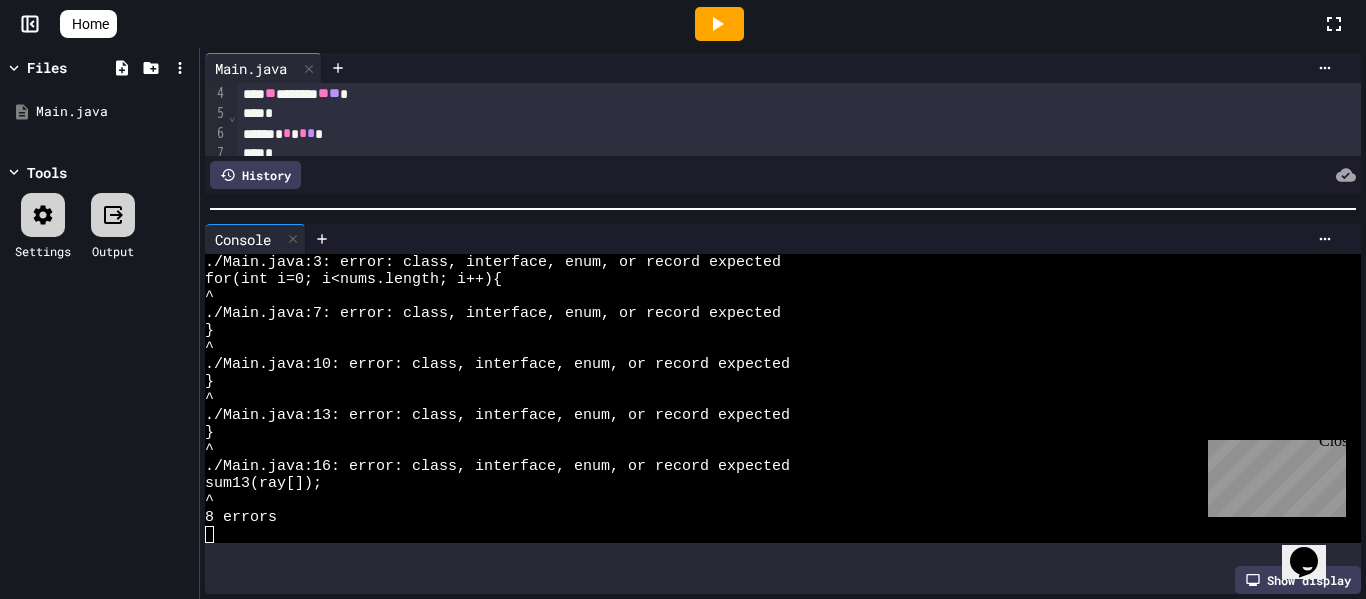 scroll, scrollTop: 0, scrollLeft: 0, axis: both 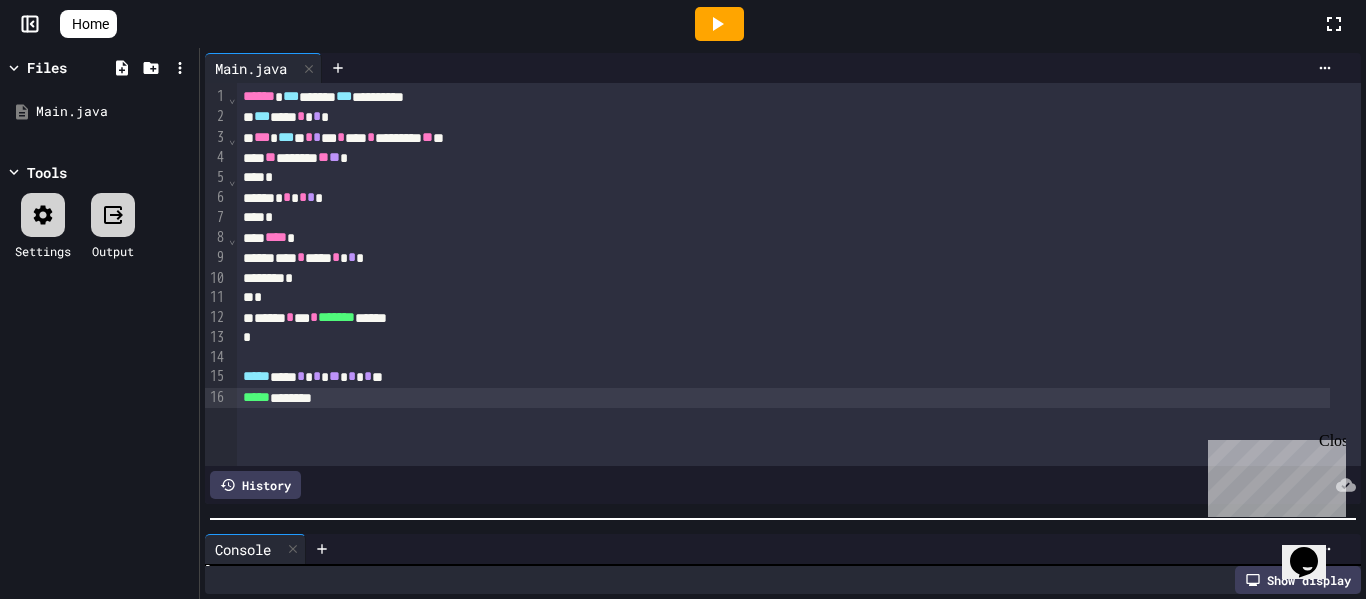 click on "**********" at bounding box center [783, 323] 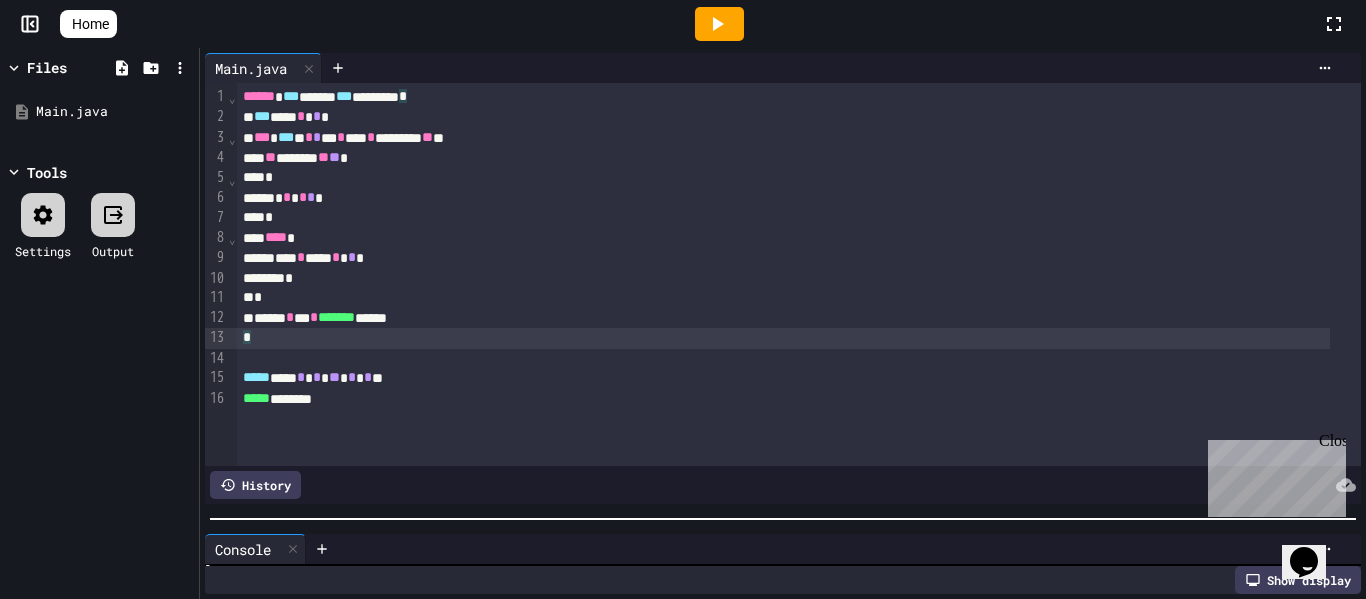 click on "*" at bounding box center [783, 338] 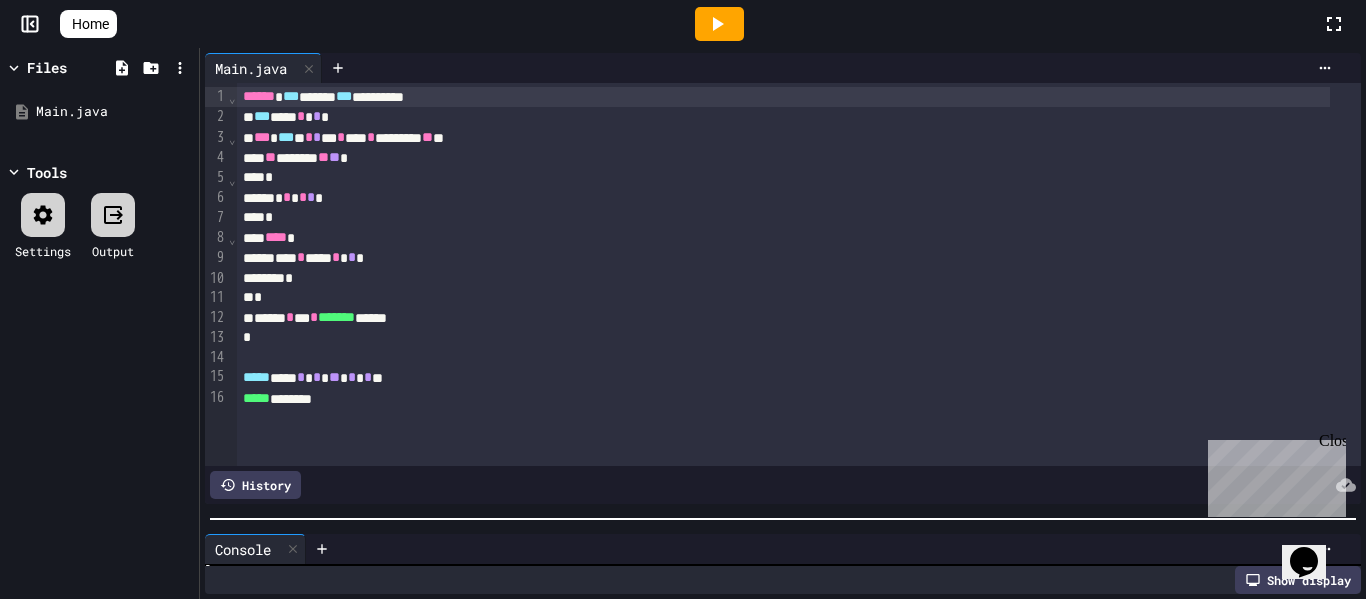 click on "******" at bounding box center (259, 96) 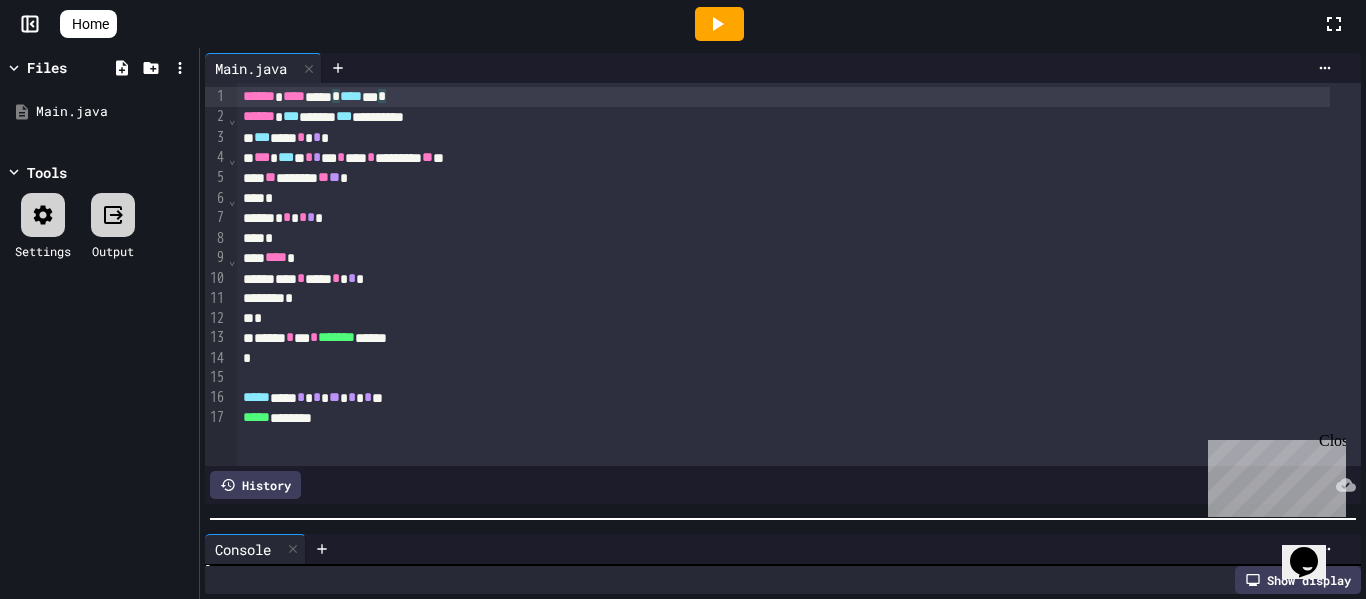 click on "******   **** **** * **** ** *" at bounding box center [783, 97] 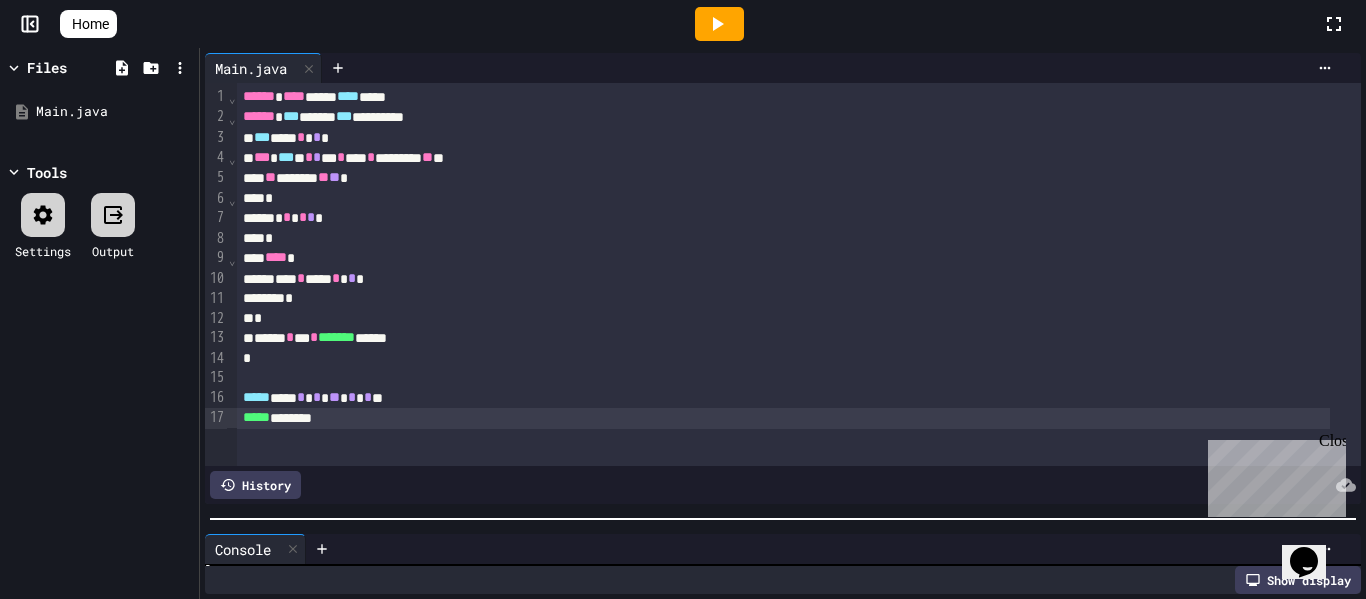 click on "***** ********" at bounding box center [783, 418] 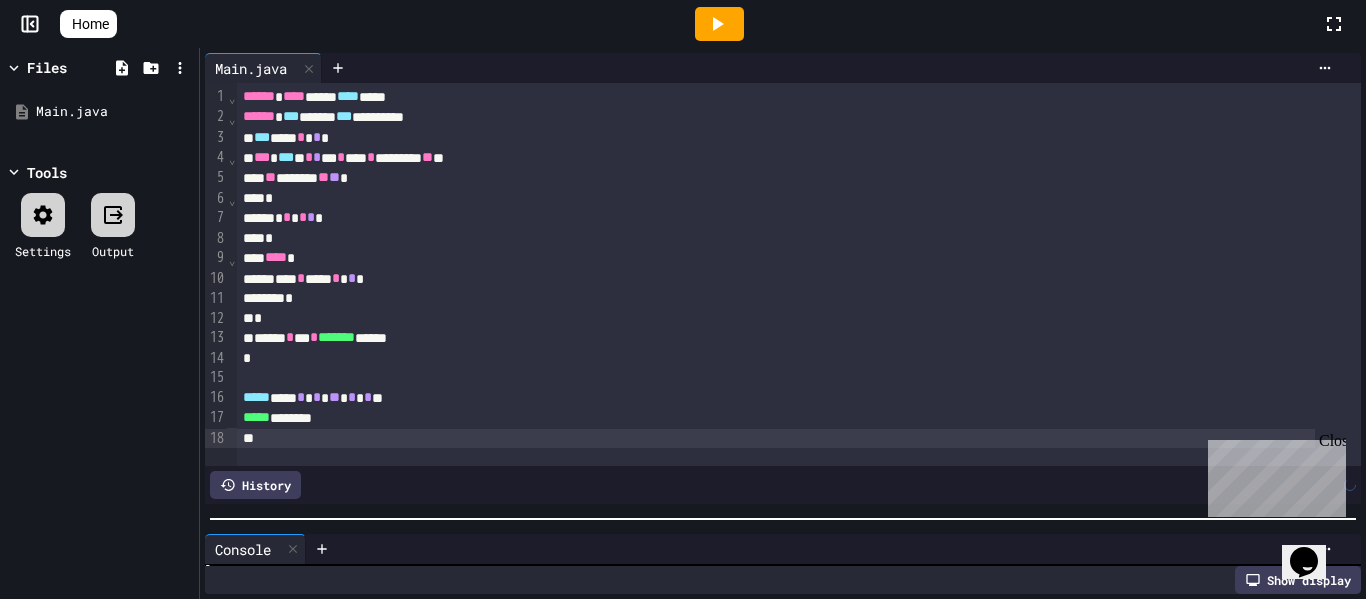 scroll, scrollTop: 14, scrollLeft: 0, axis: vertical 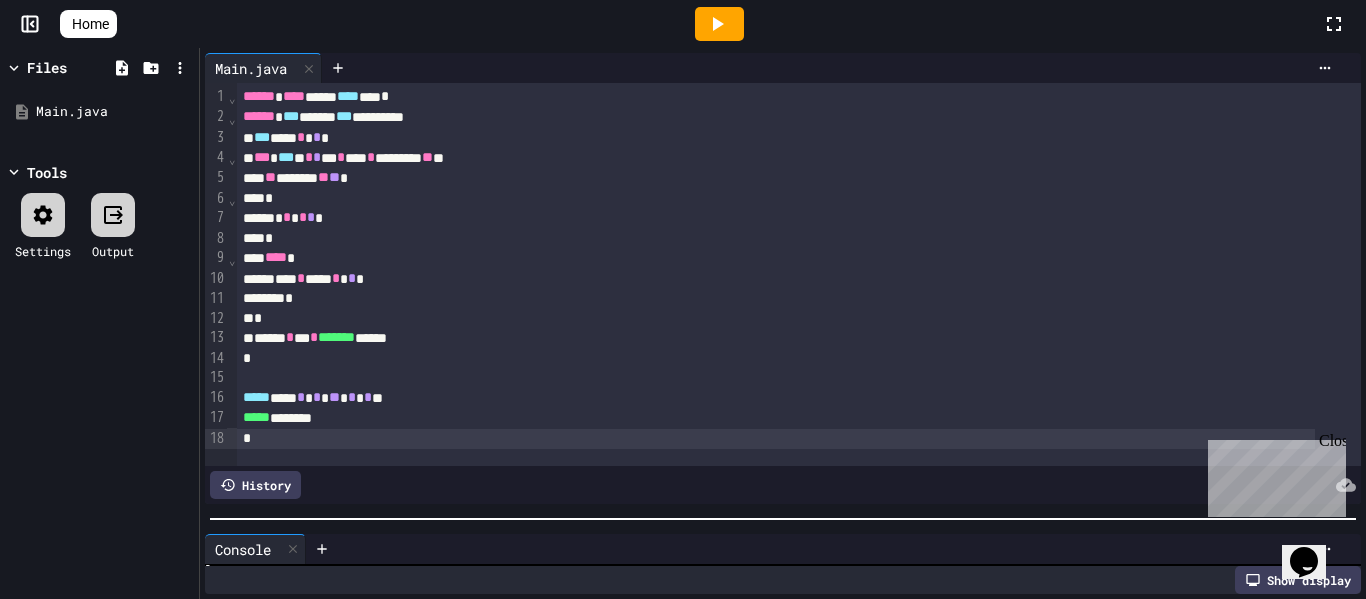 click at bounding box center (719, 24) 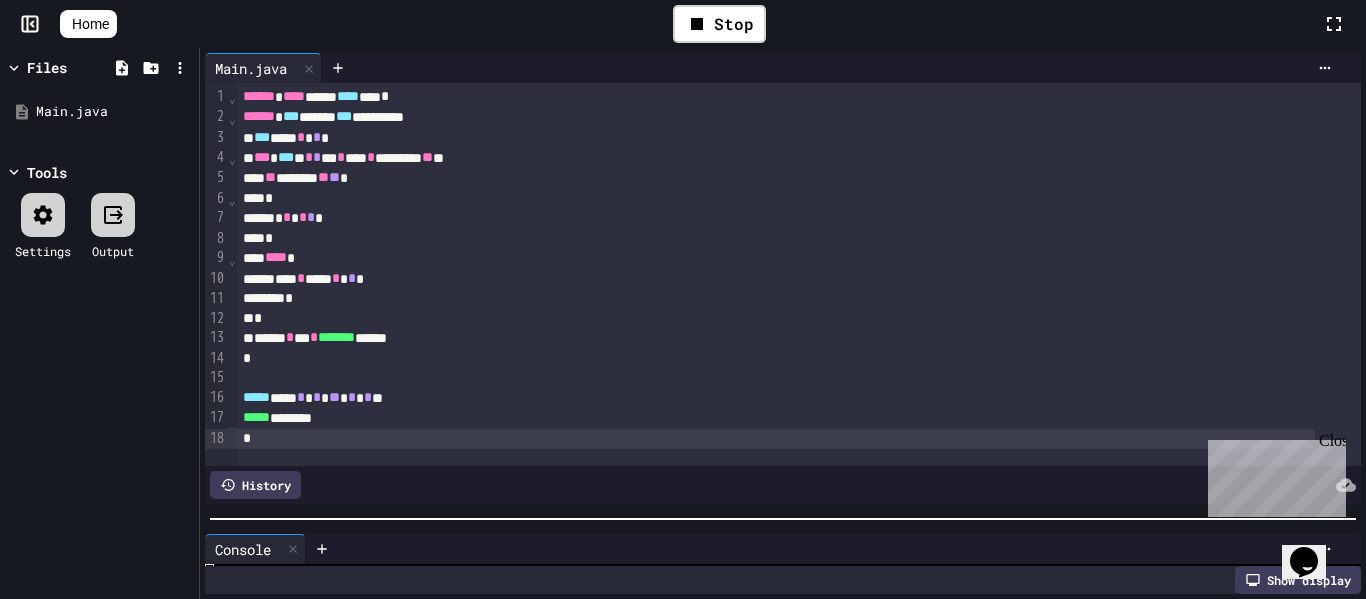 scroll, scrollTop: 527, scrollLeft: 0, axis: vertical 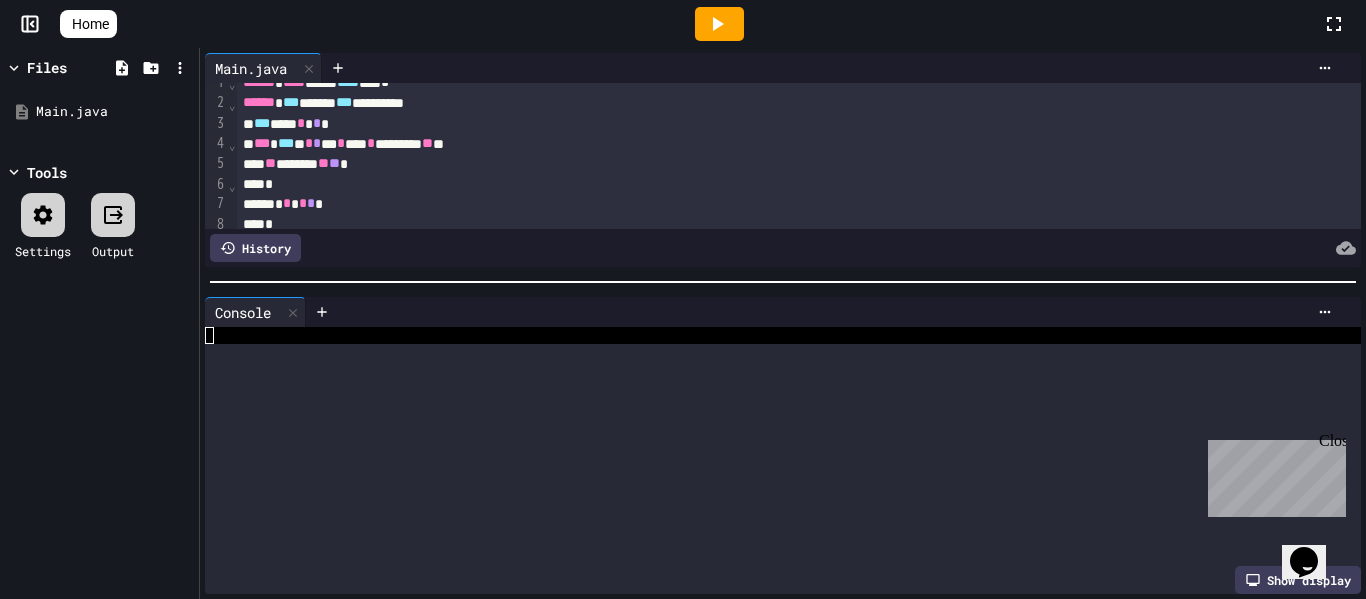 click at bounding box center [783, 282] 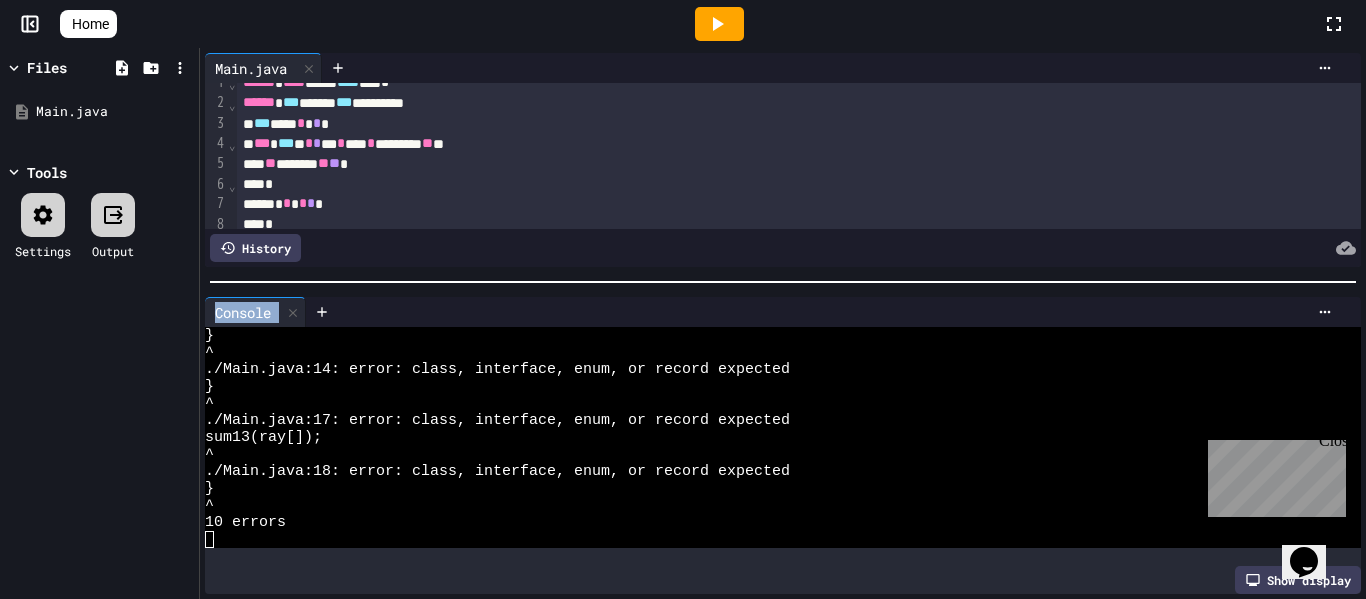 drag, startPoint x: 637, startPoint y: 269, endPoint x: 650, endPoint y: 333, distance: 65.30697 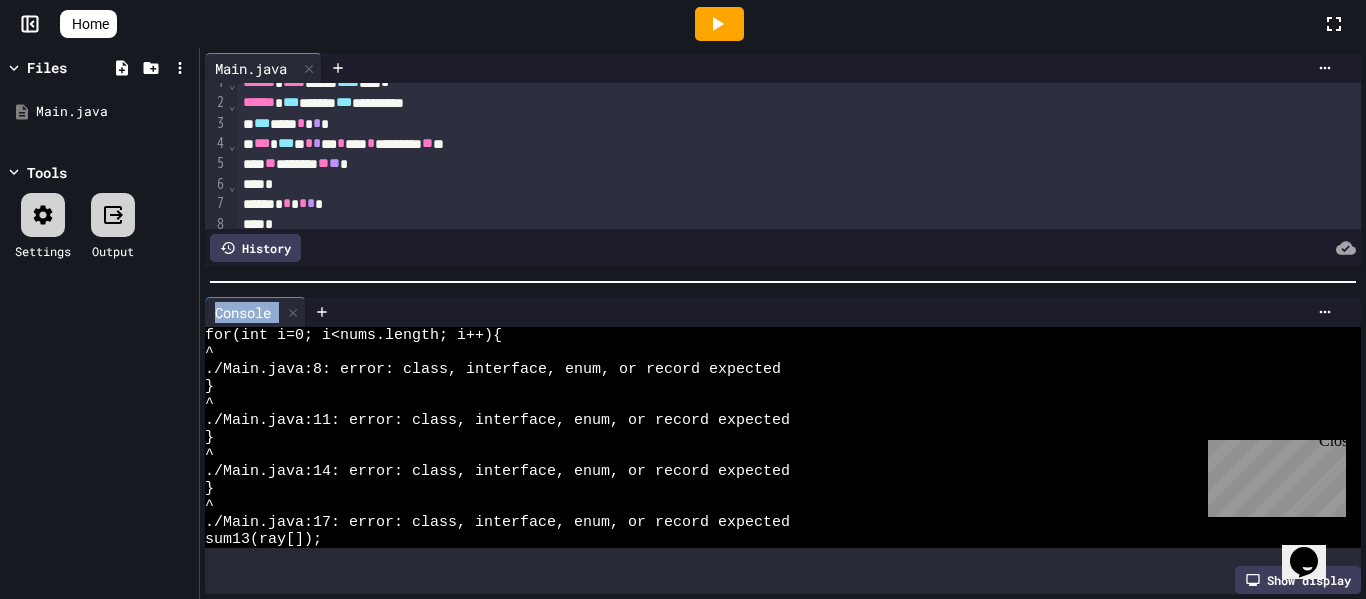 scroll, scrollTop: 0, scrollLeft: 0, axis: both 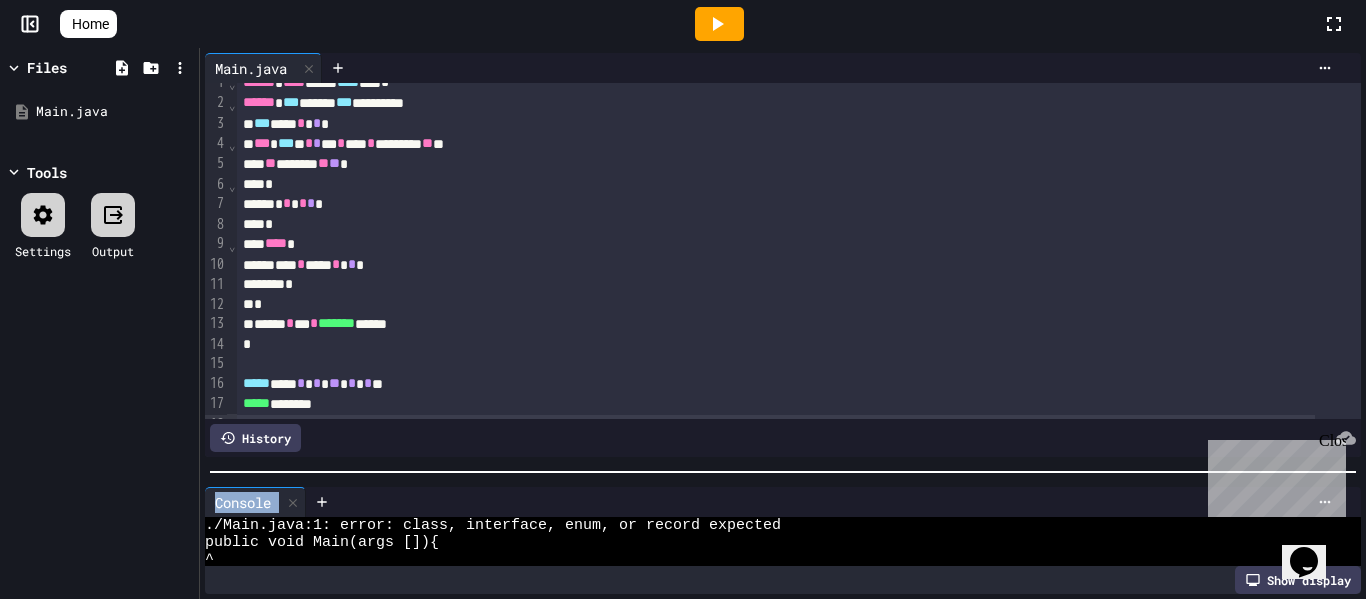 click at bounding box center (783, 472) 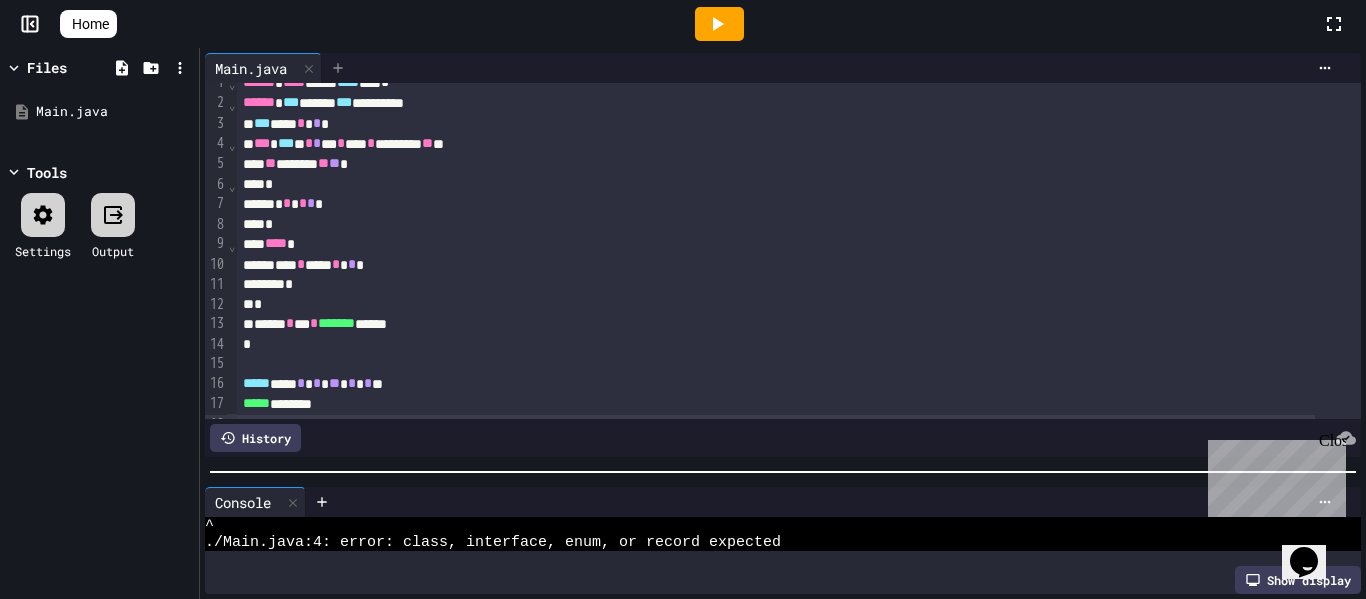 click at bounding box center (338, 68) 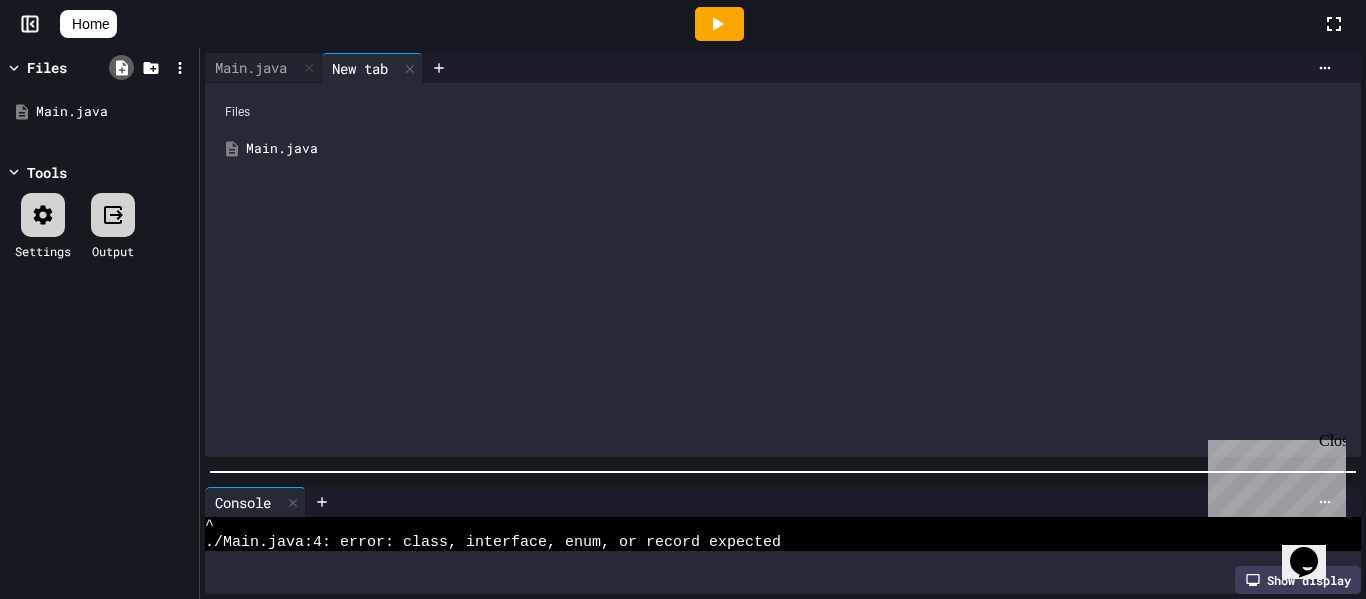 click 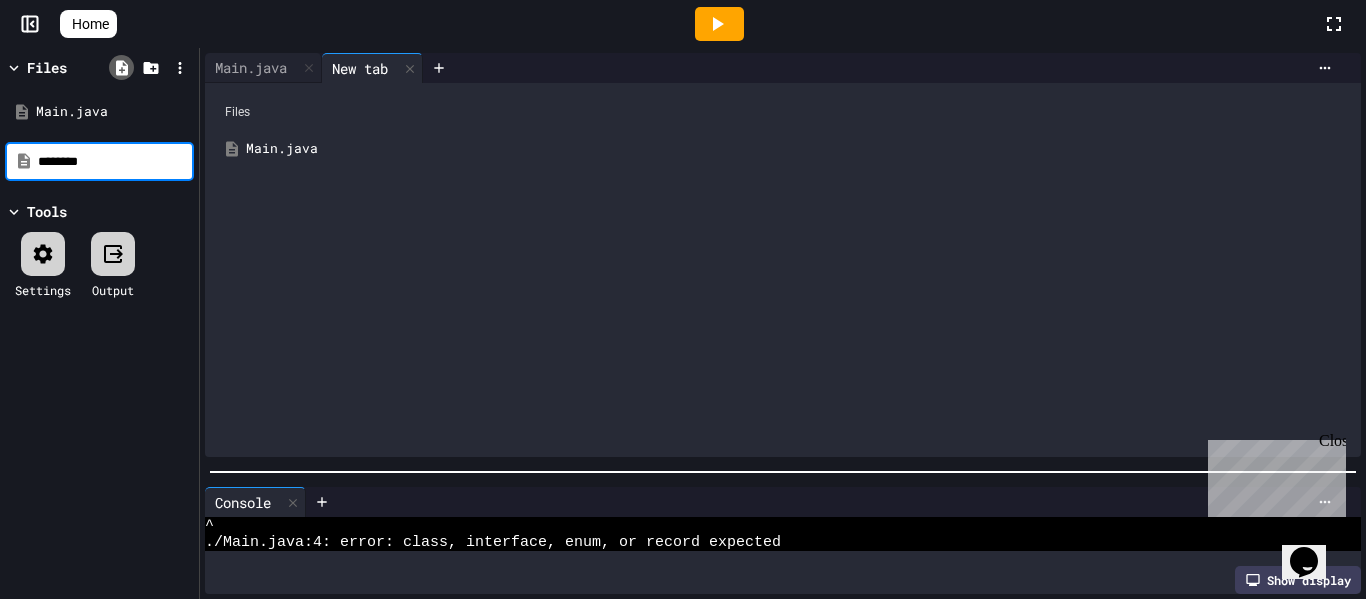 type on "********" 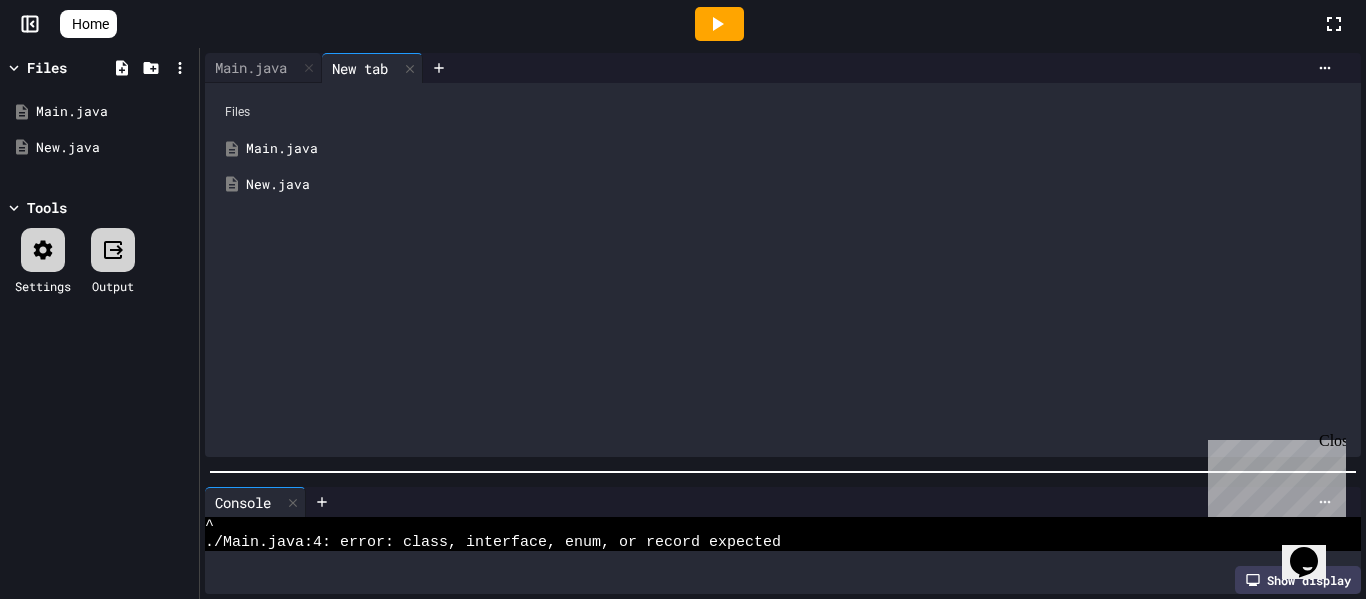 click on "Main.java" at bounding box center (797, 149) 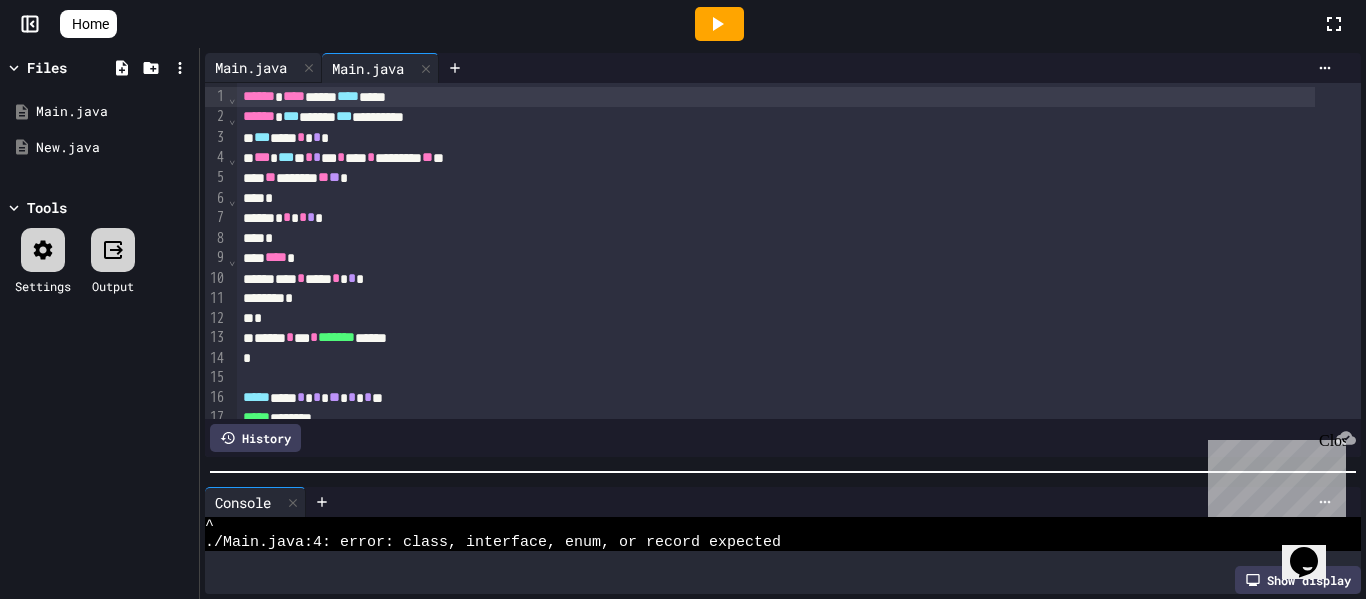 click on "Main.java" at bounding box center [251, 67] 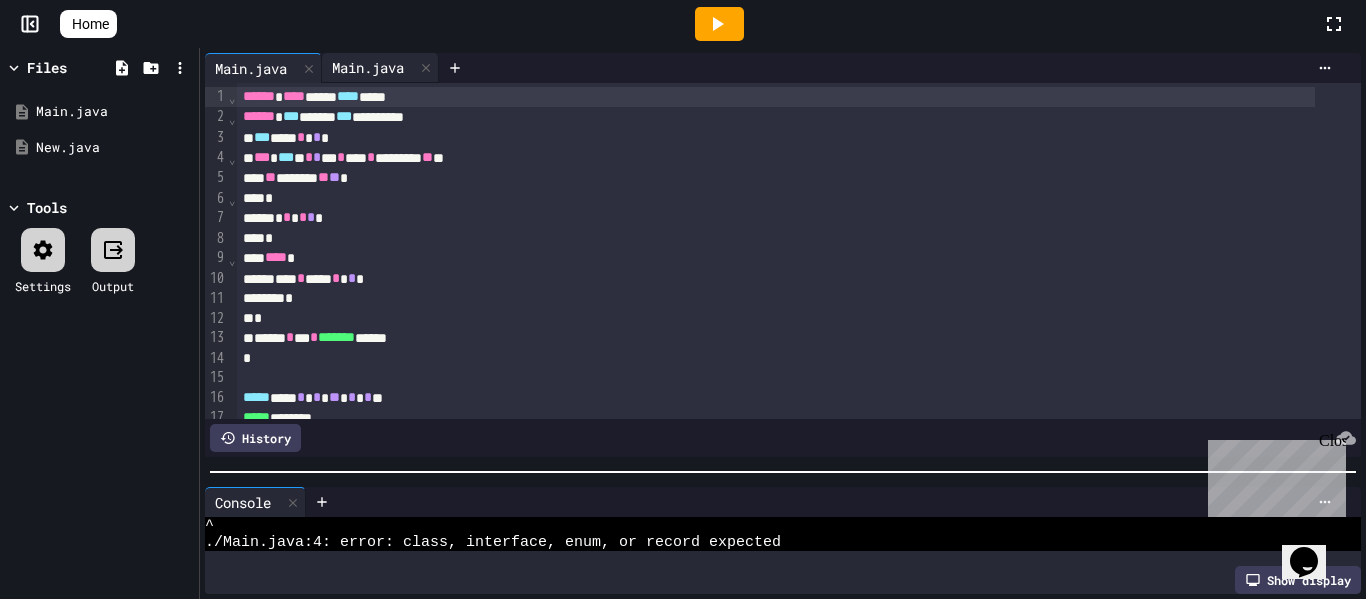 click on "Main.java" at bounding box center [368, 67] 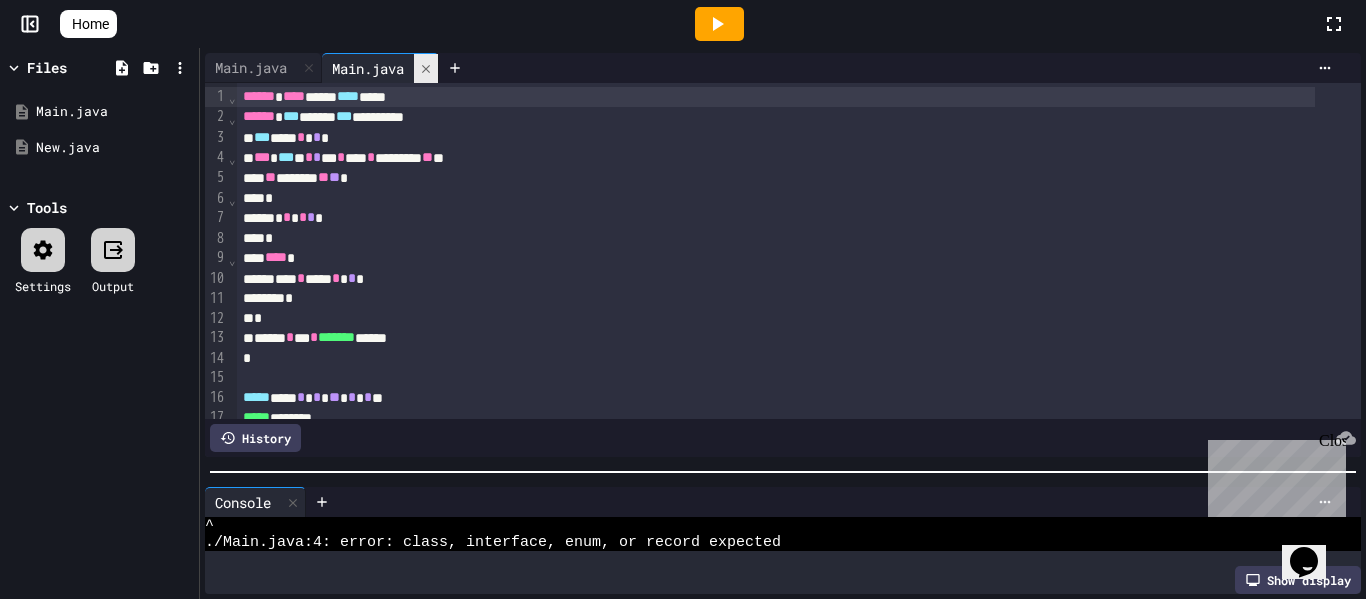 click at bounding box center (426, 68) 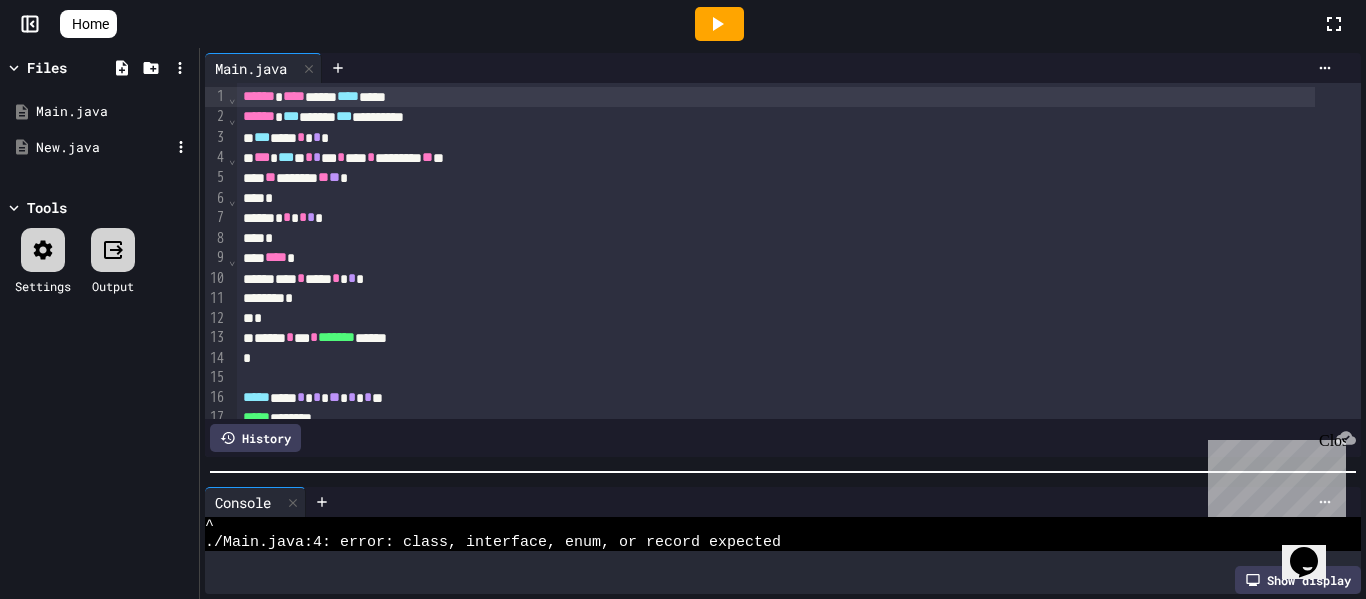 click on "New.java" at bounding box center [103, 148] 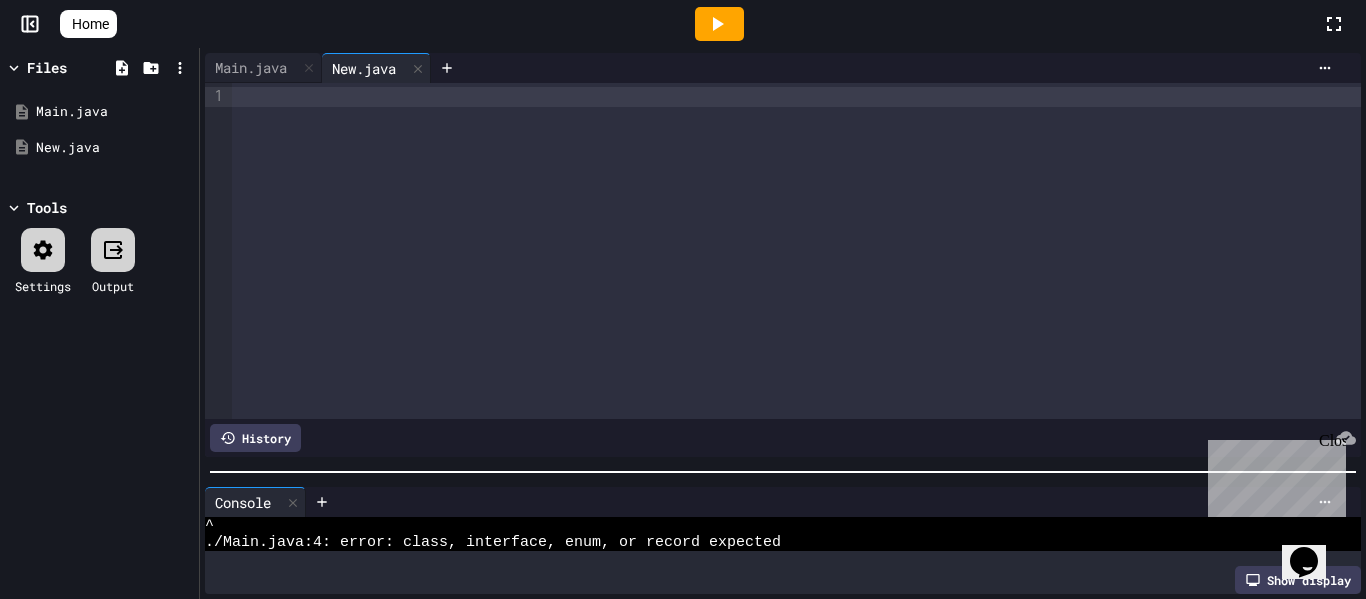 click at bounding box center [796, 251] 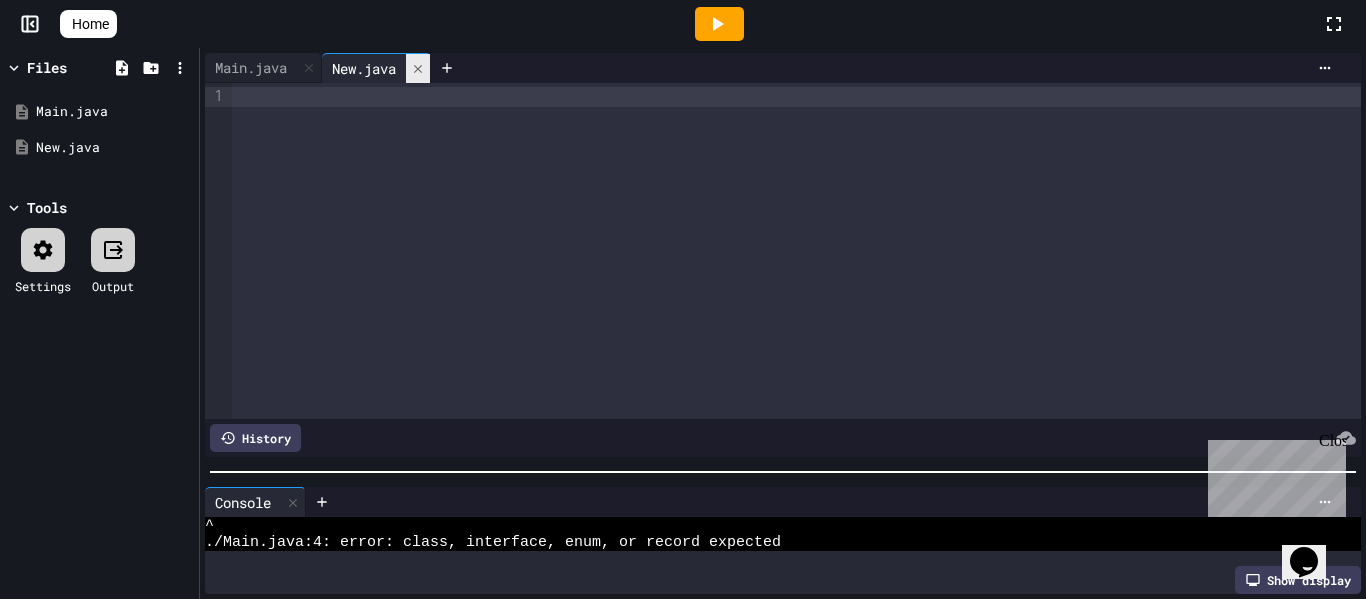 click 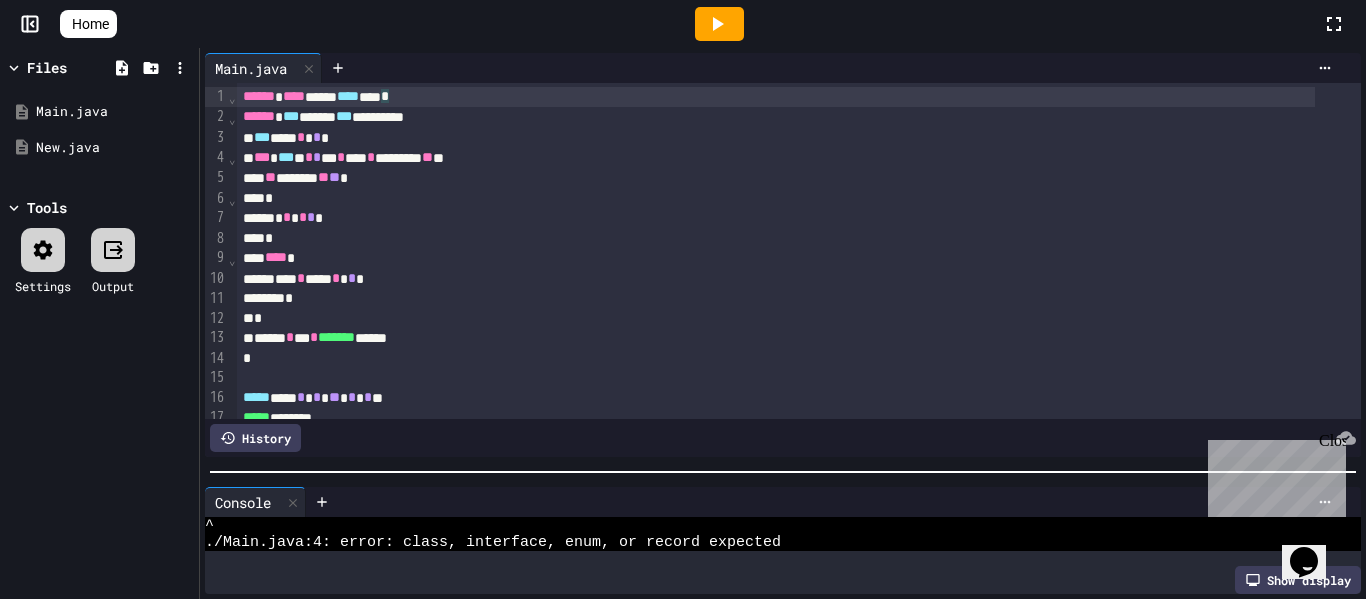 click on "******   **** ***** **** *** *" at bounding box center [776, 97] 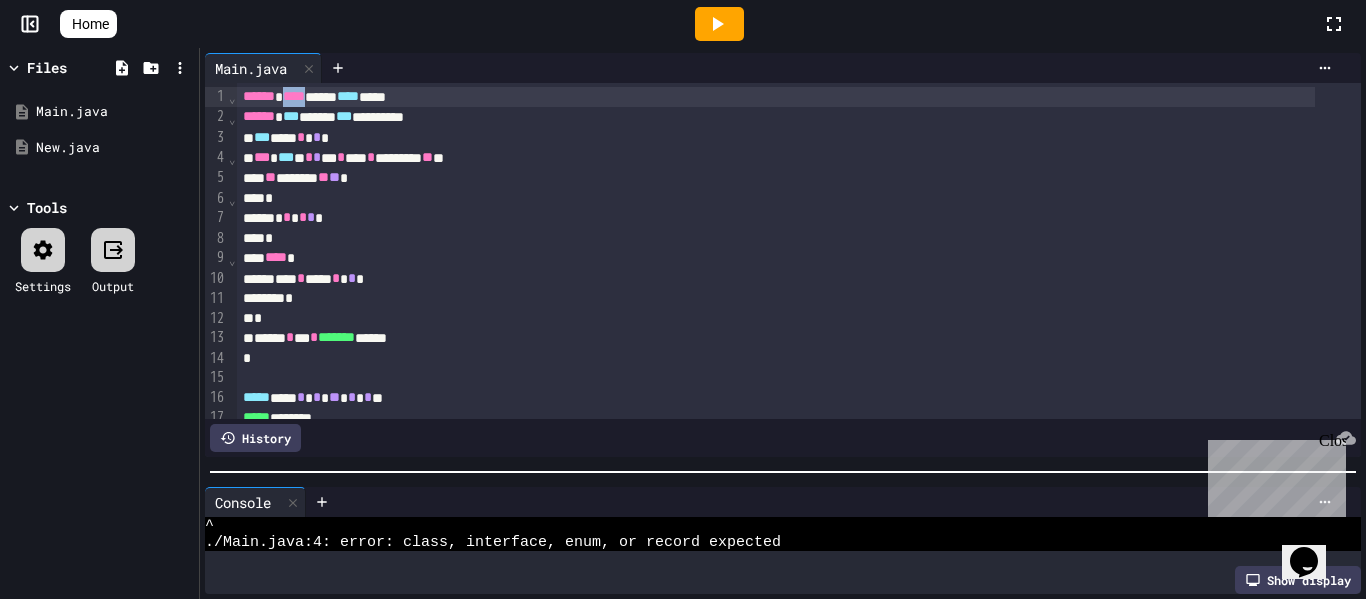 drag, startPoint x: 299, startPoint y: 94, endPoint x: 328, endPoint y: 97, distance: 29.15476 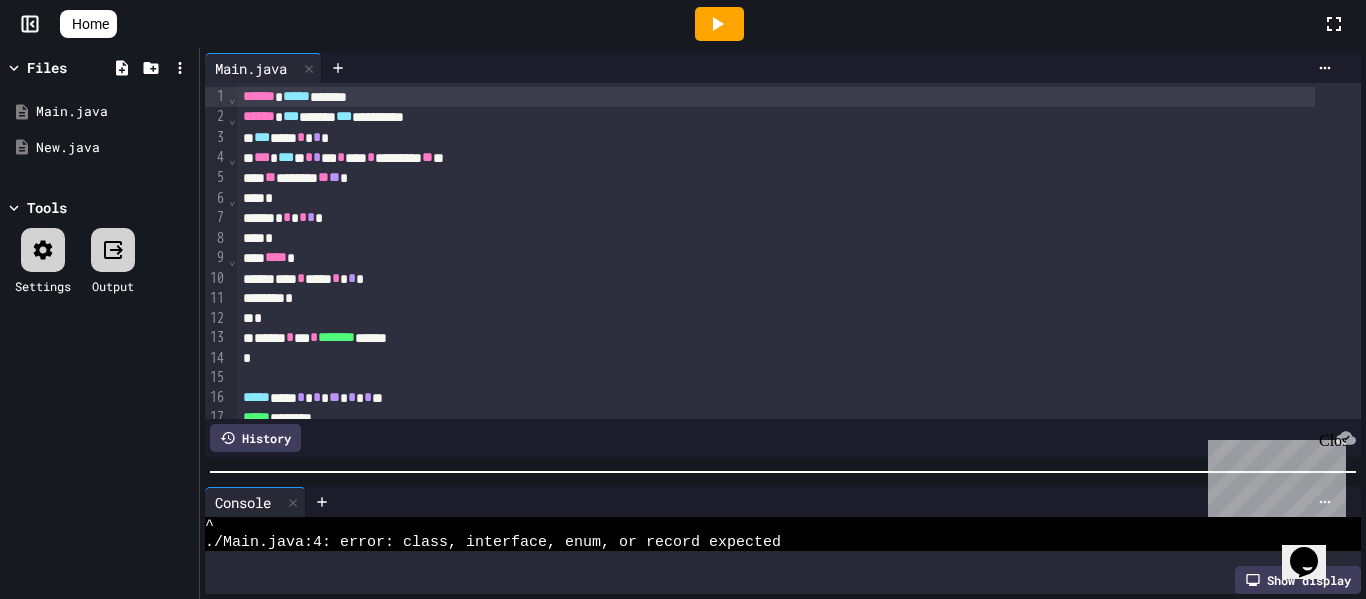 click on "******   ***** ******" at bounding box center [776, 97] 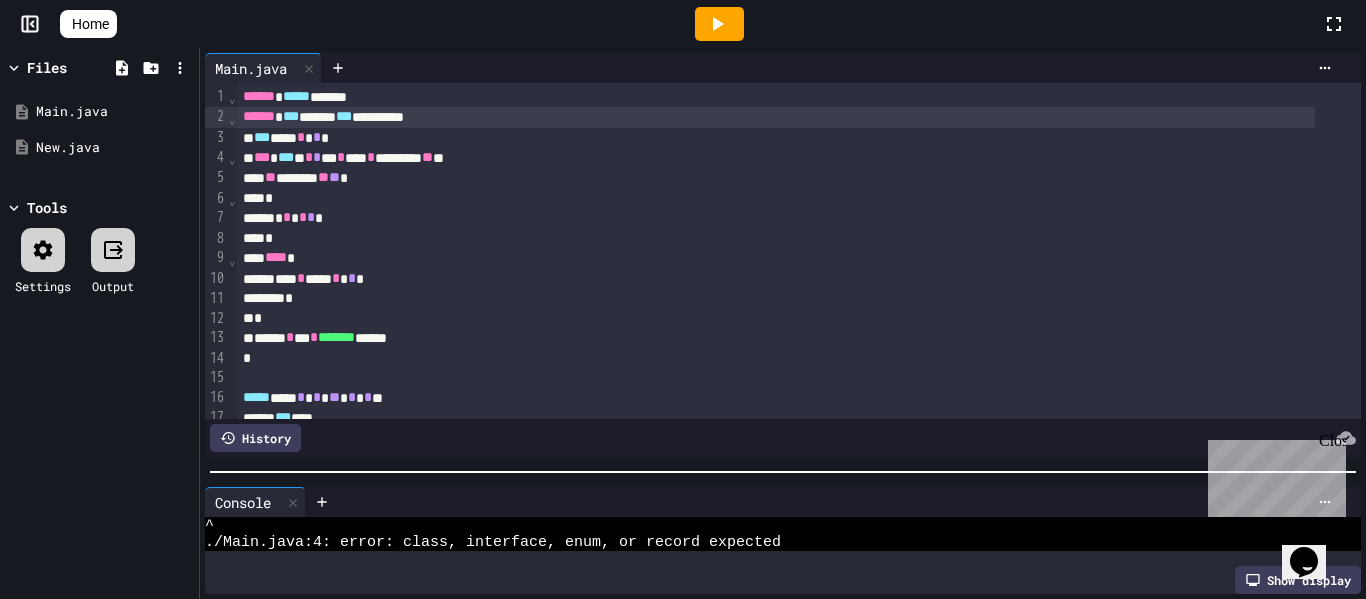 click on "***" at bounding box center (291, 116) 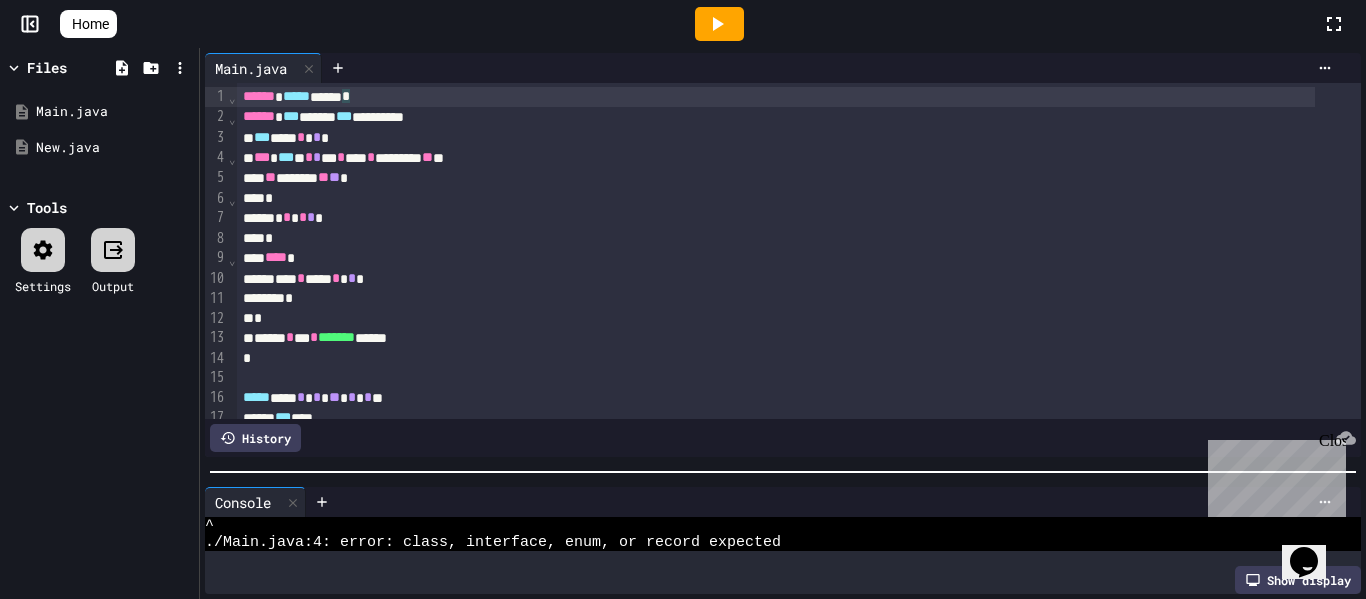 click on "******   ***** **** *" at bounding box center (776, 97) 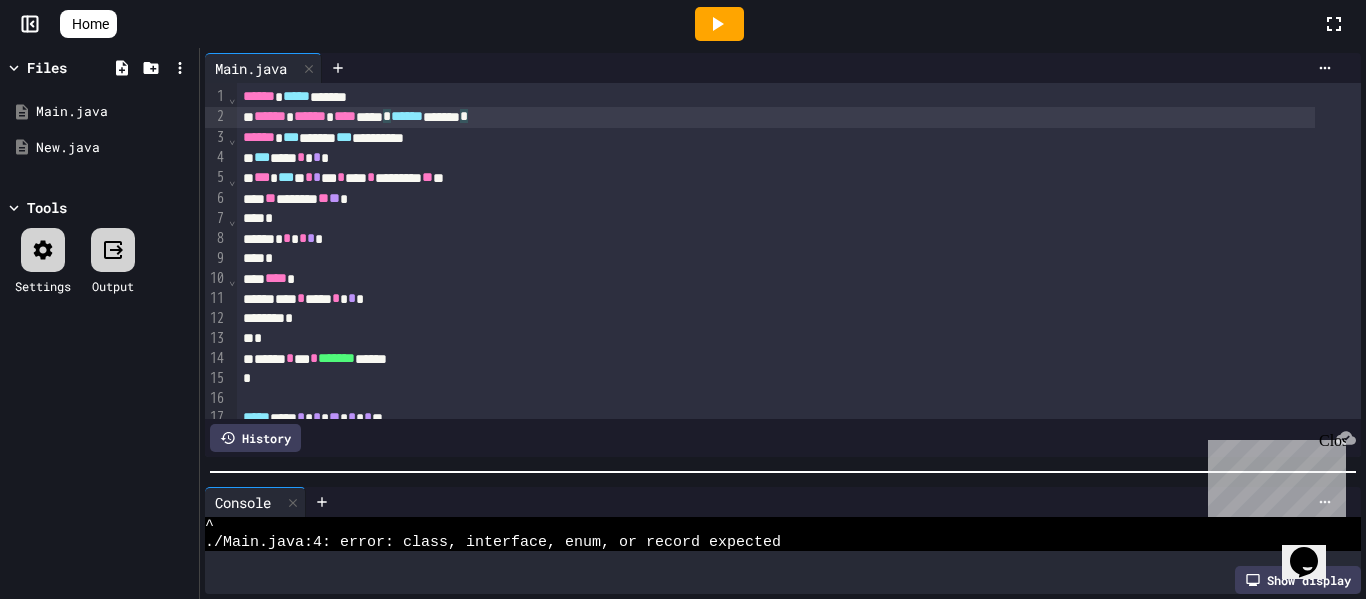 click on "******   ******   **** **** * ****** ******* *" at bounding box center (776, 117) 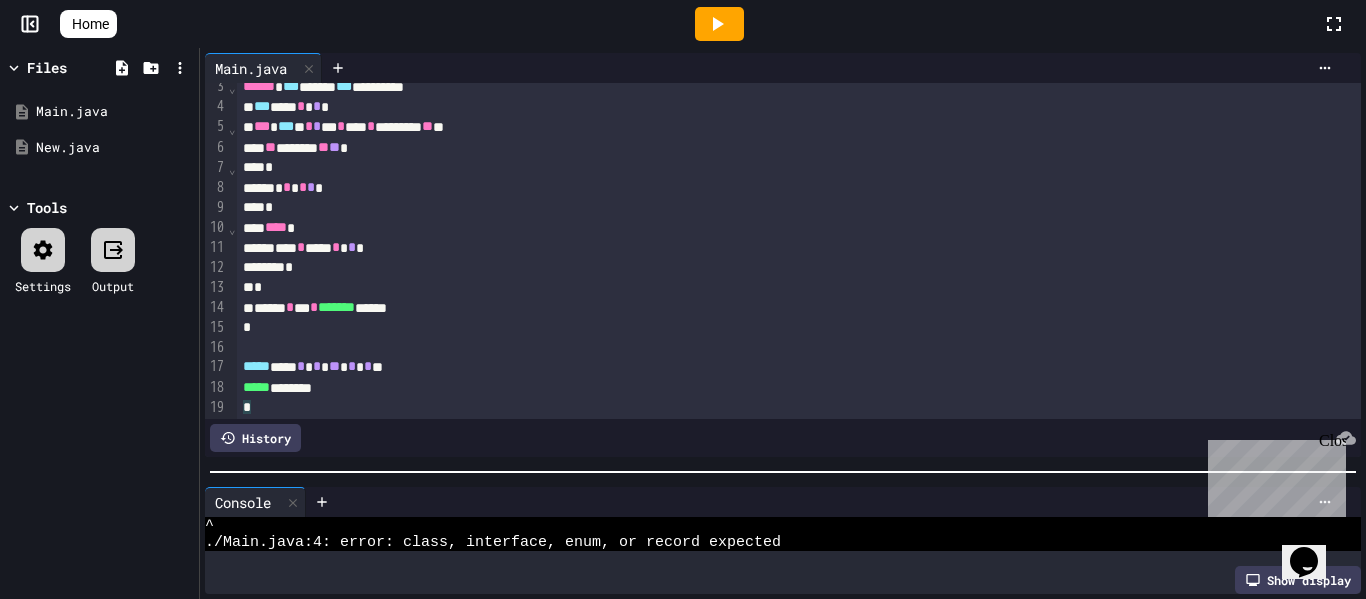 scroll, scrollTop: 81, scrollLeft: 0, axis: vertical 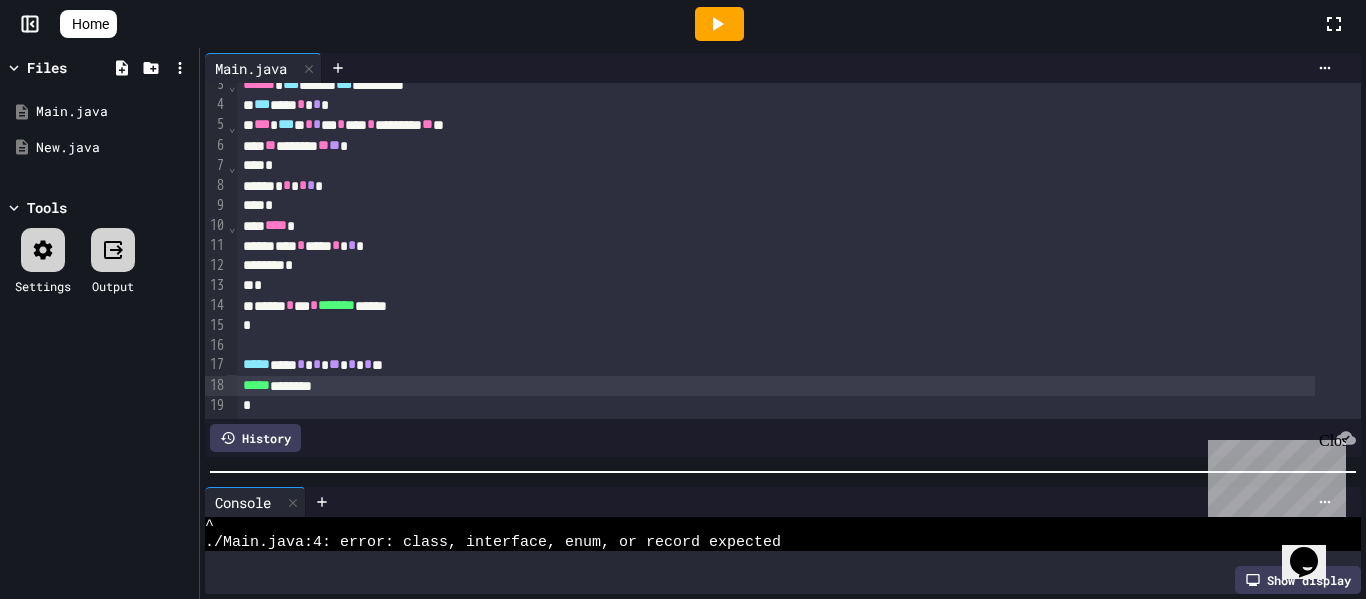 click on "***** ********" at bounding box center (776, 386) 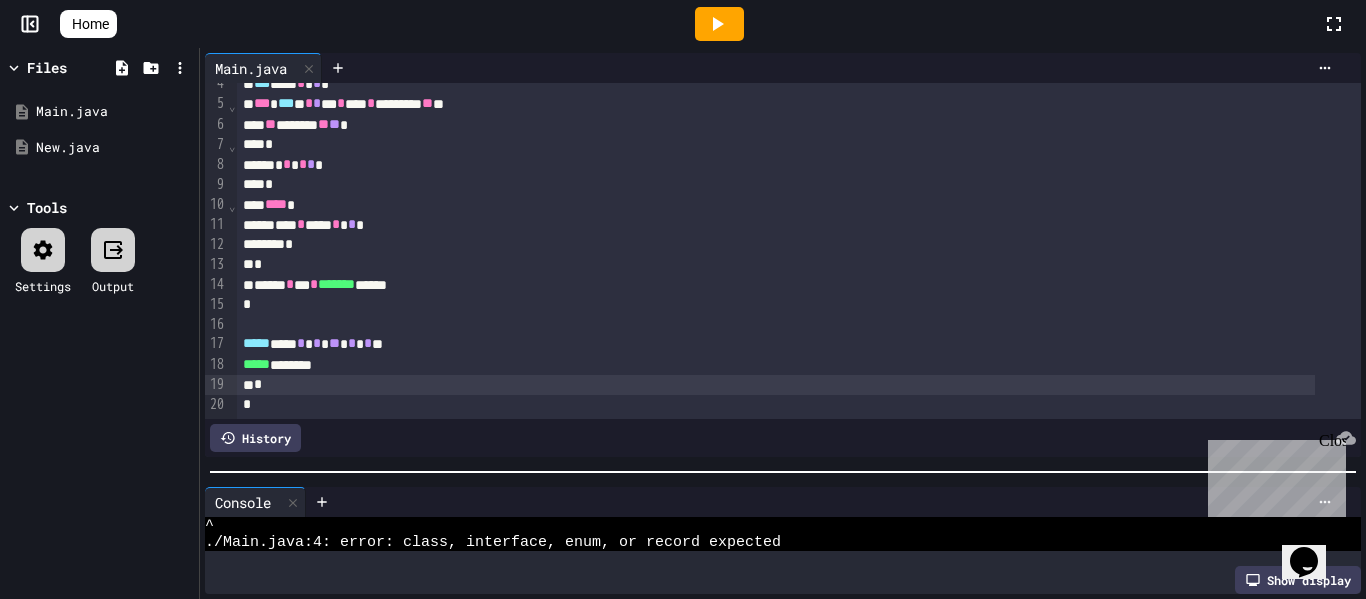 click 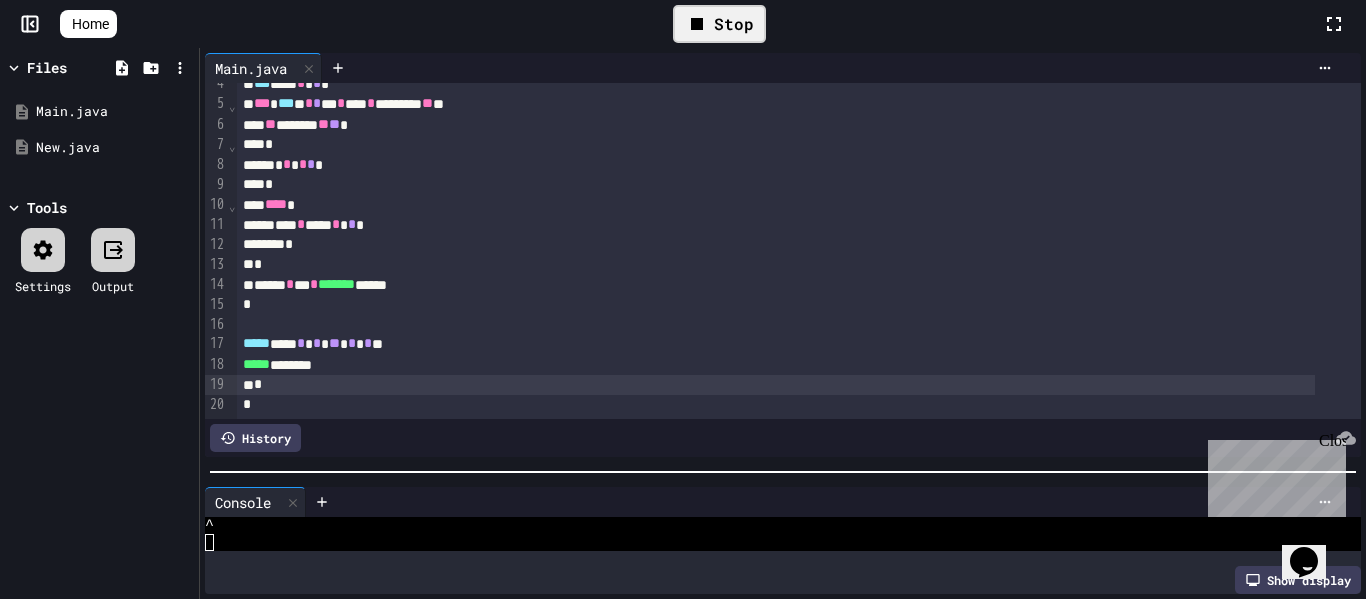 scroll, scrollTop: 255, scrollLeft: 0, axis: vertical 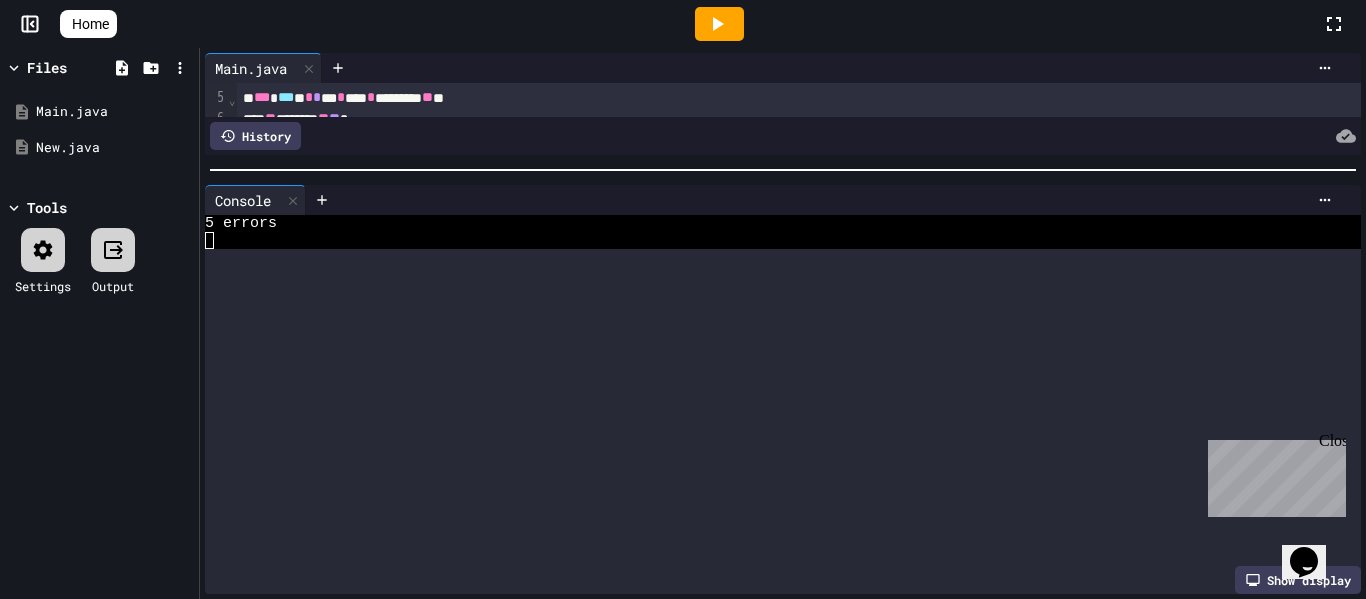 click at bounding box center (783, 170) 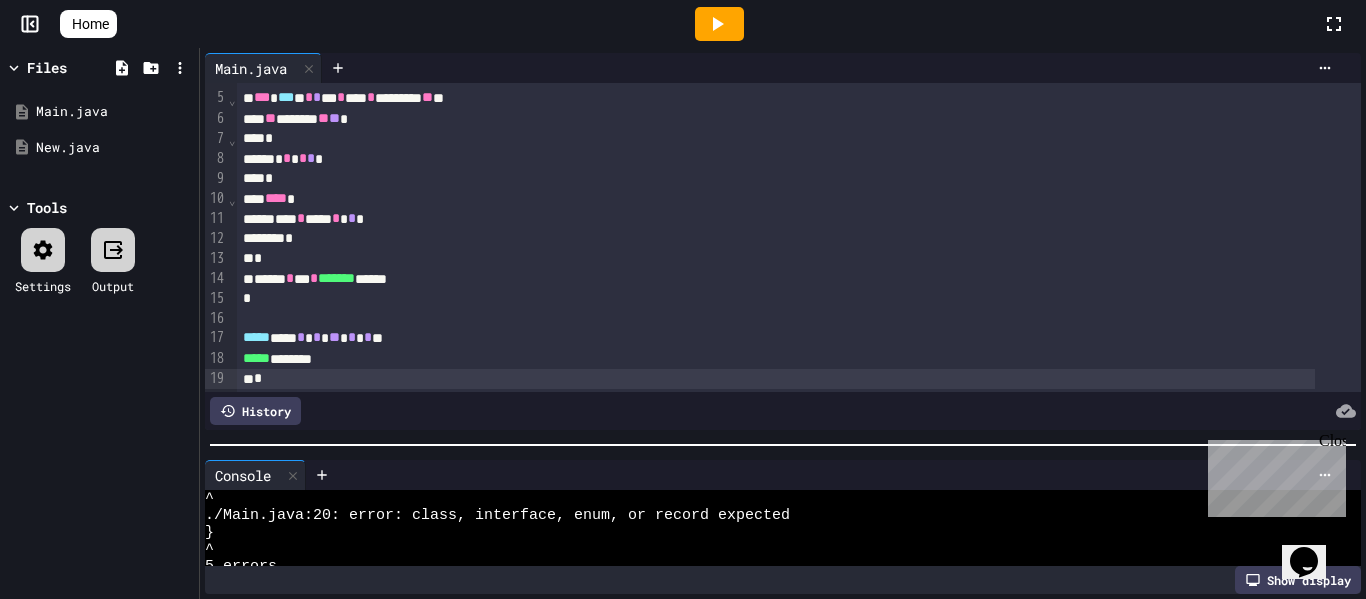 click at bounding box center [783, 445] 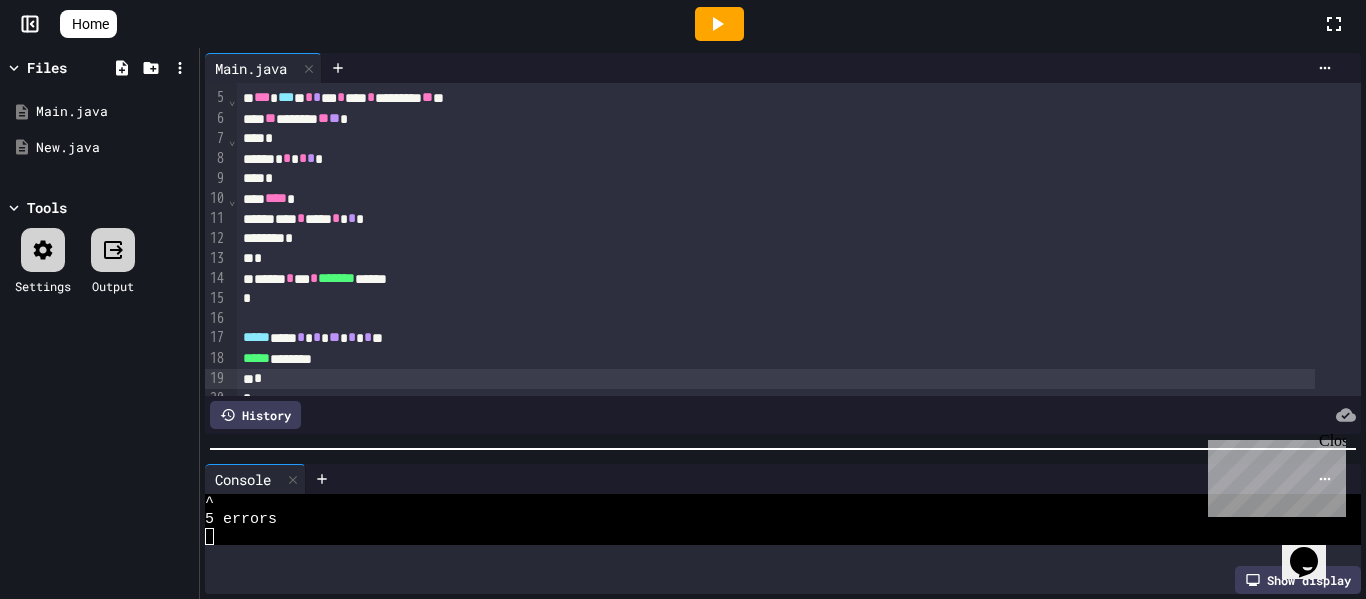 scroll, scrollTop: 238, scrollLeft: 0, axis: vertical 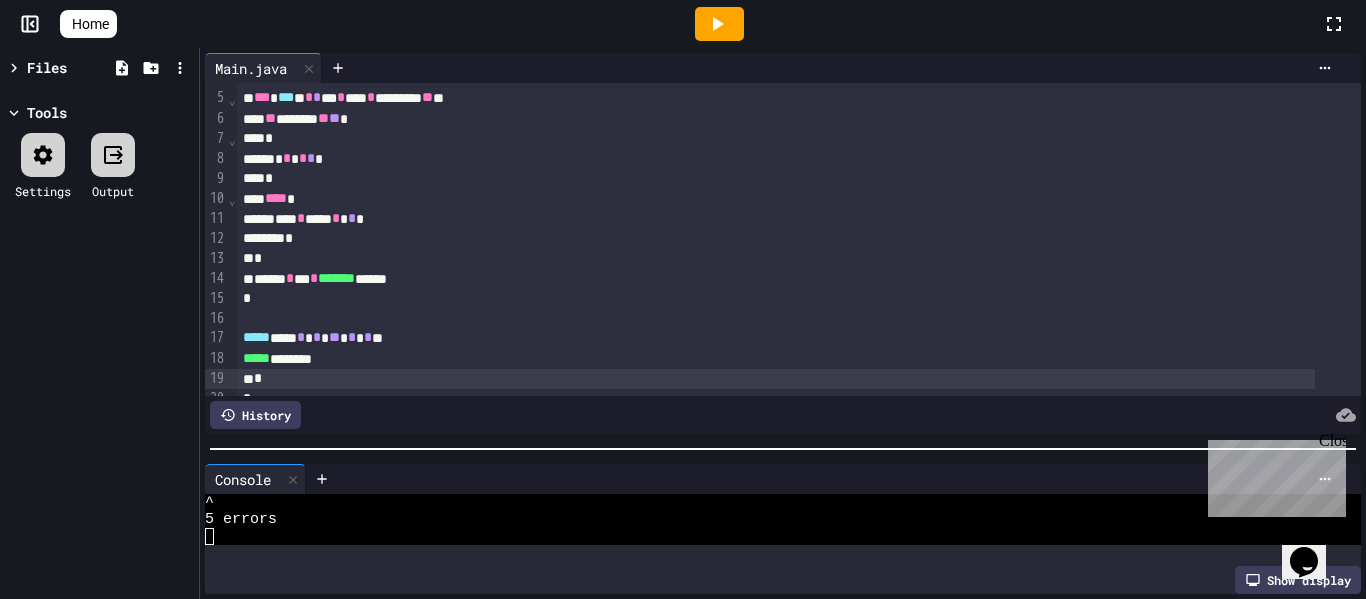 click on "Files" at bounding box center [47, 67] 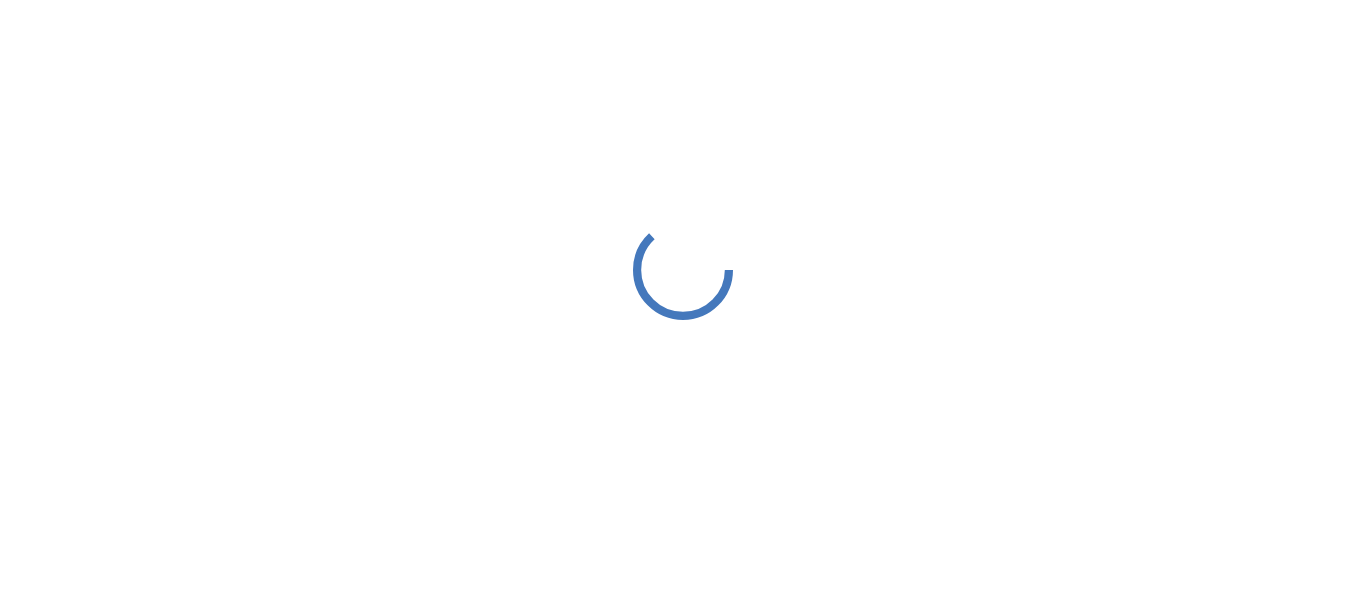 scroll, scrollTop: 0, scrollLeft: 0, axis: both 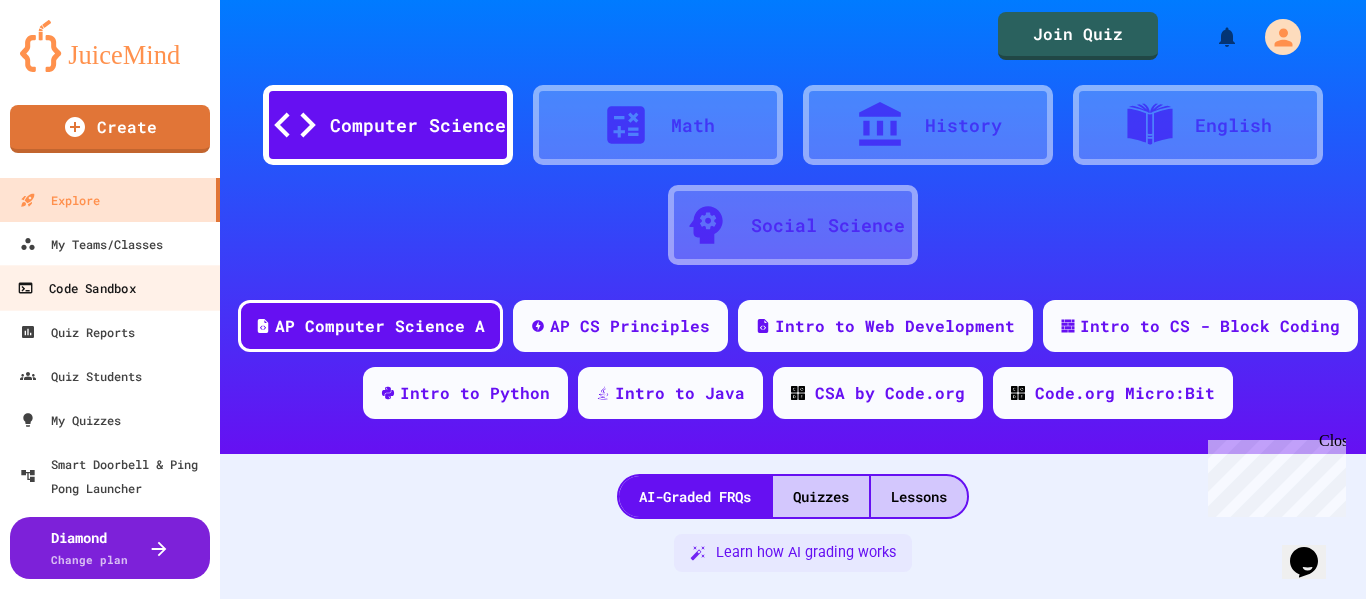 click on "Code Sandbox" at bounding box center (76, 288) 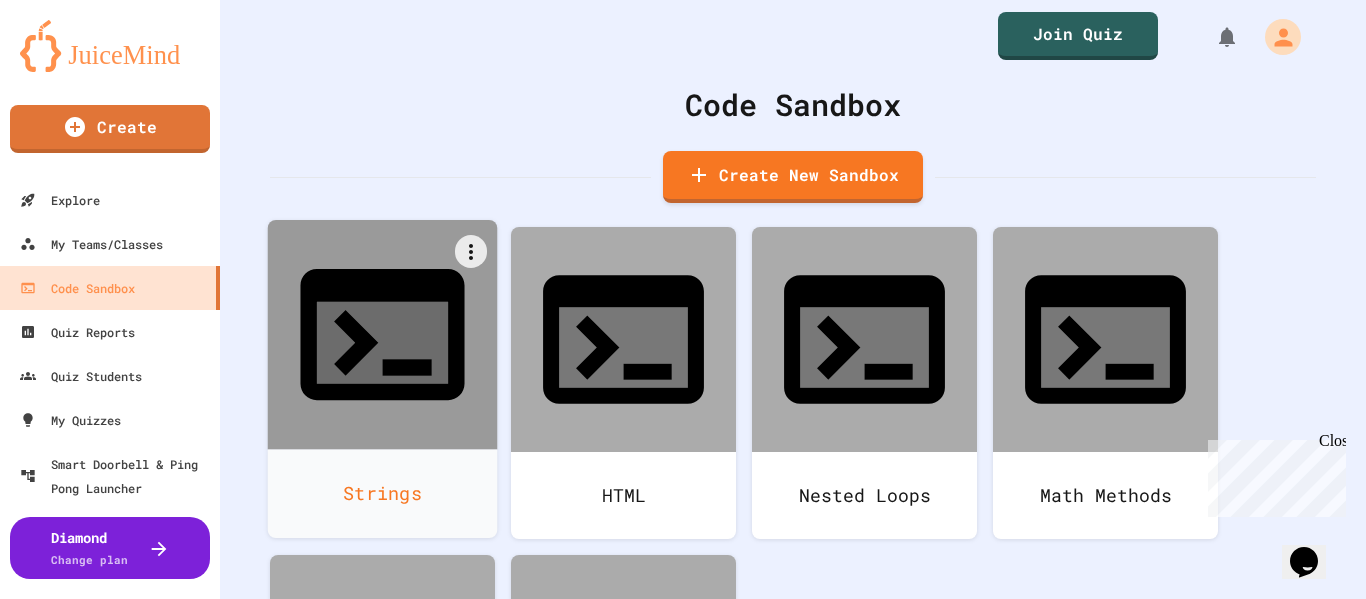 click at bounding box center [383, 335] 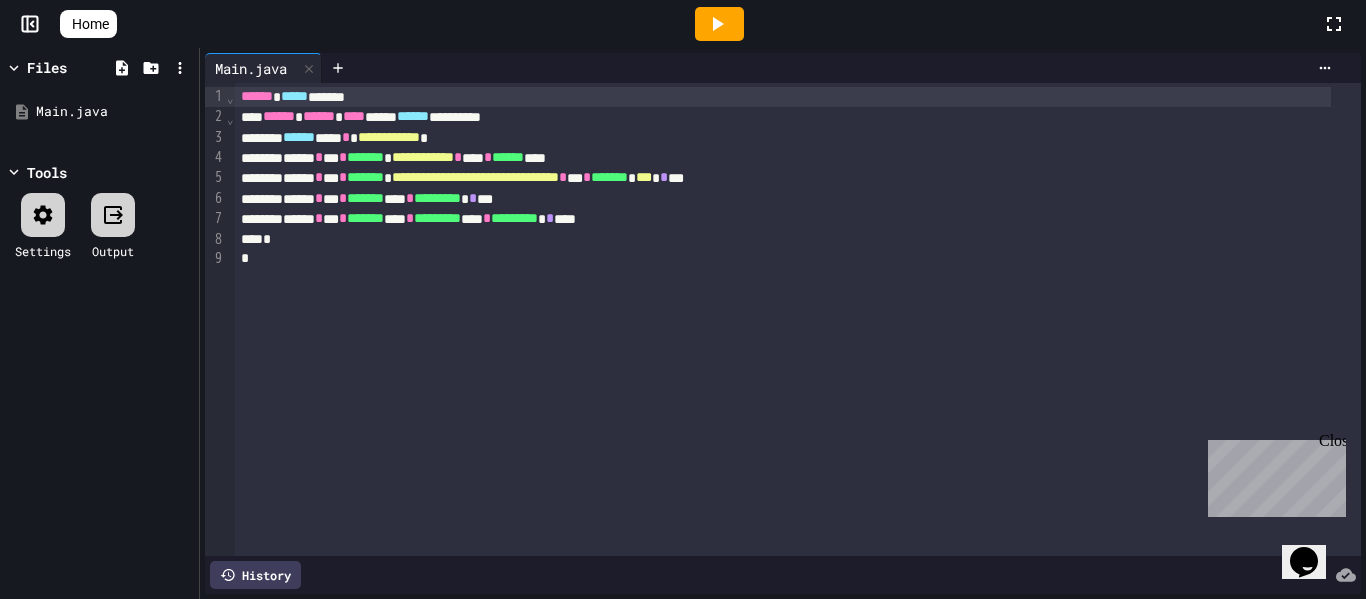 click 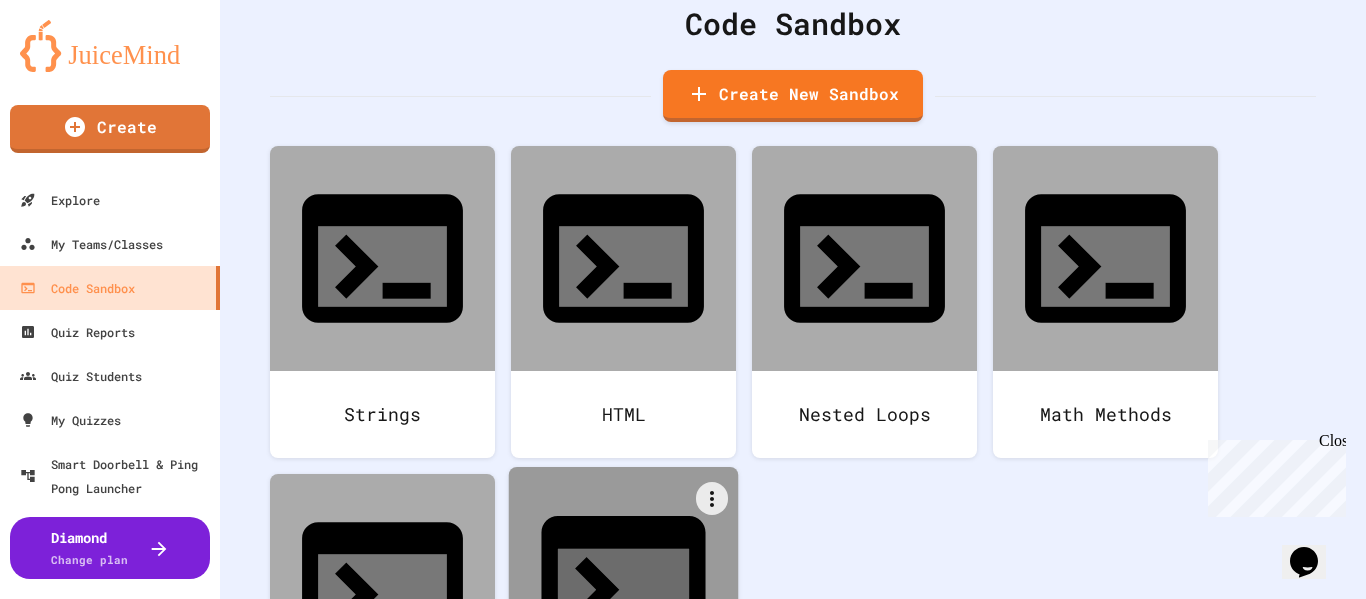 scroll, scrollTop: 0, scrollLeft: 0, axis: both 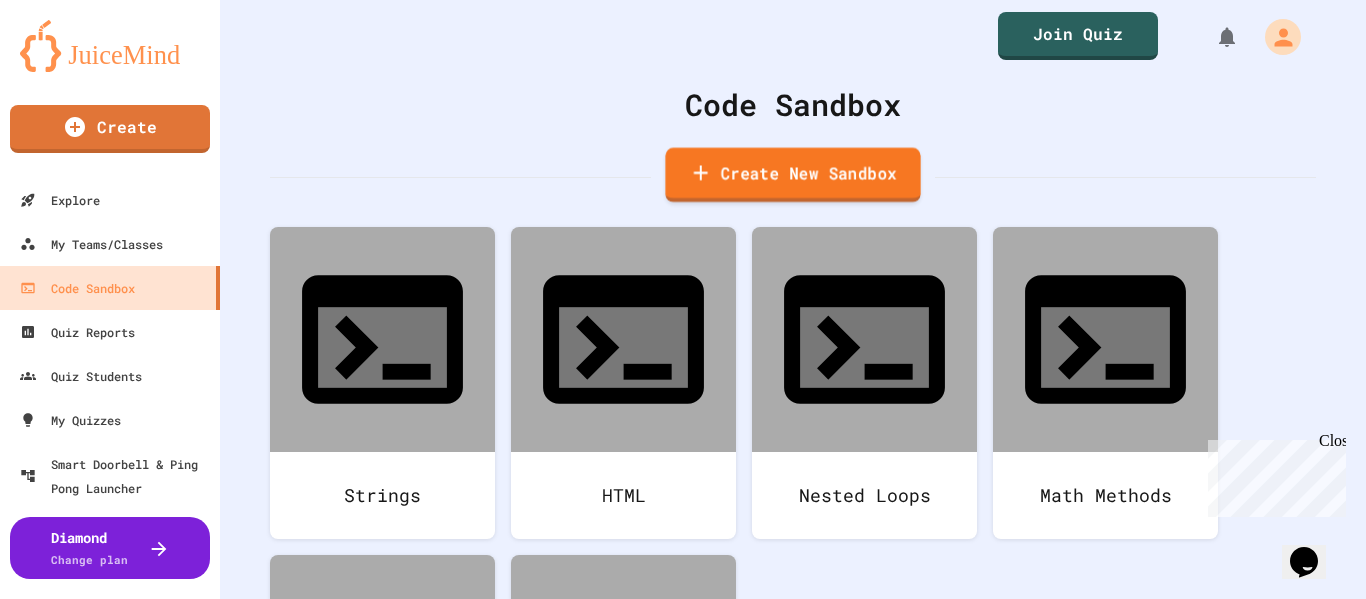 click on "Create New Sandbox" at bounding box center (792, 175) 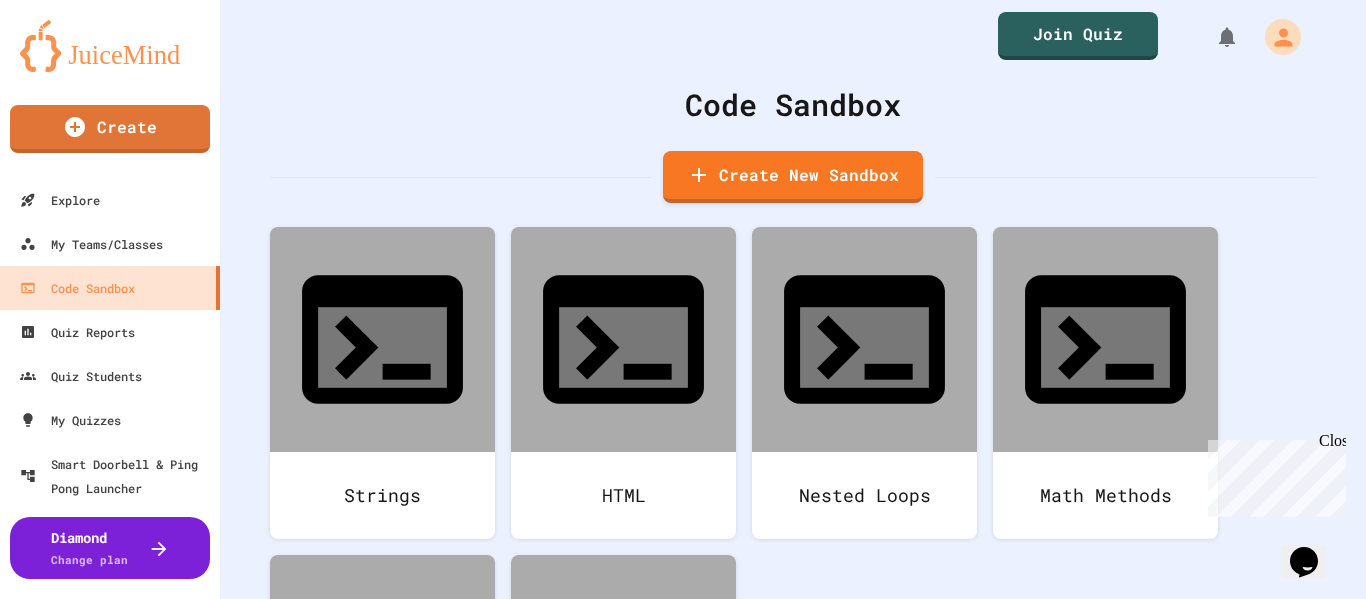 click at bounding box center [683, 696] 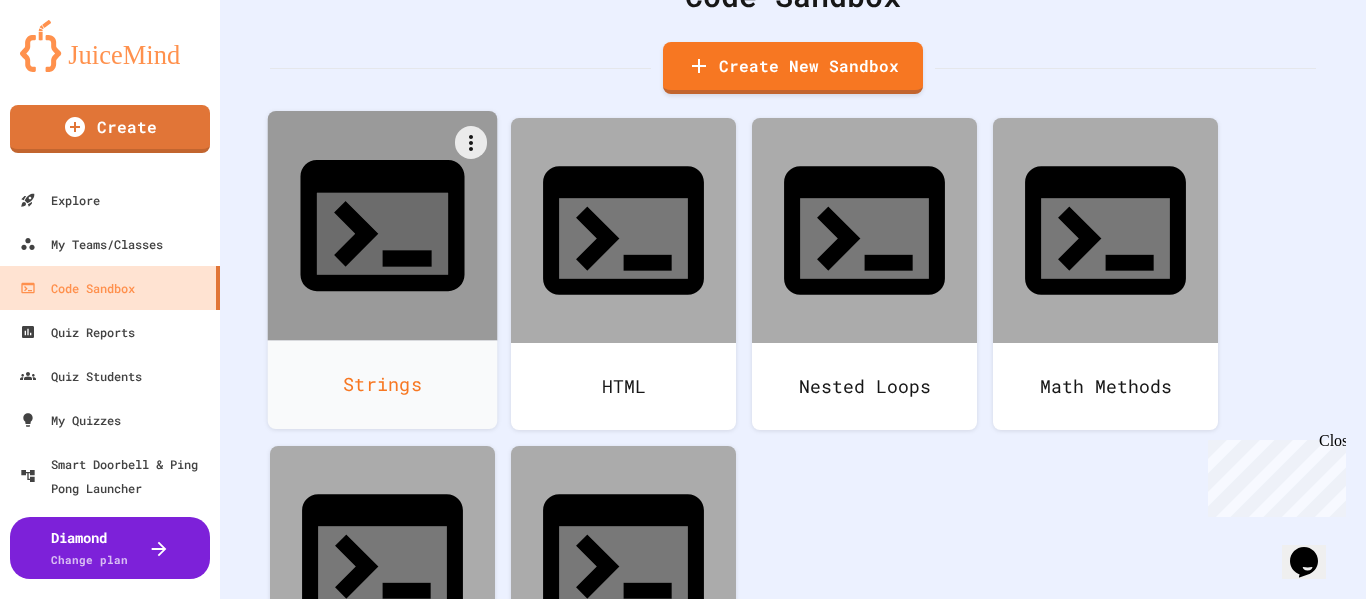 click on "Strings" at bounding box center (383, 384) 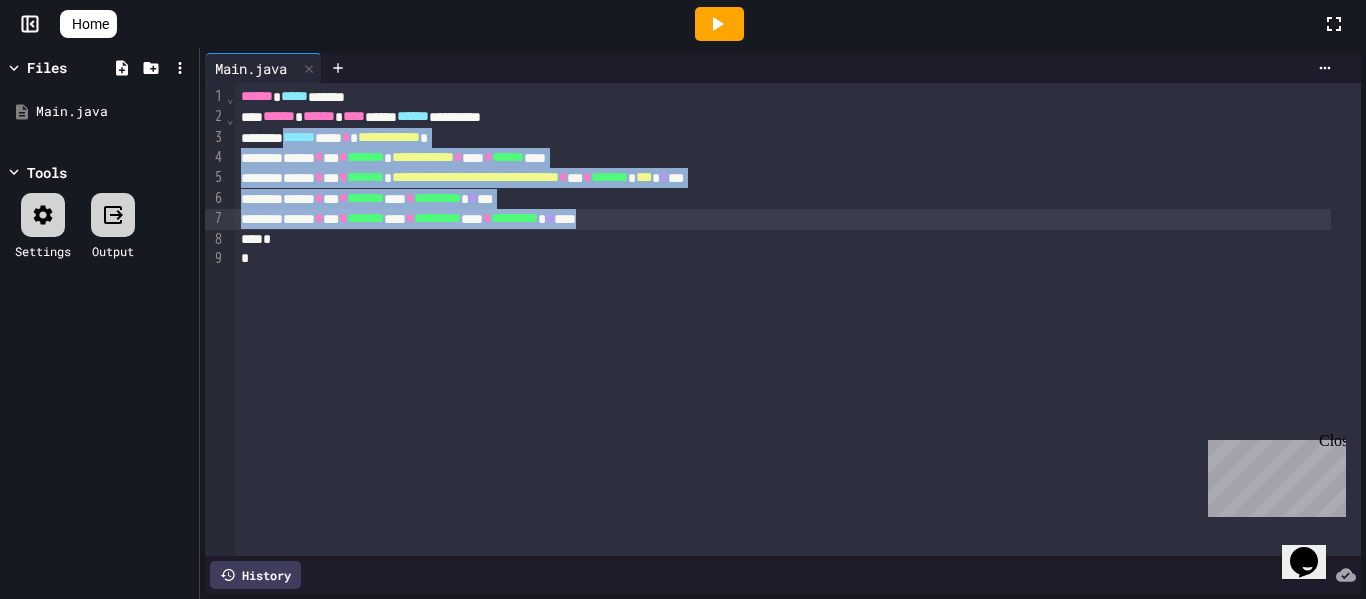 drag, startPoint x: 301, startPoint y: 143, endPoint x: 726, endPoint y: 223, distance: 432.46387 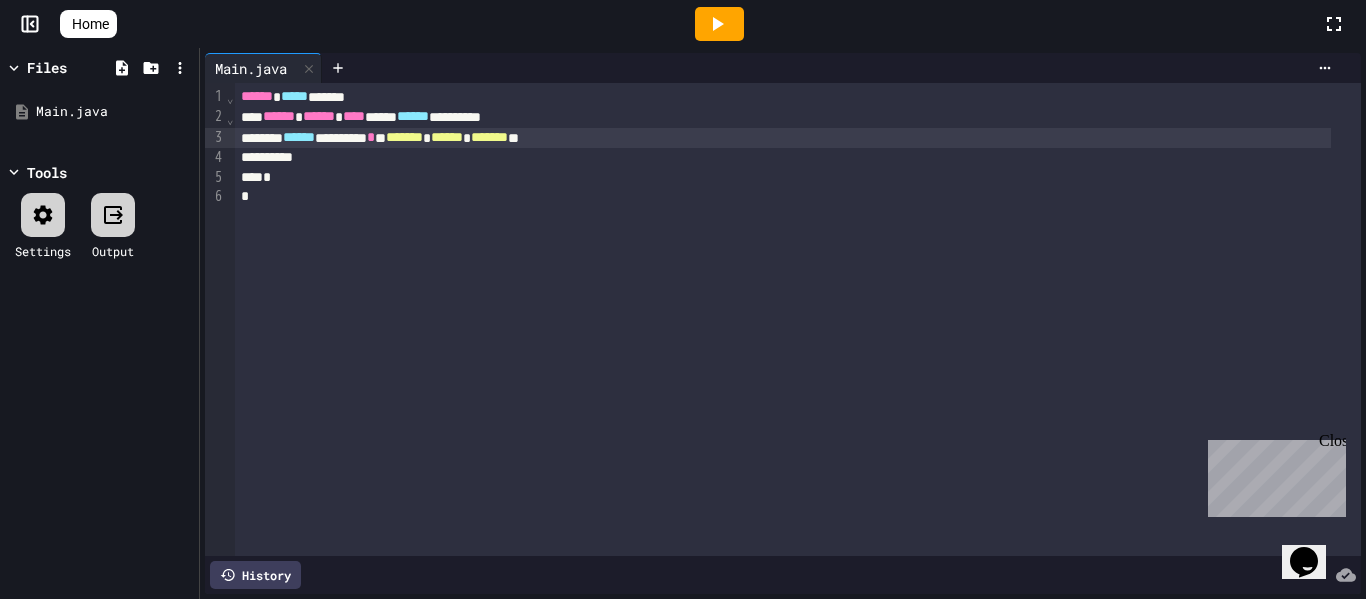 click on "****** ******** * * ******* * ****** * ******* **" at bounding box center [783, 138] 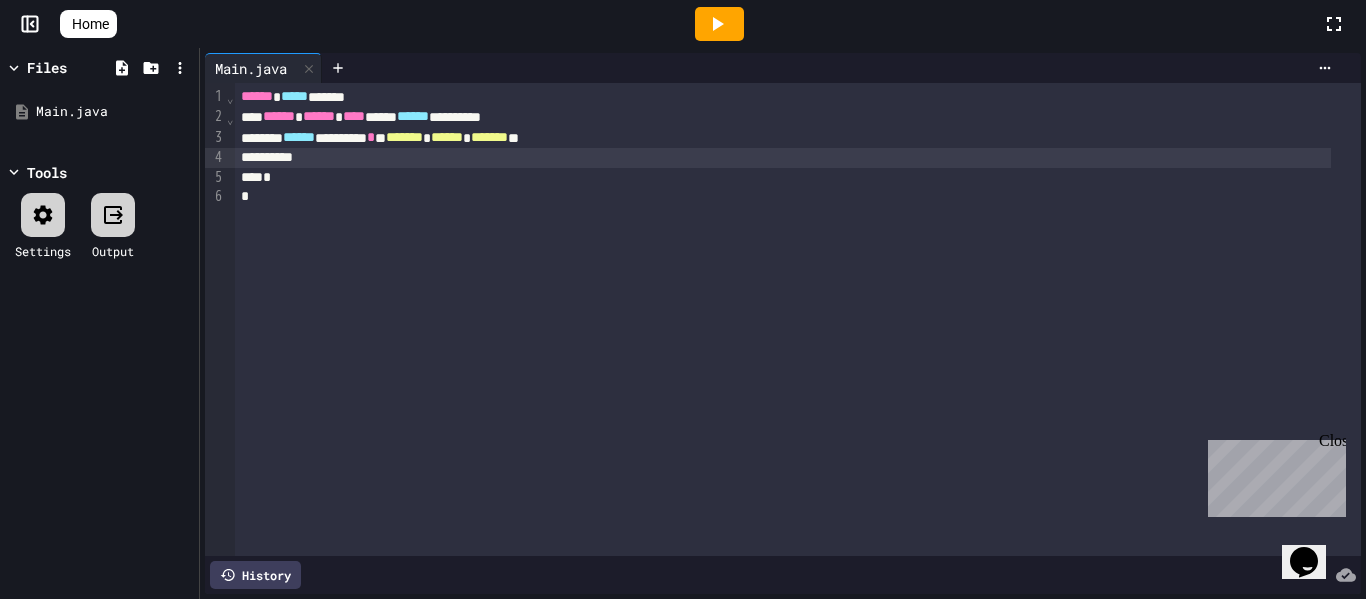 click at bounding box center (783, 158) 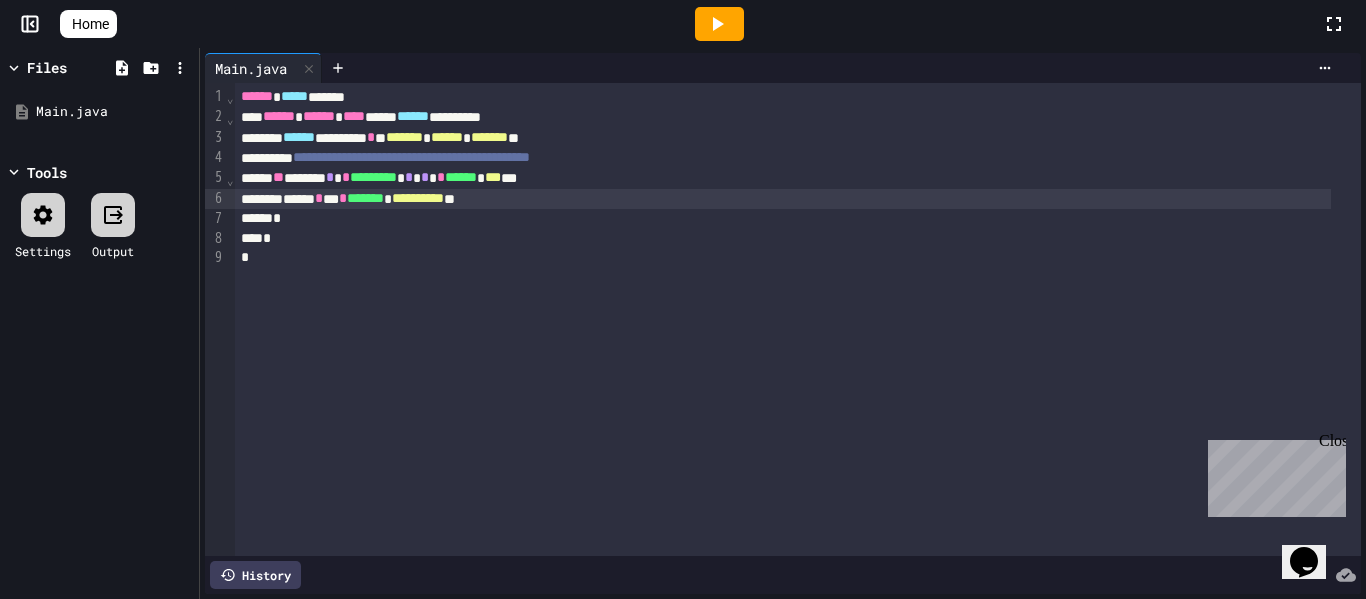 click on "**********" at bounding box center [418, 198] 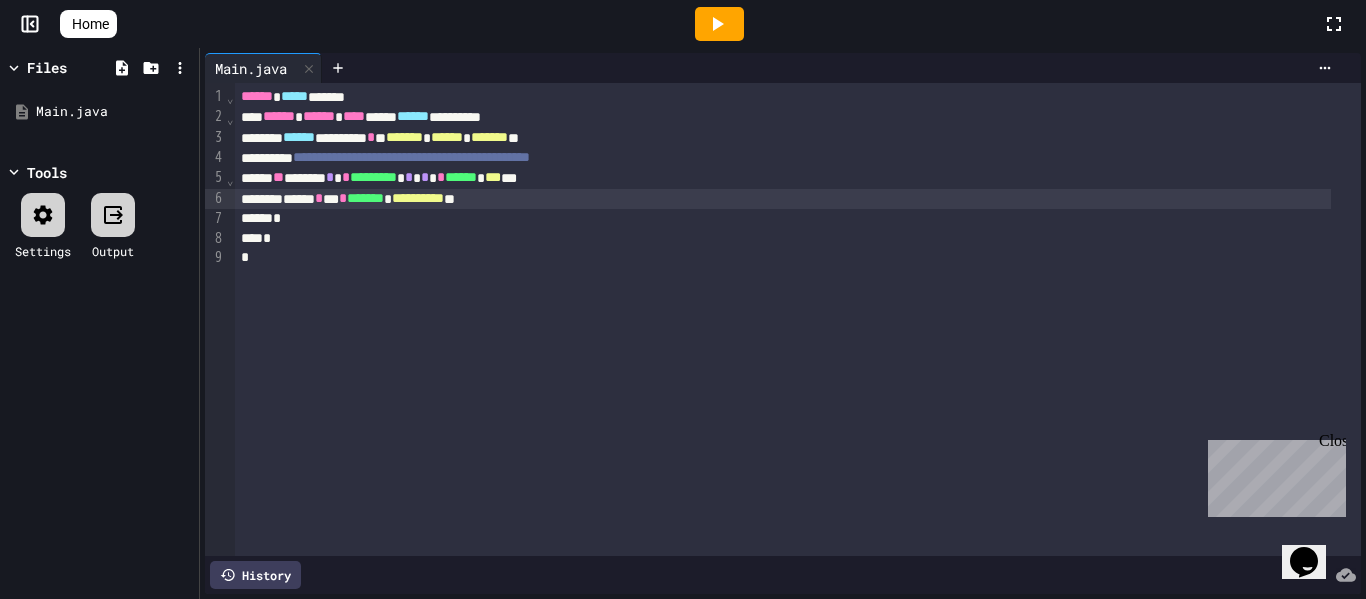 click on "**********" at bounding box center [783, 199] 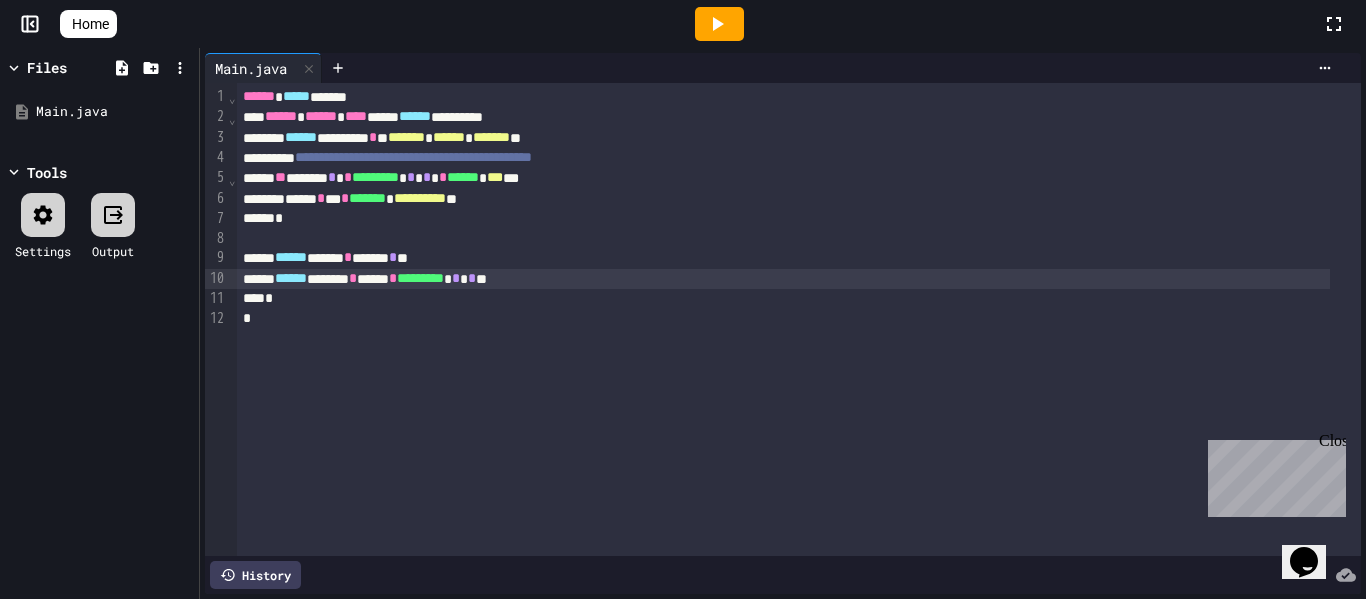 click 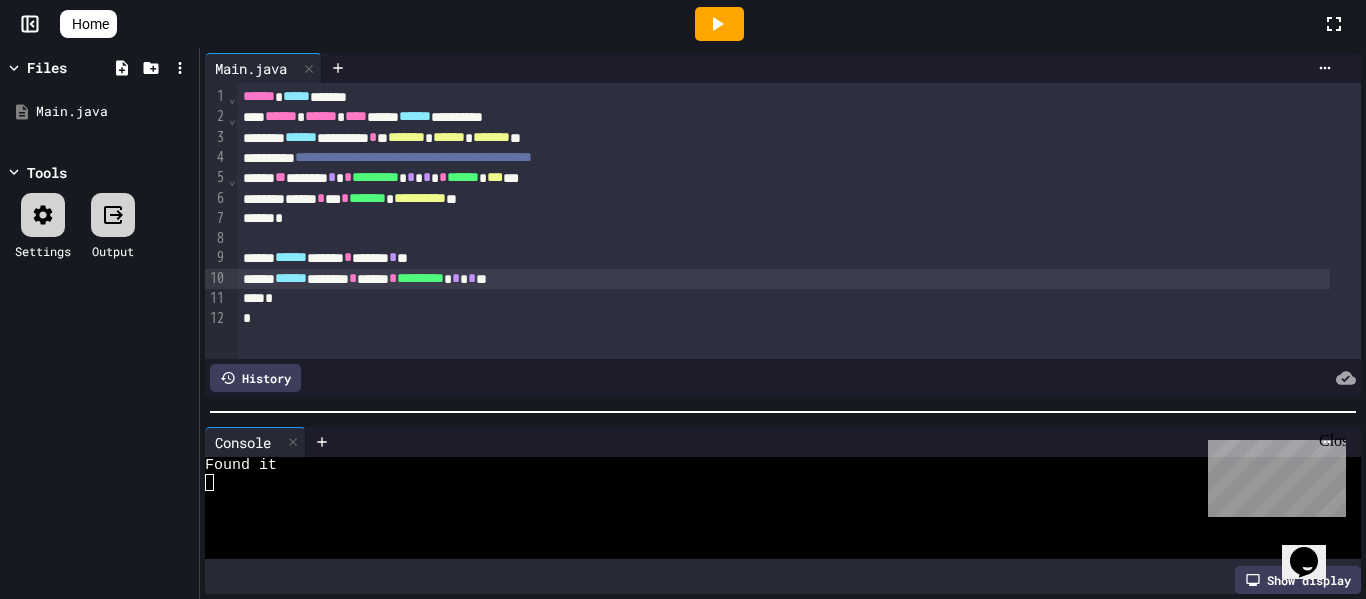 click at bounding box center [783, 412] 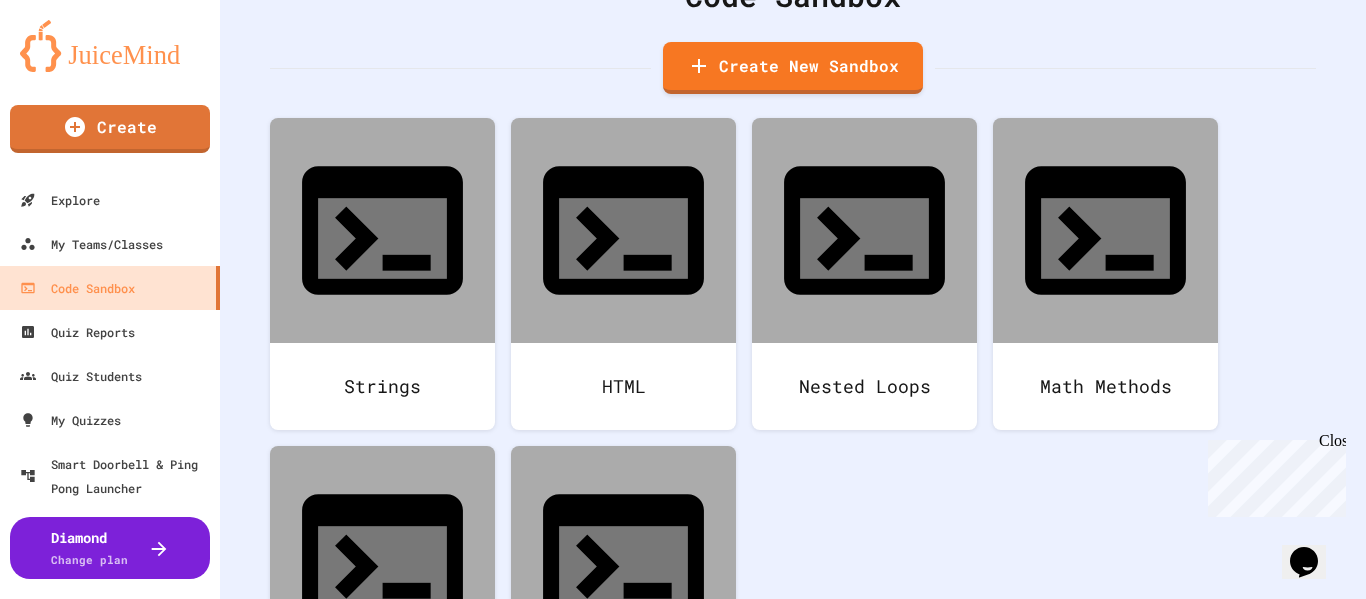 scroll, scrollTop: 107, scrollLeft: 0, axis: vertical 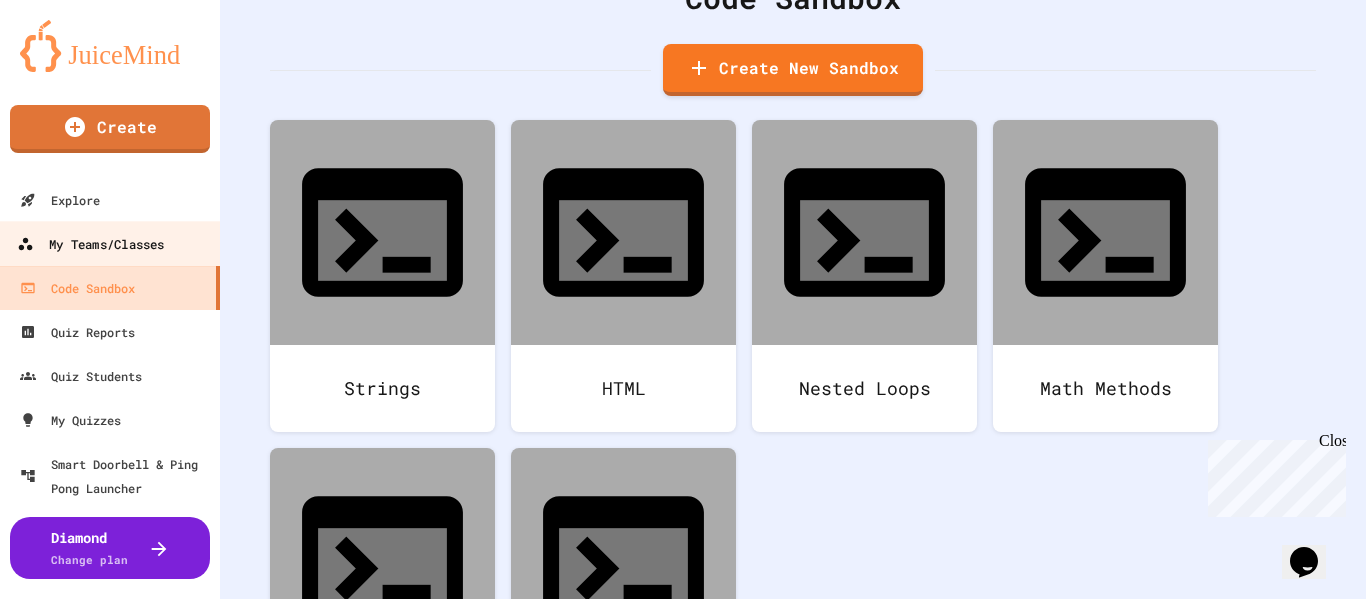 click on "My Teams/Classes" at bounding box center [90, 244] 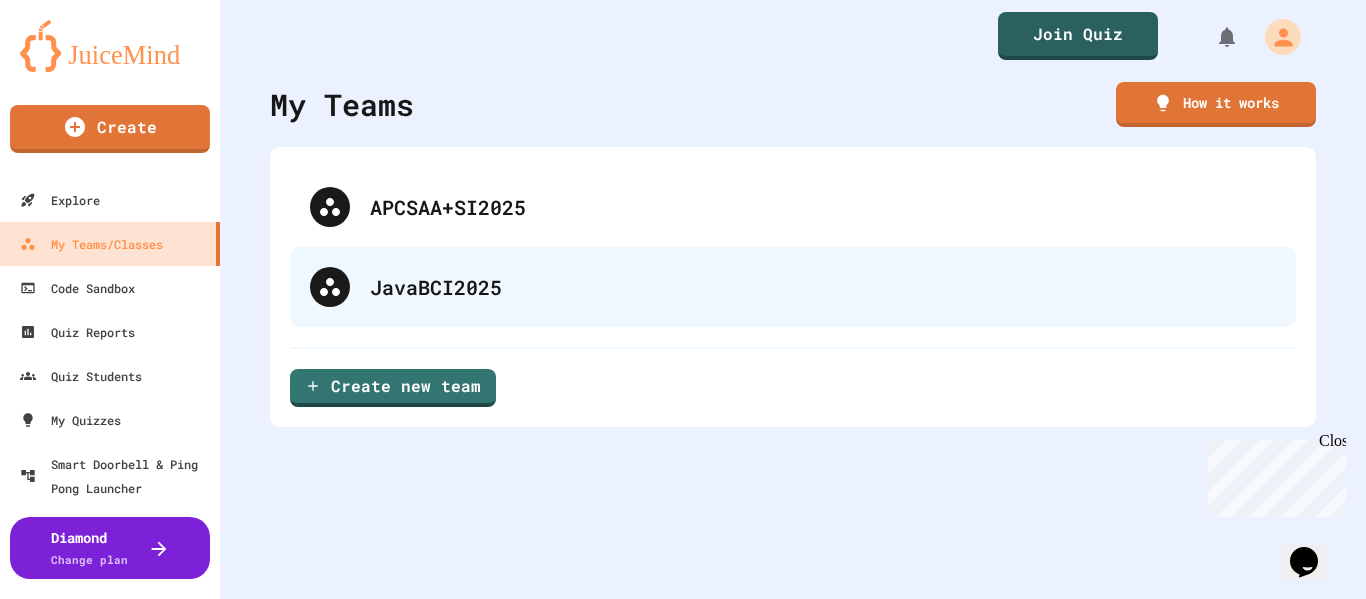 click on "JavaBCI2025" at bounding box center [823, 287] 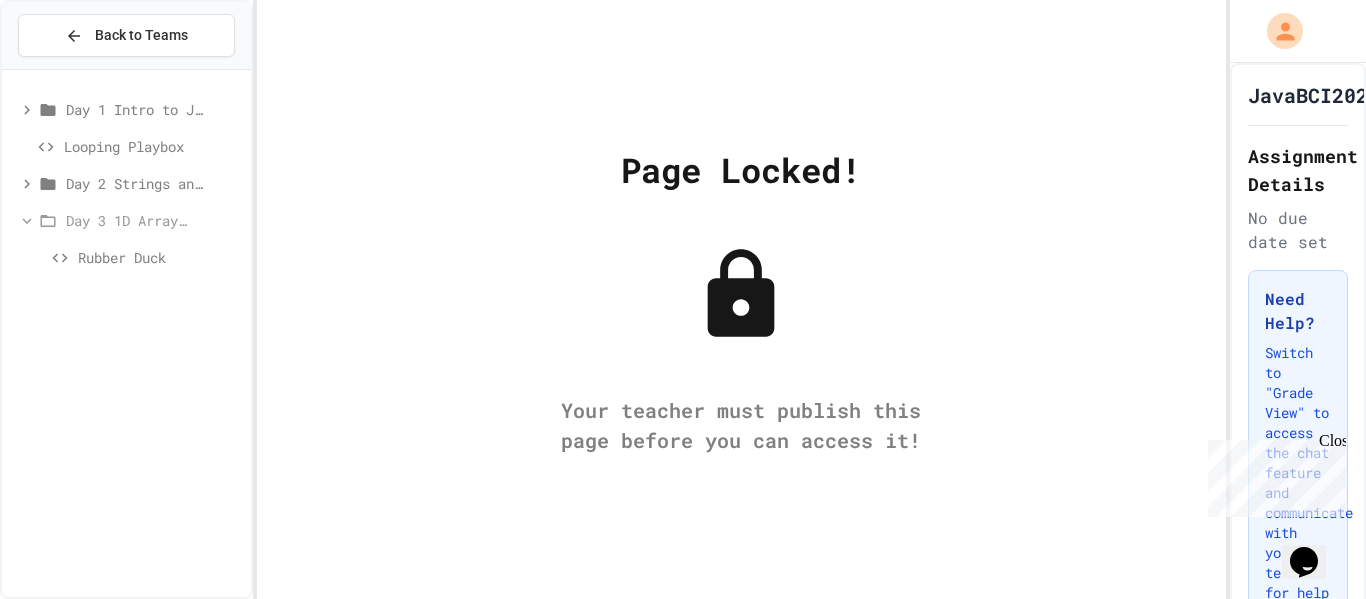 click on "Day 3 1D Arrays, 2D Arrays, and ArrayLists" at bounding box center (126, 220) 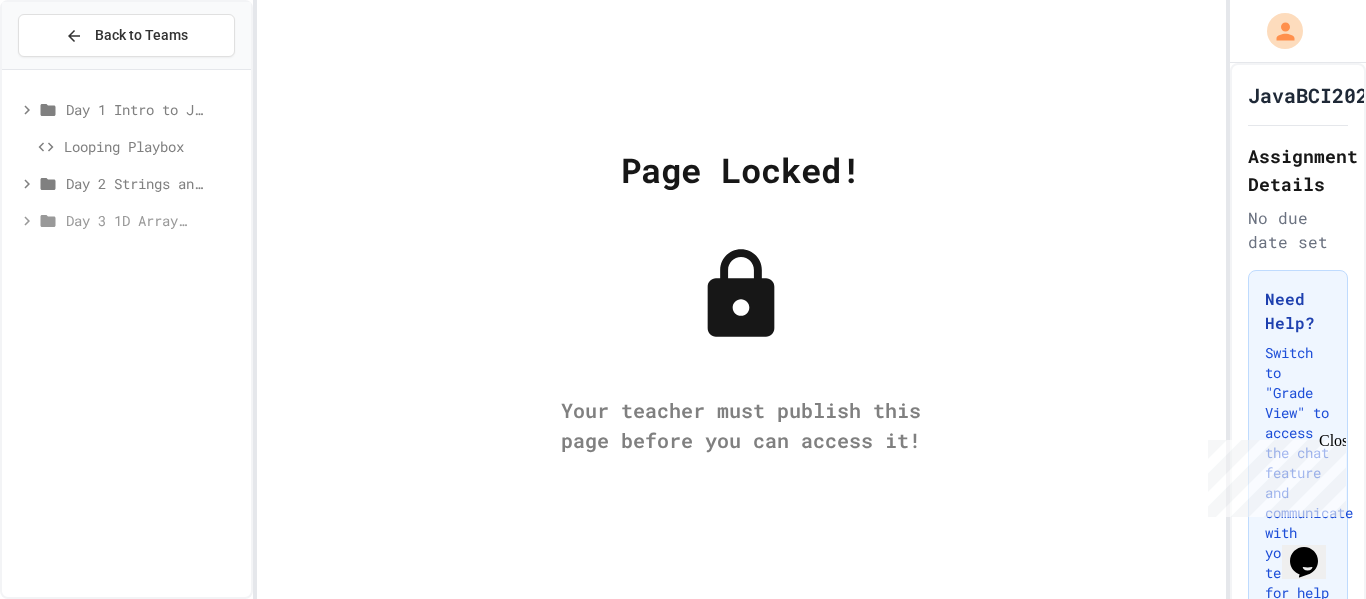 click 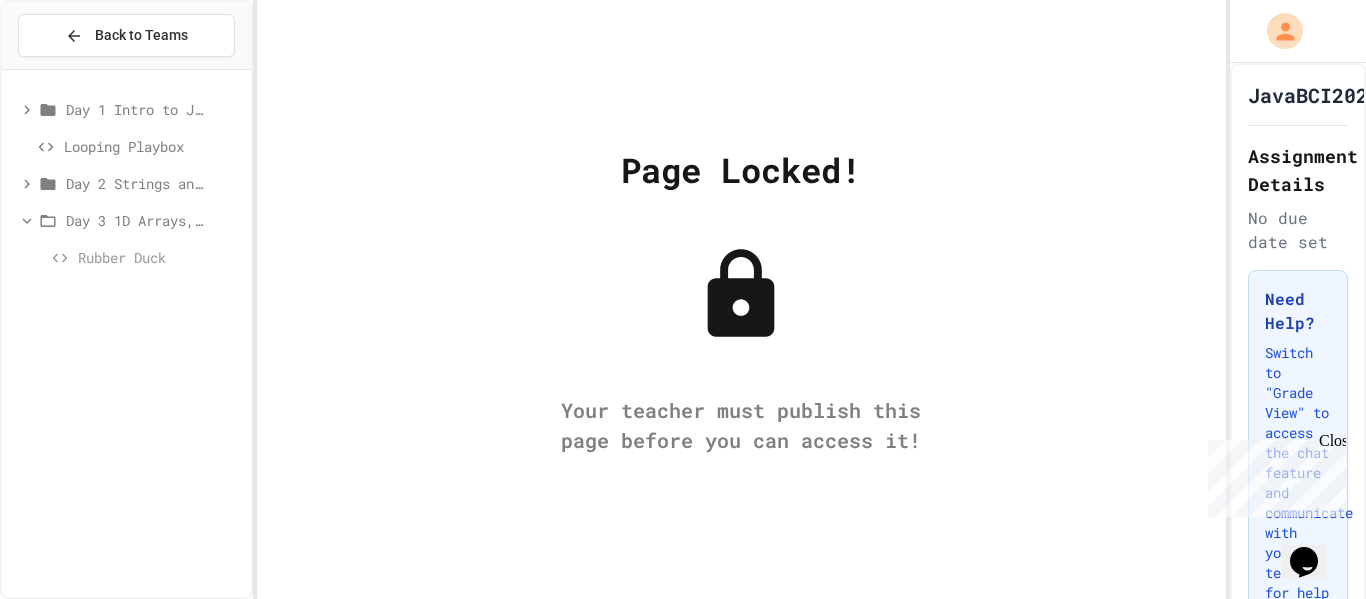 click on "Rubber Duck" at bounding box center [131, 257] 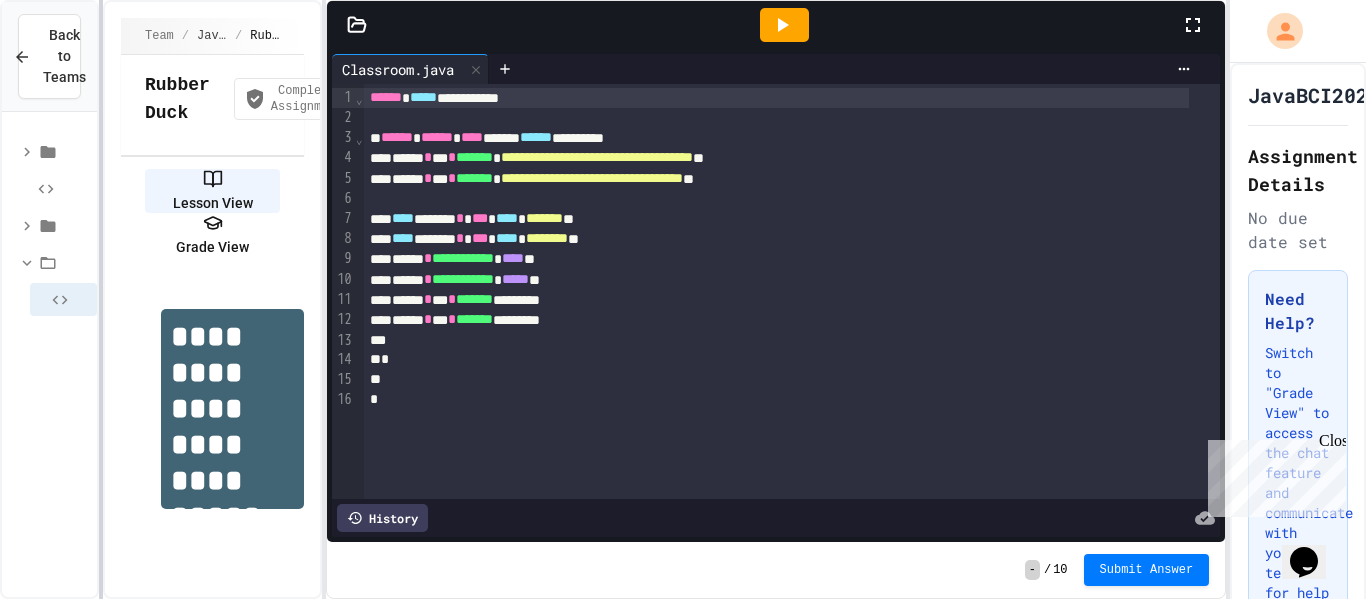 click on "**********" at bounding box center (683, 299) 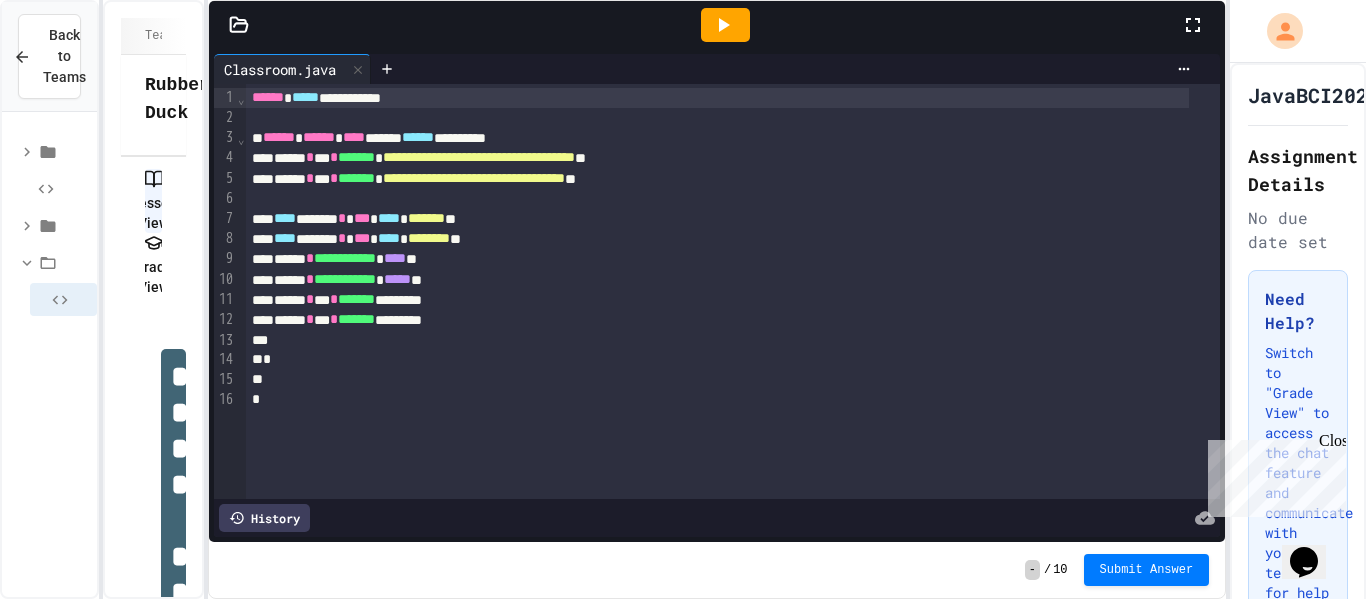 click on "**********" at bounding box center [664, 299] 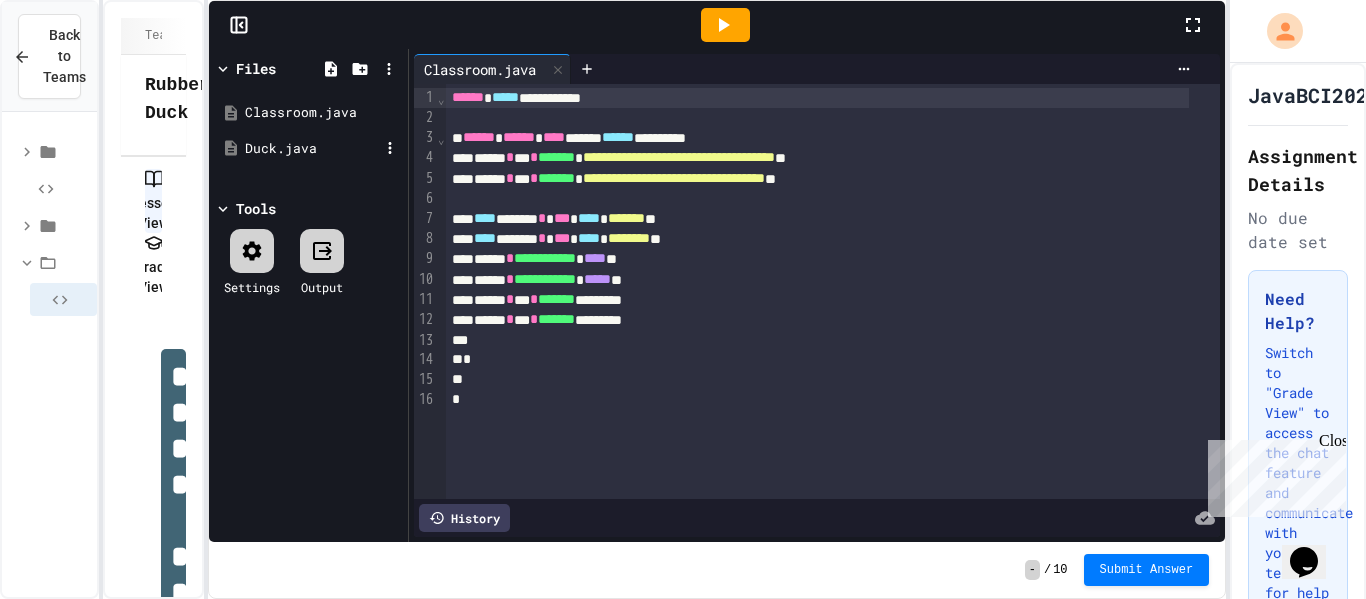 click on "Duck.java" at bounding box center (308, 149) 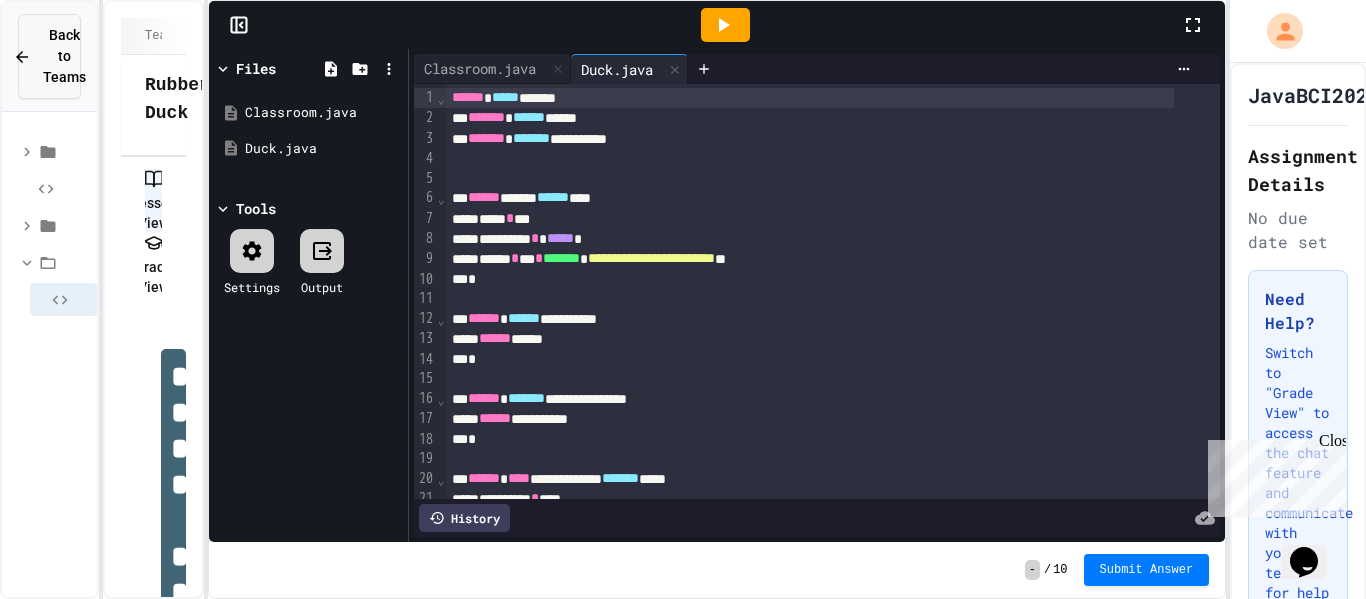 click on "Back to Teams" at bounding box center [64, 56] 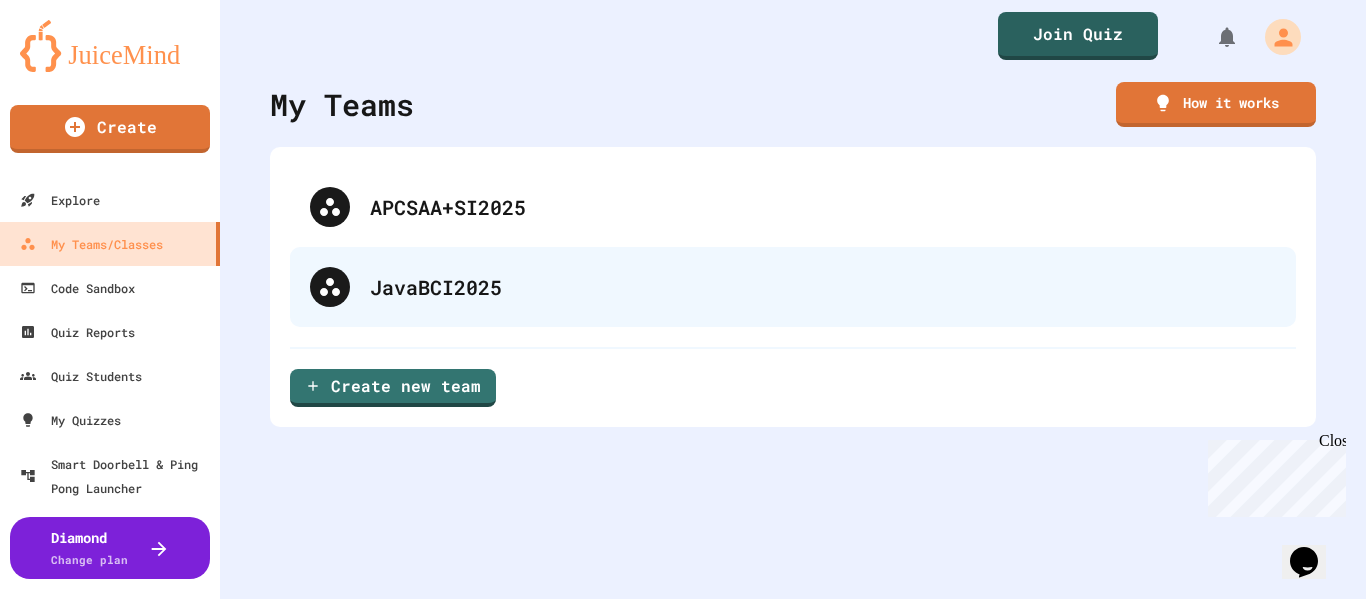 click on "JavaBCI2025" at bounding box center [823, 287] 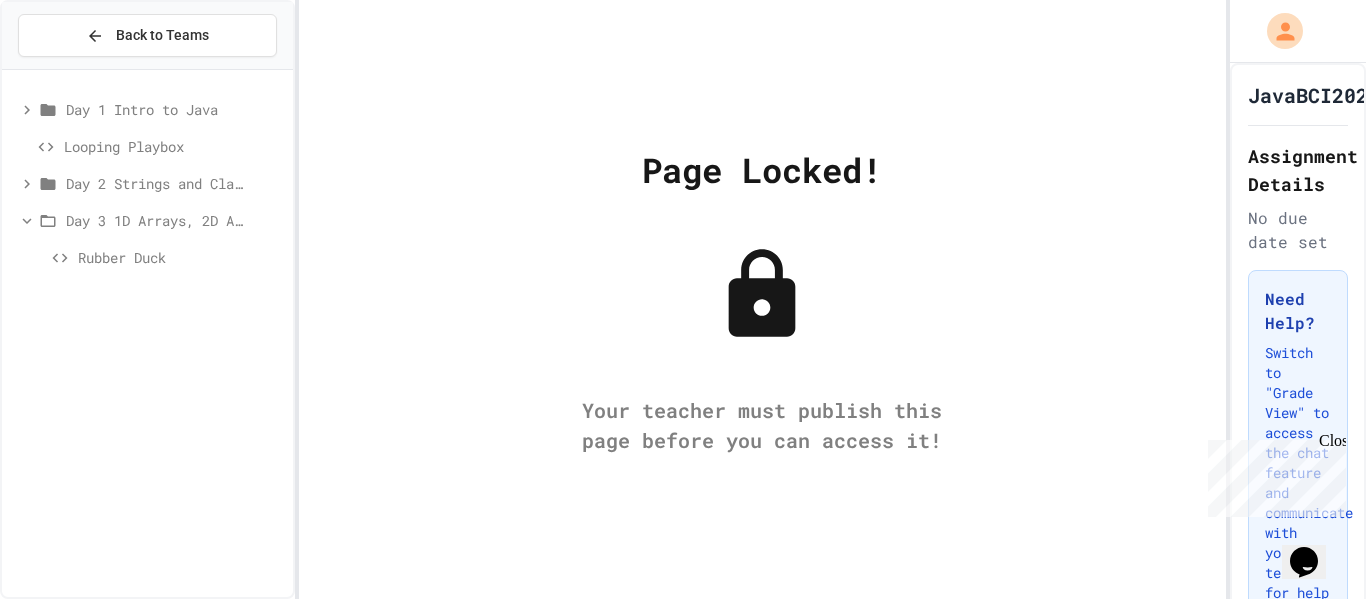 click on "Back to Teams Day 1 Intro to Java   Looping Playbox   Day 2 Strings and Classes   Day 3 1D Arrays, 2D Arrays, and ArrayLists   Rubber Duck    Page Locked! Your teacher must publish this page before you can access it! JavaBCI2025 Assignment Details No due date set Need Help? Switch to "Grade View" to access the chat feature and communicate with your teacher for help and guidance." at bounding box center (683, 299) 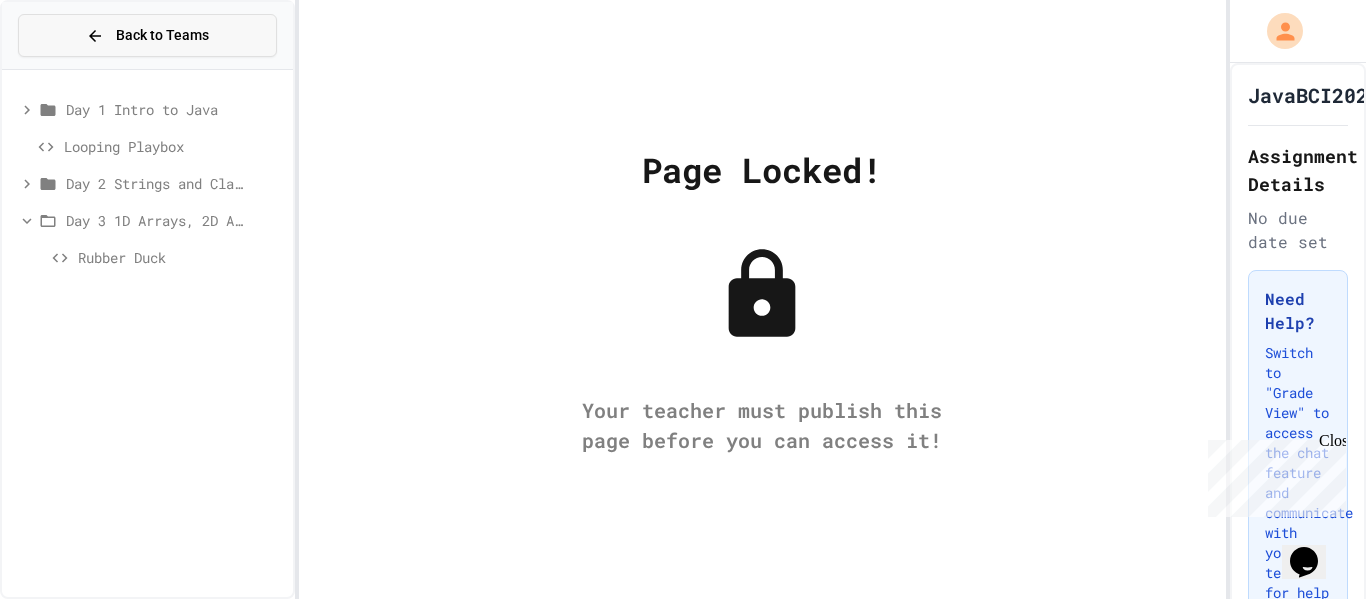 click on "Back to Teams" at bounding box center [147, 35] 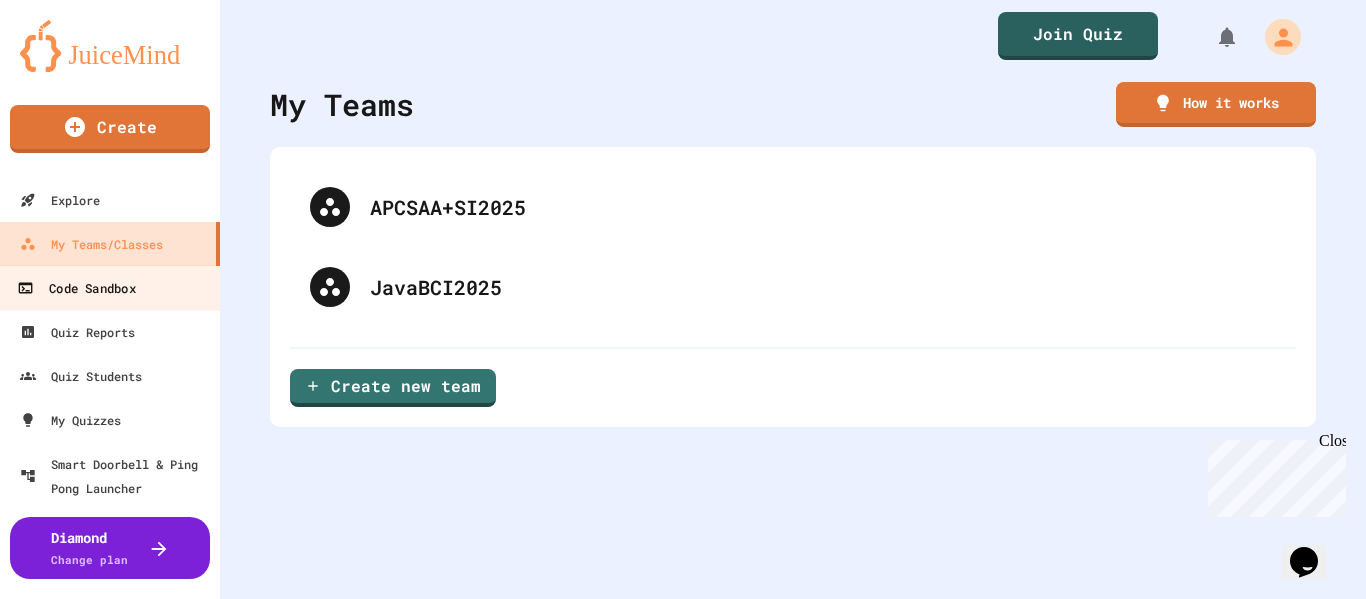 click on "Code Sandbox" at bounding box center (110, 287) 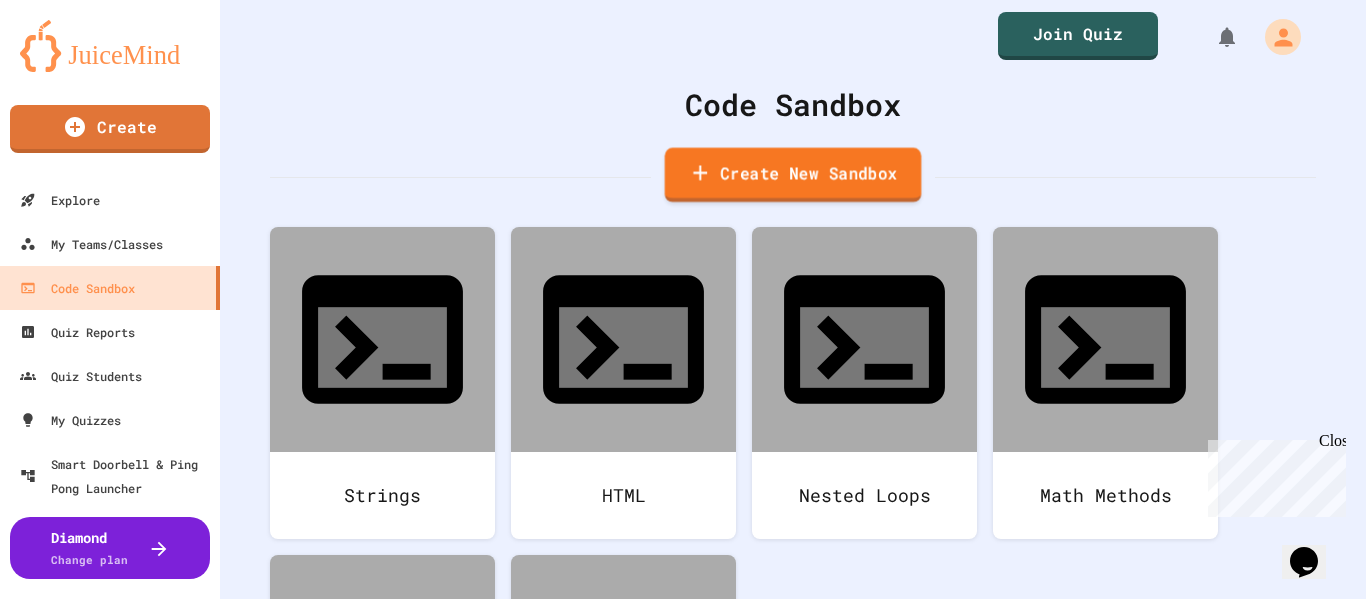 click on "Create New Sandbox" at bounding box center [793, 175] 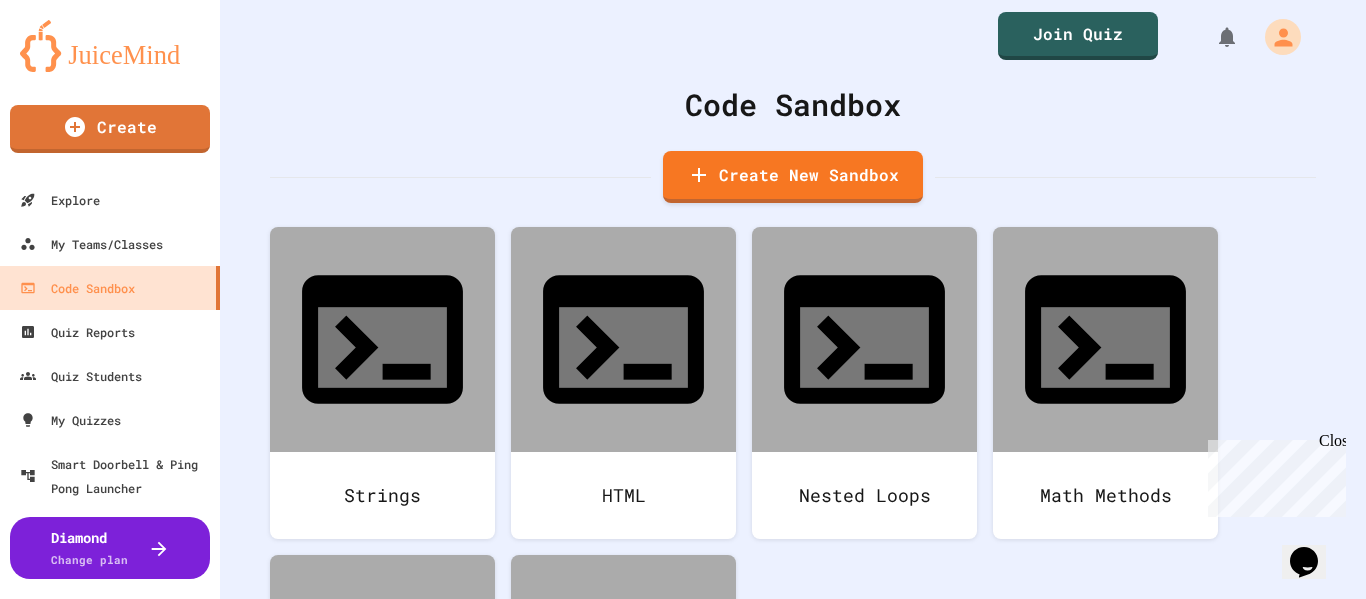 click at bounding box center [683, 696] 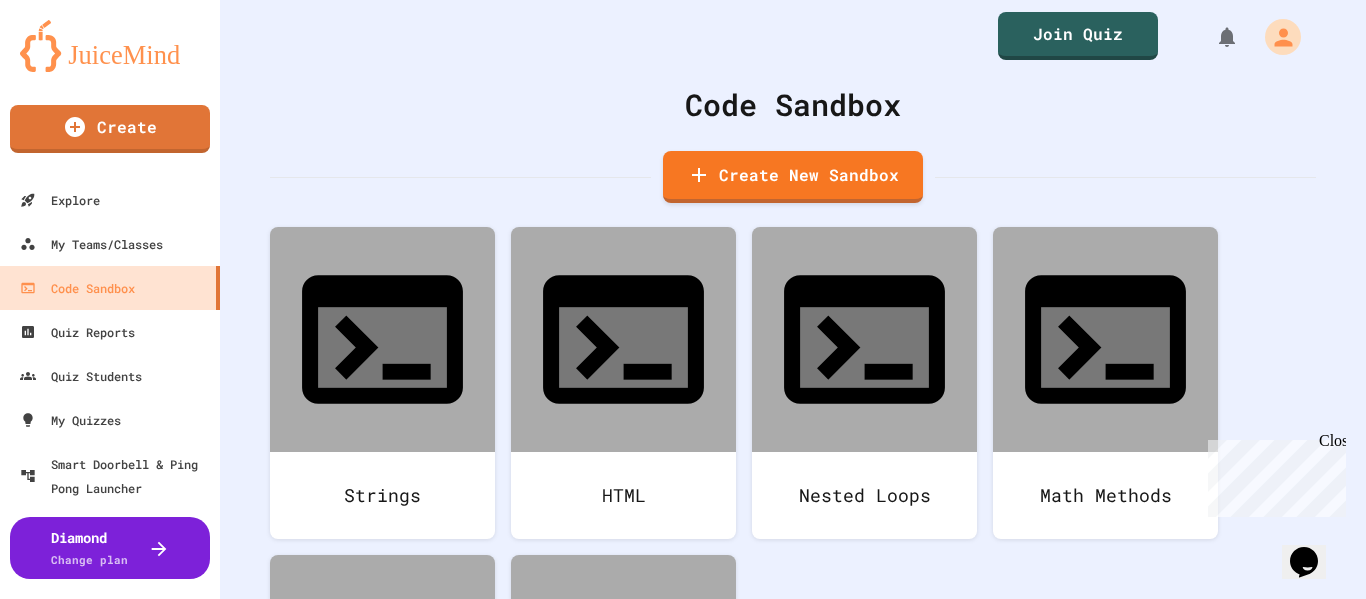 click on "Java" at bounding box center [693, 1266] 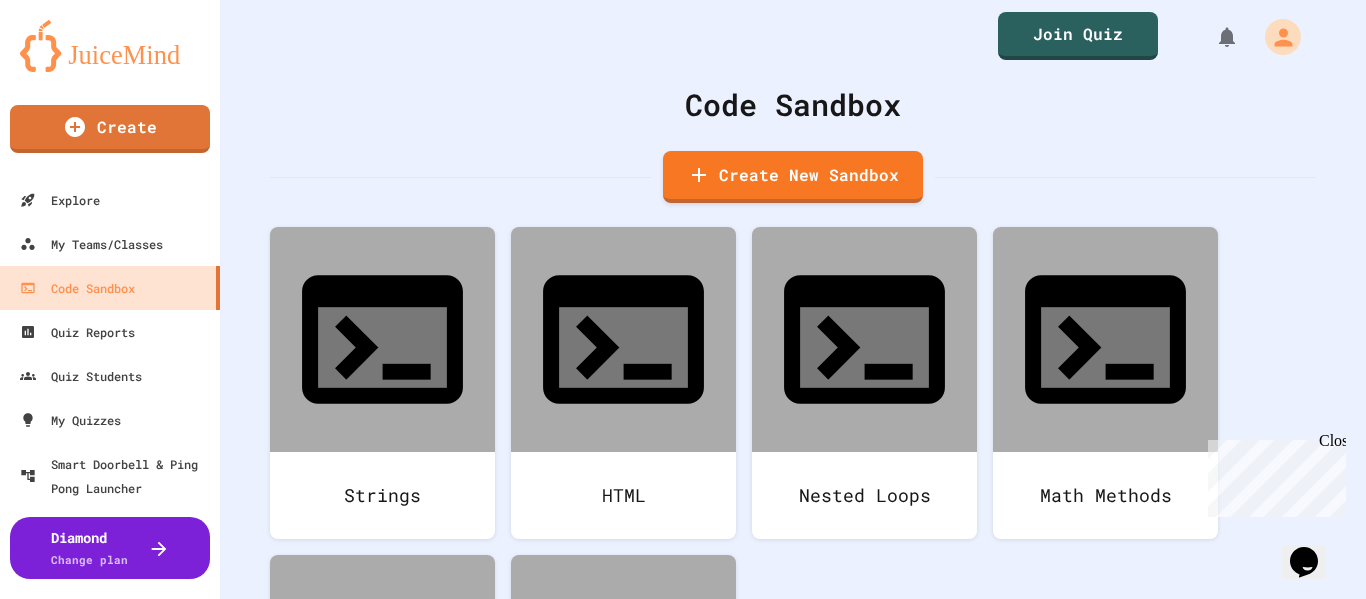 click on "Create Sandbox" at bounding box center (683, 1159) 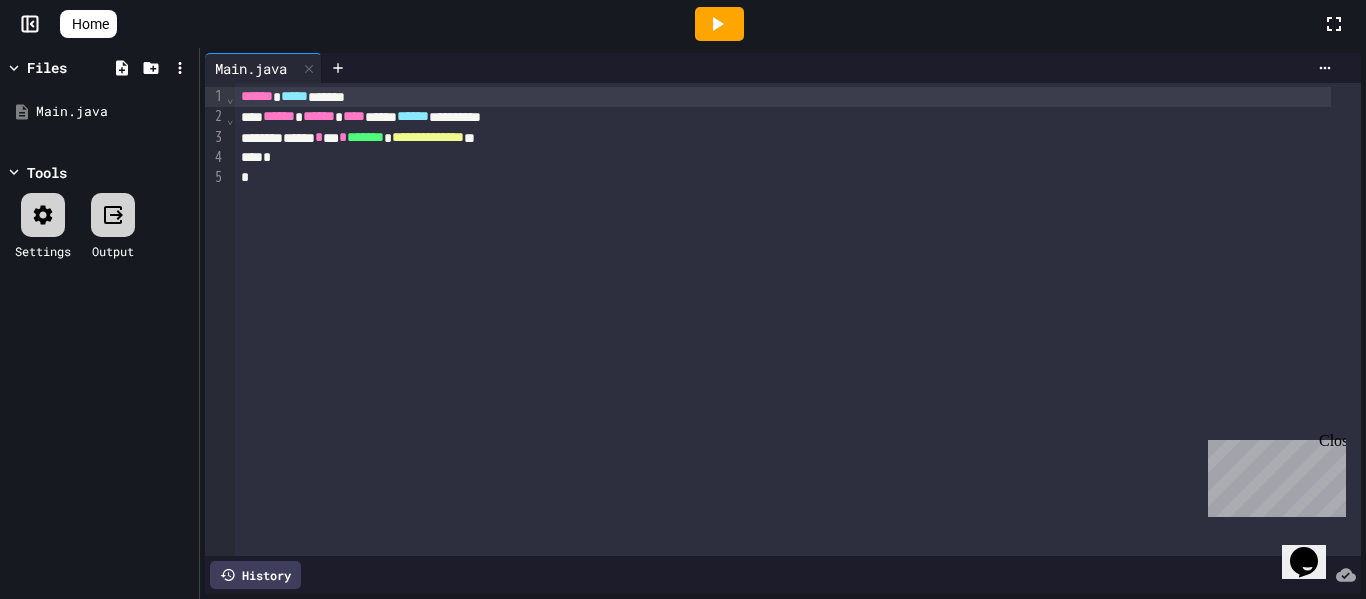 click on "Main.java" at bounding box center (251, 68) 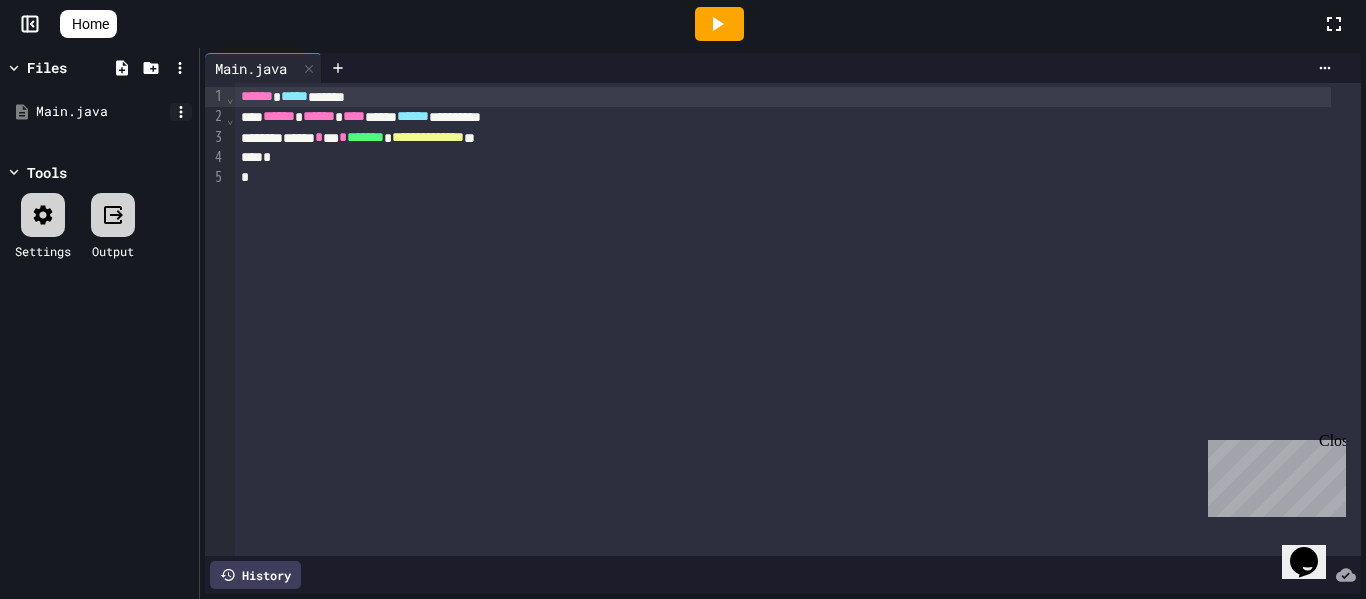 click 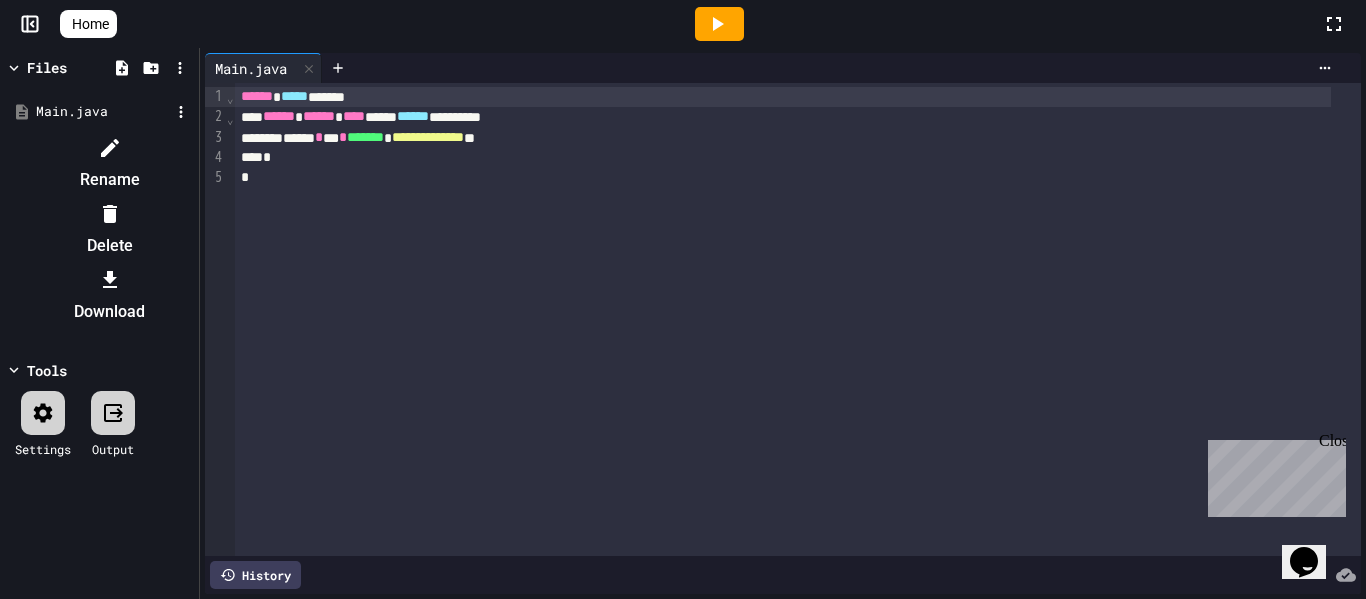 click at bounding box center (109, 148) 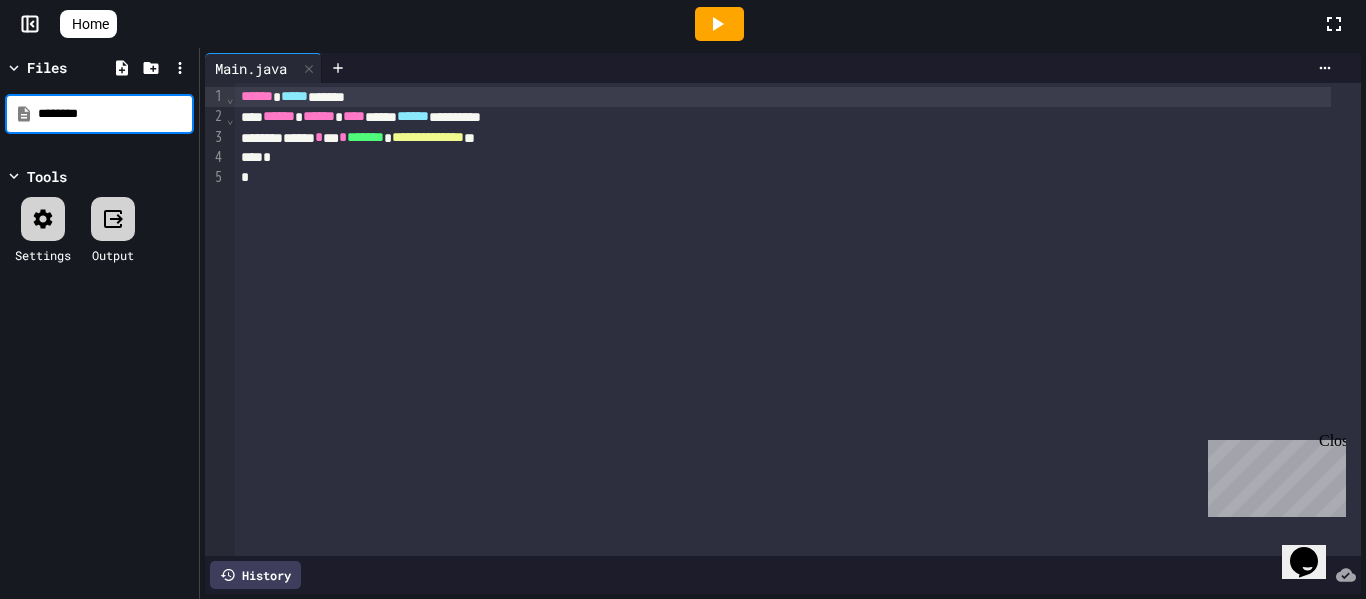 type on "*********" 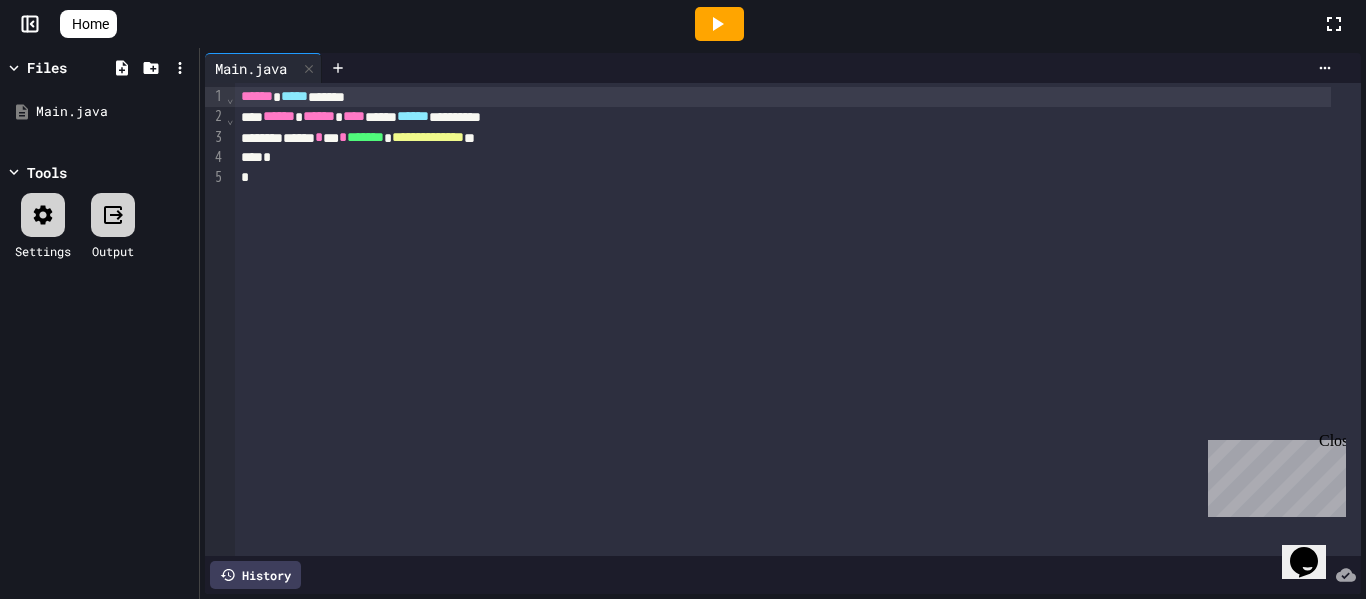 click on "Files Main.java Tools Settings Output" at bounding box center (99, 323) 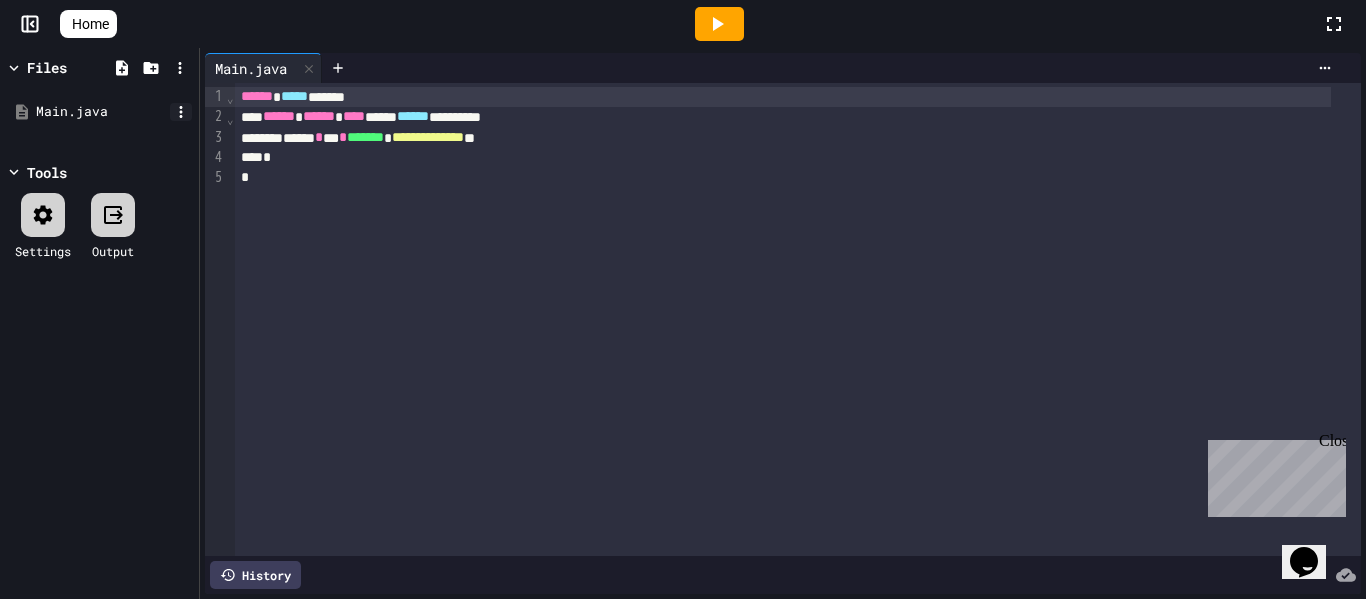 click 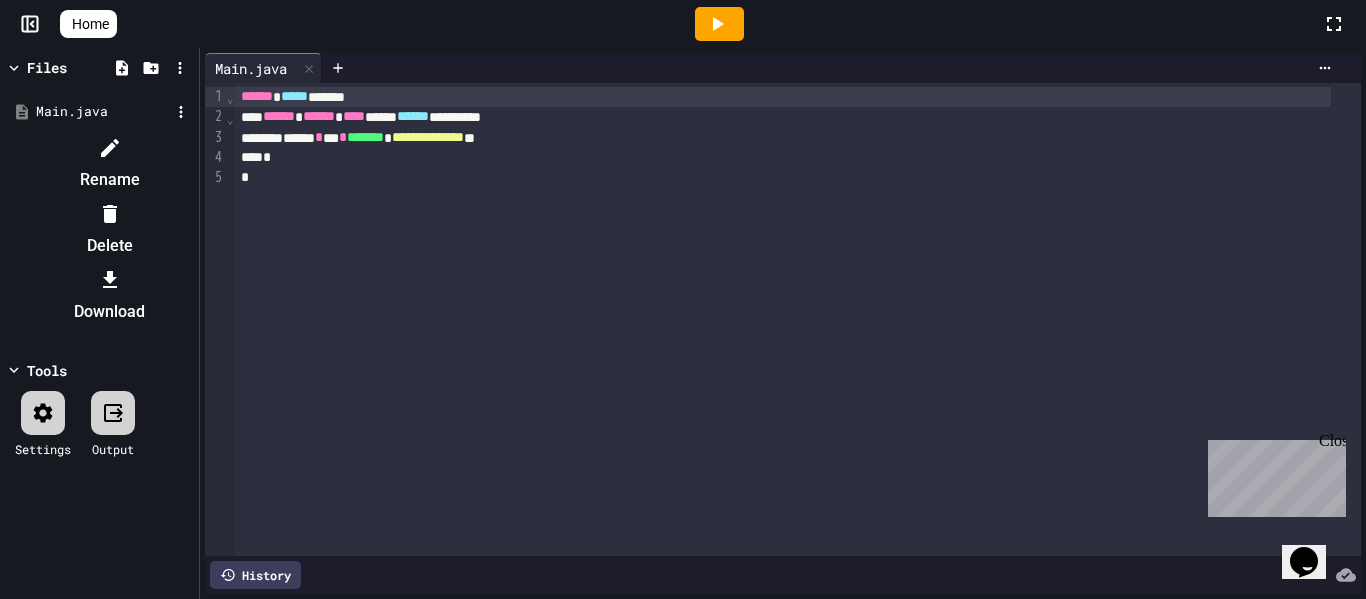 click 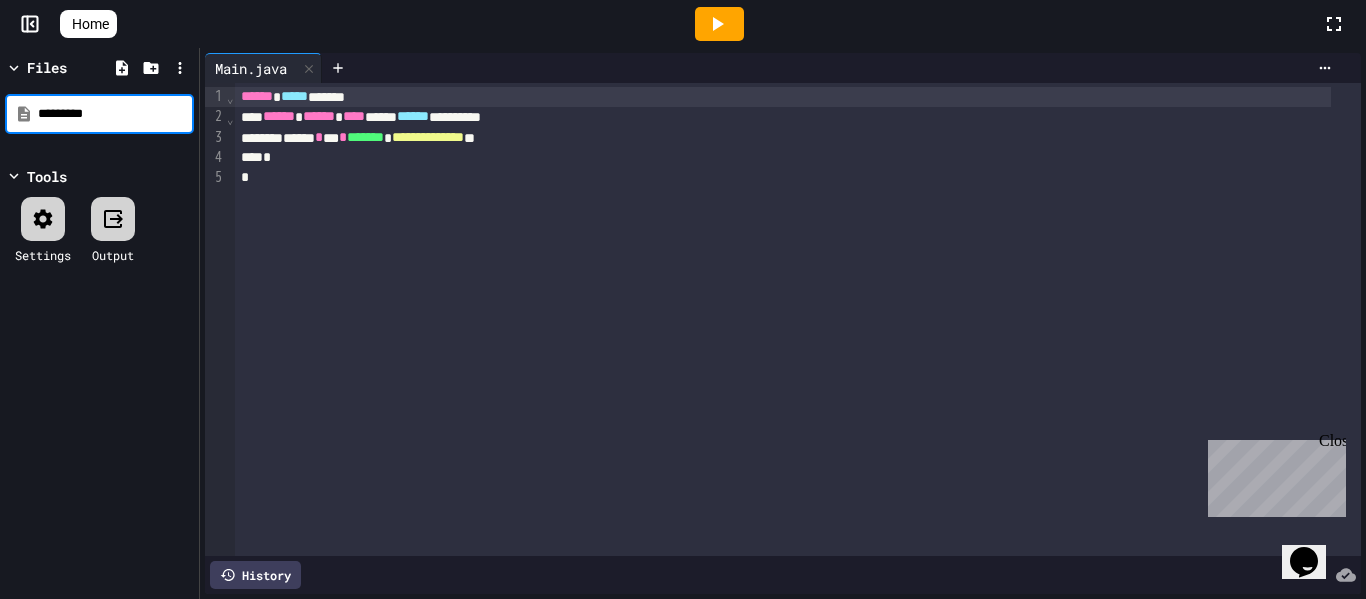 click on "*********" at bounding box center [99, 114] 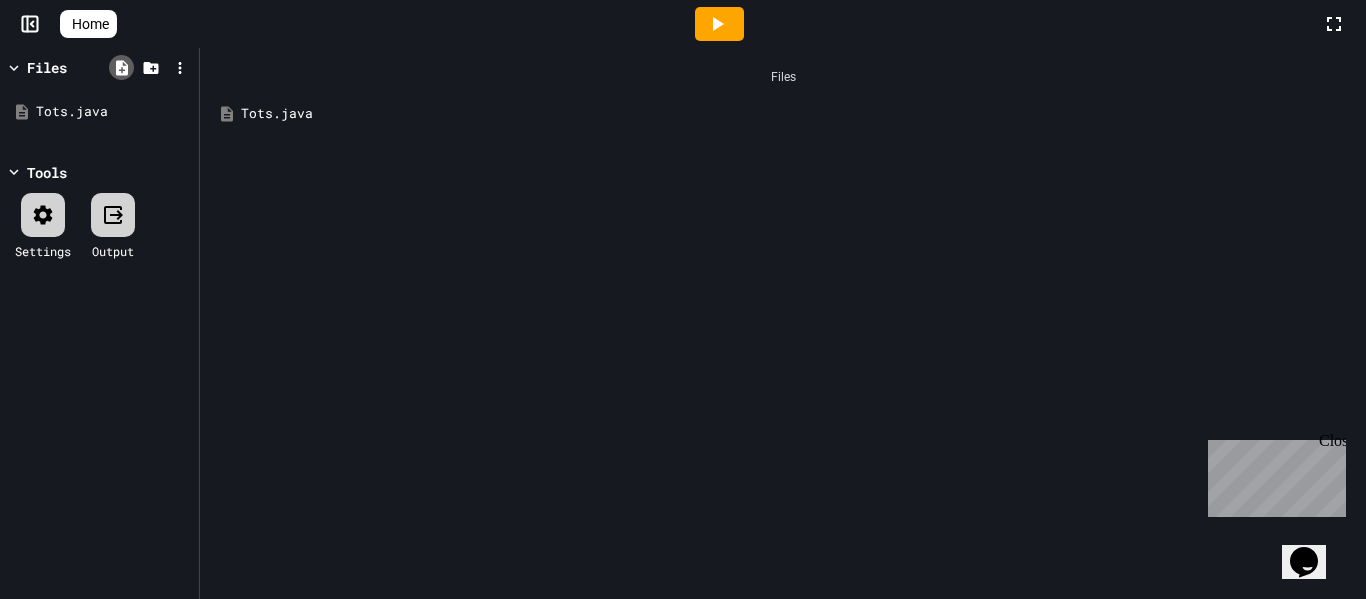 click 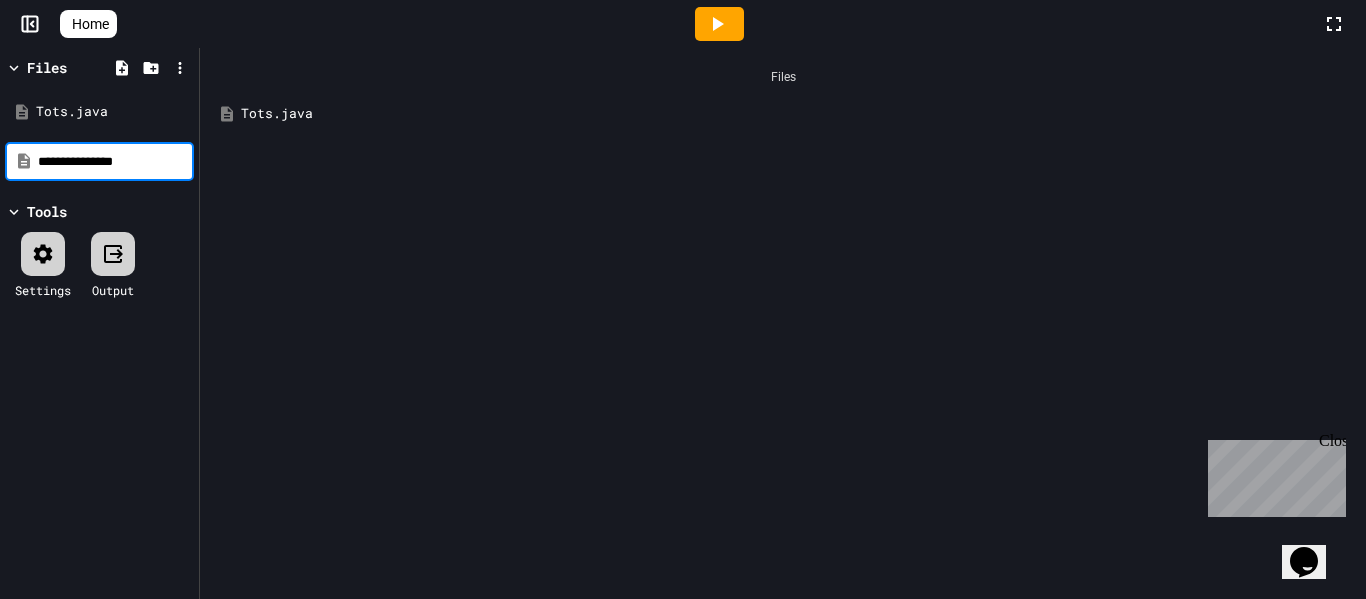 type on "**********" 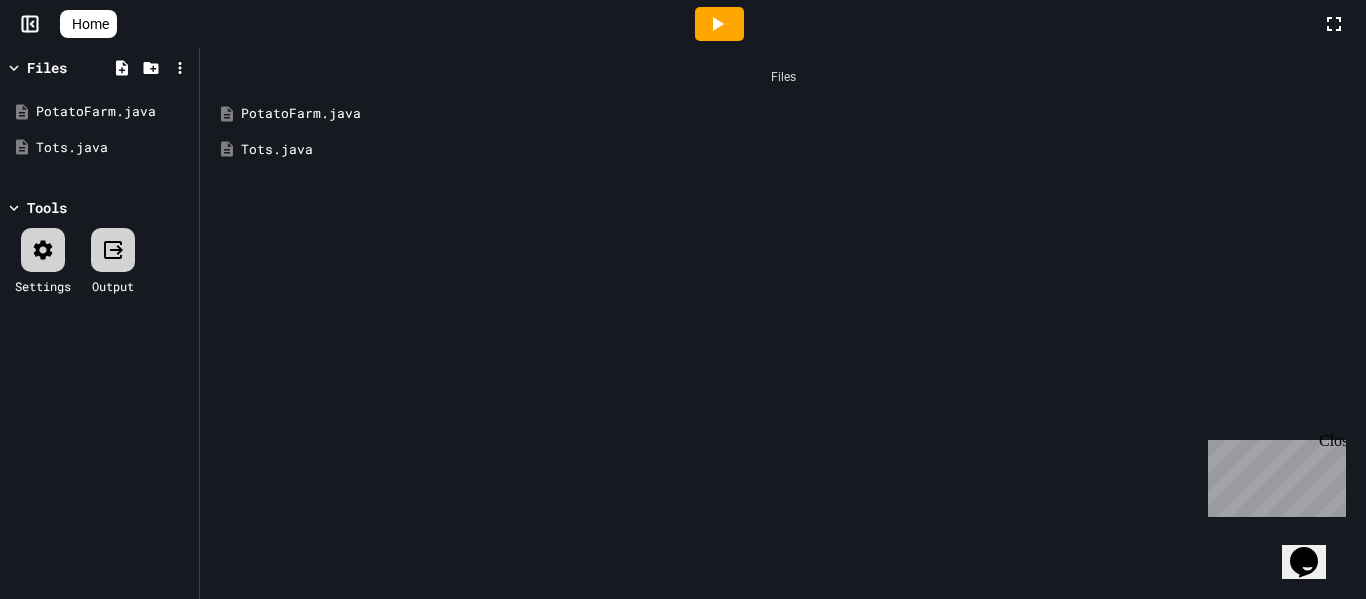 click on "Tots.java" at bounding box center [797, 150] 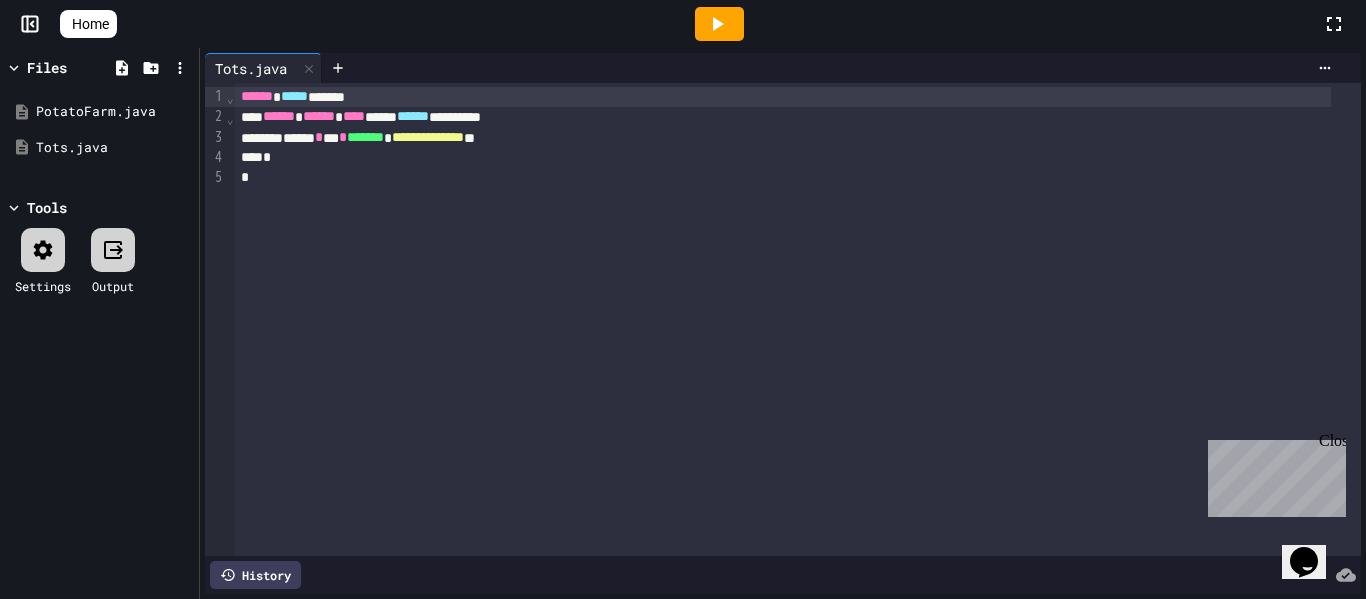 click on "******" at bounding box center (257, 96) 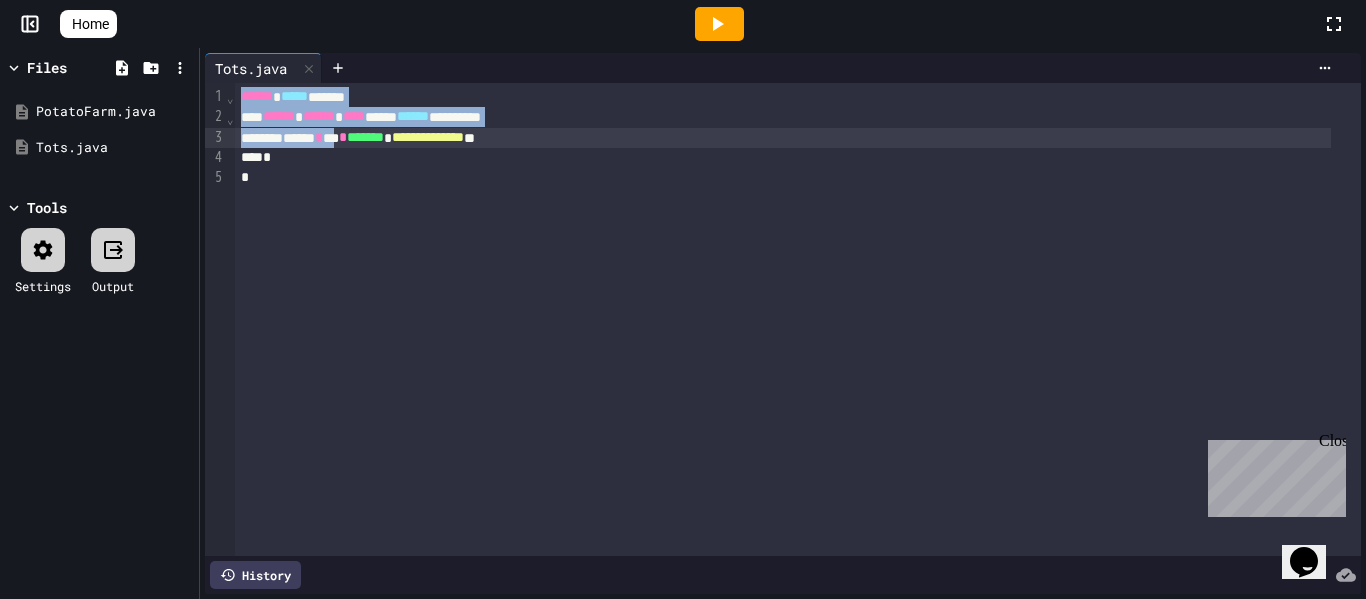 drag, startPoint x: 241, startPoint y: 97, endPoint x: 370, endPoint y: 129, distance: 132.90974 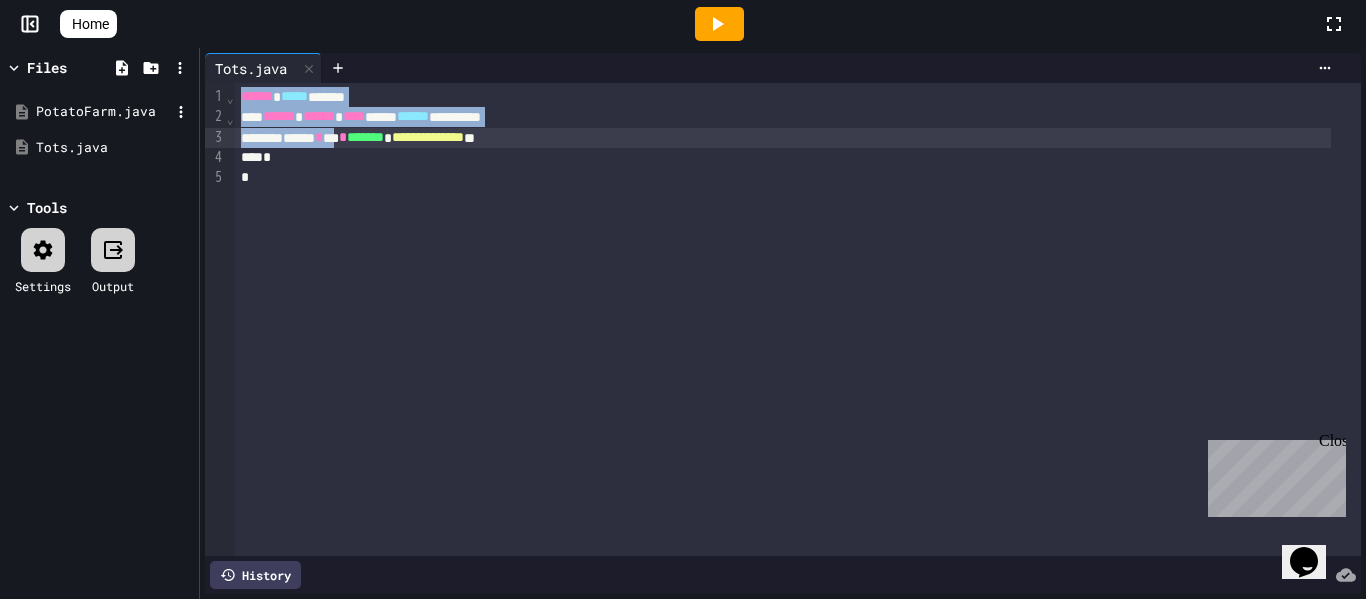 click on "PotatoFarm.java" at bounding box center (103, 112) 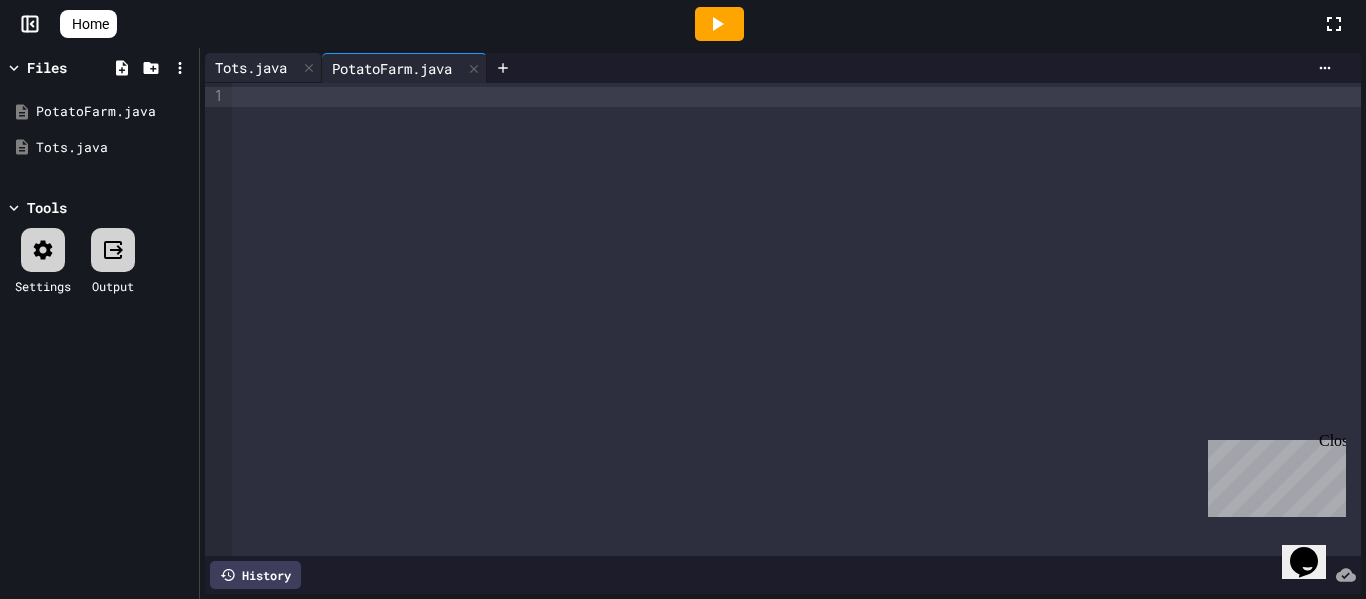 click on "Tots.java" at bounding box center [251, 67] 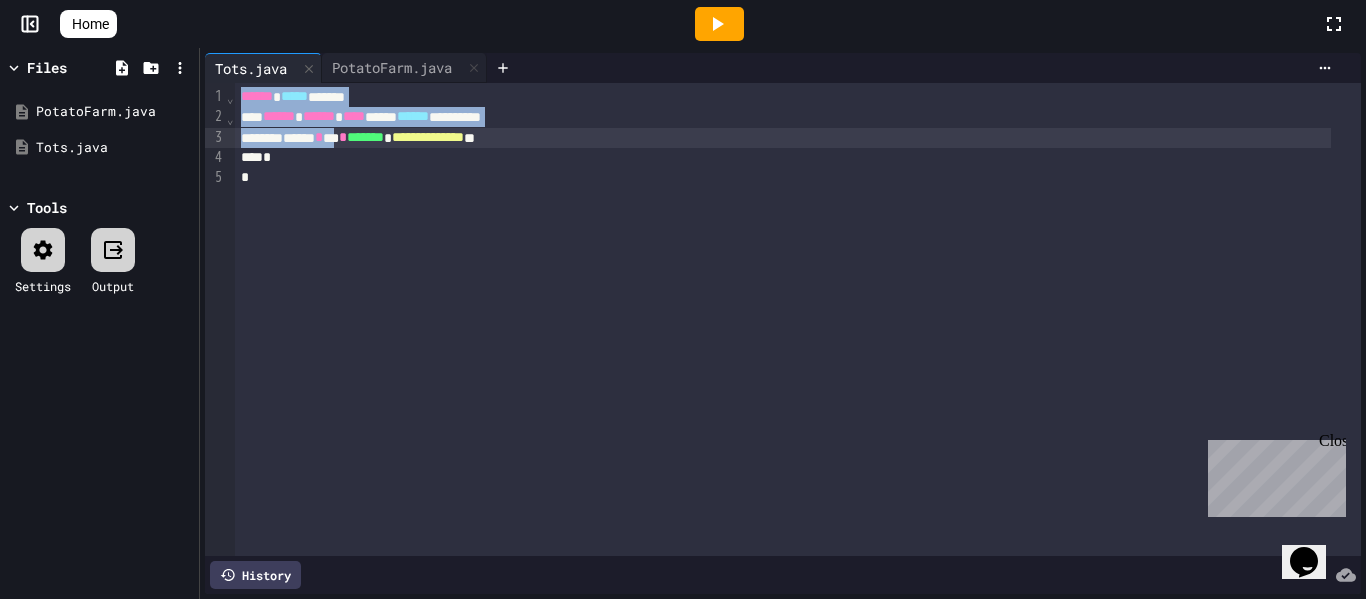 click on "******" at bounding box center (279, 116) 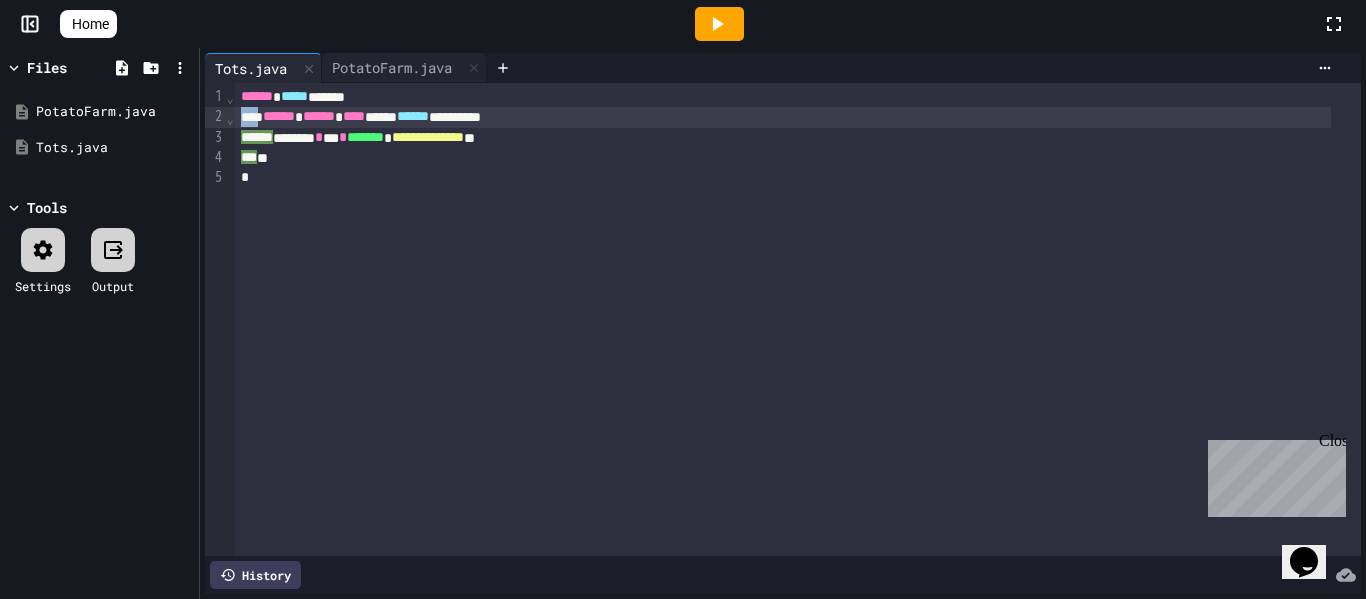 drag, startPoint x: 241, startPoint y: 108, endPoint x: 262, endPoint y: 120, distance: 24.186773 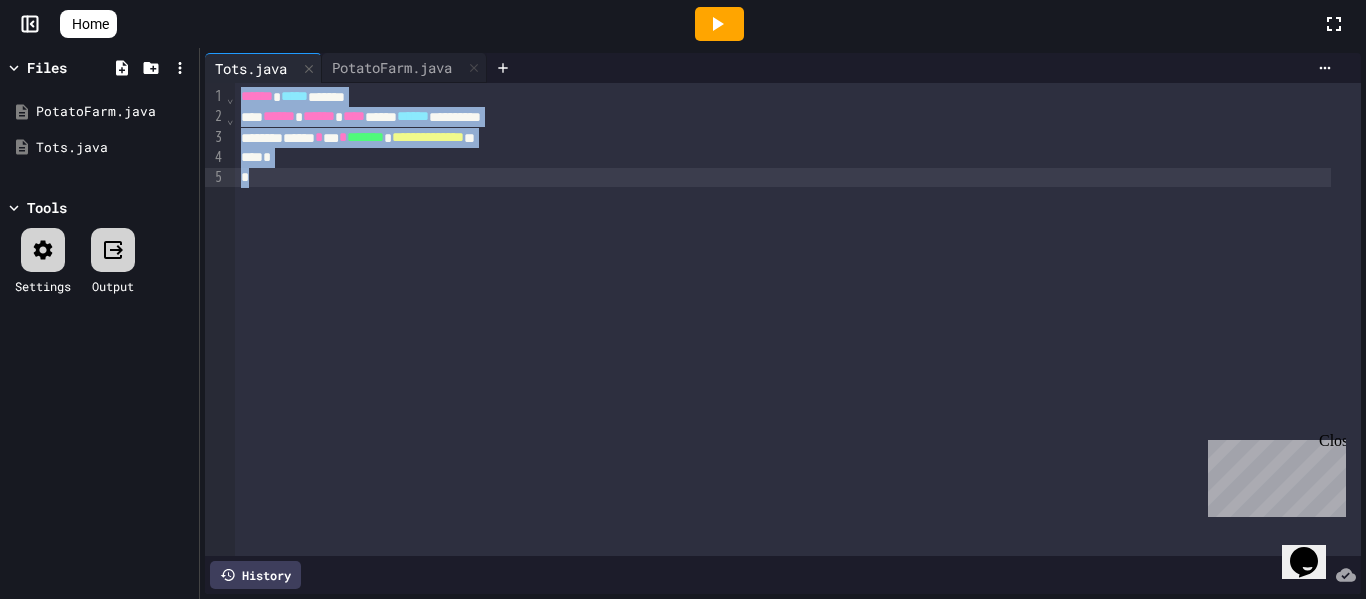 drag, startPoint x: 240, startPoint y: 105, endPoint x: 287, endPoint y: 178, distance: 86.821655 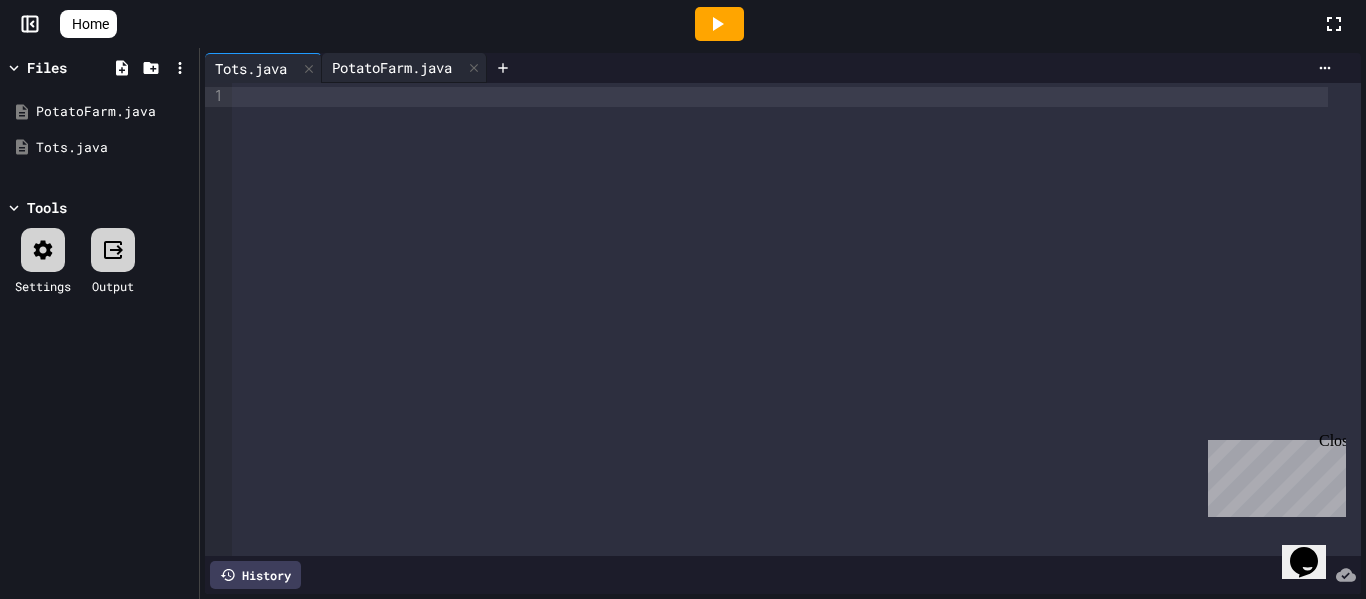 click on "PotatoFarm.java" at bounding box center (392, 67) 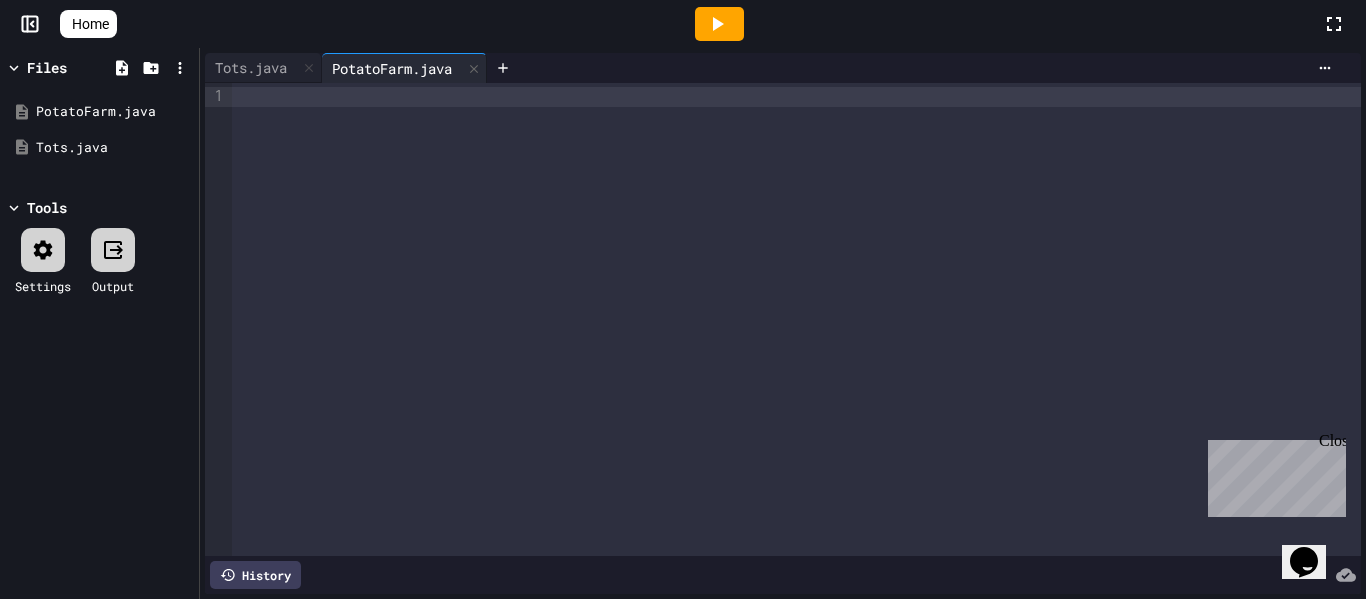 click at bounding box center [796, 319] 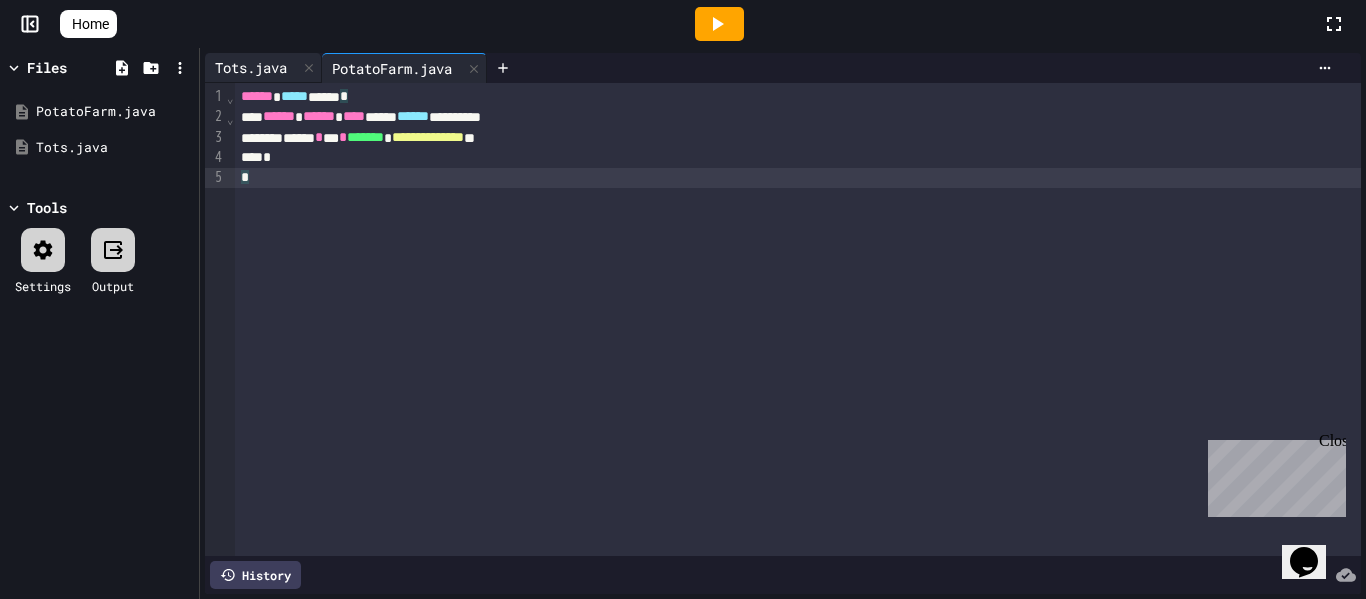 click on "Tots.java" at bounding box center [251, 67] 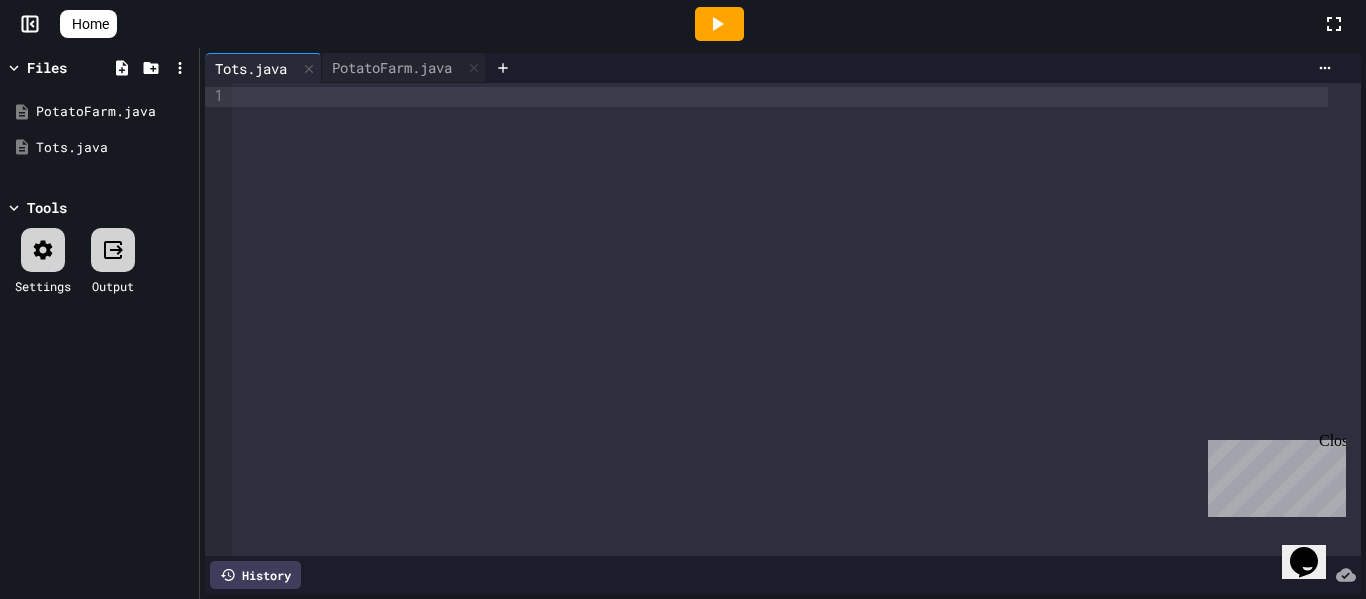click at bounding box center [780, 97] 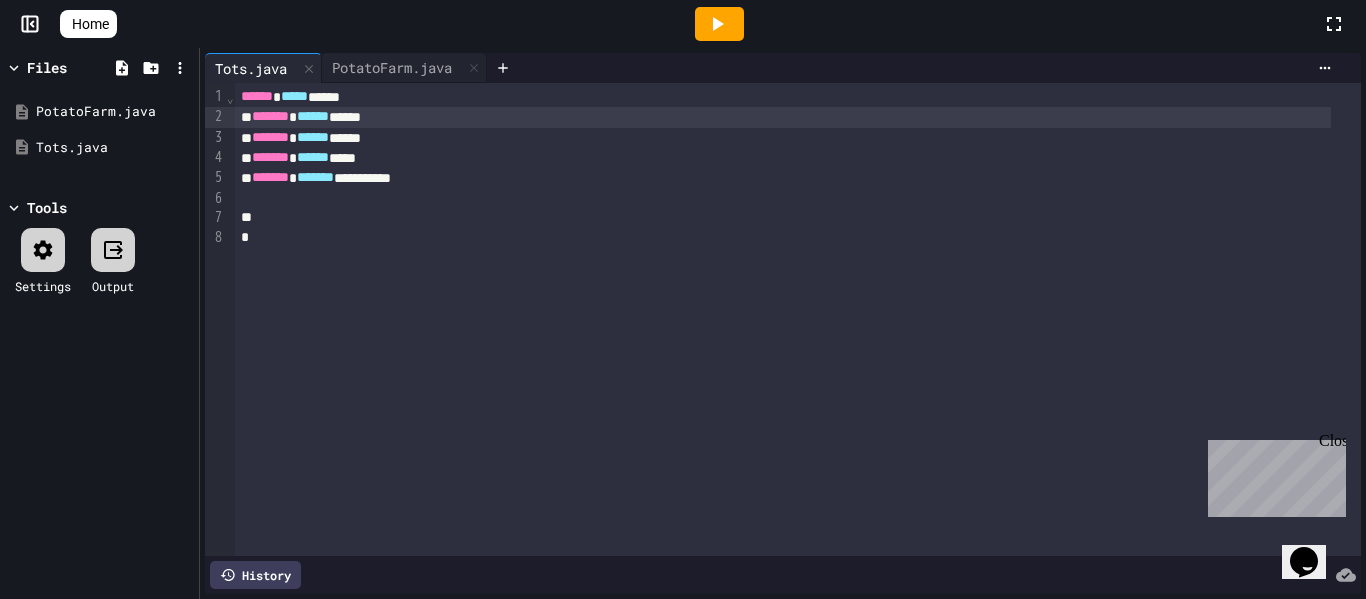 click on "*******   ****** *****" at bounding box center (783, 117) 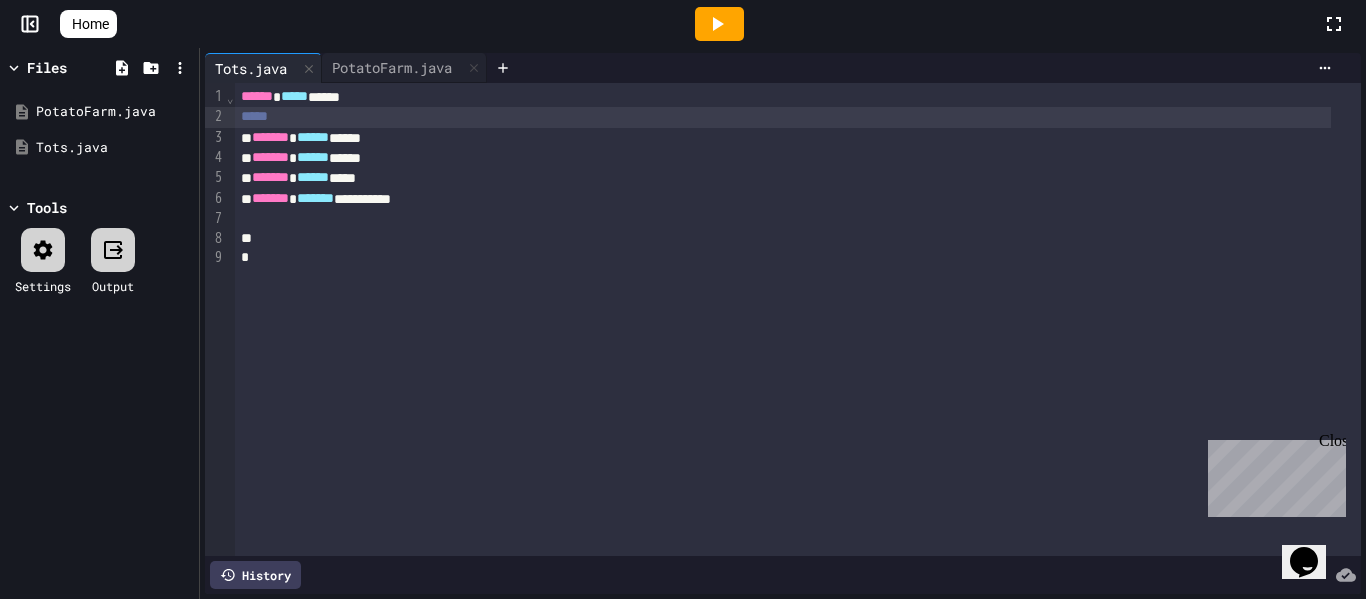click 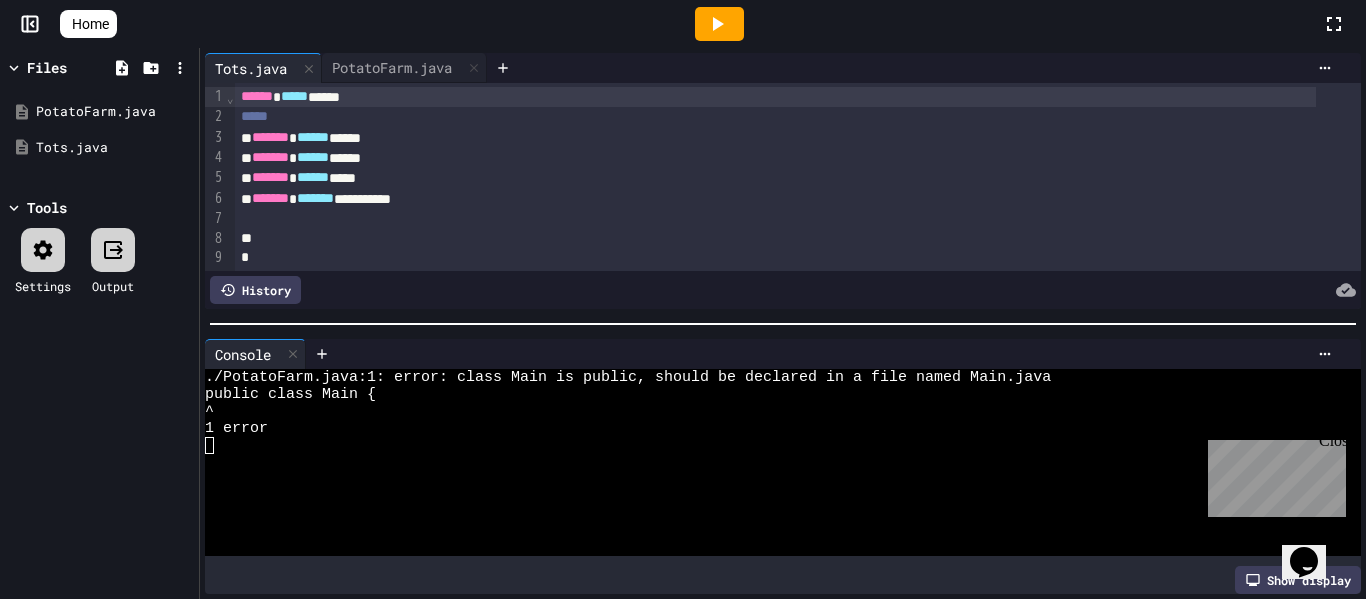 click on "*****" at bounding box center [294, 96] 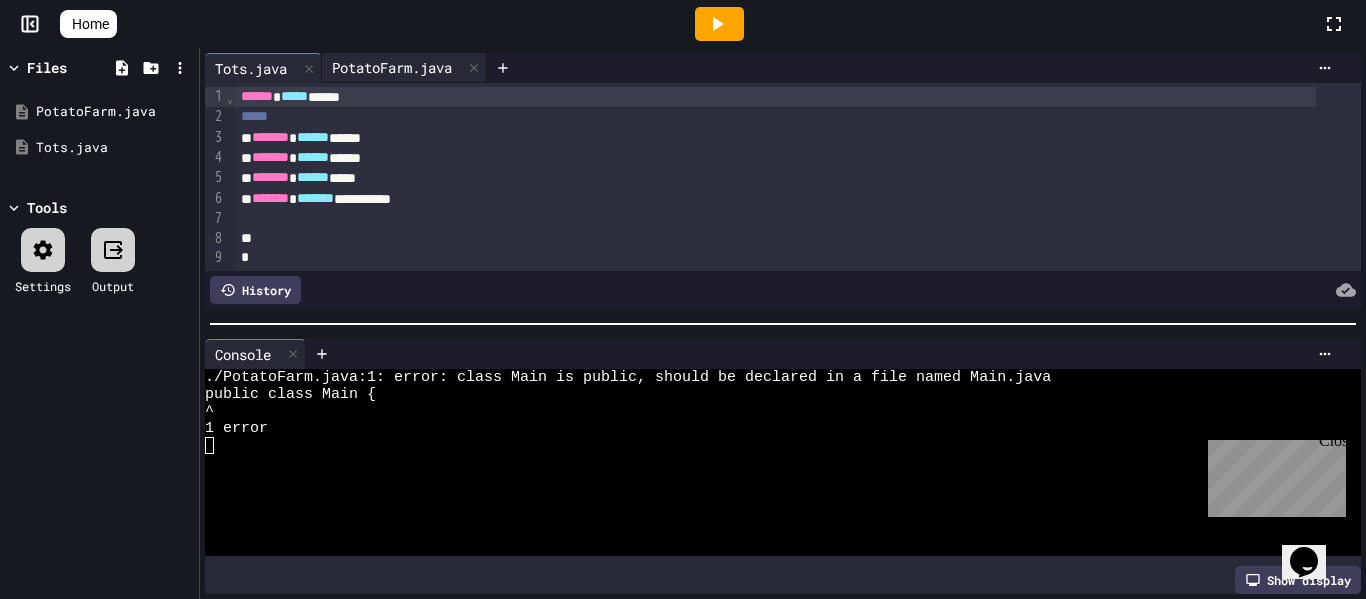 click on "PotatoFarm.java" at bounding box center (392, 67) 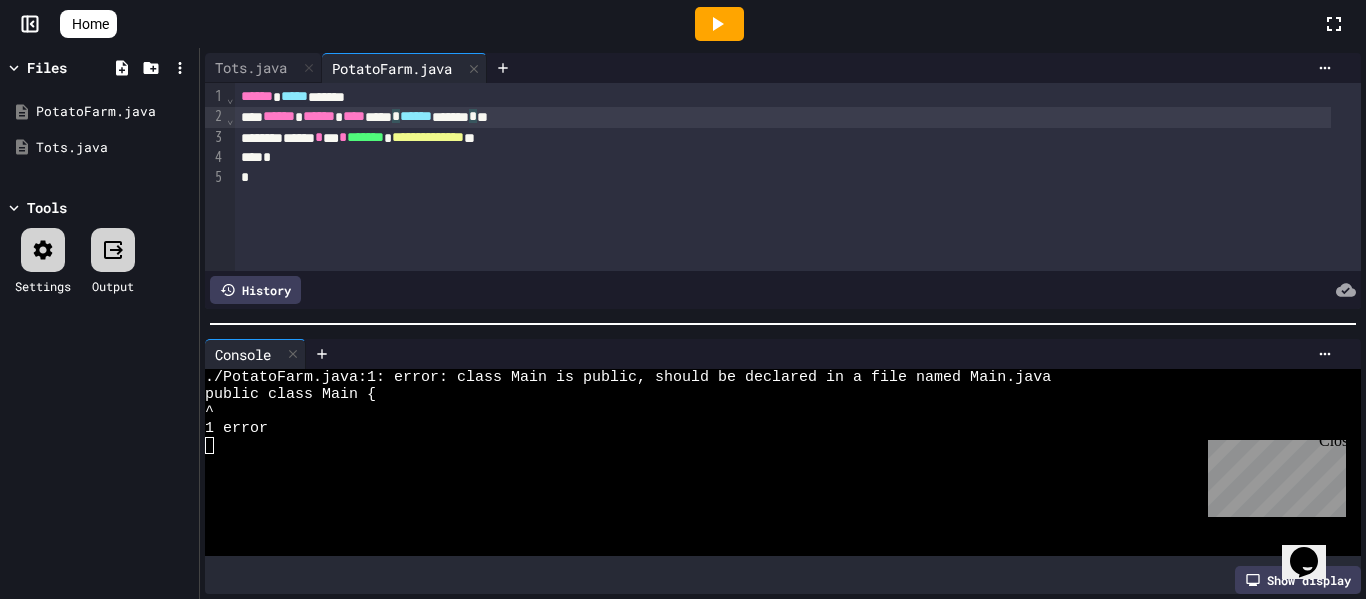 click on "******   ******   **** **** * ****** ******* * *" at bounding box center (783, 117) 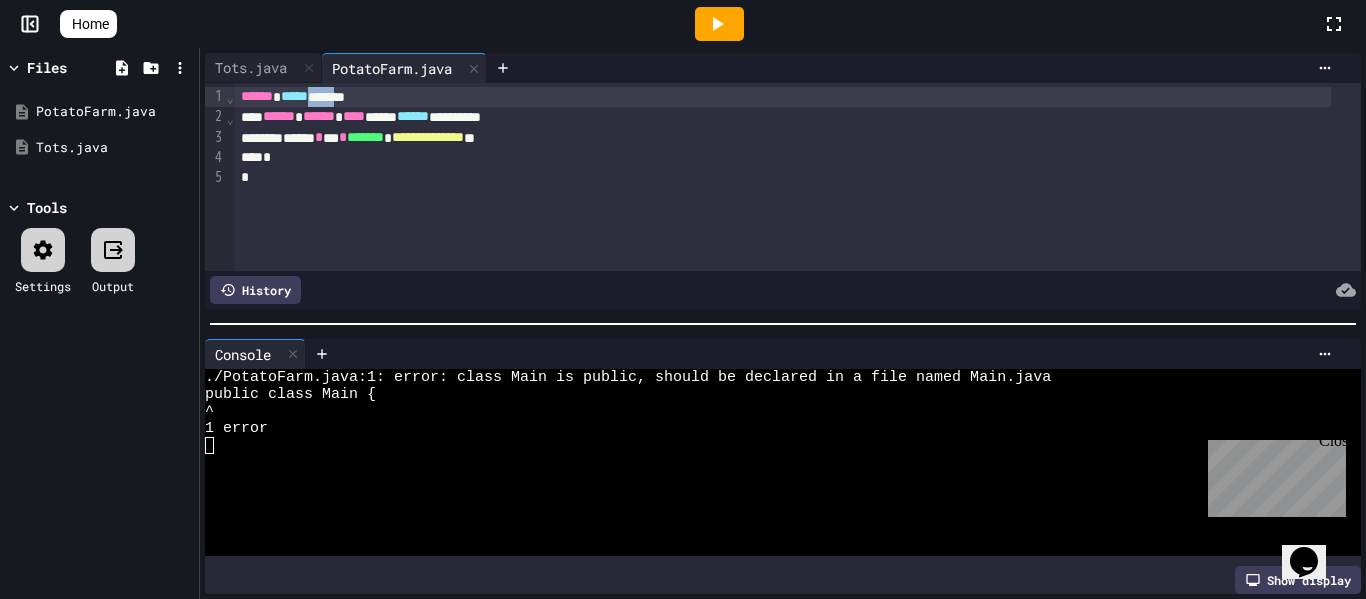 drag, startPoint x: 374, startPoint y: 99, endPoint x: 336, endPoint y: 99, distance: 38 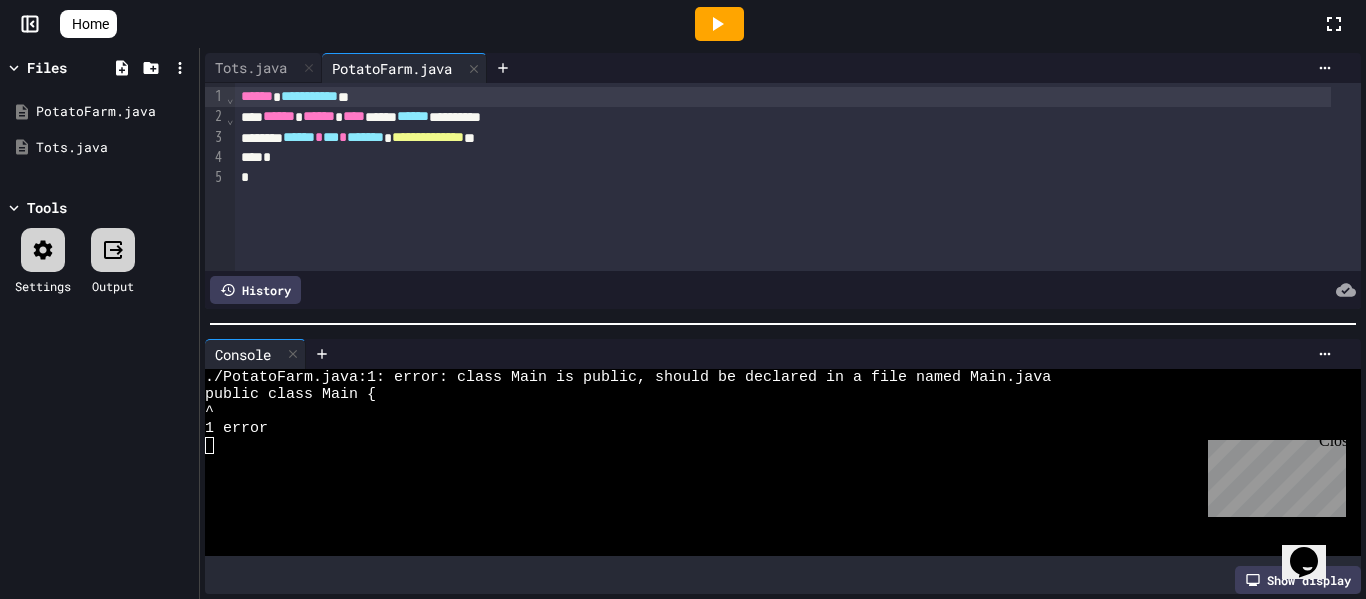 click on "**********" at bounding box center [309, 96] 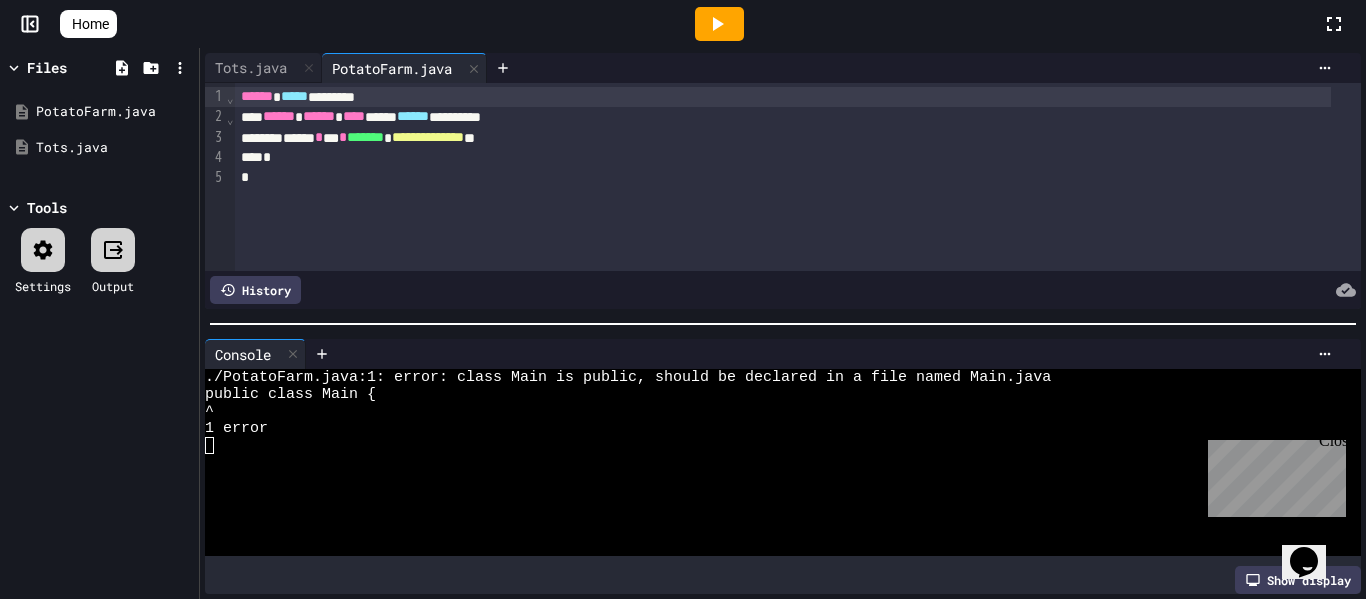 click on "******   ***** ********" at bounding box center (783, 97) 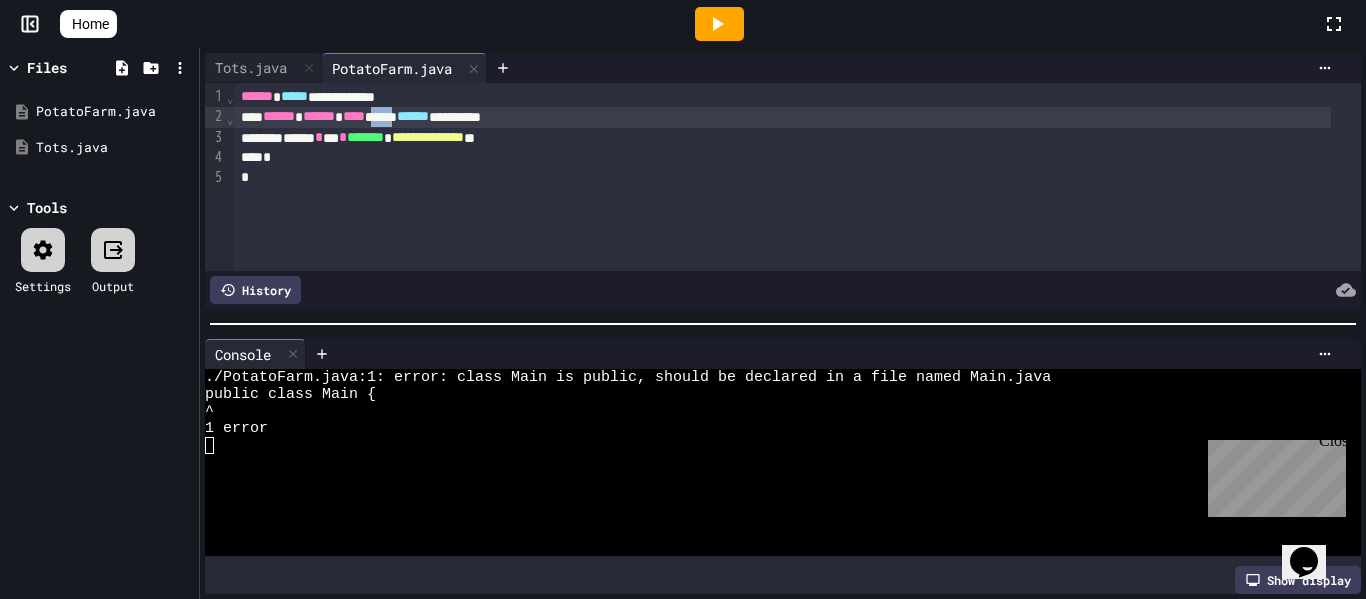 drag, startPoint x: 416, startPoint y: 117, endPoint x: 448, endPoint y: 123, distance: 32.55764 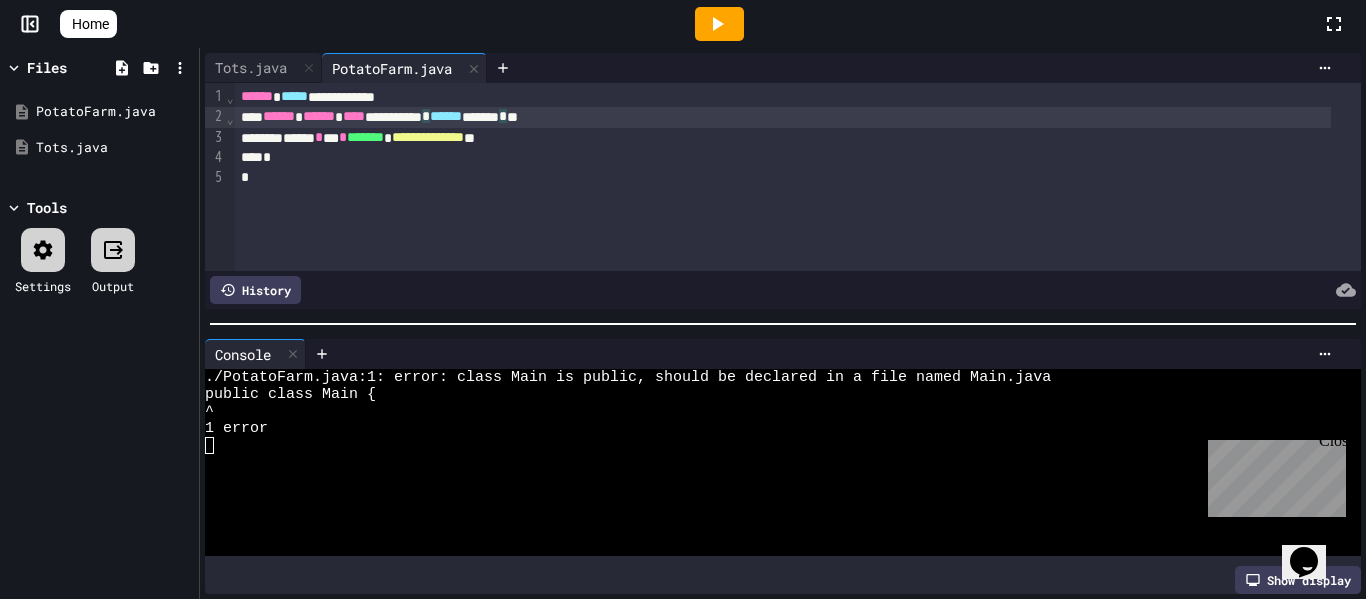click 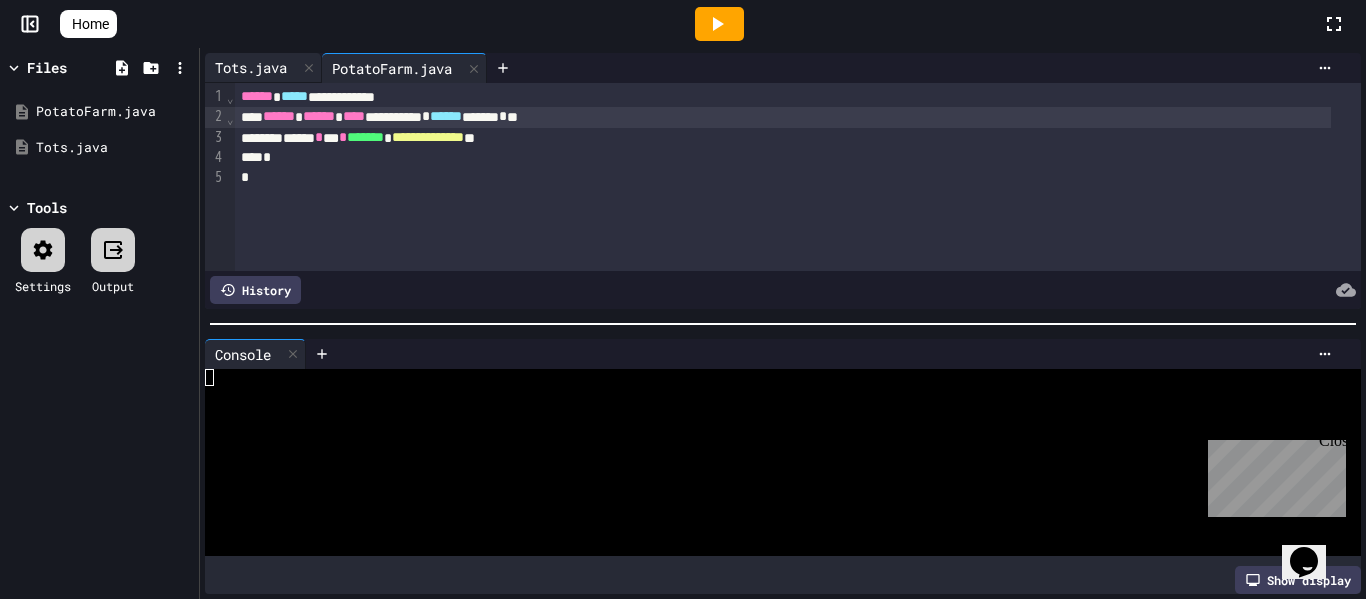 click on "Tots.java" at bounding box center (251, 67) 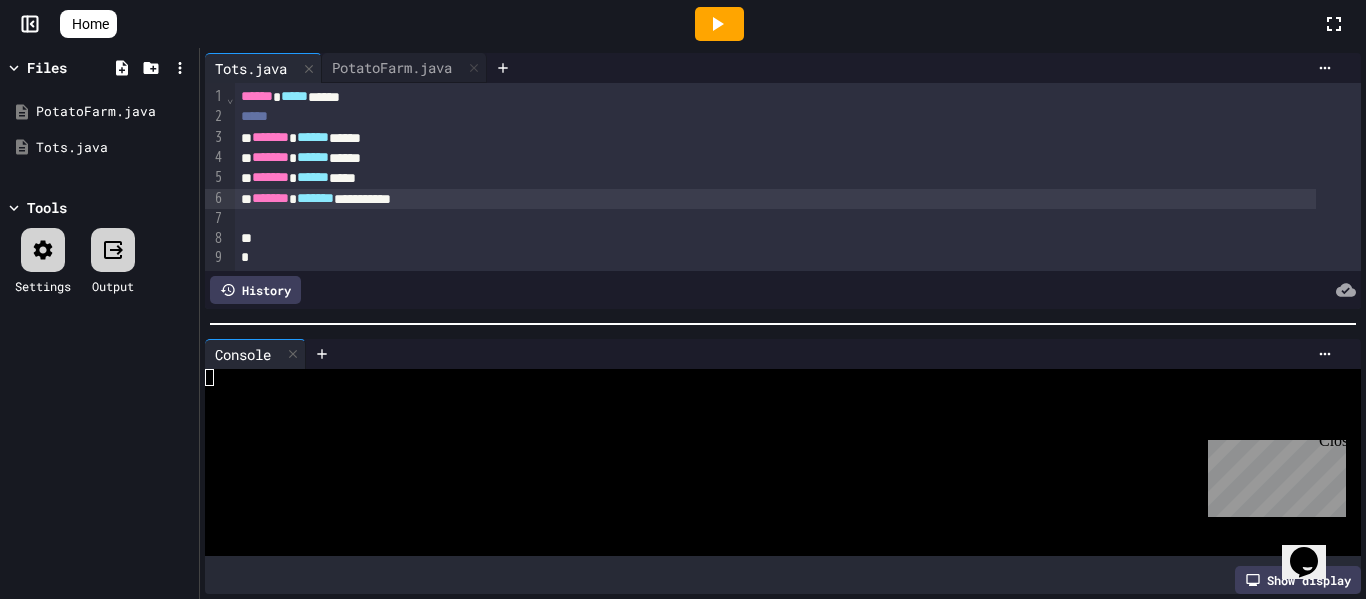 click on "**********" at bounding box center (775, 199) 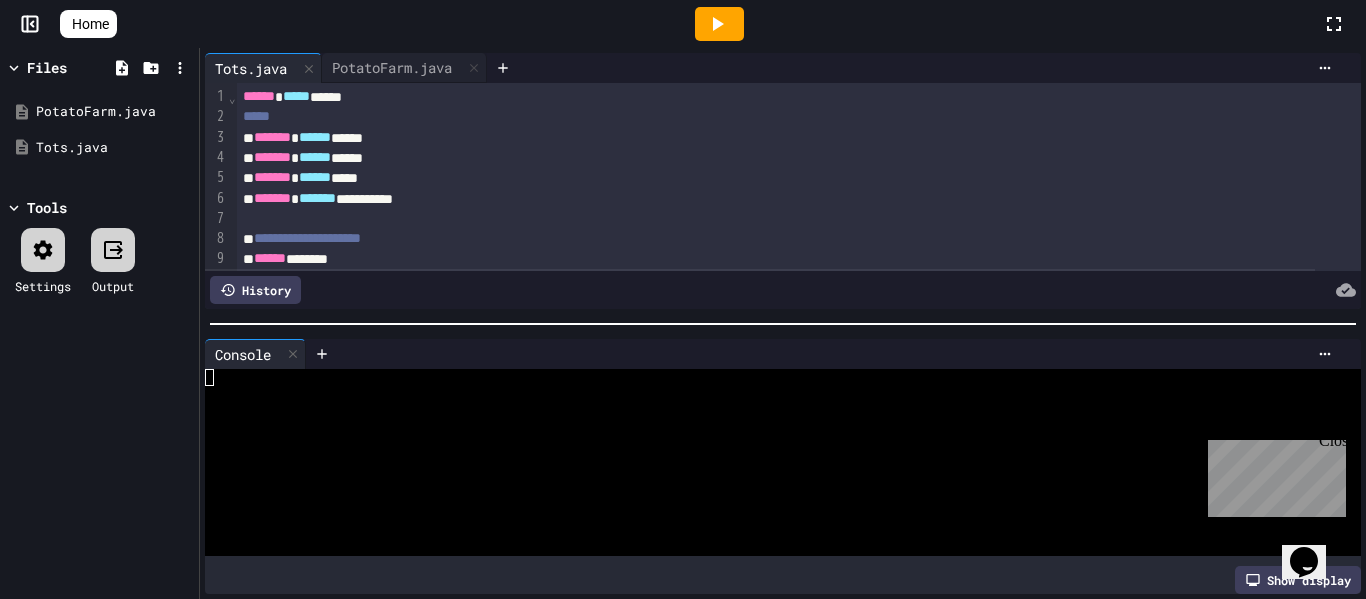 scroll, scrollTop: 22, scrollLeft: 0, axis: vertical 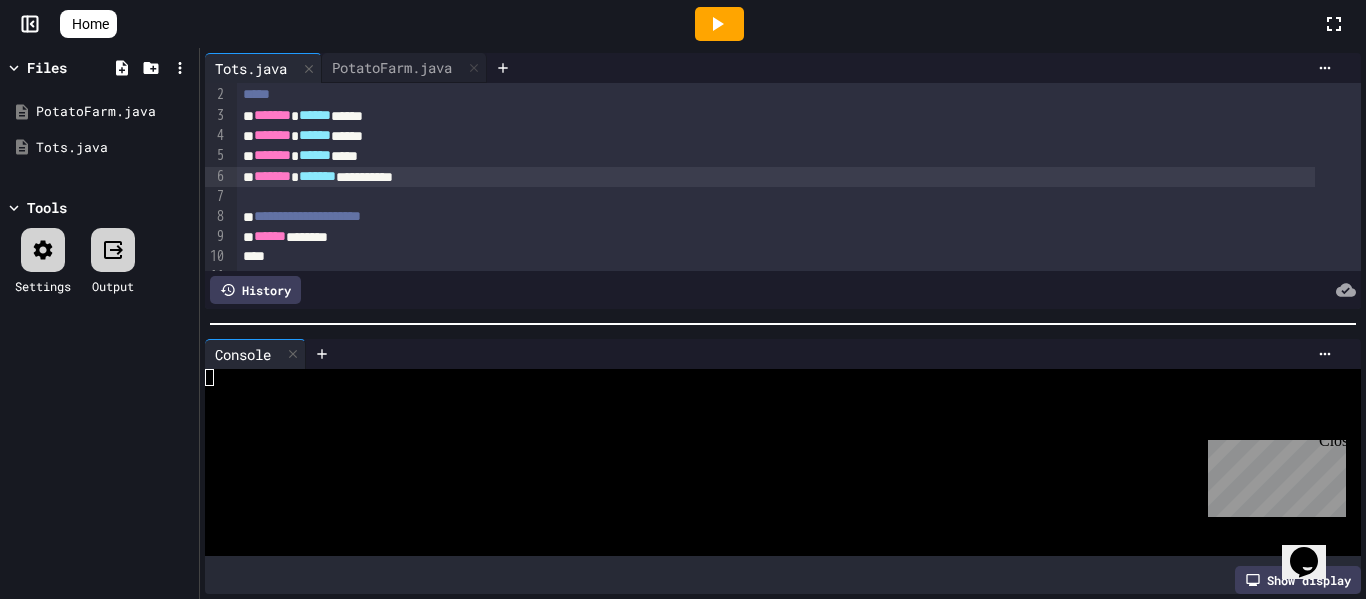 click on "**********" at bounding box center [776, 177] 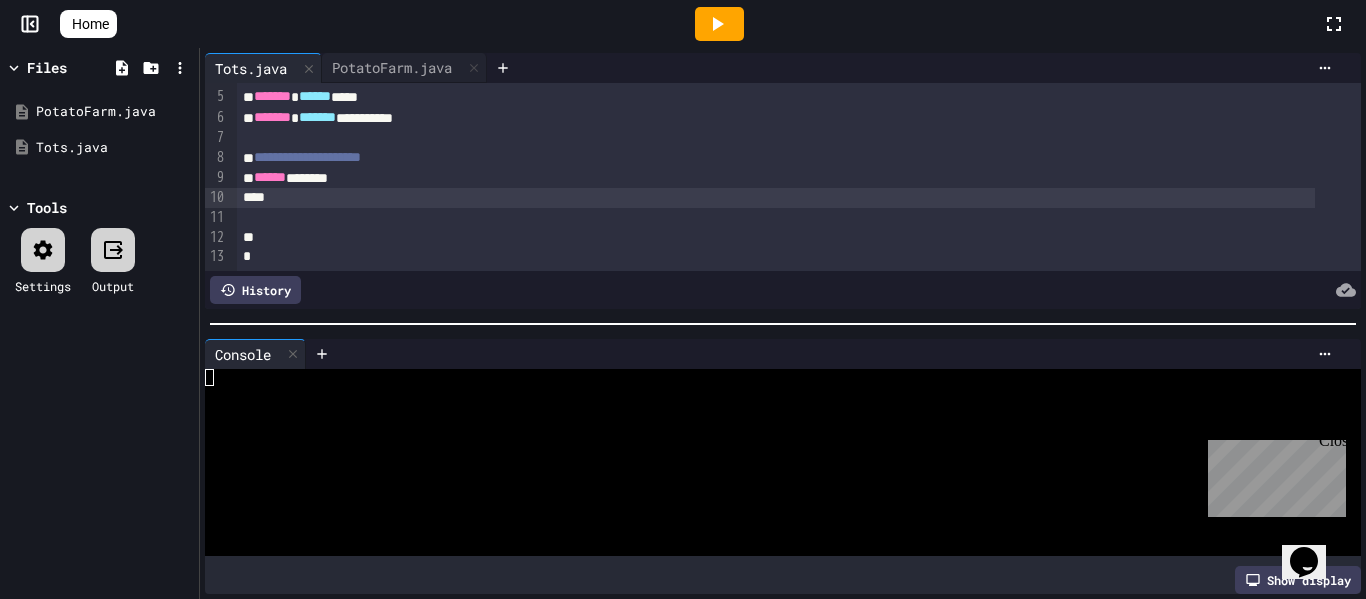 click at bounding box center [776, 198] 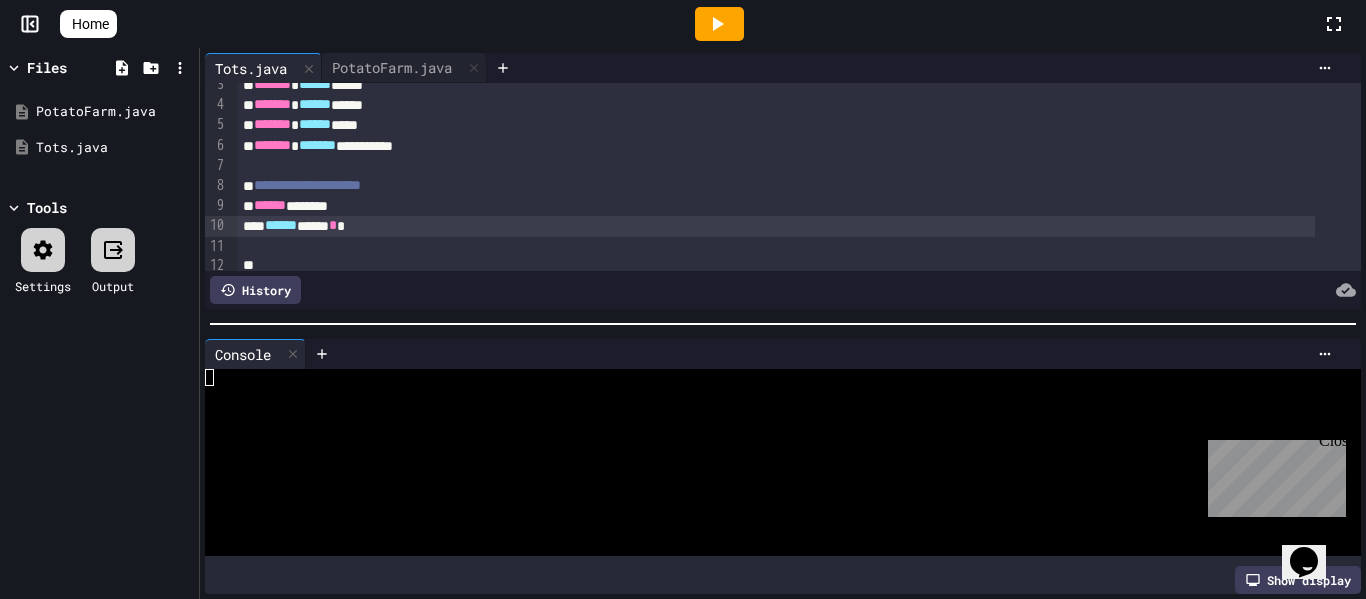 scroll, scrollTop: 105, scrollLeft: 0, axis: vertical 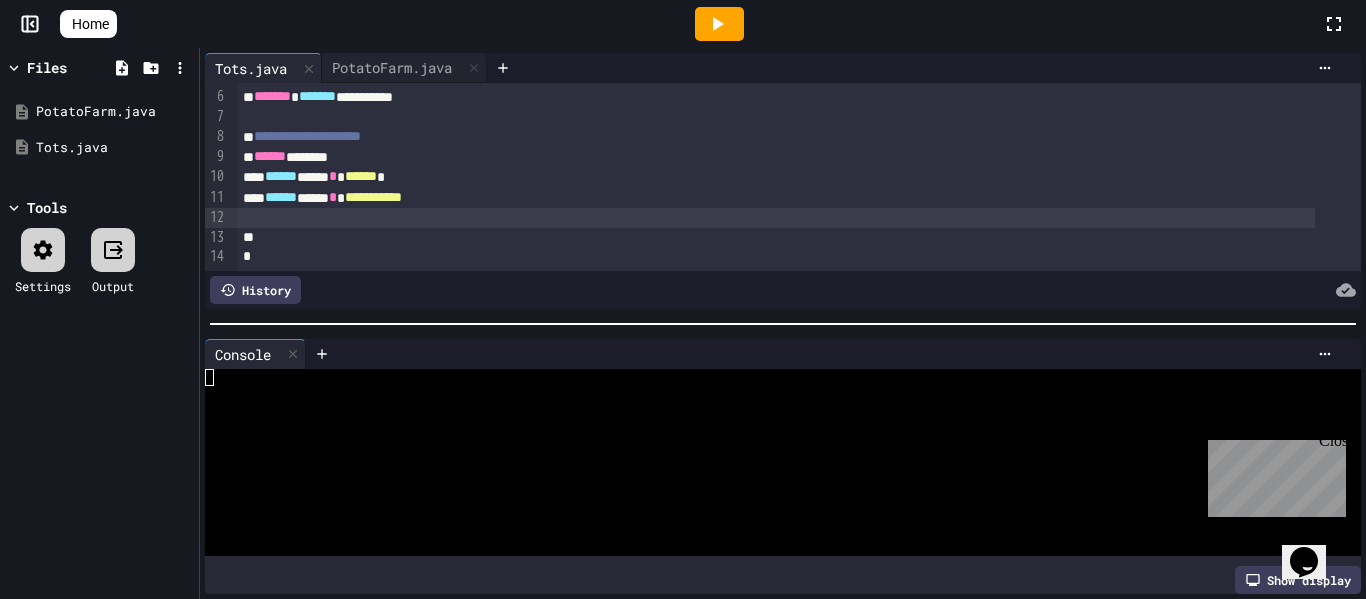 click at bounding box center (776, 218) 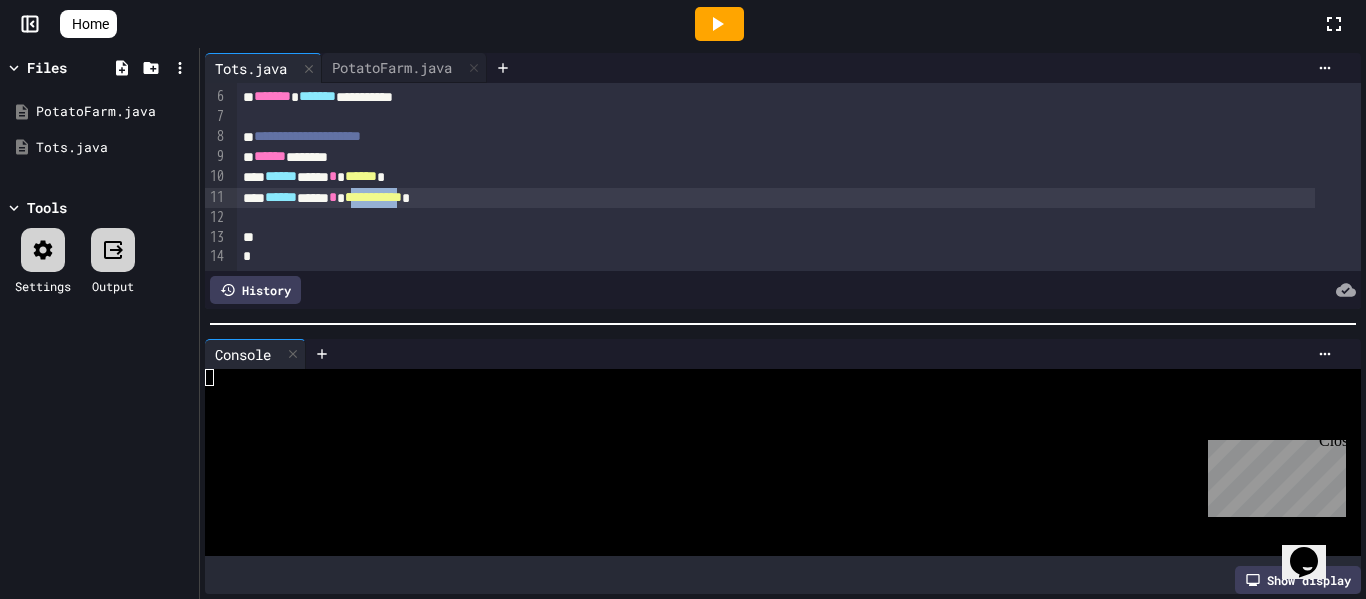drag, startPoint x: 392, startPoint y: 196, endPoint x: 459, endPoint y: 199, distance: 67.06713 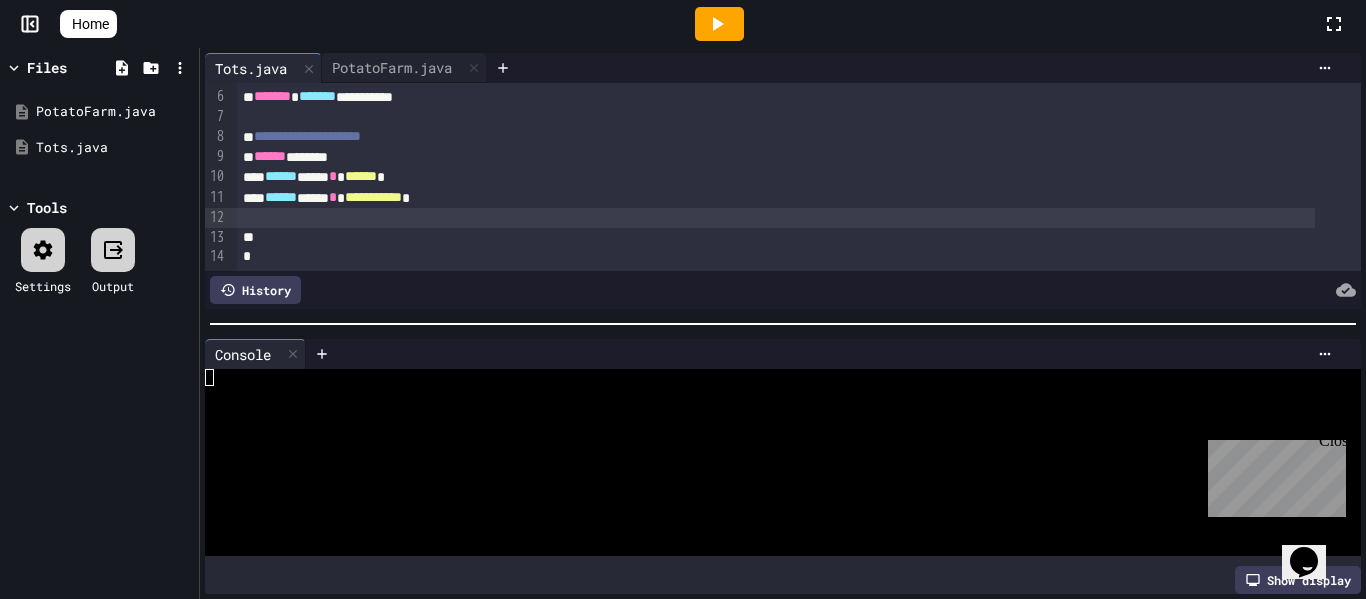 click at bounding box center (776, 218) 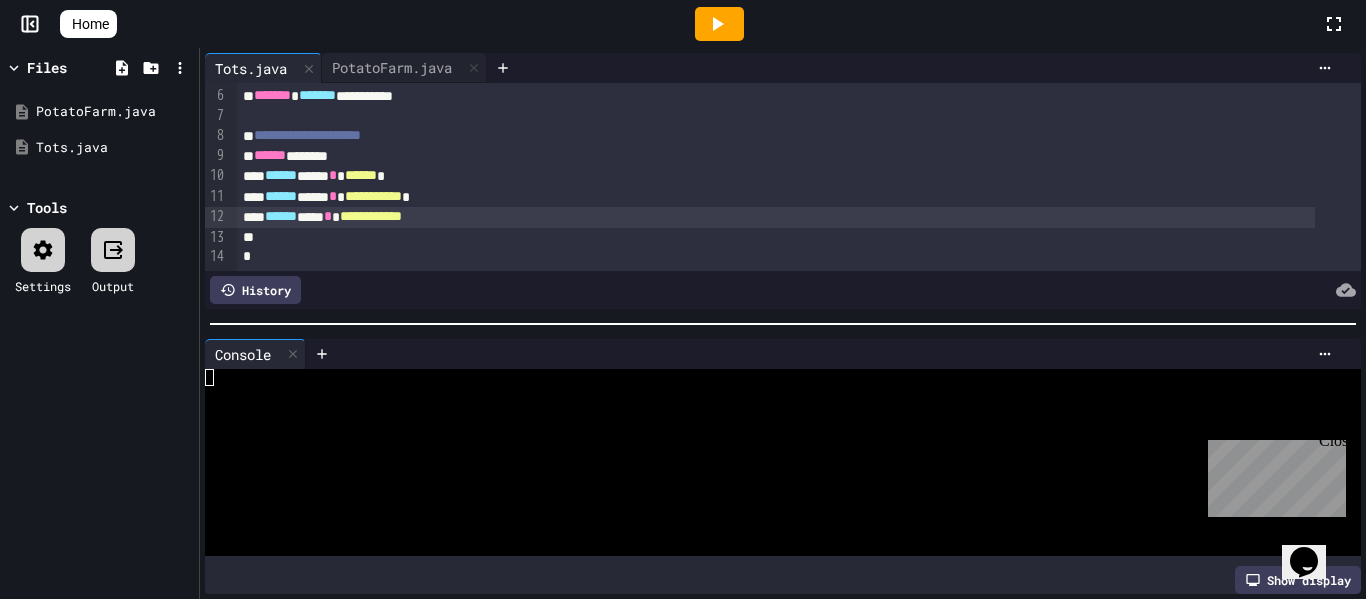 click on "**********" at bounding box center [776, 217] 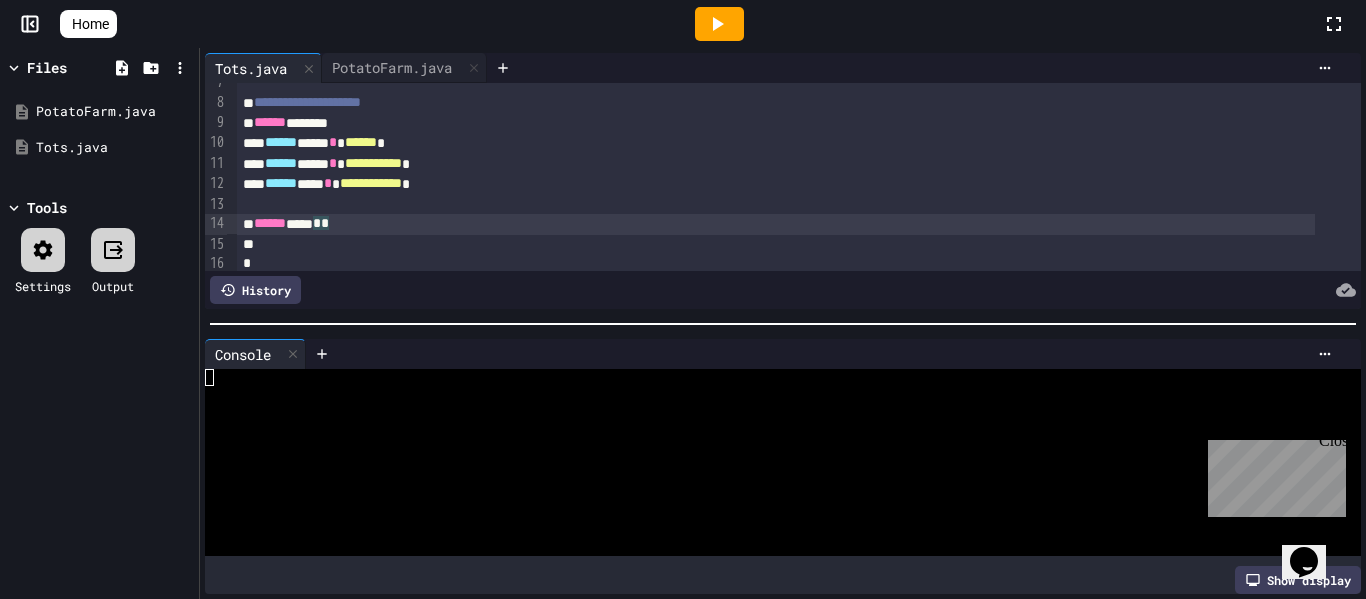 scroll, scrollTop: 137, scrollLeft: 0, axis: vertical 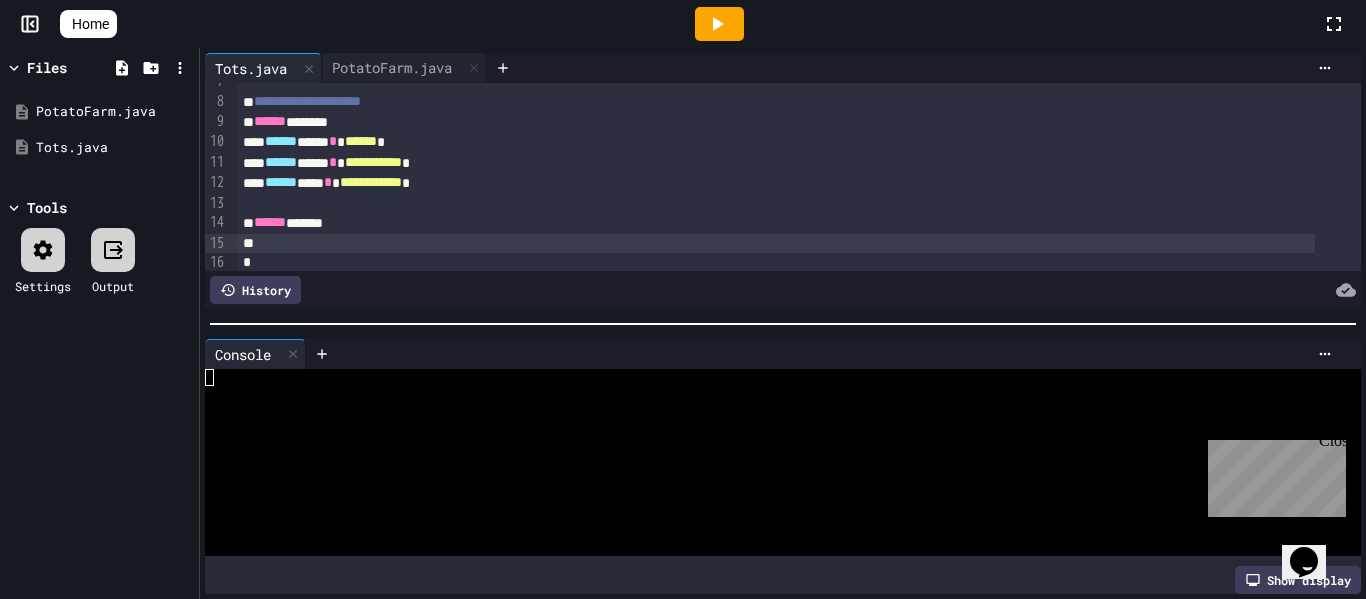 click at bounding box center (776, 244) 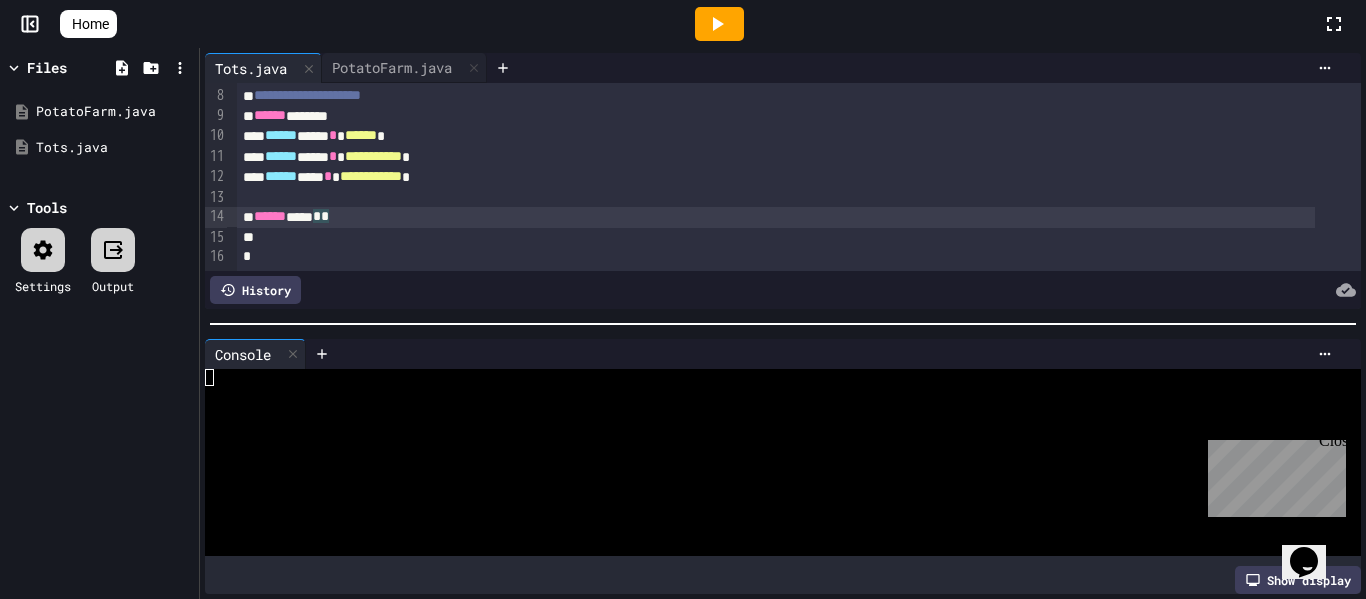 click on "****** **** * *" at bounding box center (776, 217) 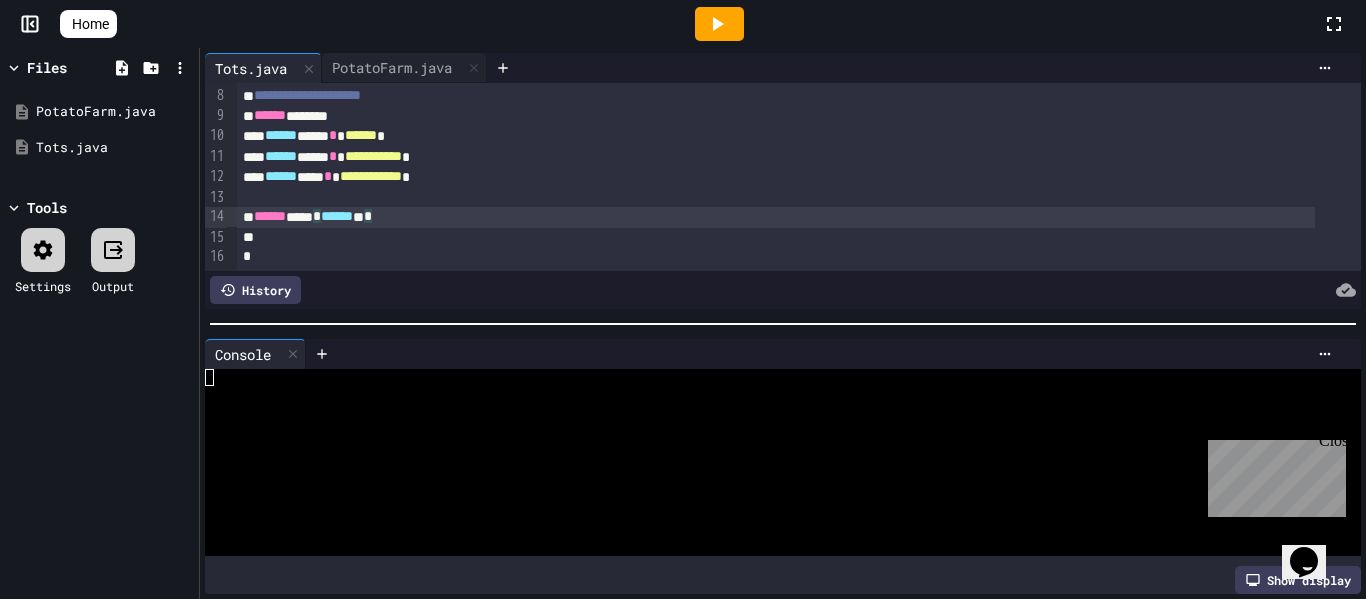 click on "****** **** * ****** * *" at bounding box center (776, 217) 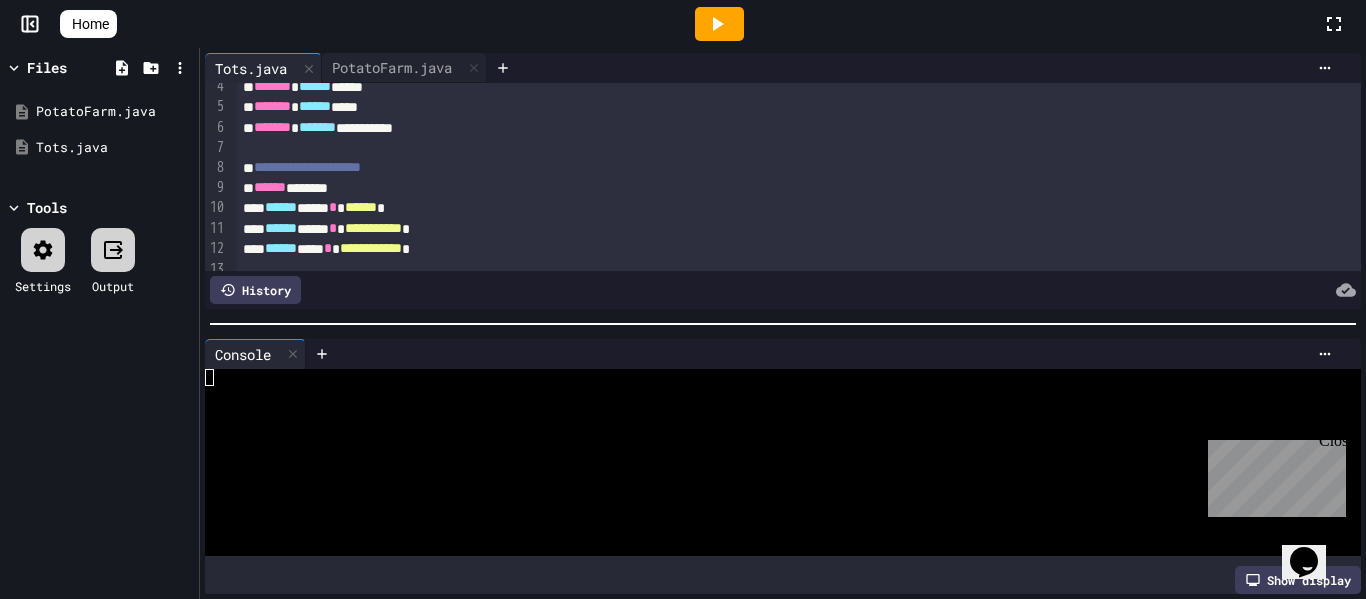 scroll, scrollTop: 166, scrollLeft: 0, axis: vertical 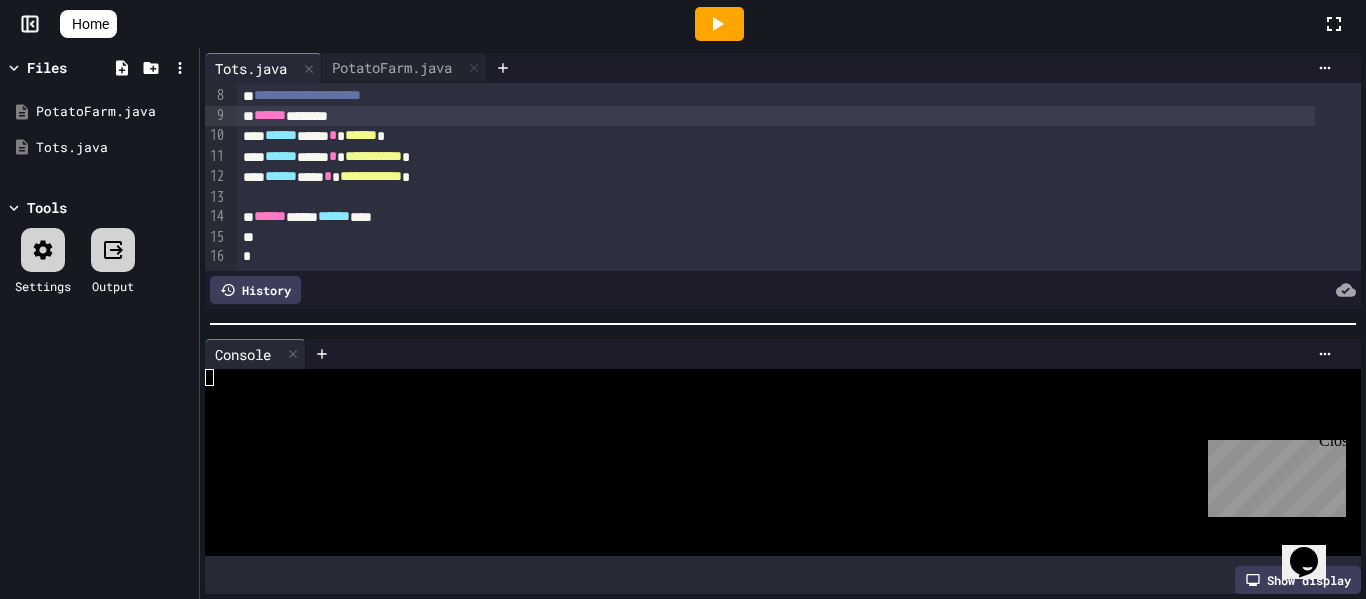 click on "****** *******" at bounding box center [776, 116] 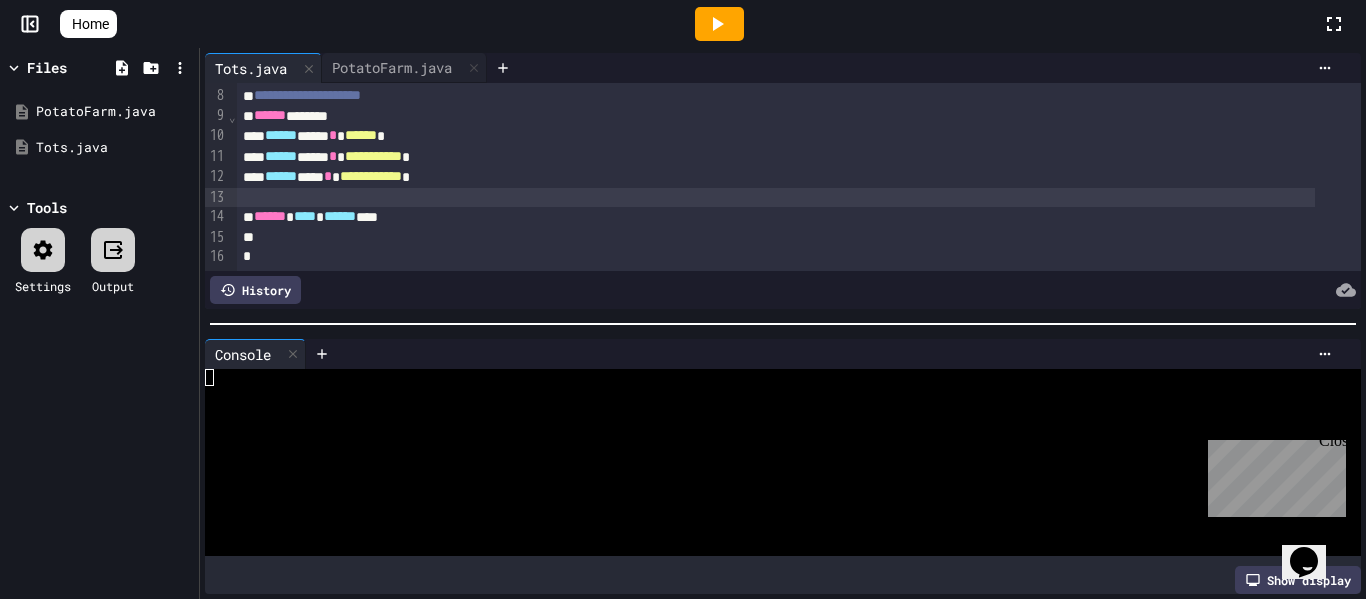 click at bounding box center (776, 198) 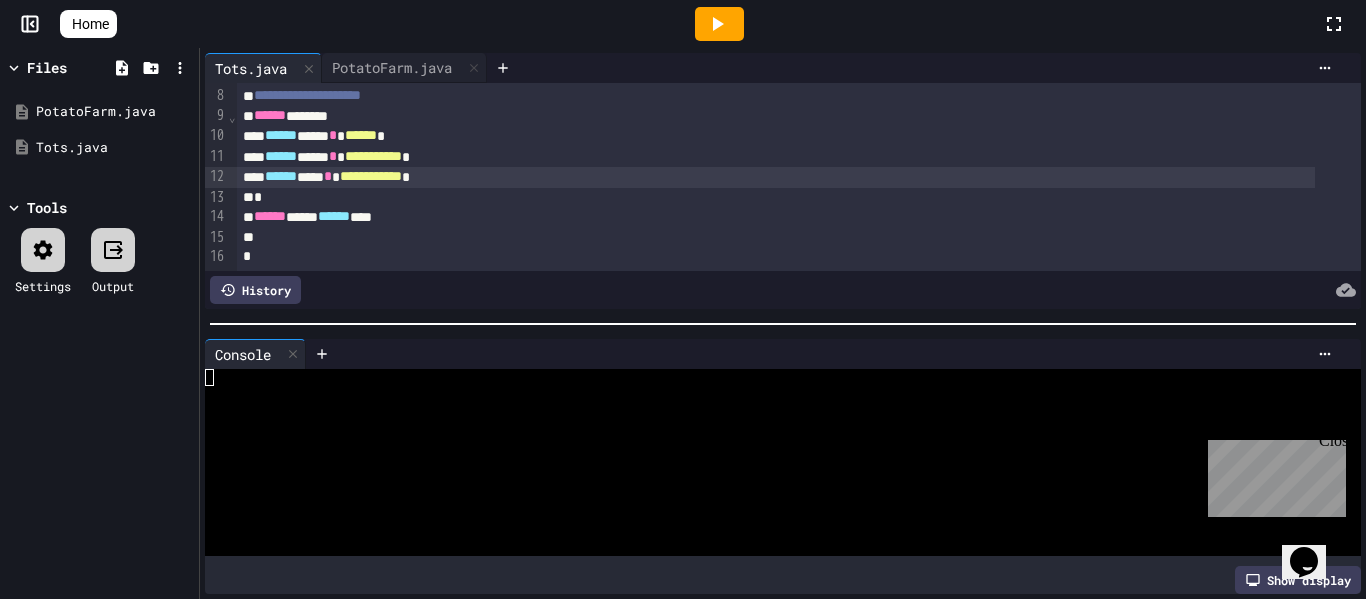 click on "**********" at bounding box center (776, 177) 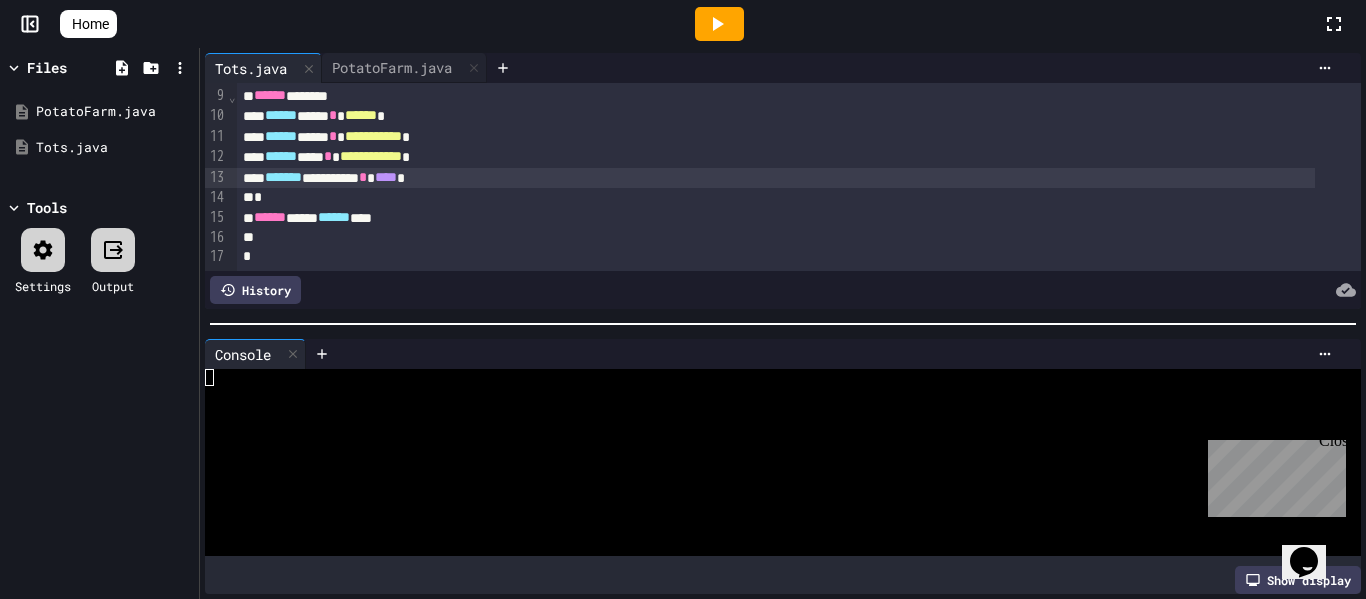 scroll, scrollTop: 167, scrollLeft: 0, axis: vertical 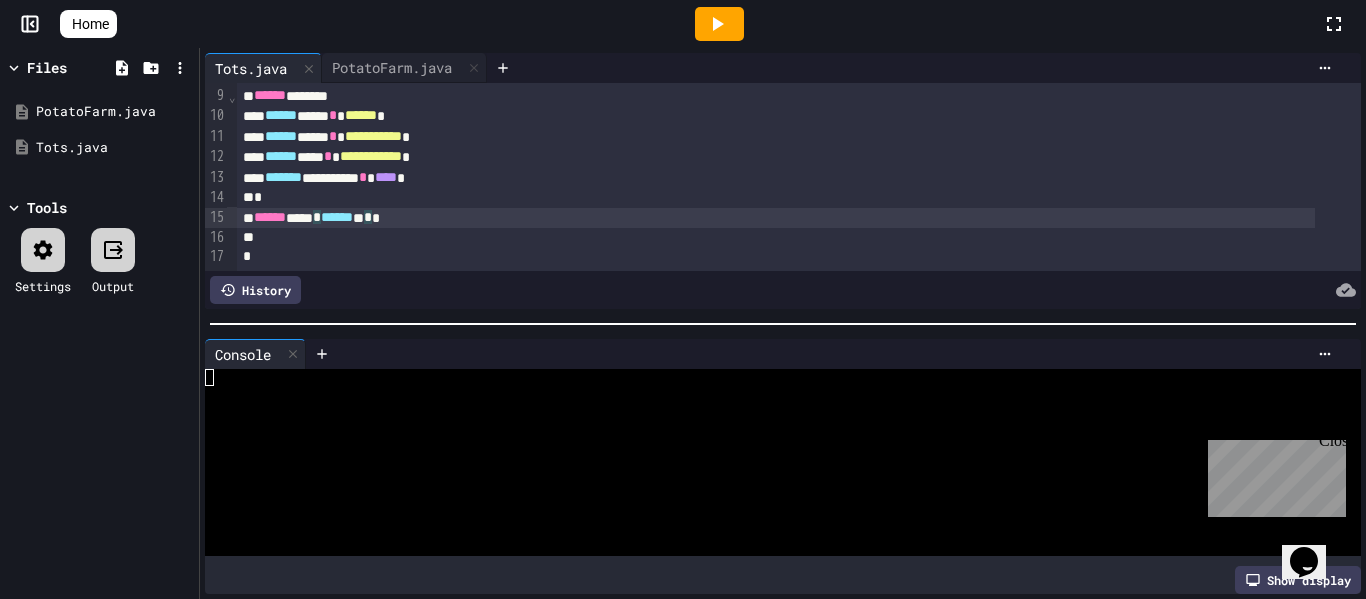 click on "****** **** * ****** * * *" at bounding box center [776, 218] 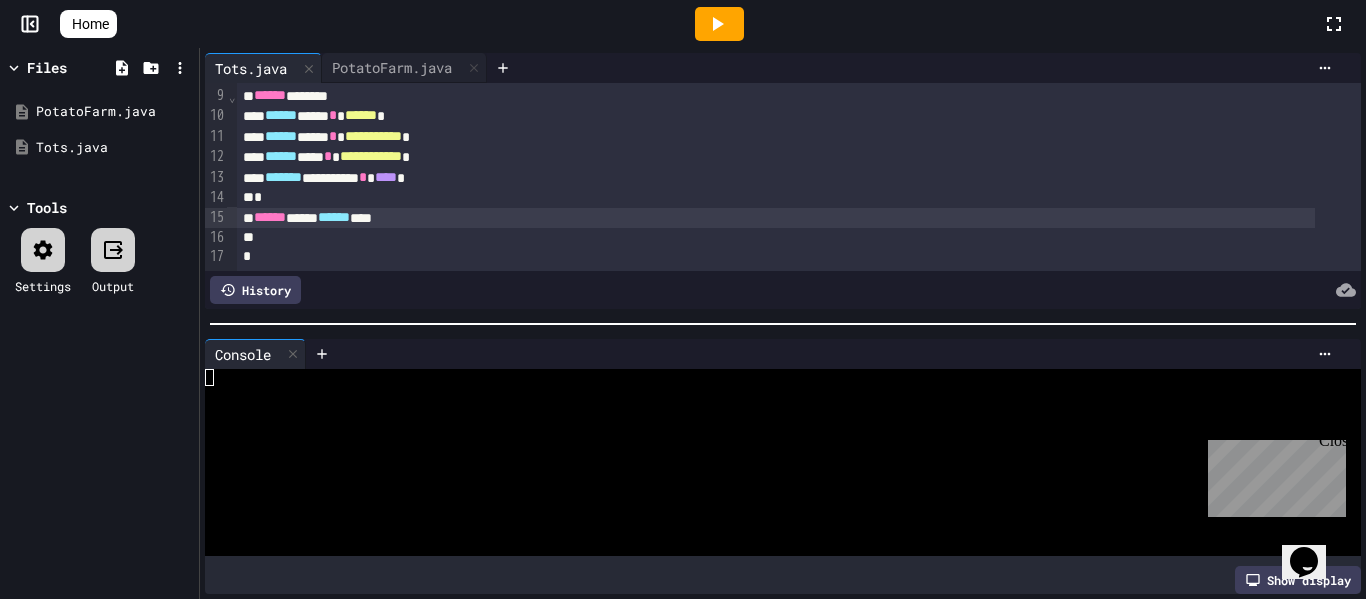 click on "****** ***** ****** ***" at bounding box center (776, 218) 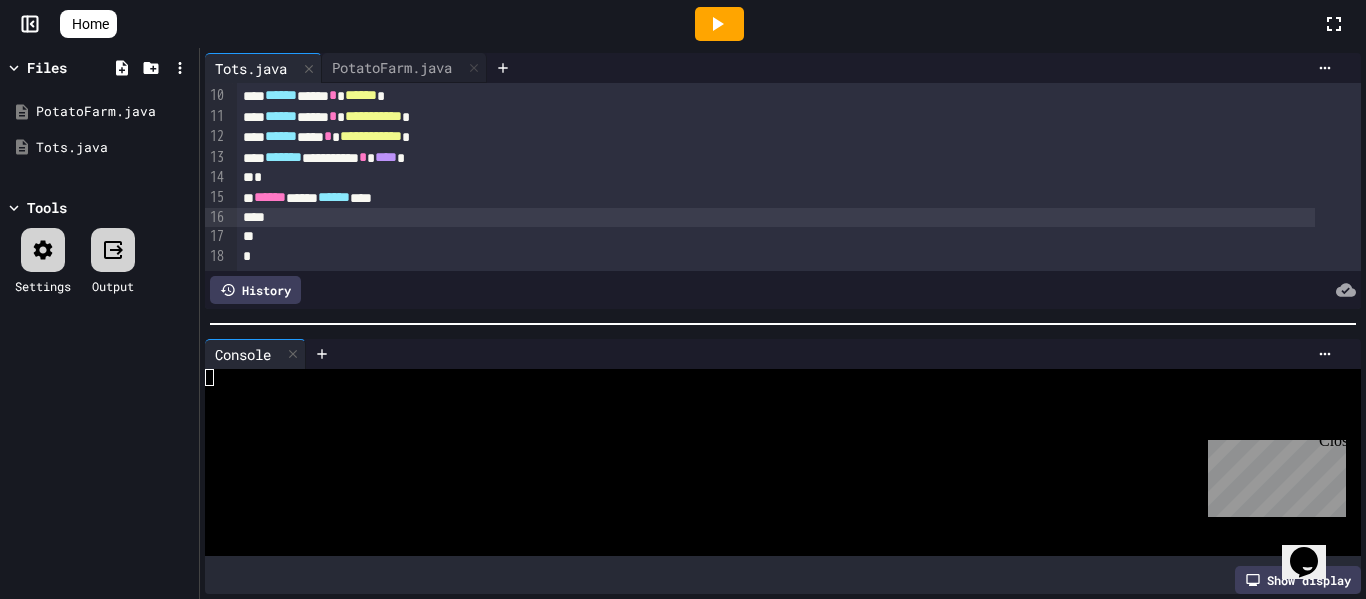 scroll, scrollTop: 163, scrollLeft: 0, axis: vertical 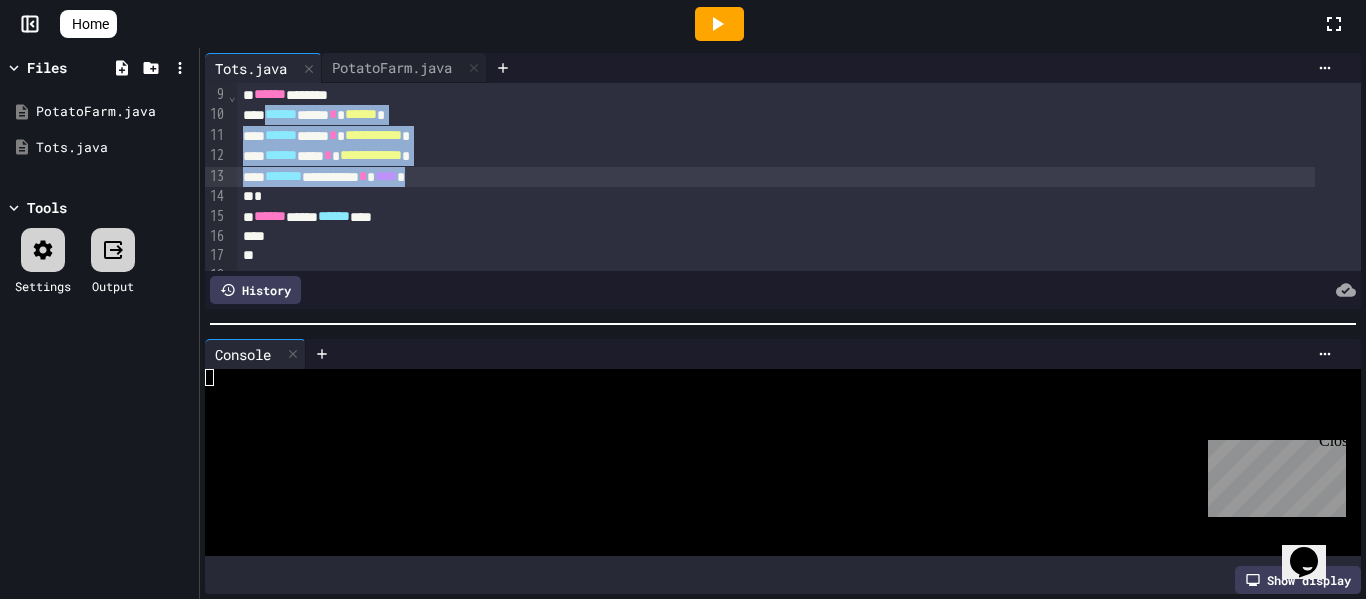 drag, startPoint x: 273, startPoint y: 111, endPoint x: 475, endPoint y: 173, distance: 211.30074 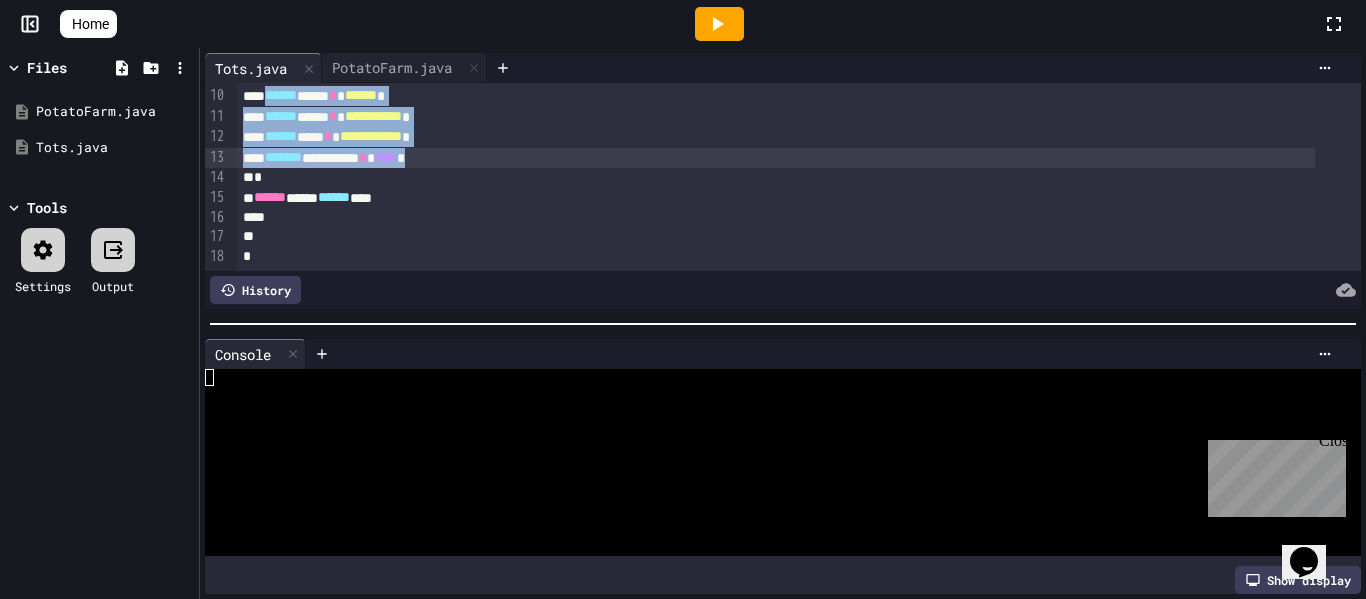 scroll, scrollTop: 188, scrollLeft: 0, axis: vertical 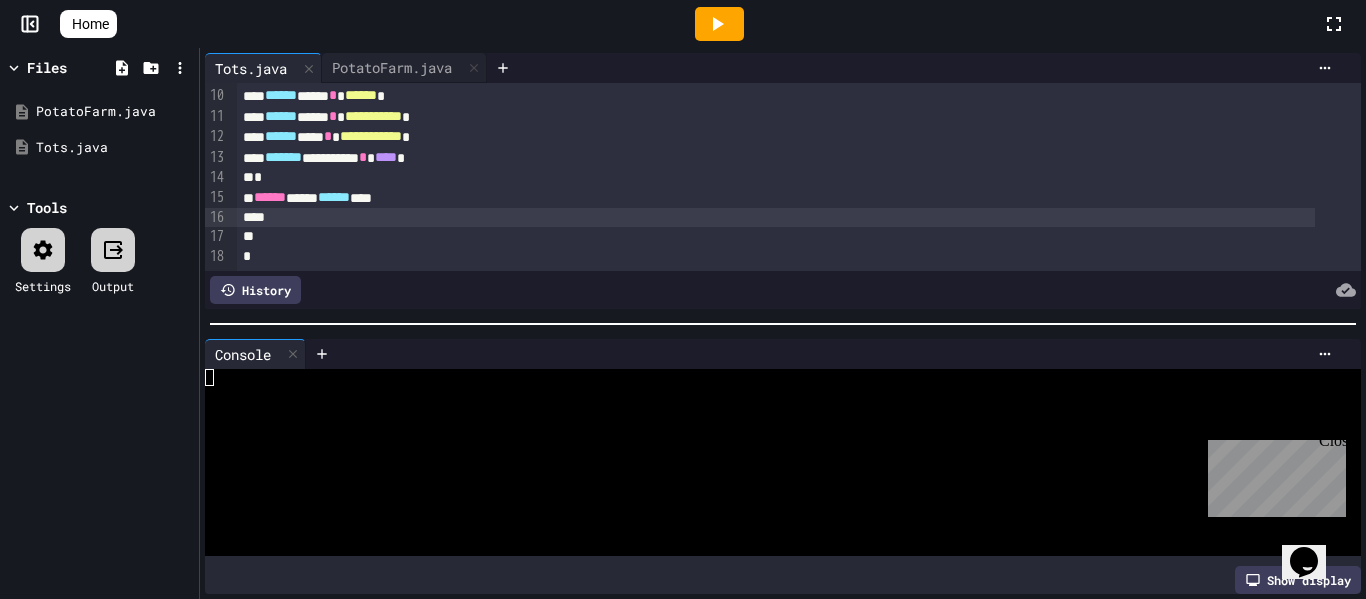 click at bounding box center [776, 218] 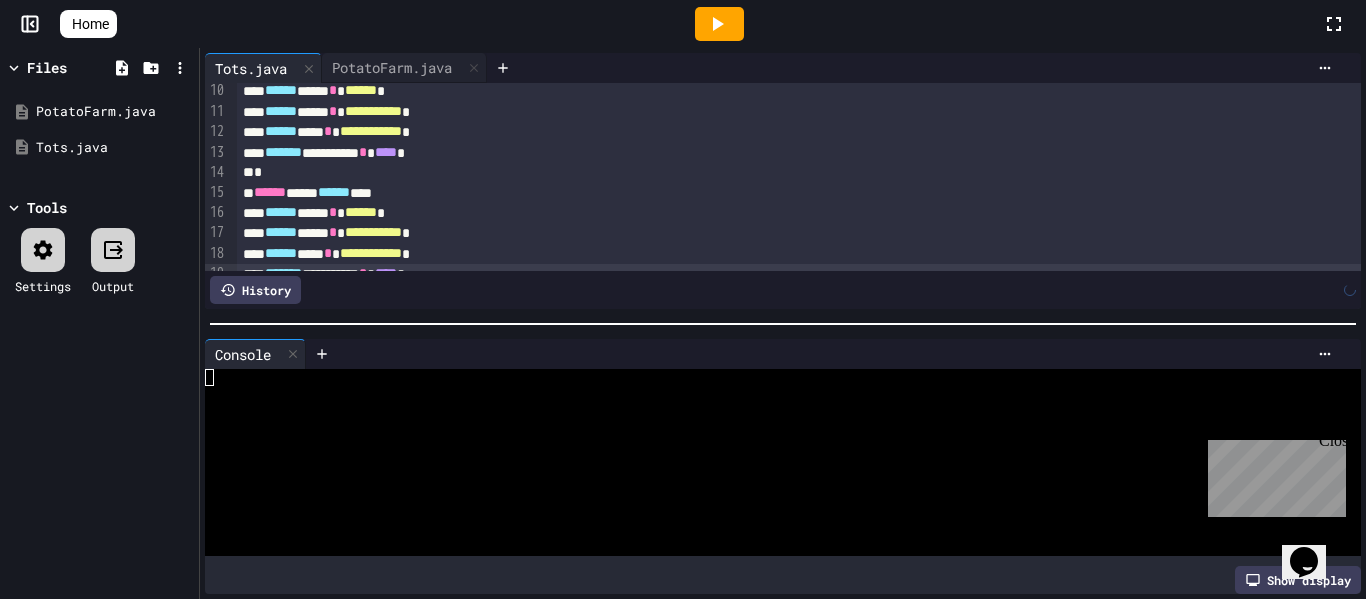 scroll, scrollTop: 227, scrollLeft: 0, axis: vertical 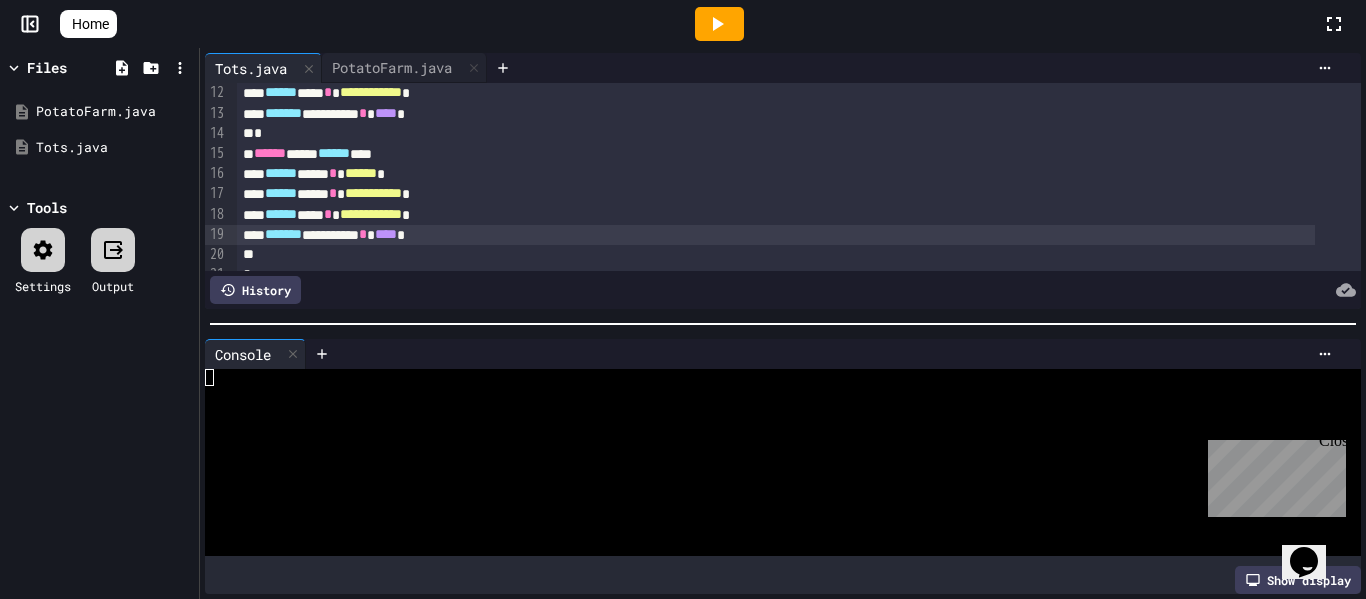 click on "**********" at bounding box center [373, 193] 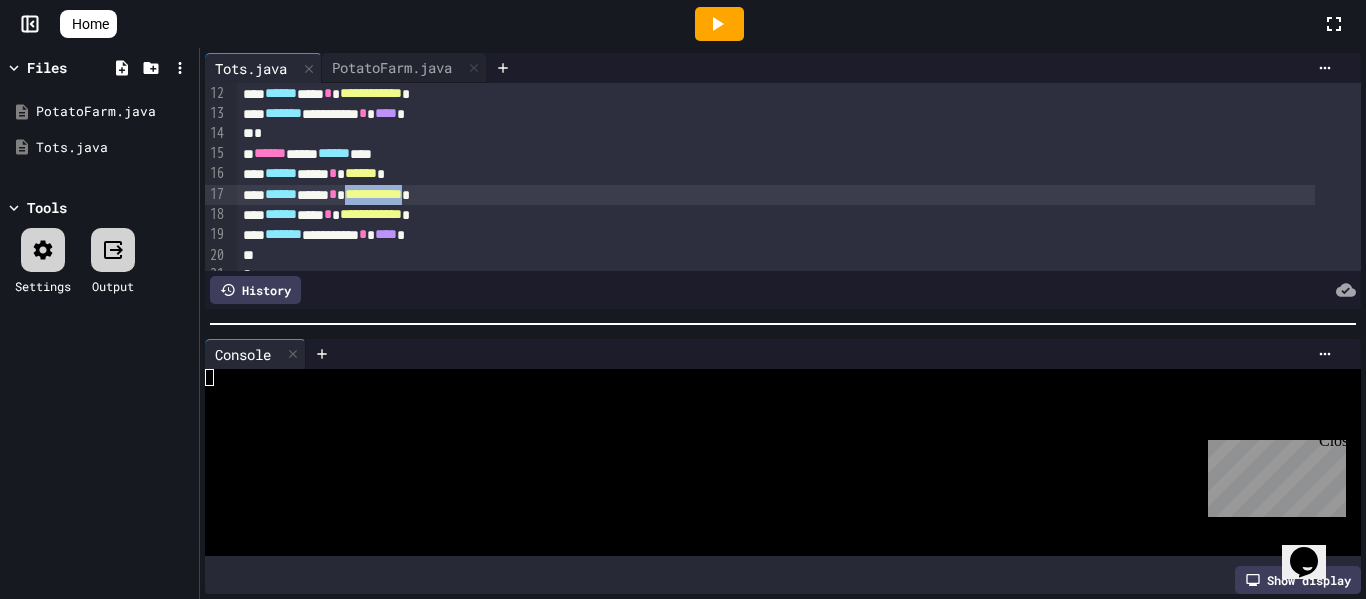 drag, startPoint x: 383, startPoint y: 193, endPoint x: 465, endPoint y: 194, distance: 82.006096 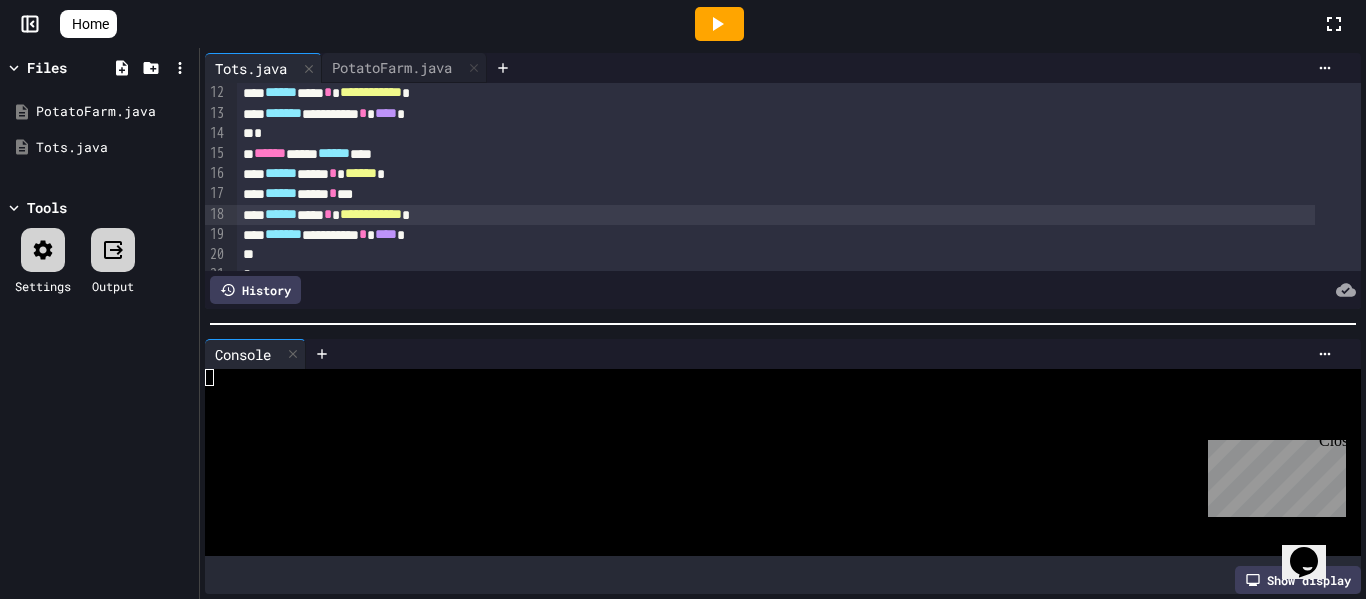 click on "**********" at bounding box center (776, 215) 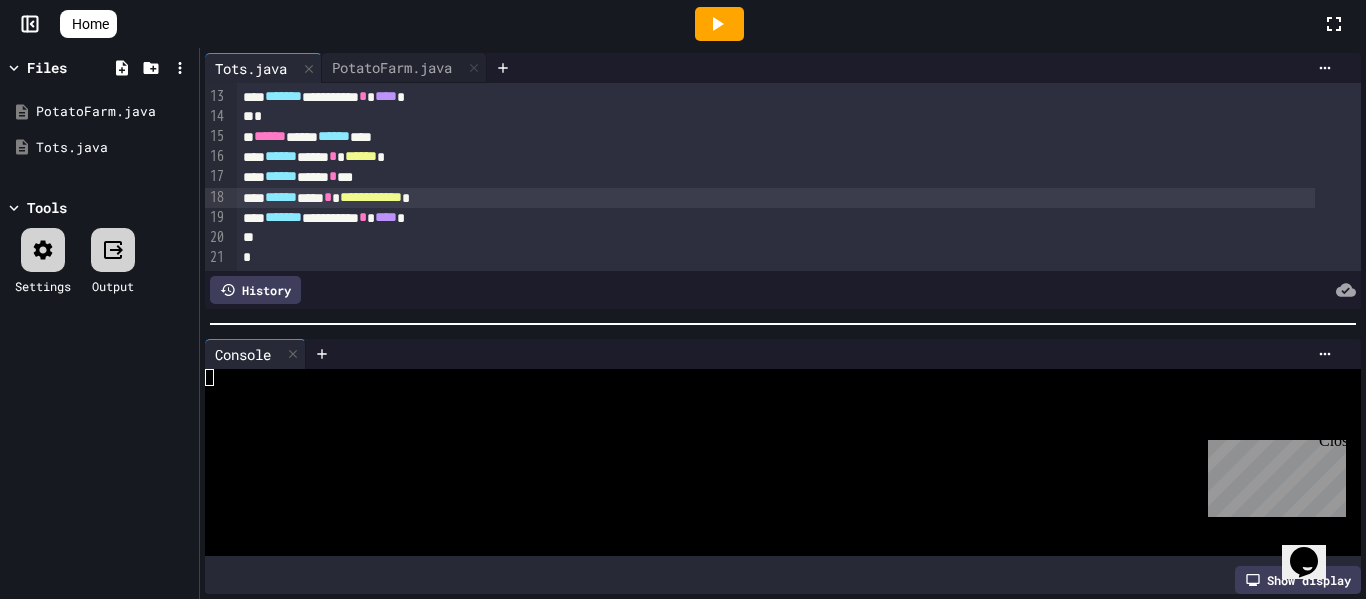 scroll, scrollTop: 249, scrollLeft: 0, axis: vertical 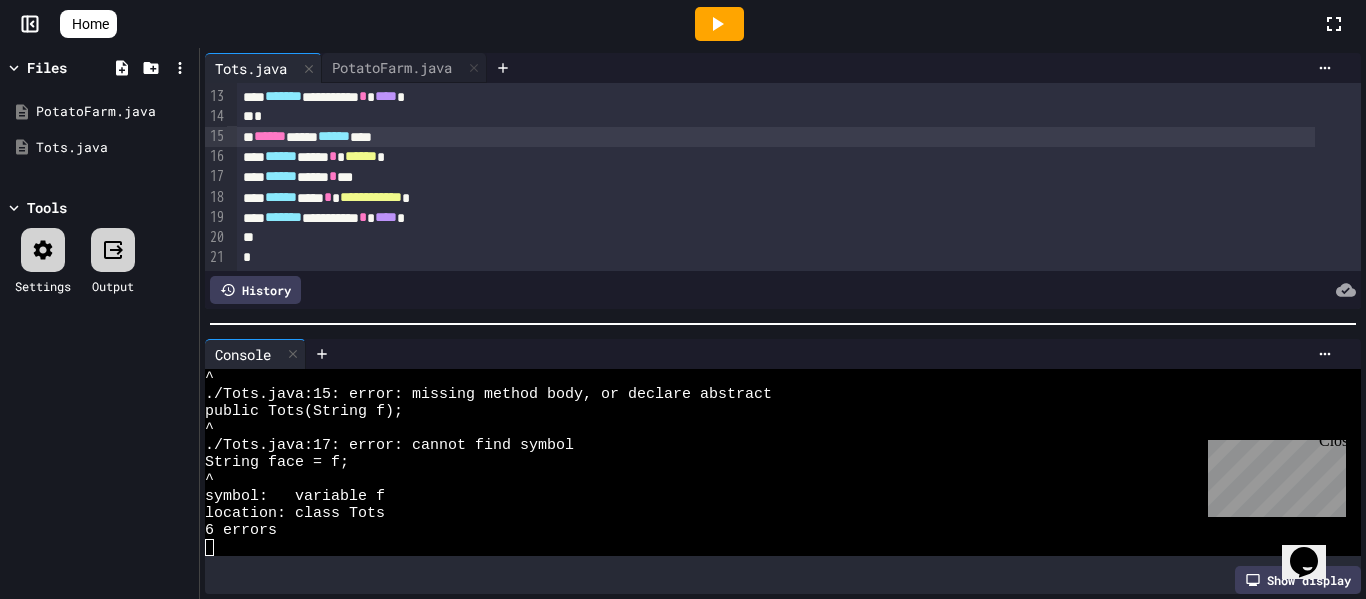 click on "****** ***** ****** ***" at bounding box center [776, 137] 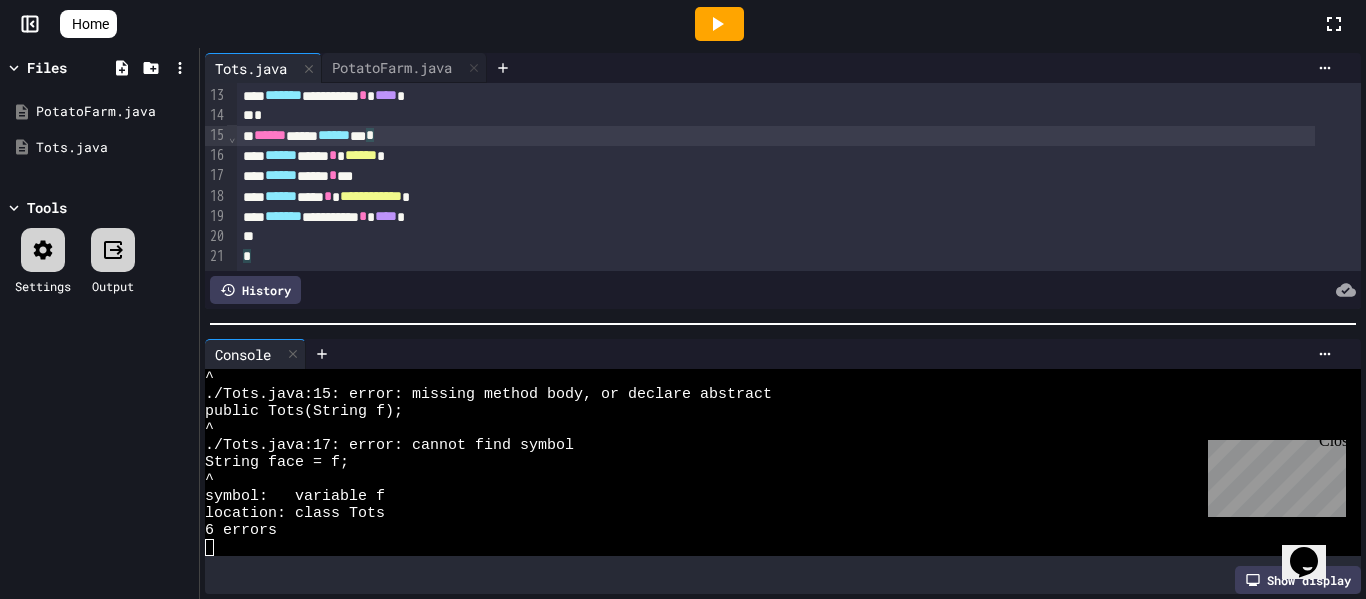 click on "******* ********* *   **** *" at bounding box center (776, 217) 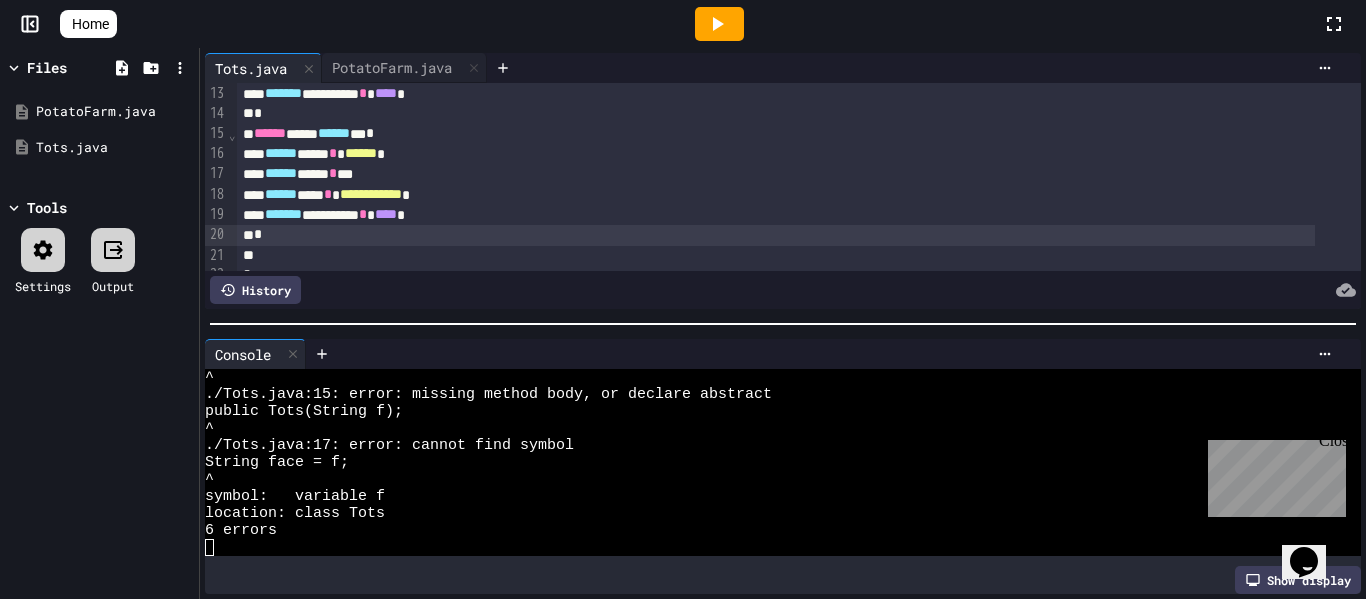 click 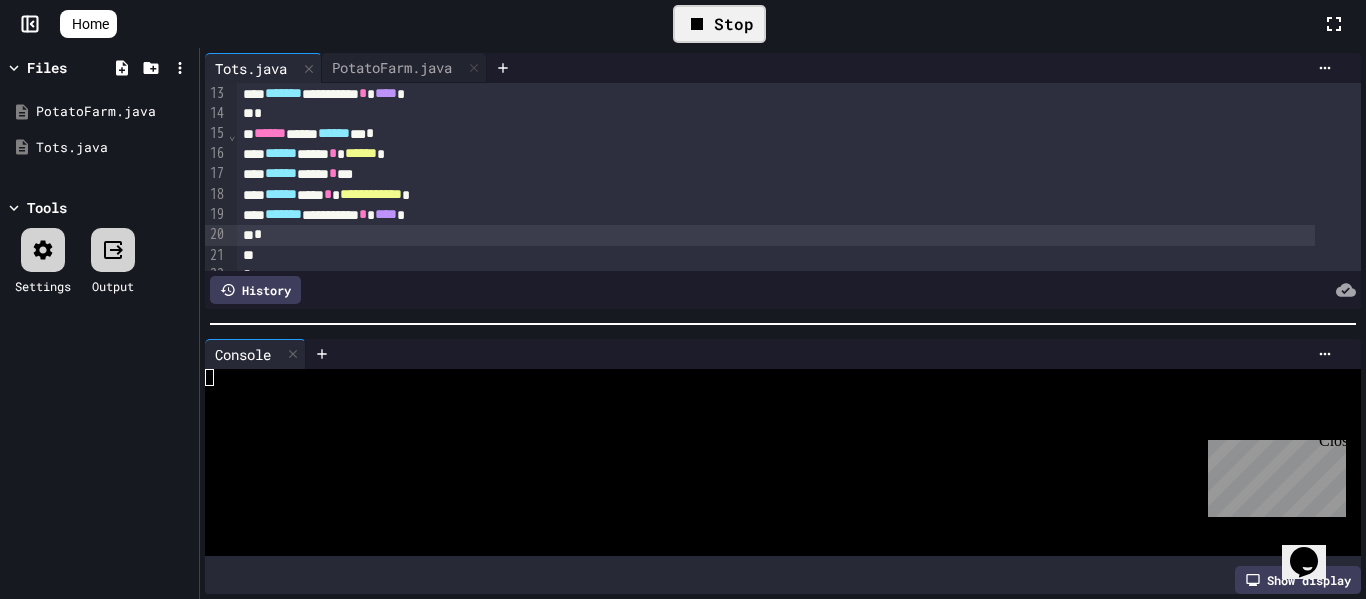 scroll, scrollTop: 0, scrollLeft: 0, axis: both 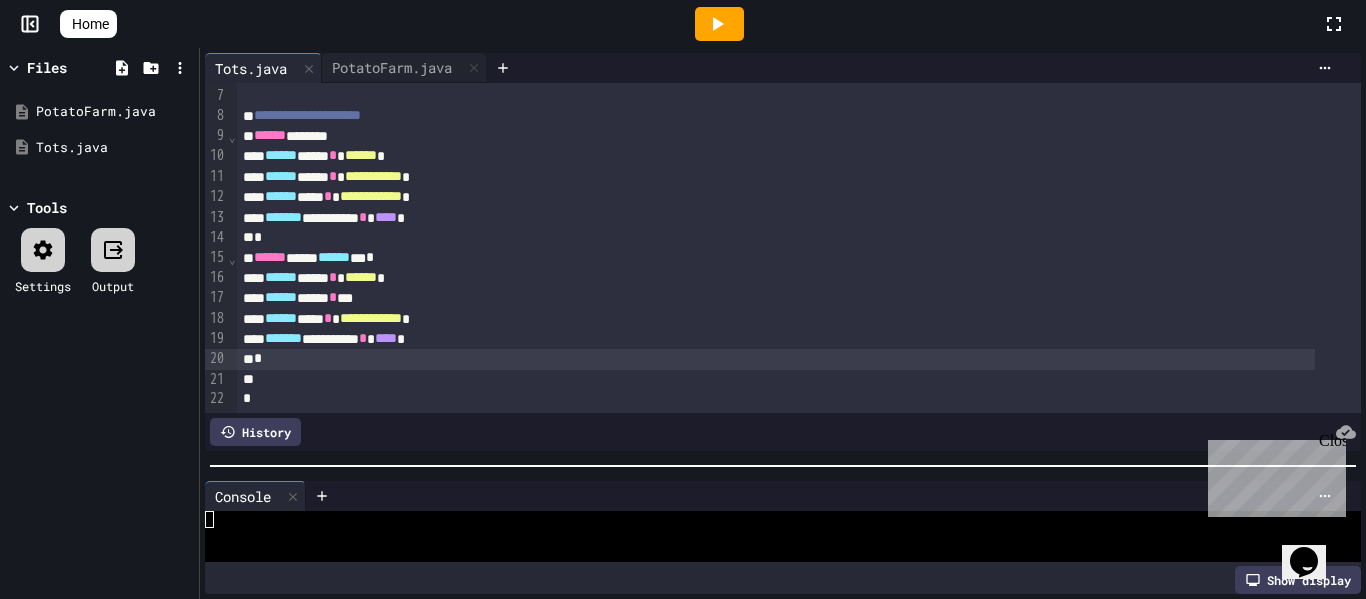 click at bounding box center [783, 466] 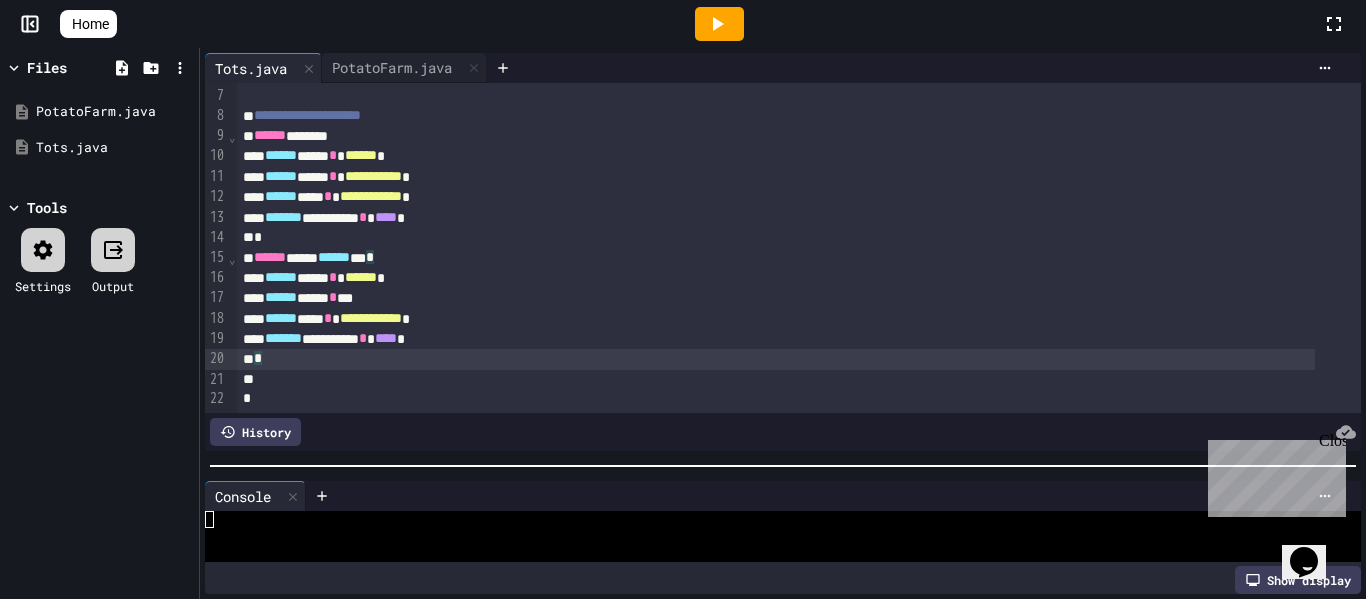 click on "*" at bounding box center (776, 359) 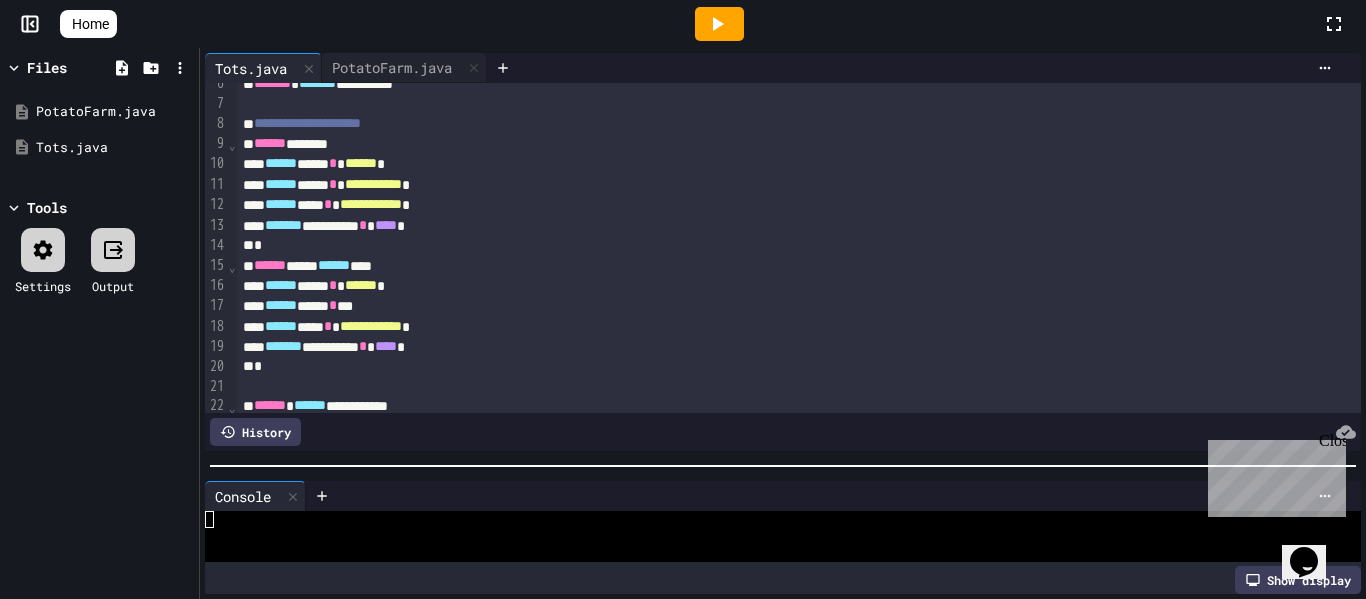 scroll, scrollTop: 101, scrollLeft: 0, axis: vertical 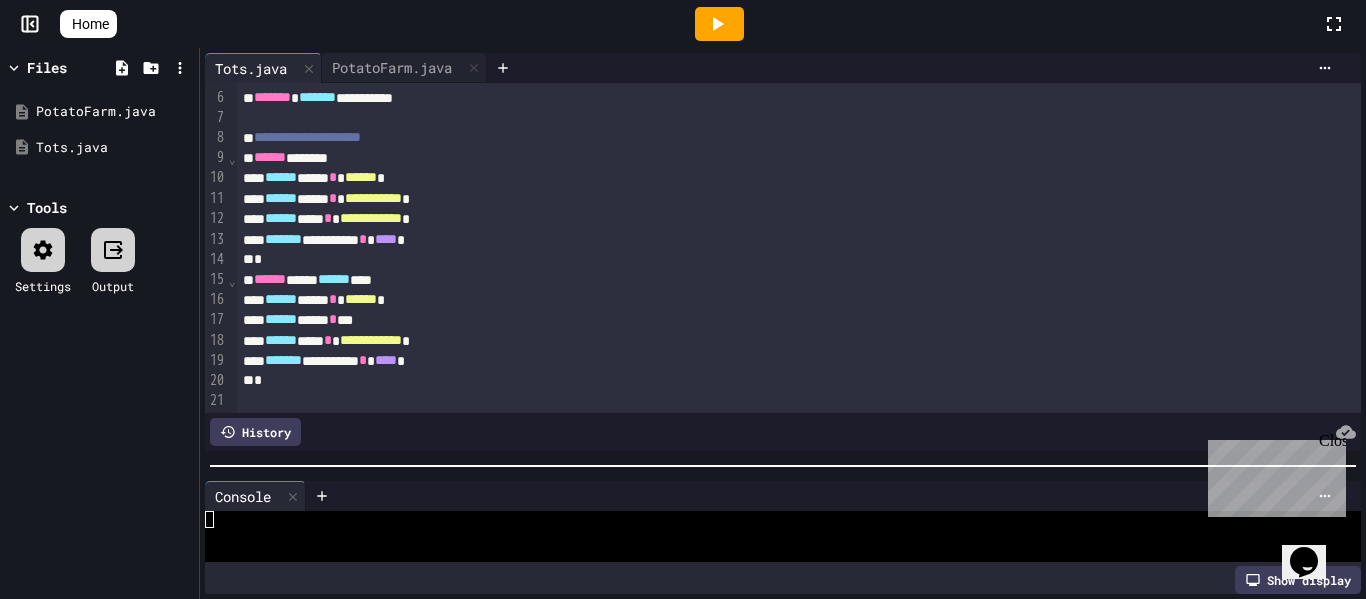 click on "*" at bounding box center (776, 260) 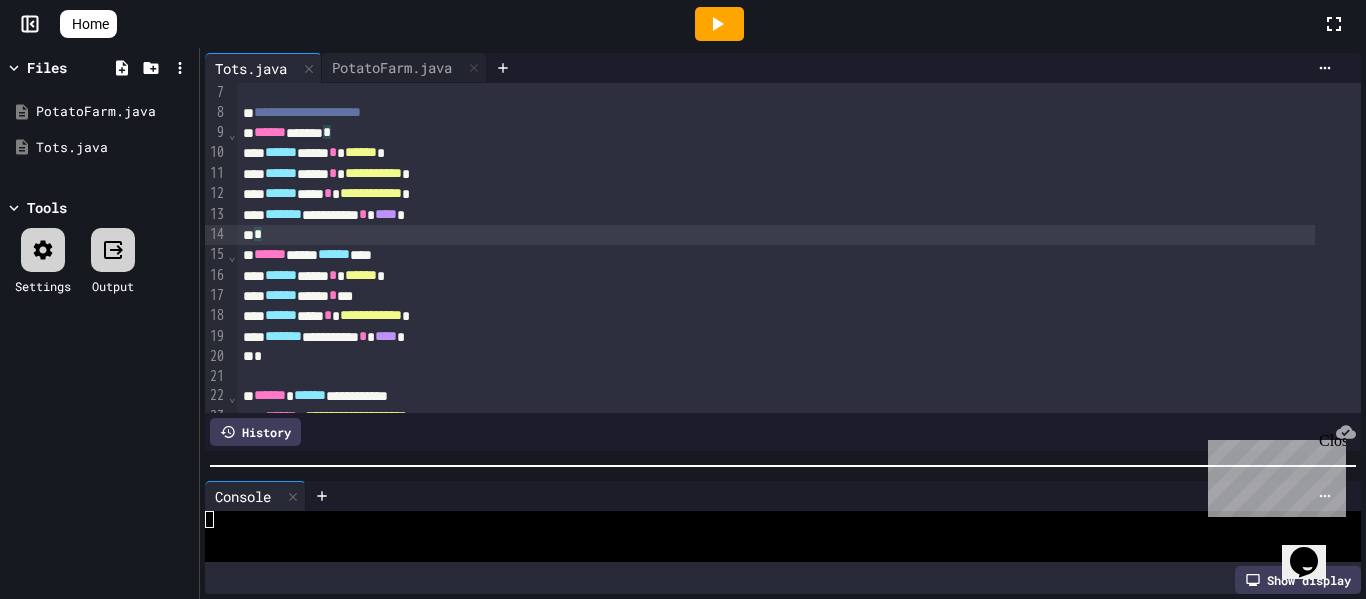 scroll, scrollTop: 0, scrollLeft: 0, axis: both 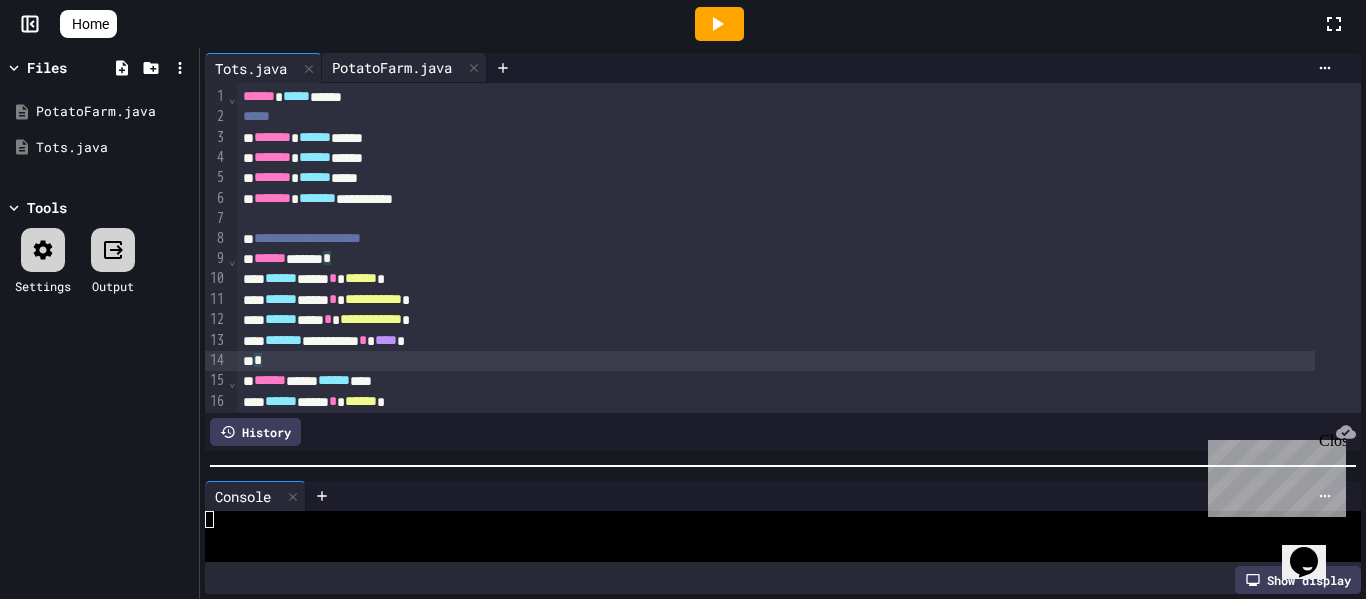 click on "PotatoFarm.java" at bounding box center [392, 67] 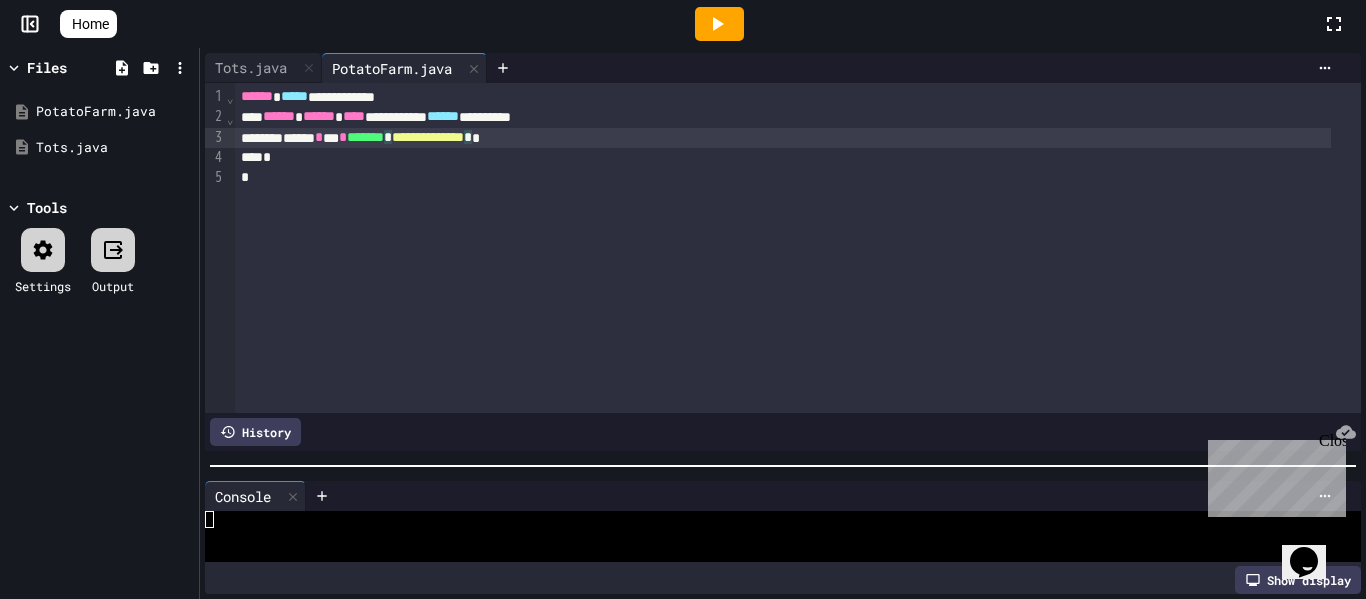 click on "**********" at bounding box center [783, 138] 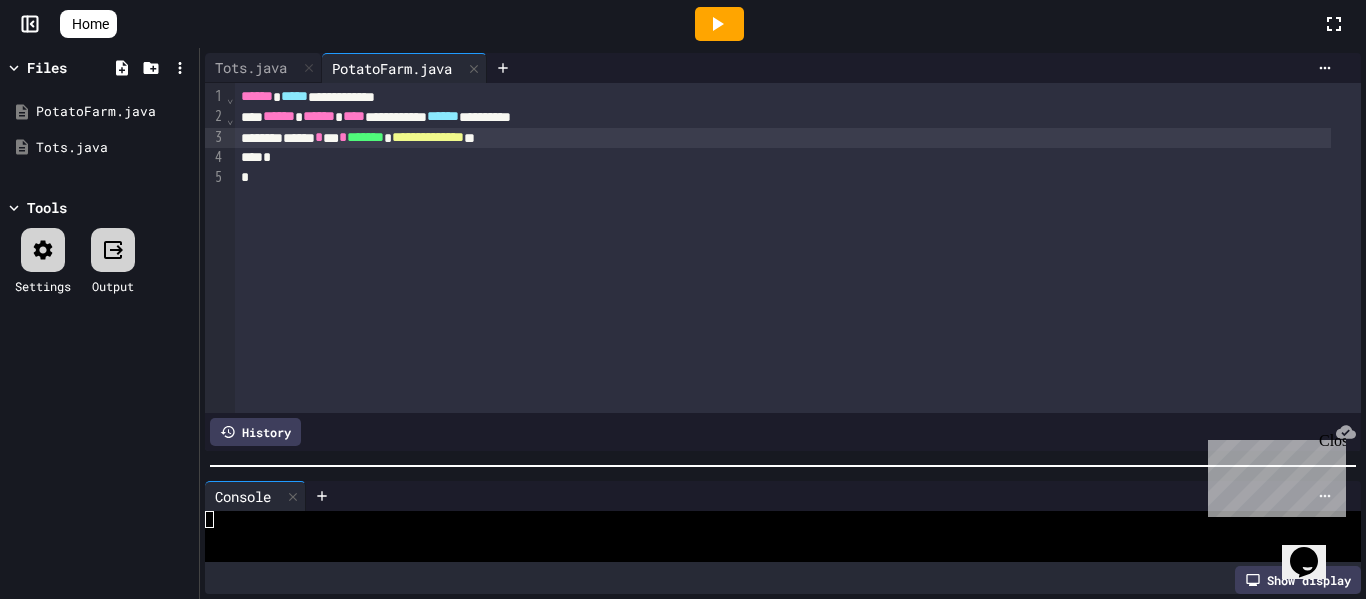 click on "**********" at bounding box center (783, 138) 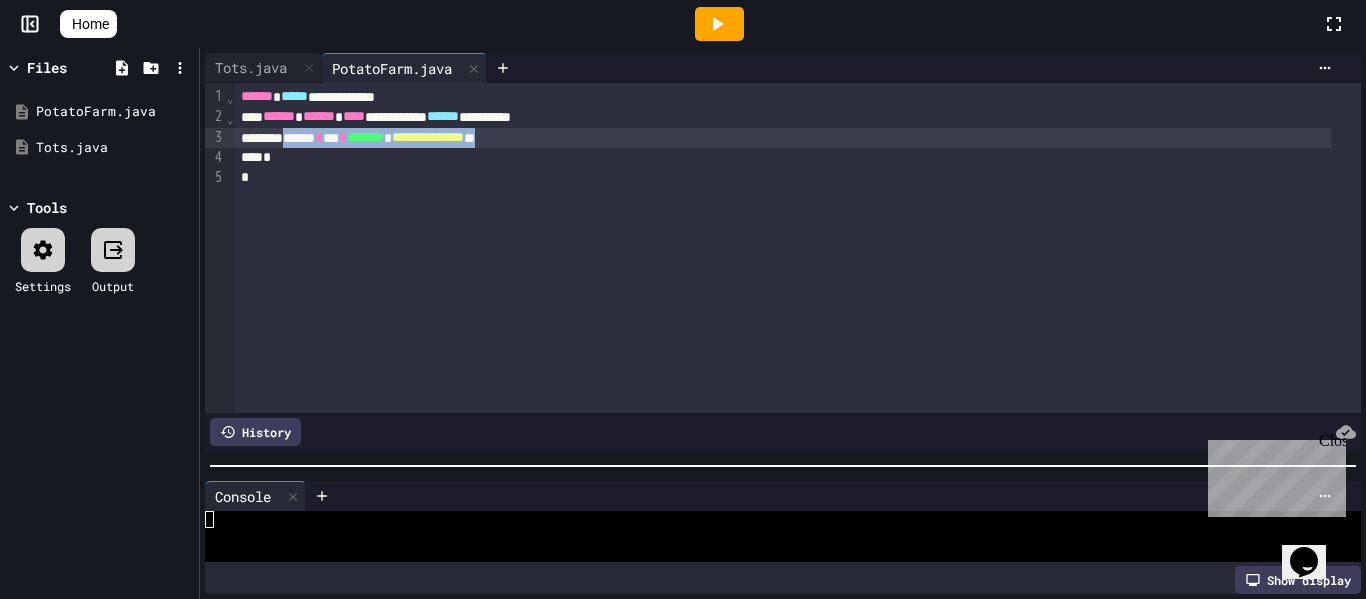 drag, startPoint x: 586, startPoint y: 142, endPoint x: 302, endPoint y: 137, distance: 284.044 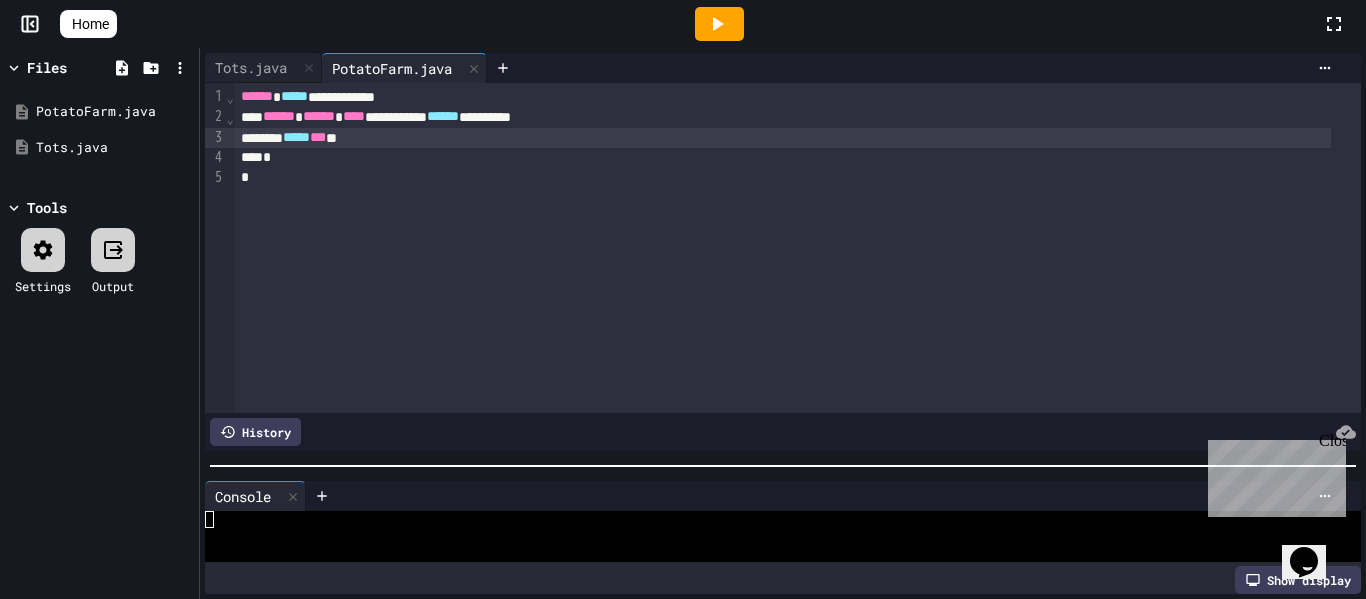 click on "**** *** *" at bounding box center [783, 138] 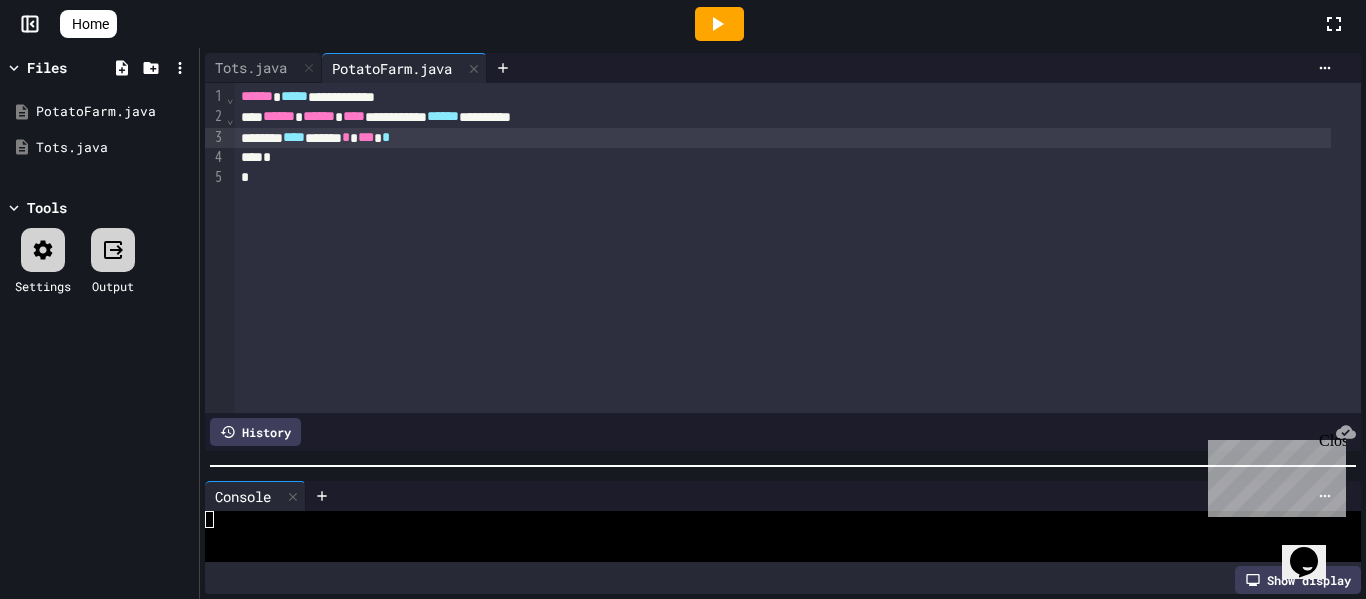 click on "**** ***** *   ***   *" at bounding box center (783, 138) 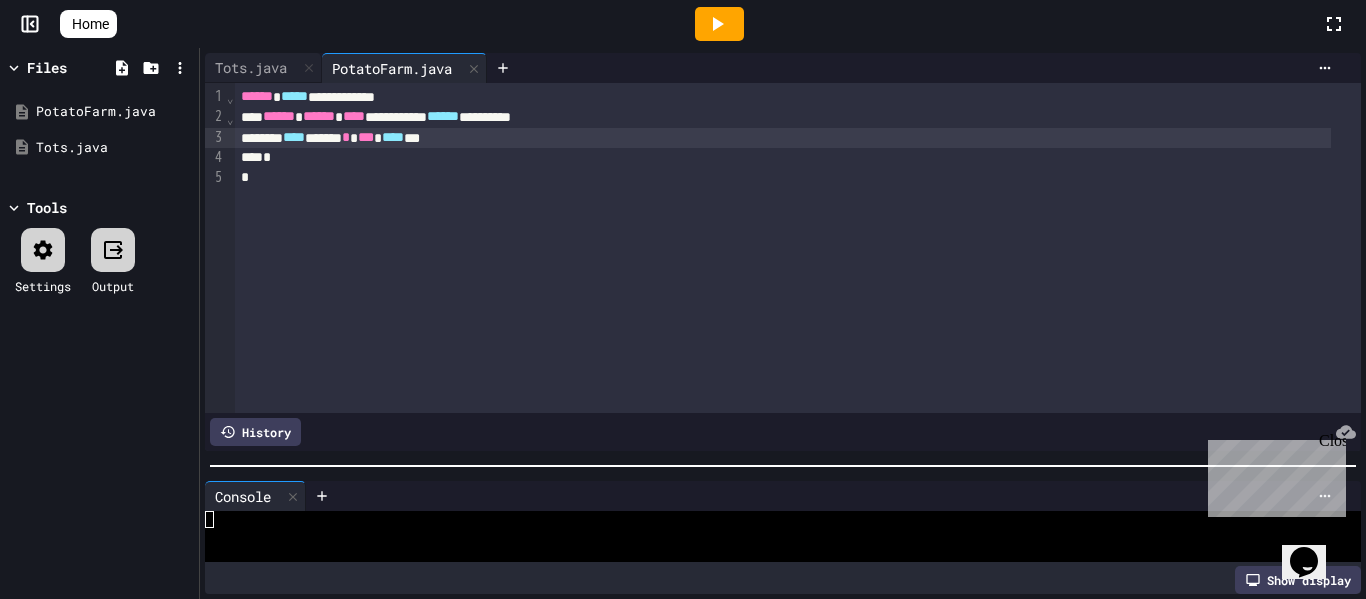 click 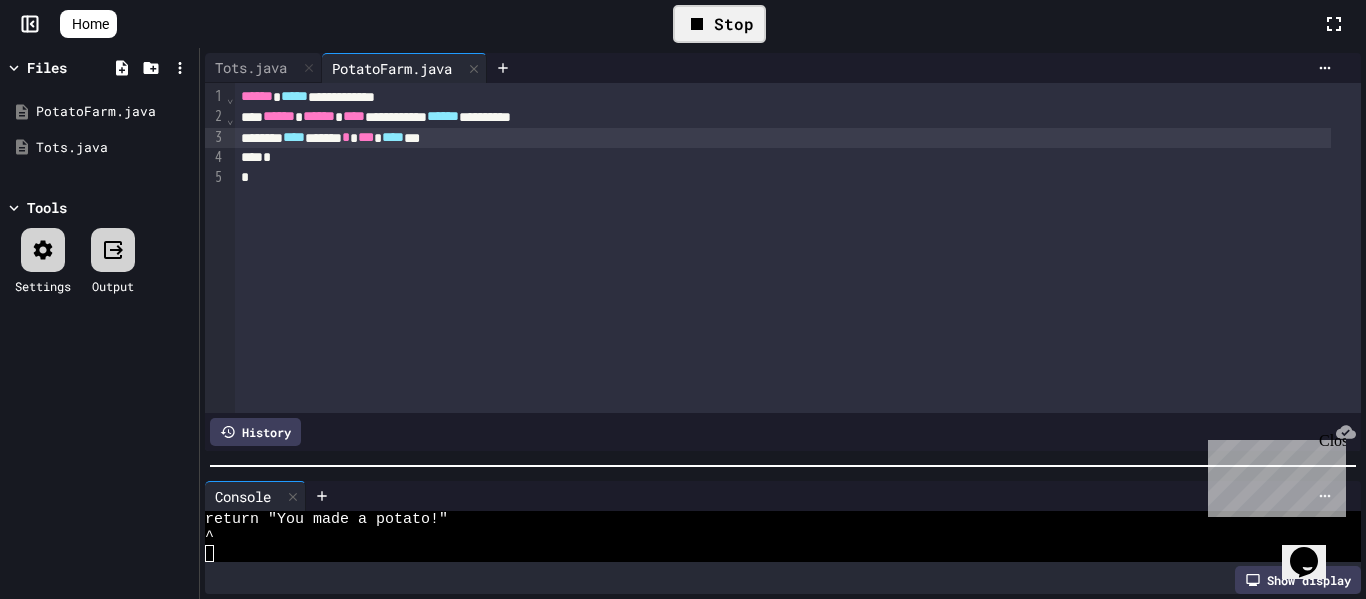 scroll, scrollTop: 34, scrollLeft: 0, axis: vertical 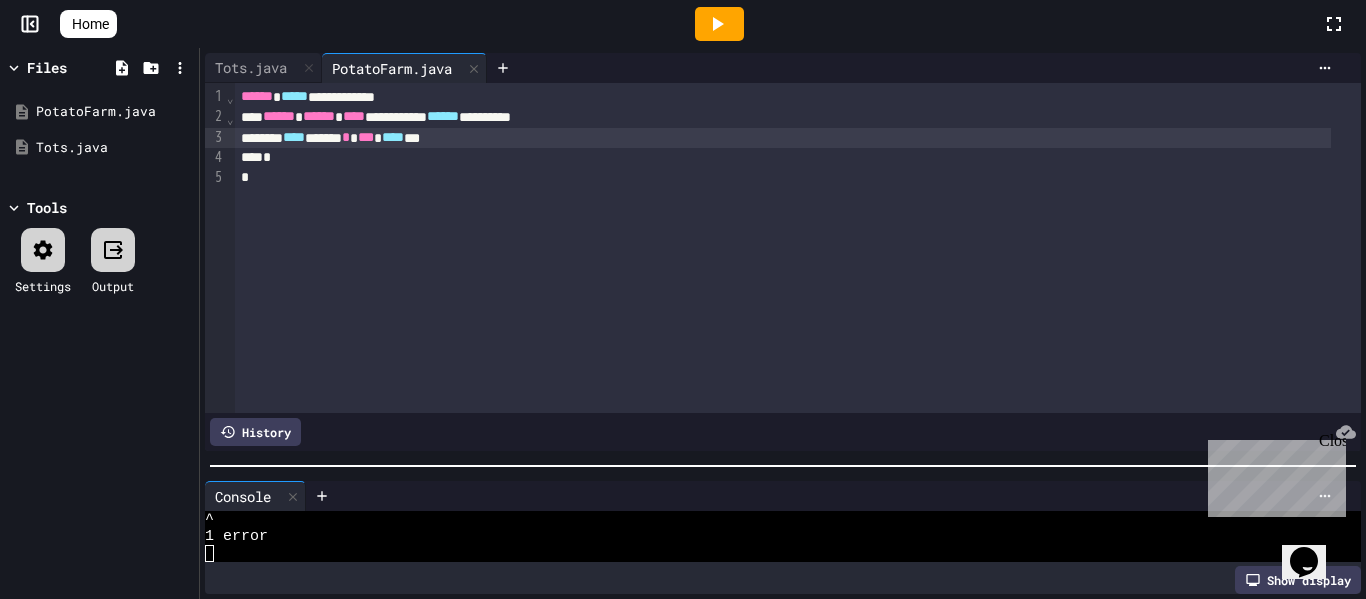 click at bounding box center [783, 466] 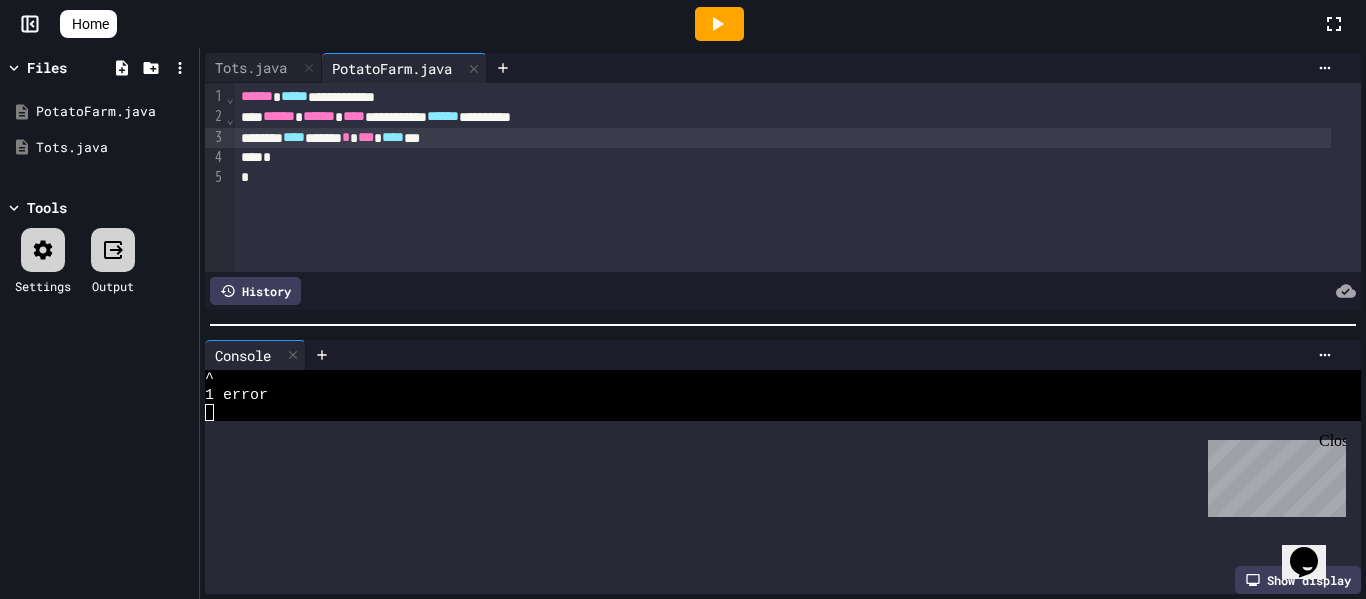 click at bounding box center [783, 325] 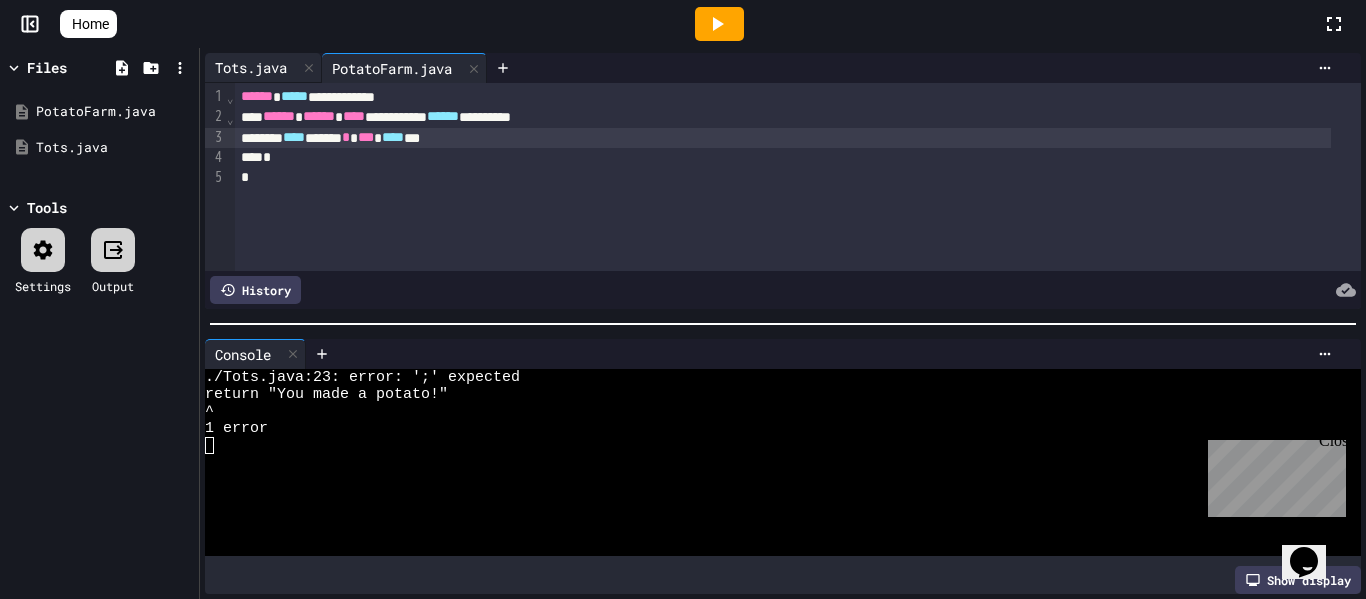 click on "Tots.java" at bounding box center [251, 67] 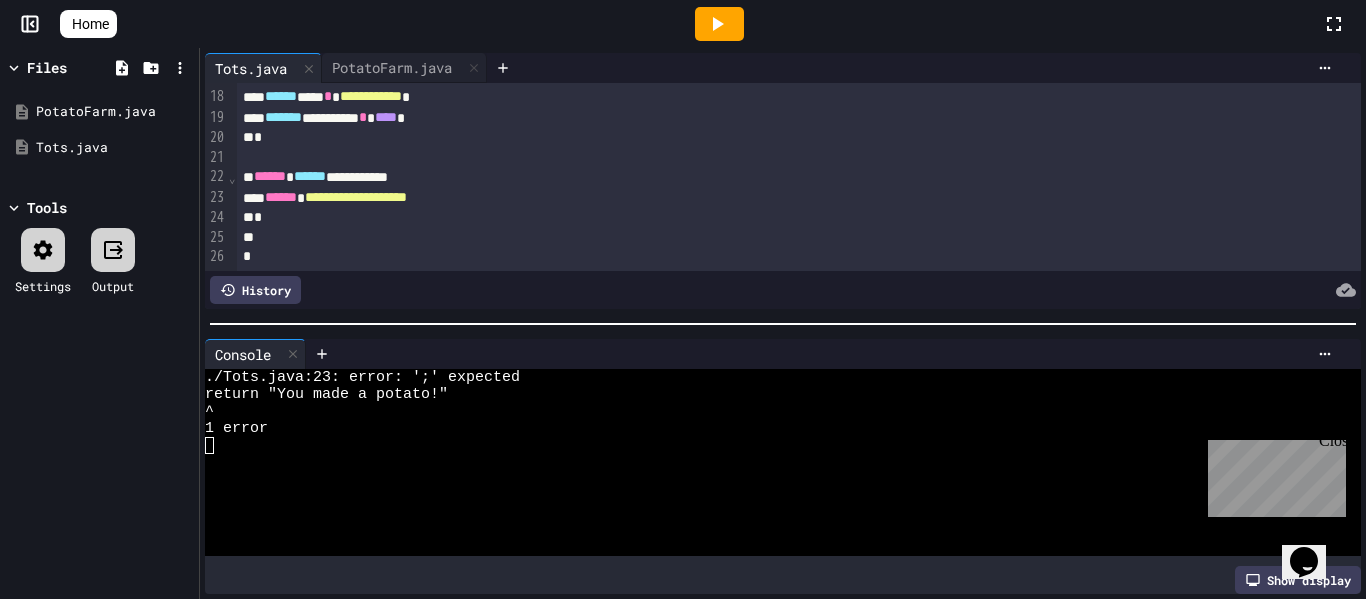 scroll, scrollTop: 363, scrollLeft: 0, axis: vertical 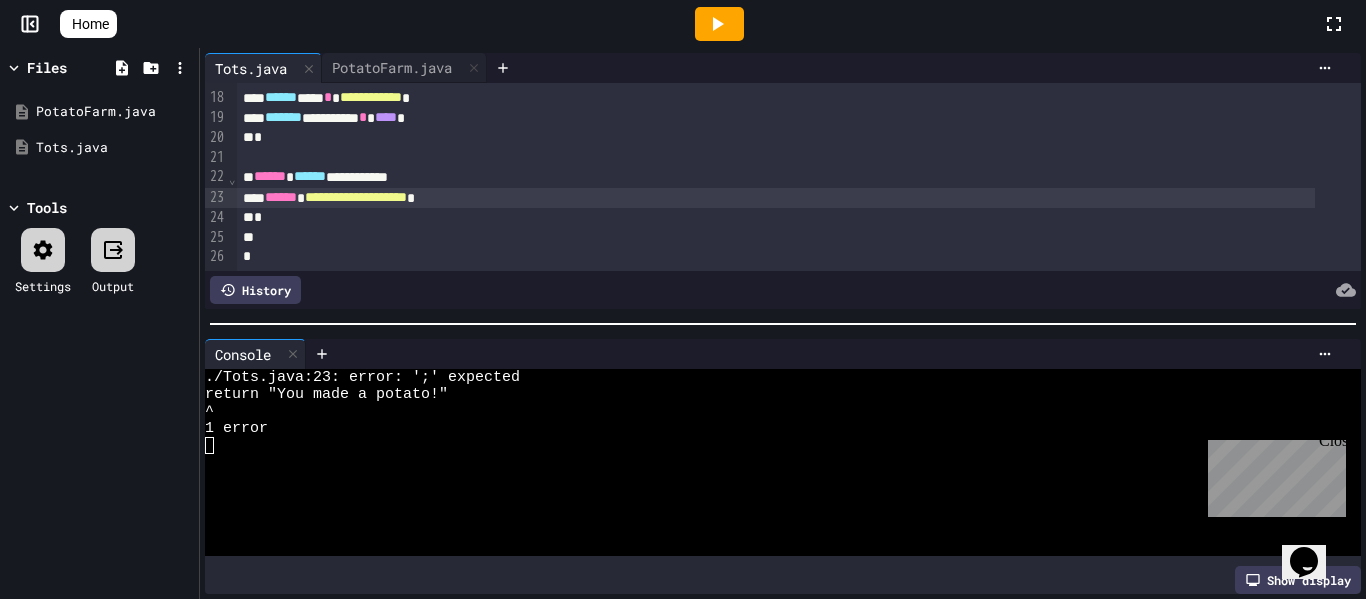 click 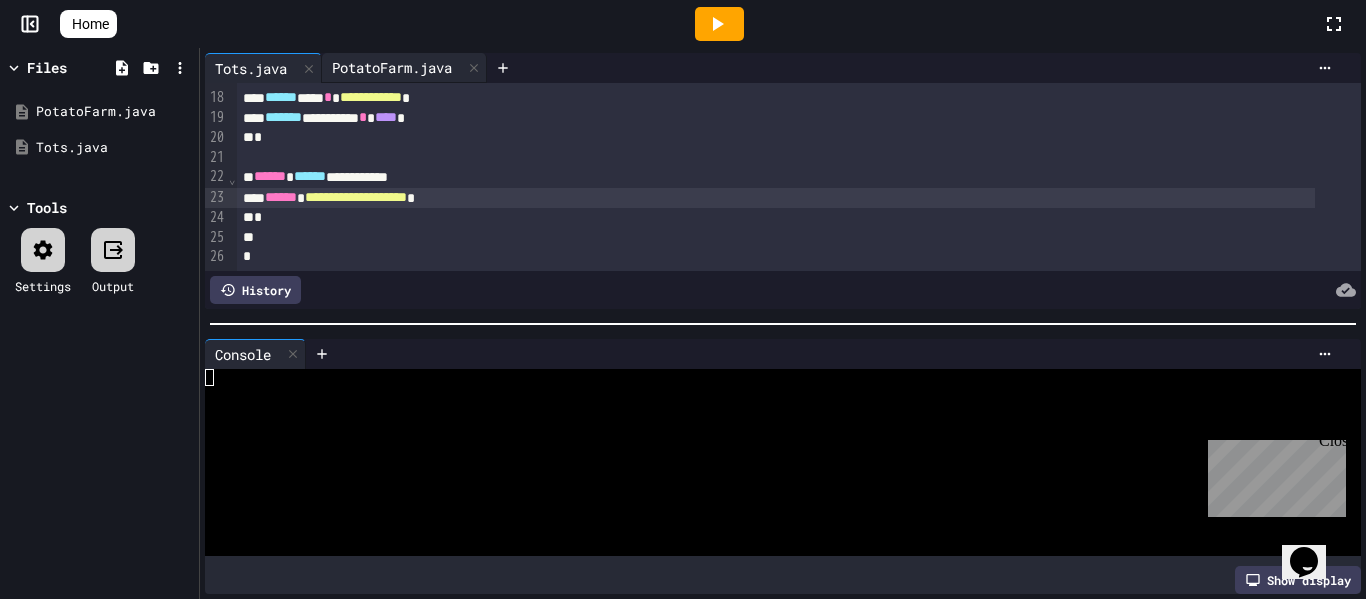 click on "PotatoFarm.java" at bounding box center (392, 67) 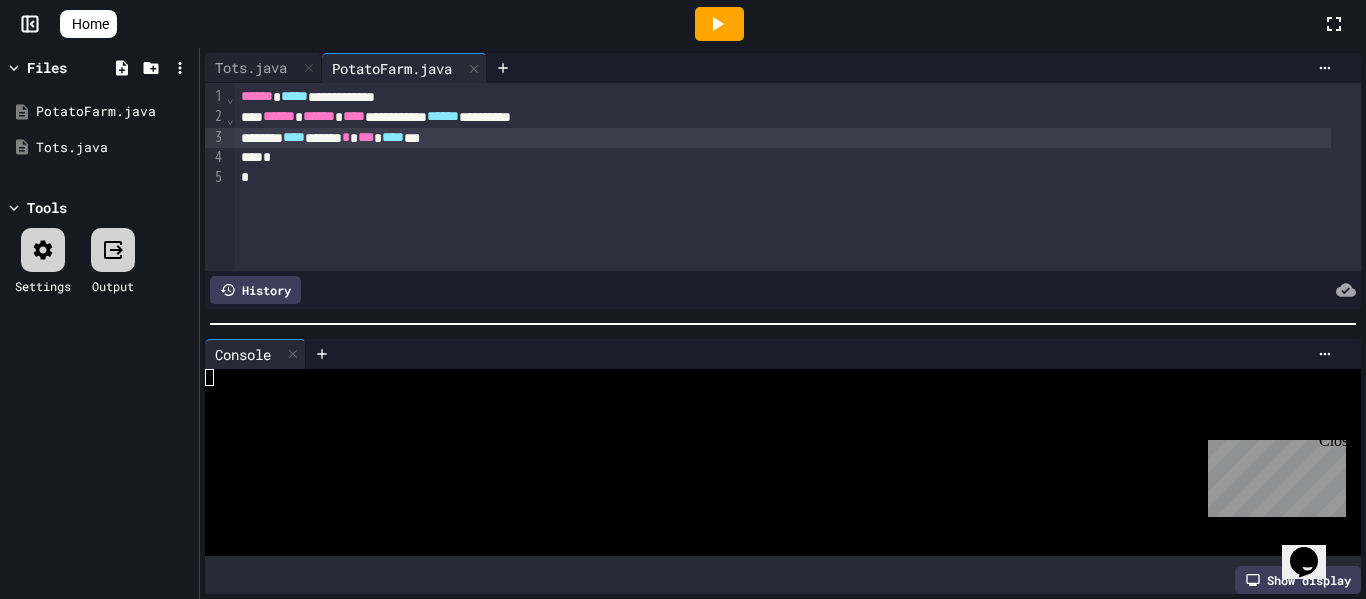 click on "PotatoFarm.java" at bounding box center [392, 68] 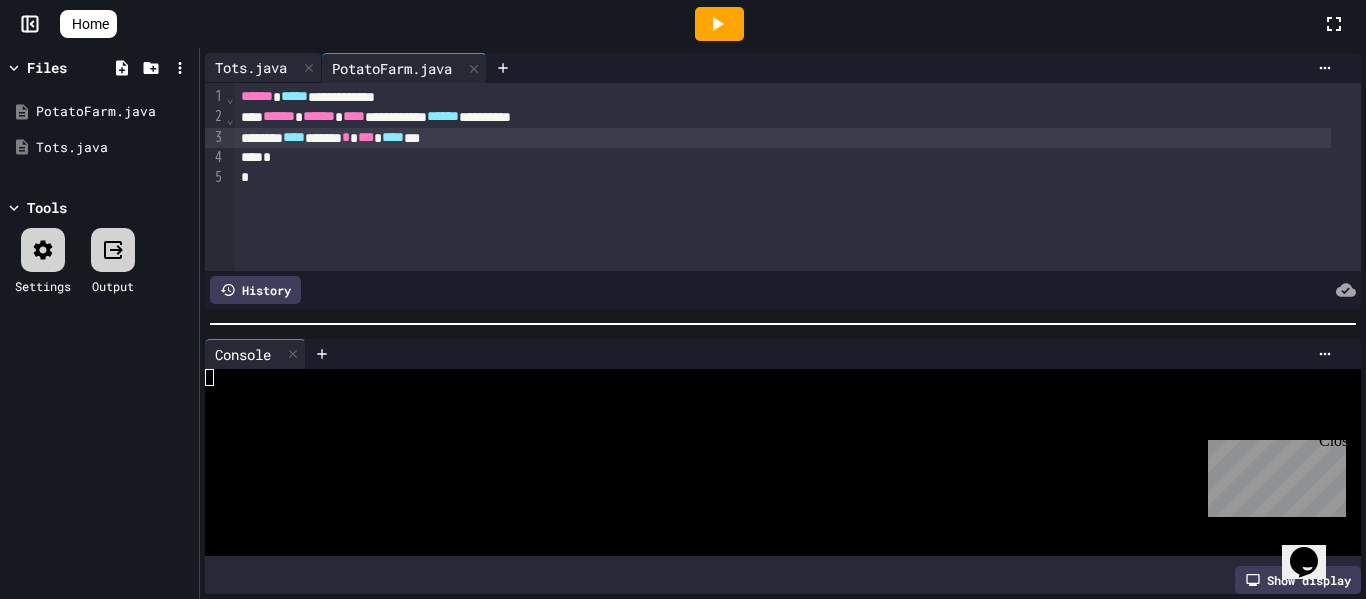 click on "Tots.java" at bounding box center (251, 67) 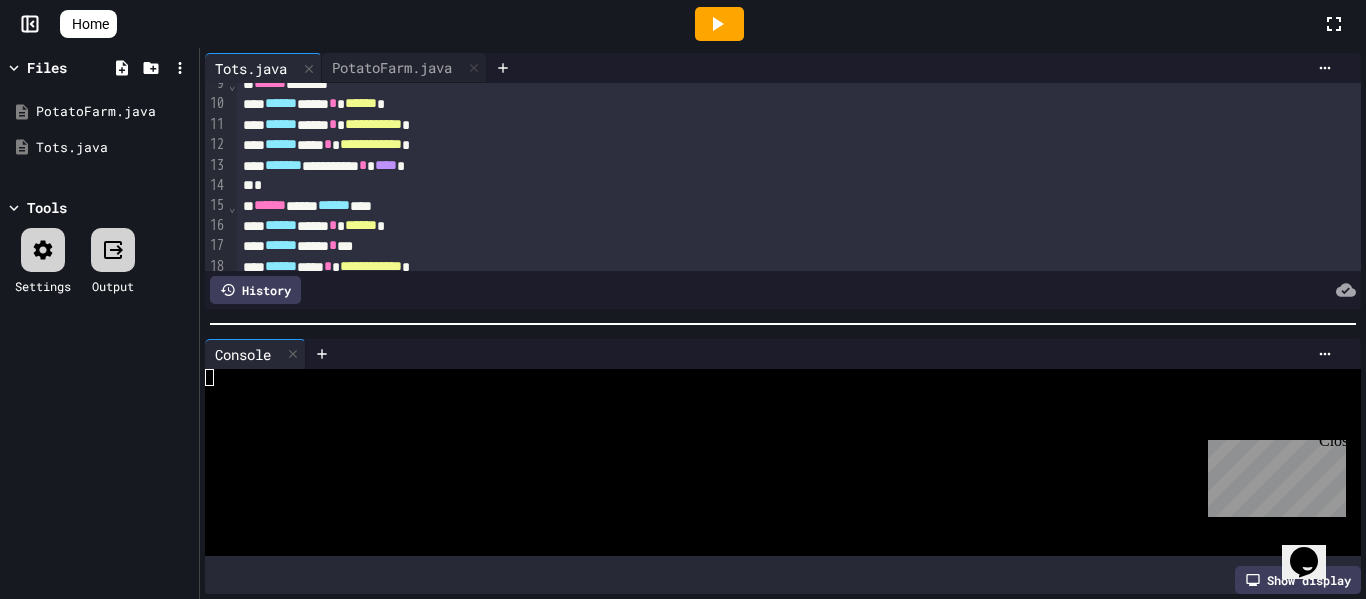 scroll, scrollTop: 179, scrollLeft: 0, axis: vertical 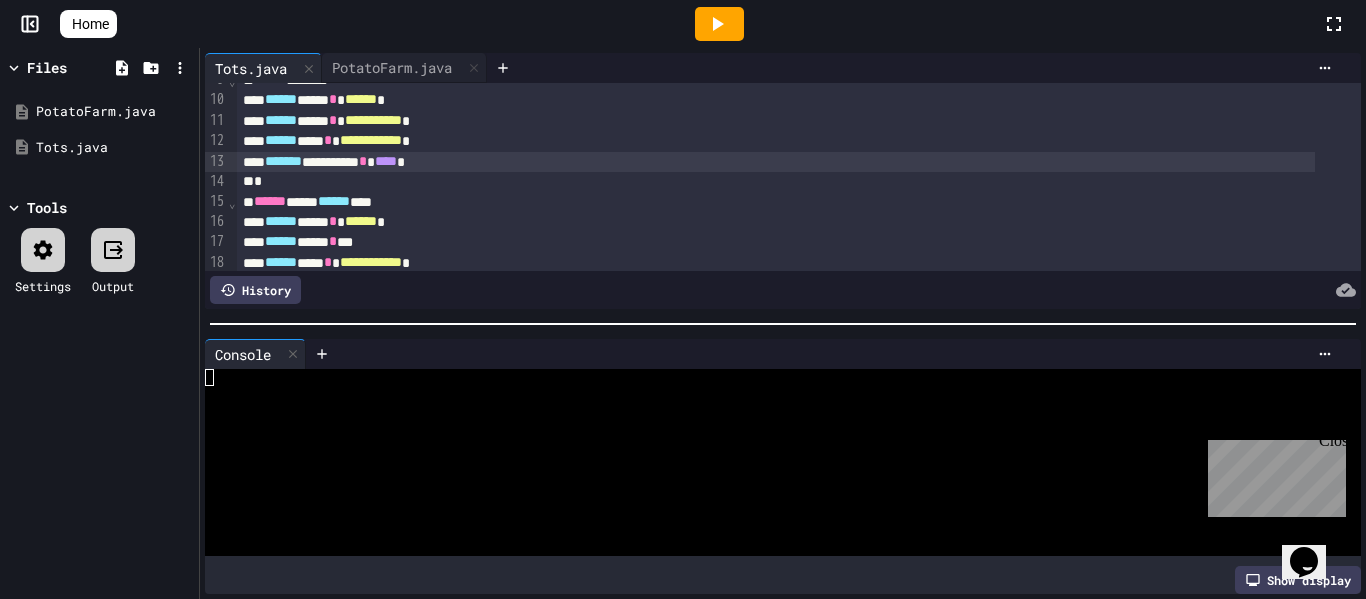 click on "******* ********* *   **** *" at bounding box center [776, 162] 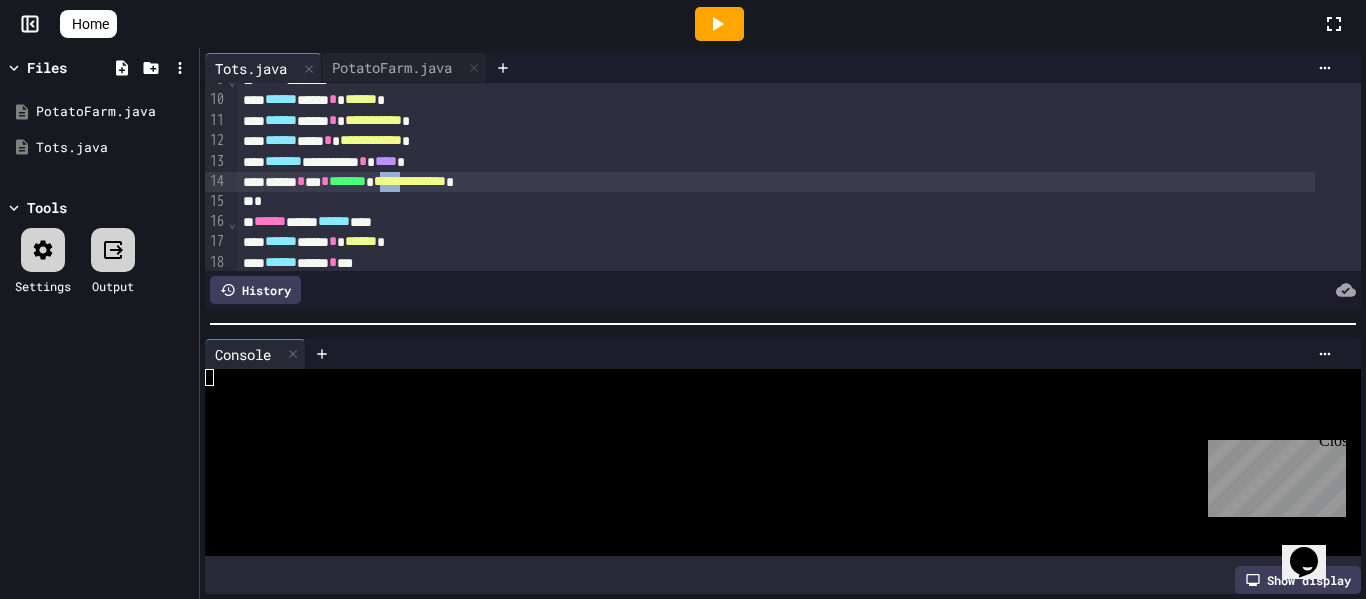 scroll, scrollTop: 179, scrollLeft: 0, axis: vertical 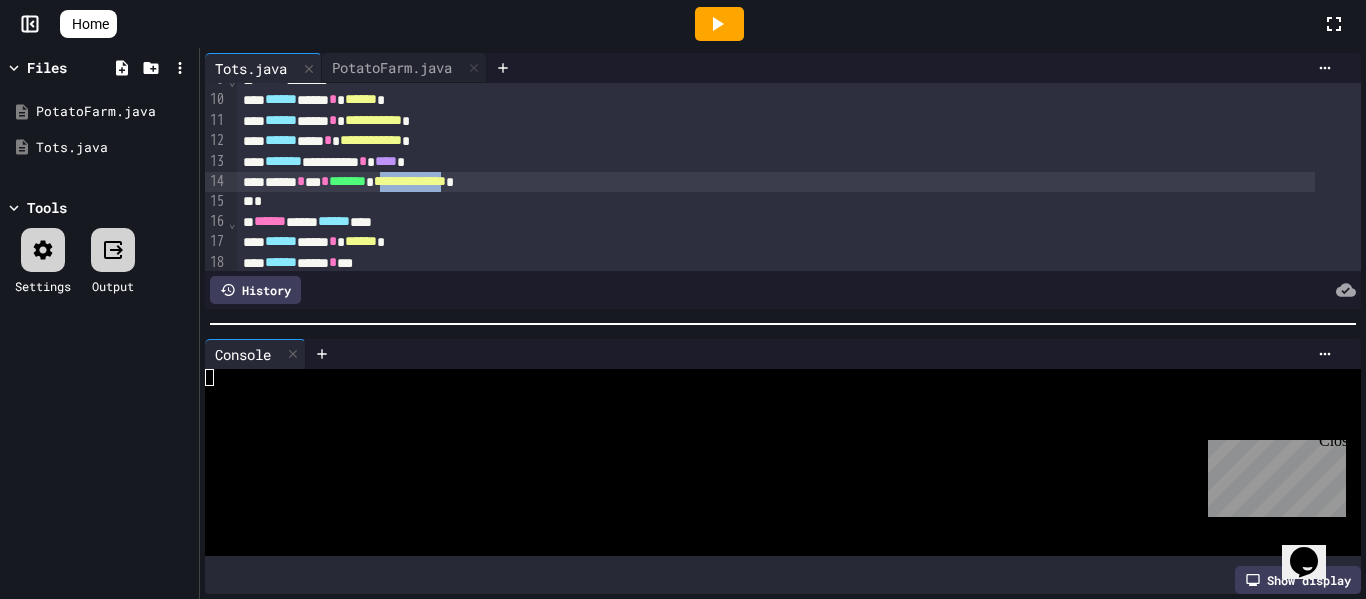 drag, startPoint x: 432, startPoint y: 182, endPoint x: 521, endPoint y: 183, distance: 89.005615 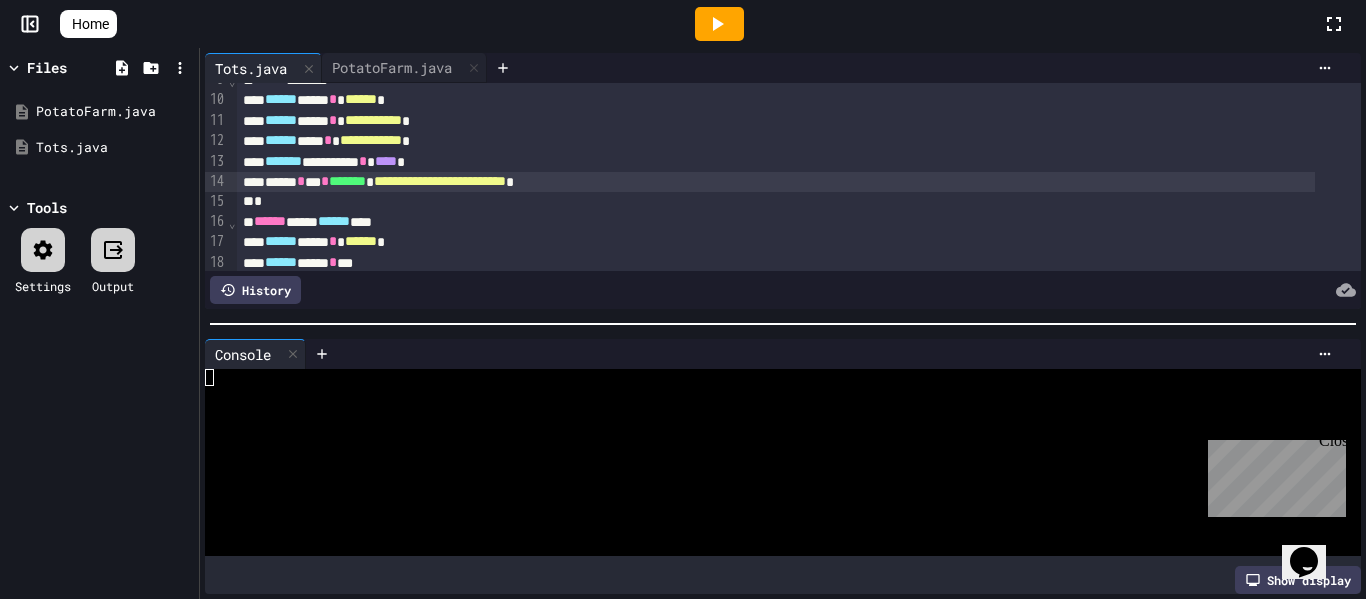 click at bounding box center (719, 24) 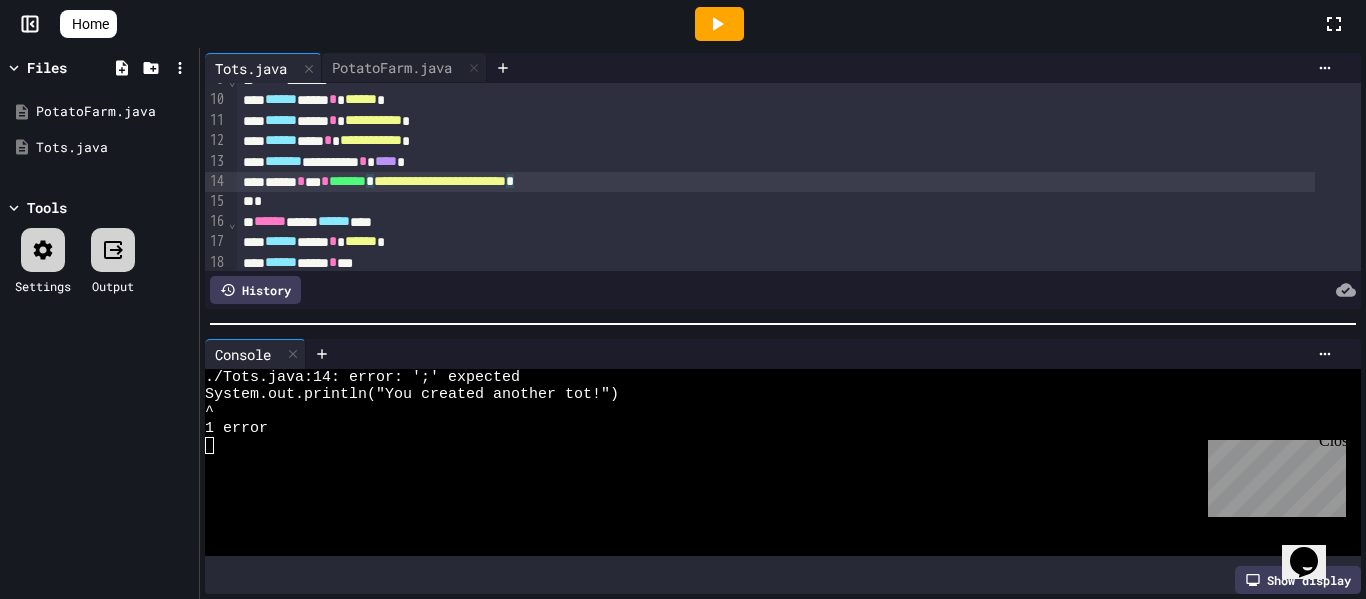 click on "**********" at bounding box center (776, 182) 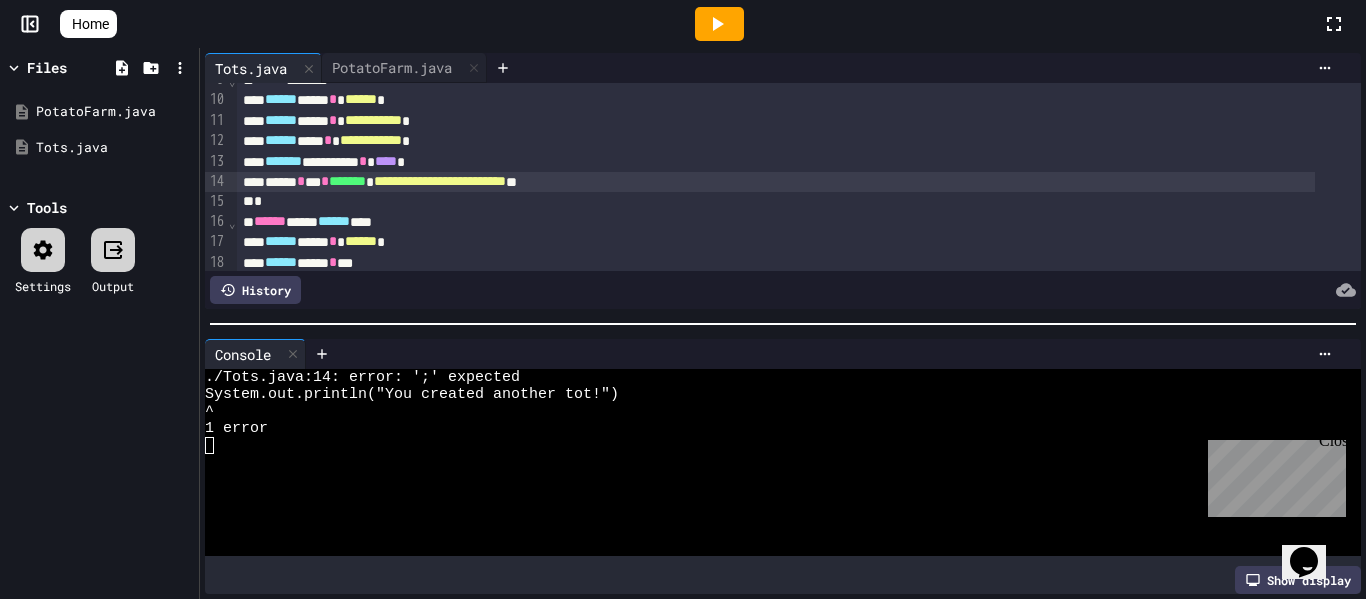 click 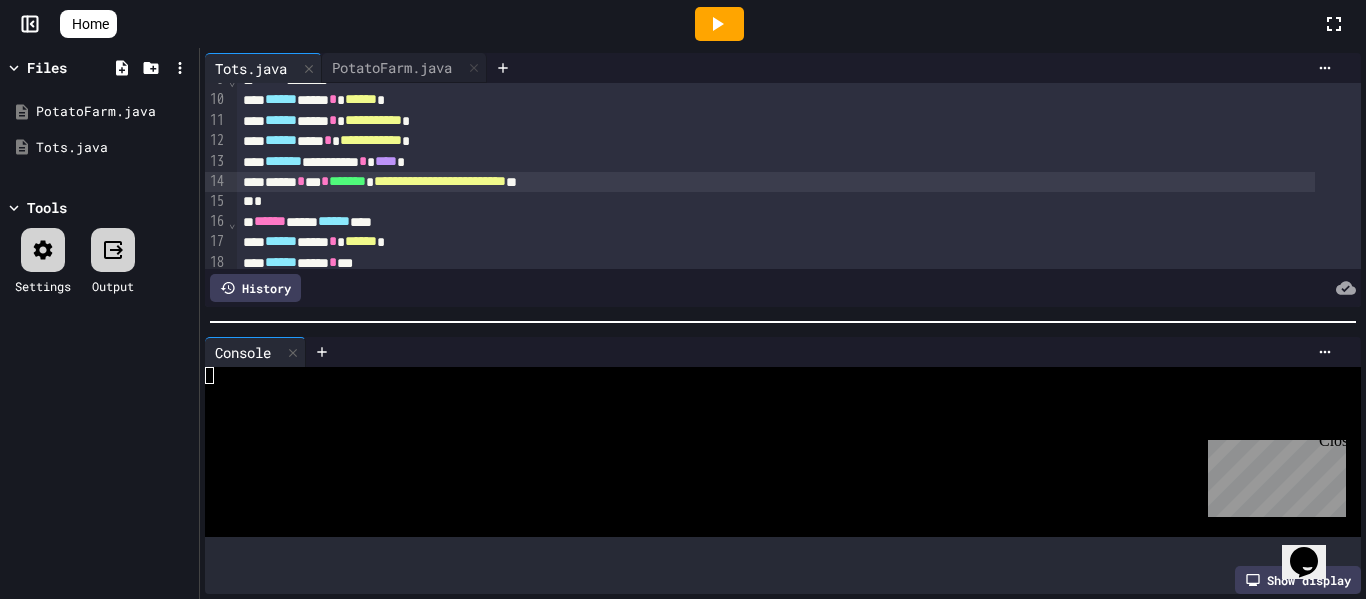 click at bounding box center [783, 322] 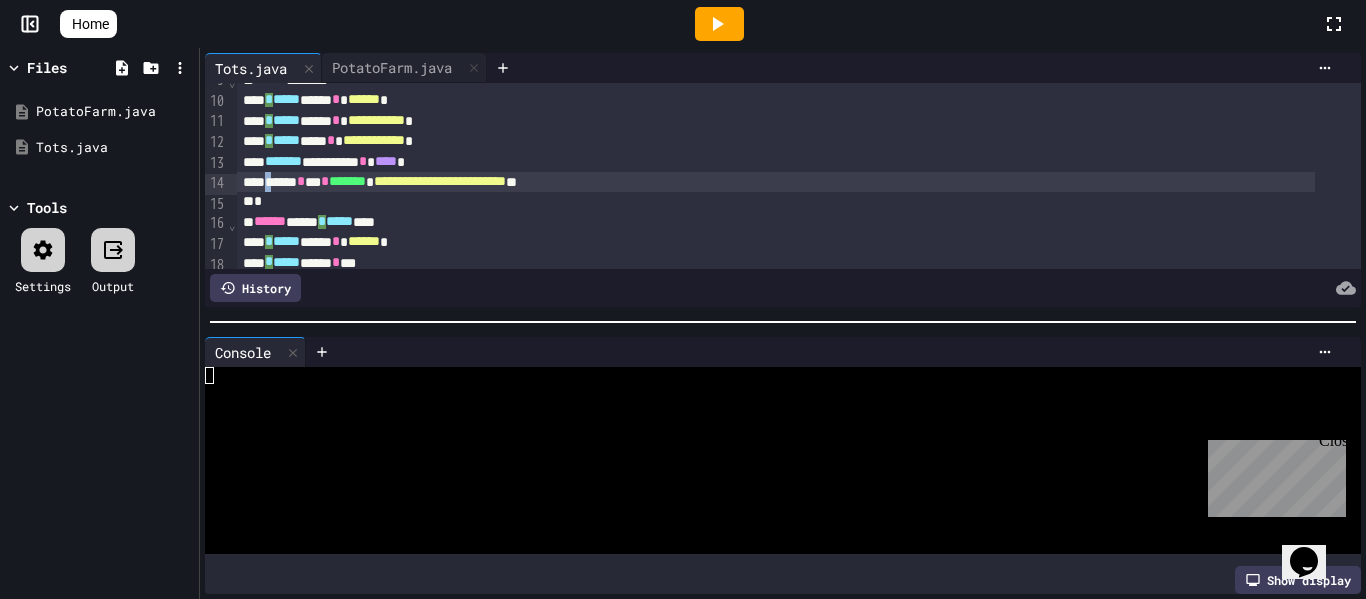 scroll, scrollTop: 179, scrollLeft: 0, axis: vertical 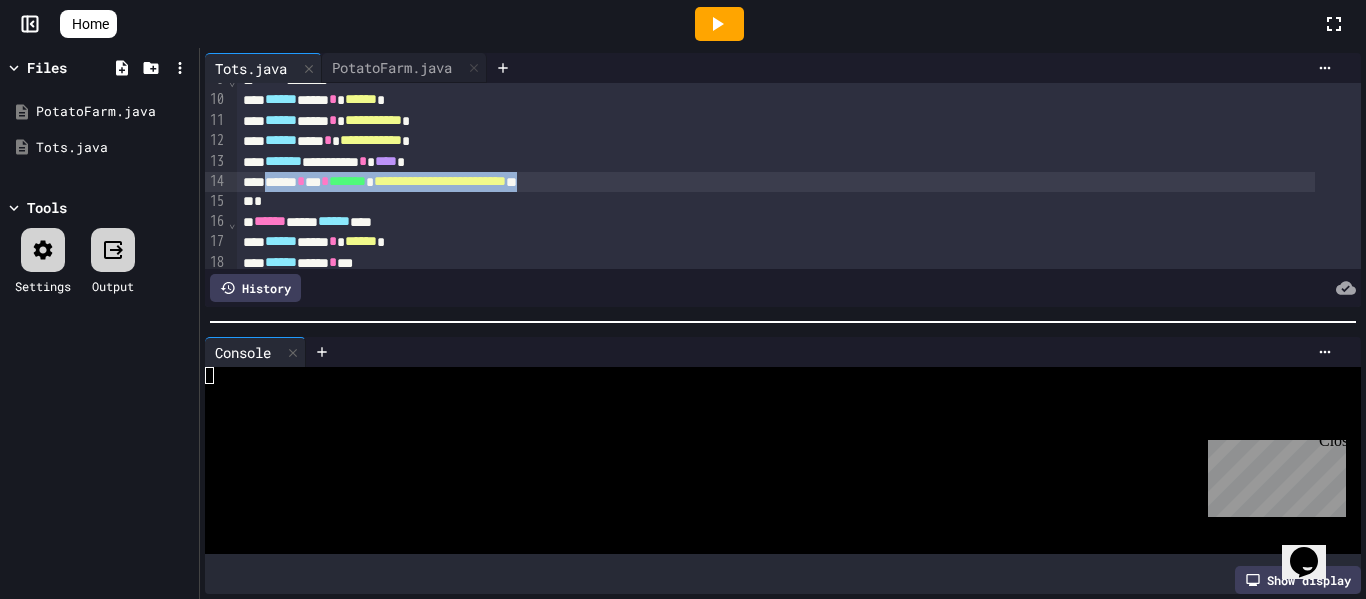 drag, startPoint x: 277, startPoint y: 180, endPoint x: 633, endPoint y: 186, distance: 356.05057 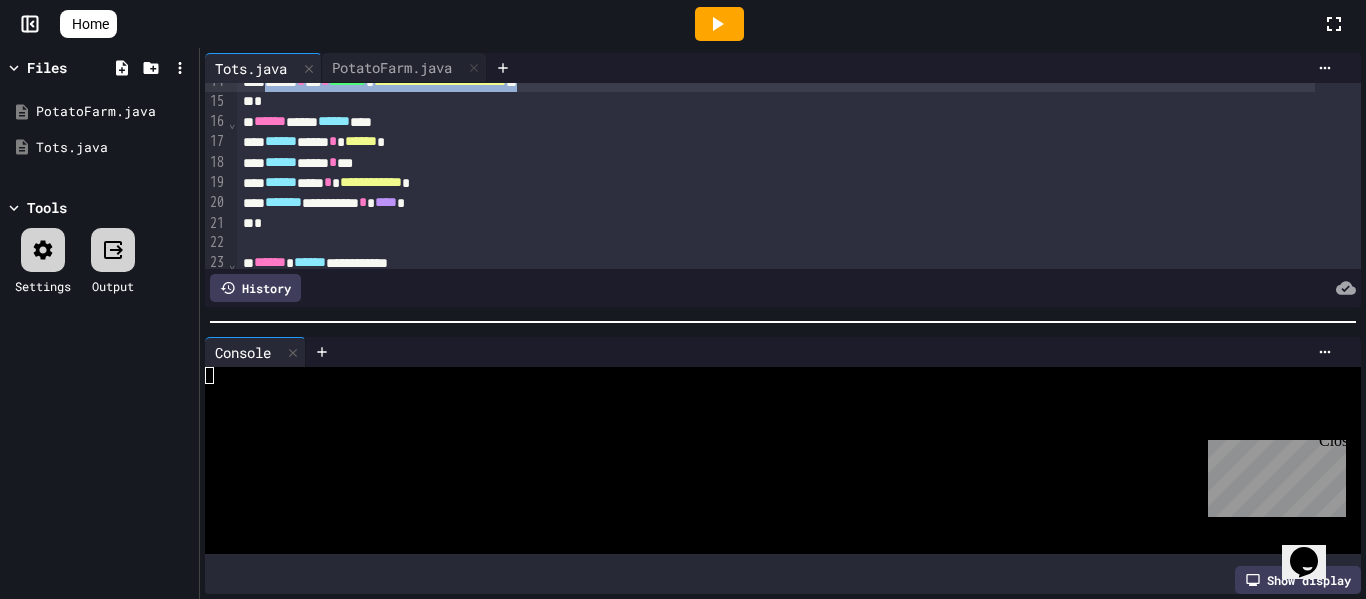 scroll, scrollTop: 278, scrollLeft: 0, axis: vertical 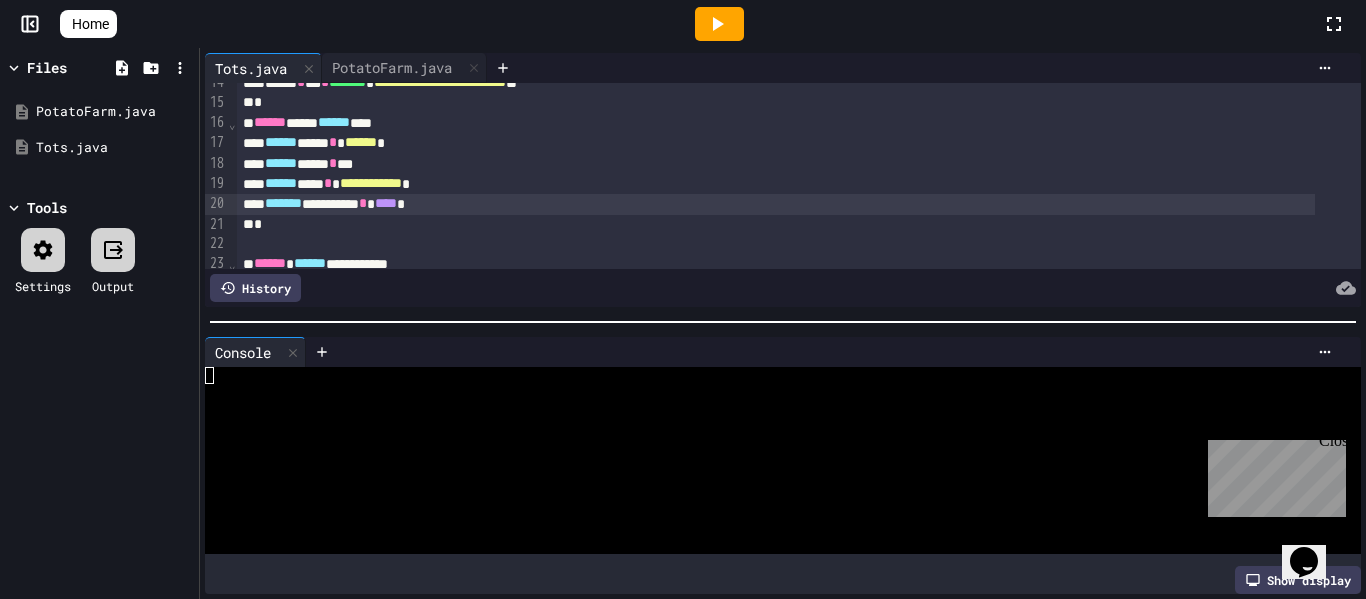 click on "******* ********* *   **** *" at bounding box center (776, 204) 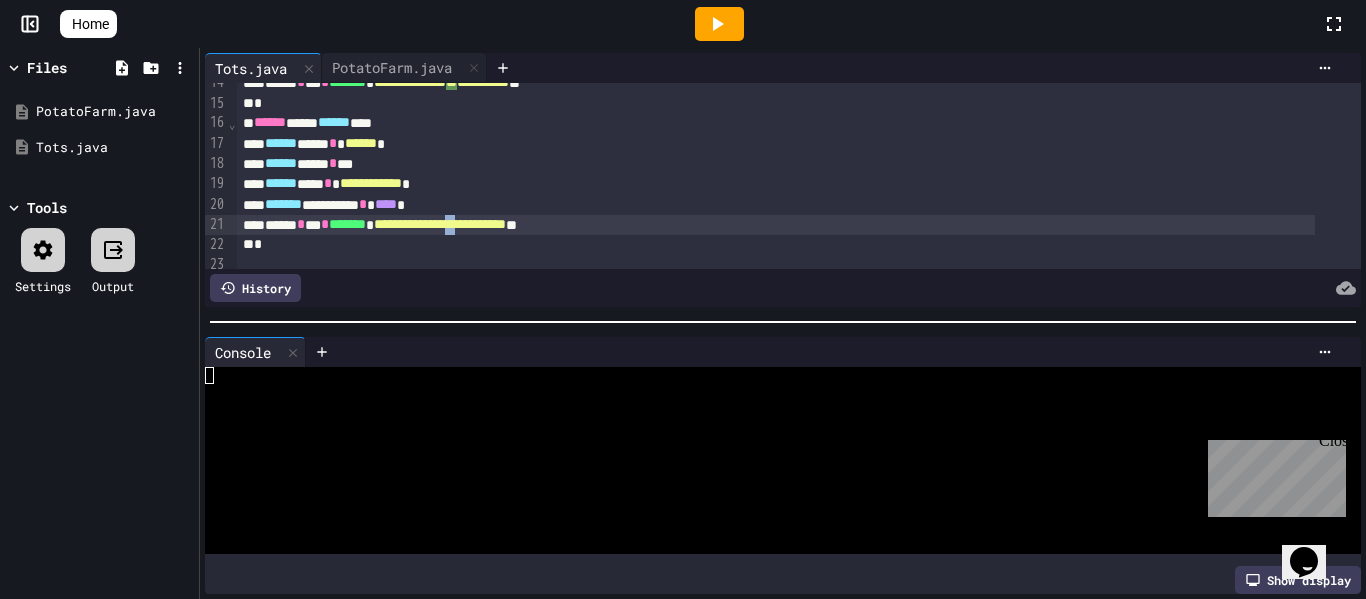 scroll, scrollTop: 279, scrollLeft: 0, axis: vertical 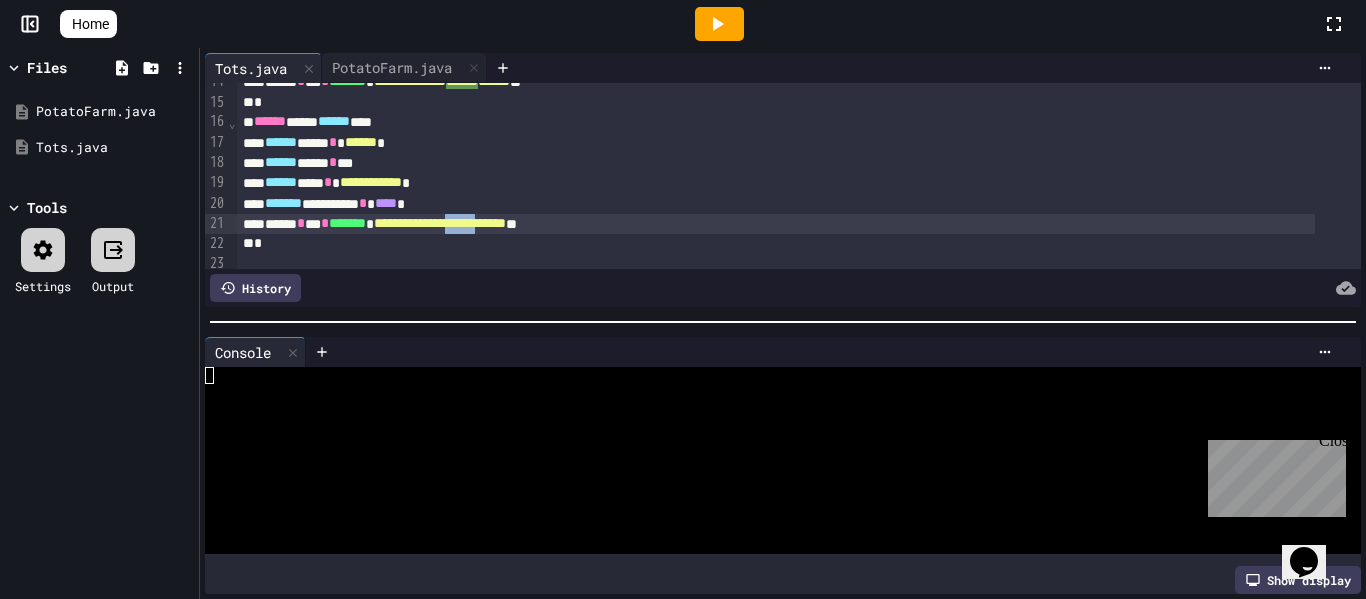 drag, startPoint x: 528, startPoint y: 225, endPoint x: 575, endPoint y: 224, distance: 47.010635 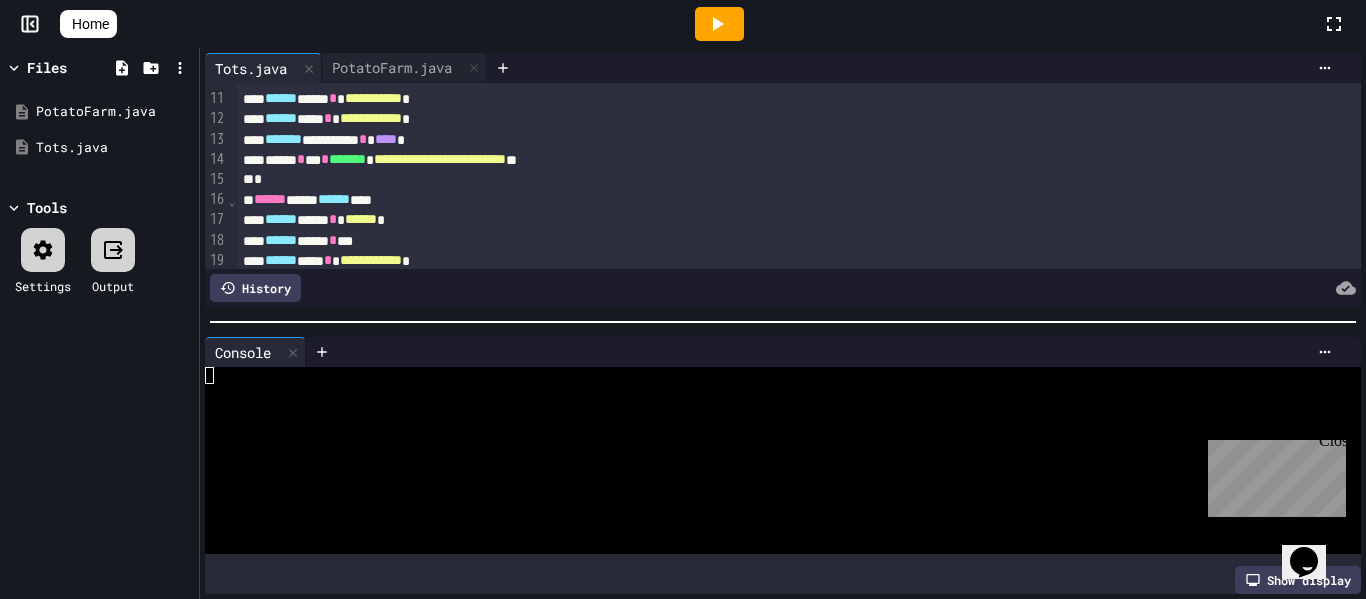 scroll, scrollTop: 202, scrollLeft: 0, axis: vertical 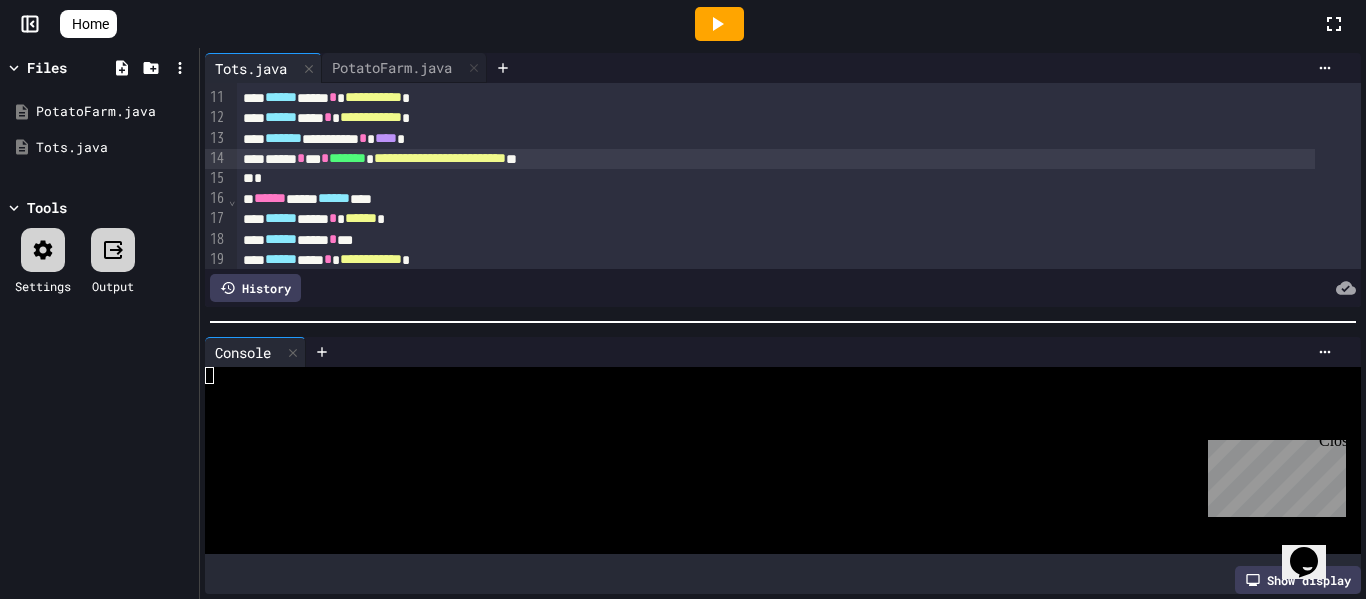 click on "**********" at bounding box center [440, 158] 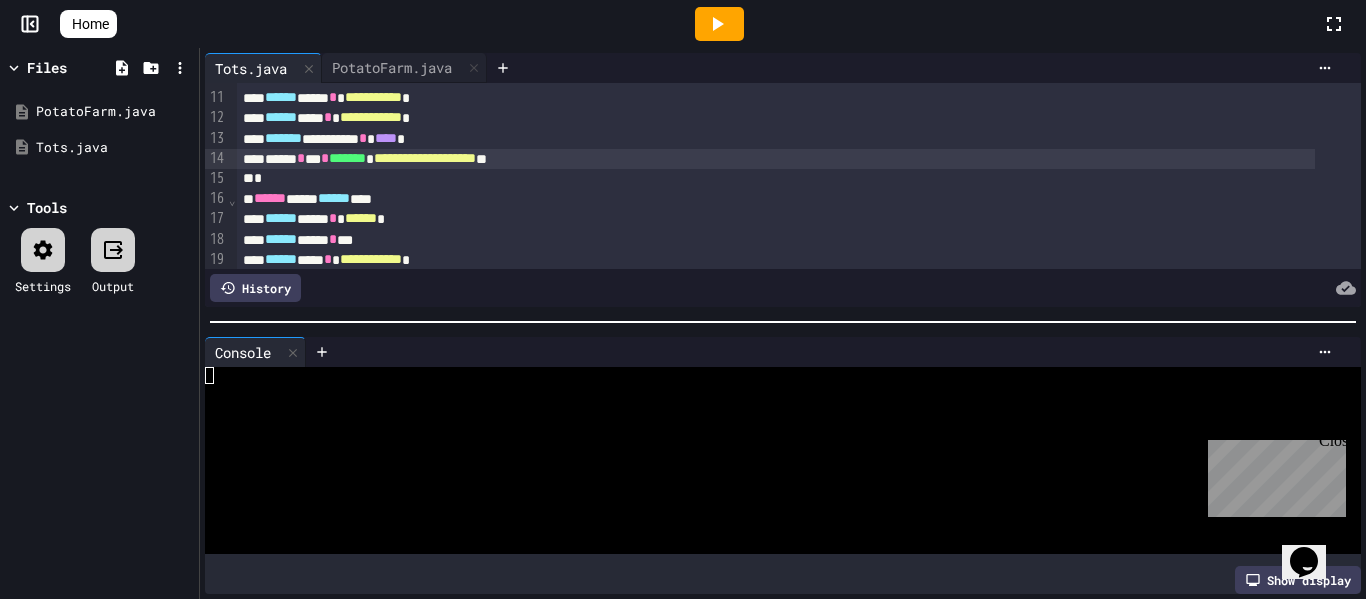 click 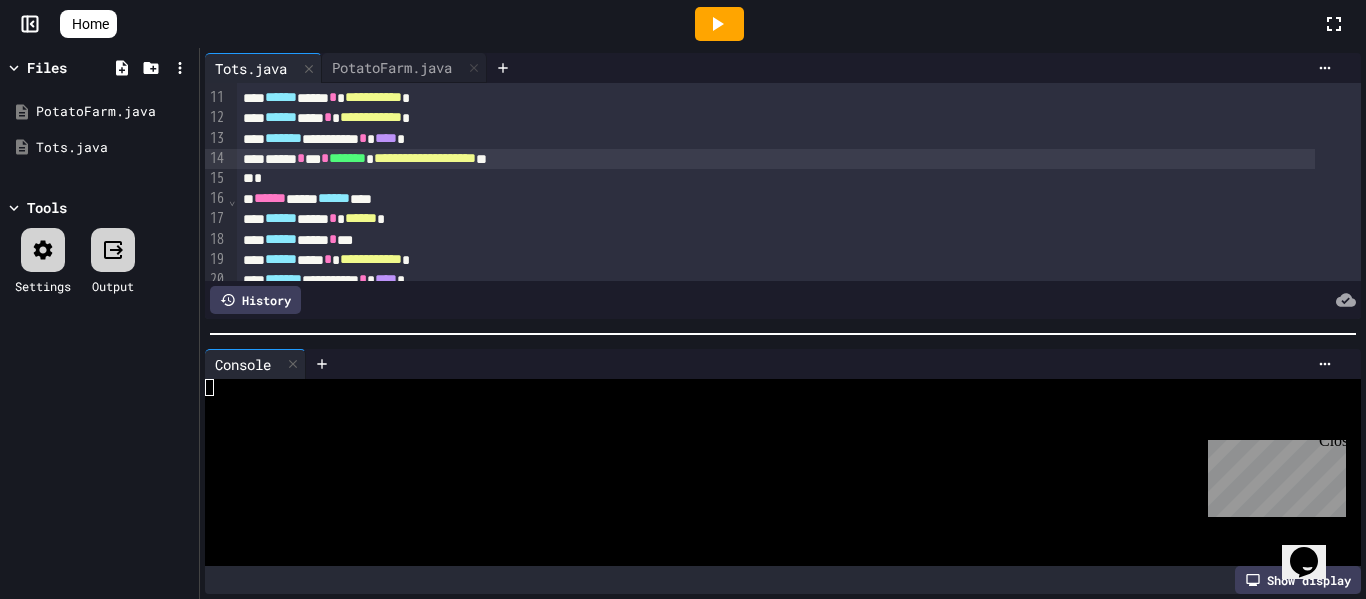 click at bounding box center (783, 334) 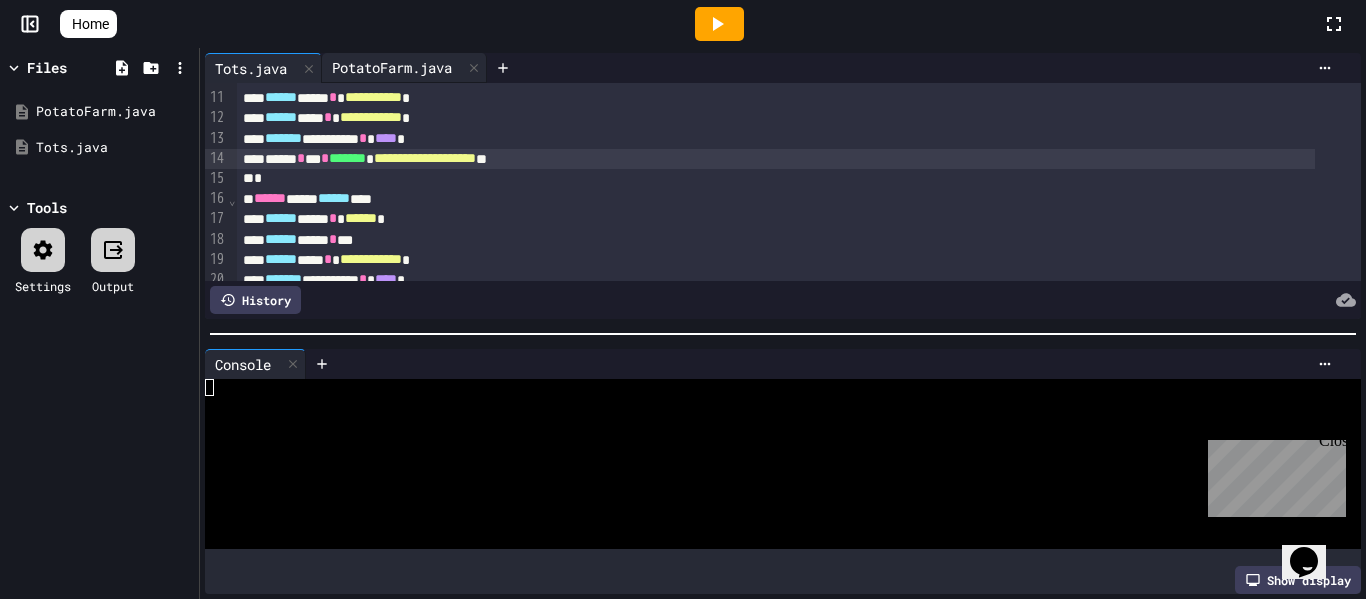 click on "PotatoFarm.java" at bounding box center (392, 67) 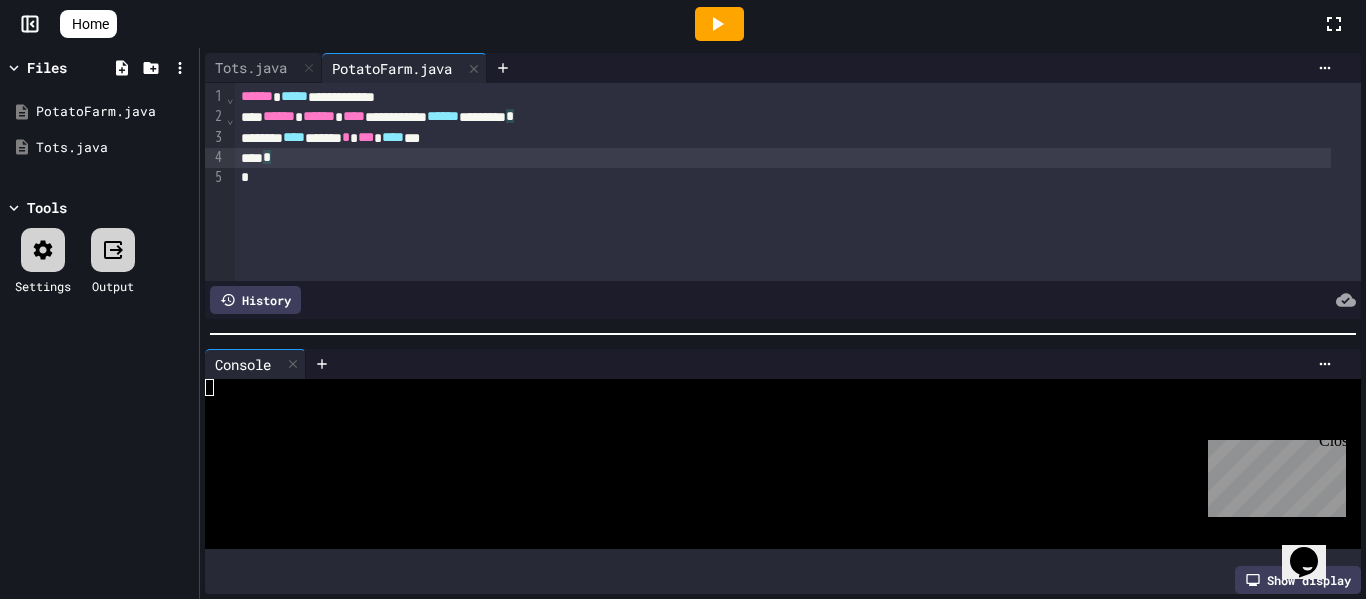 click on "*" at bounding box center (783, 158) 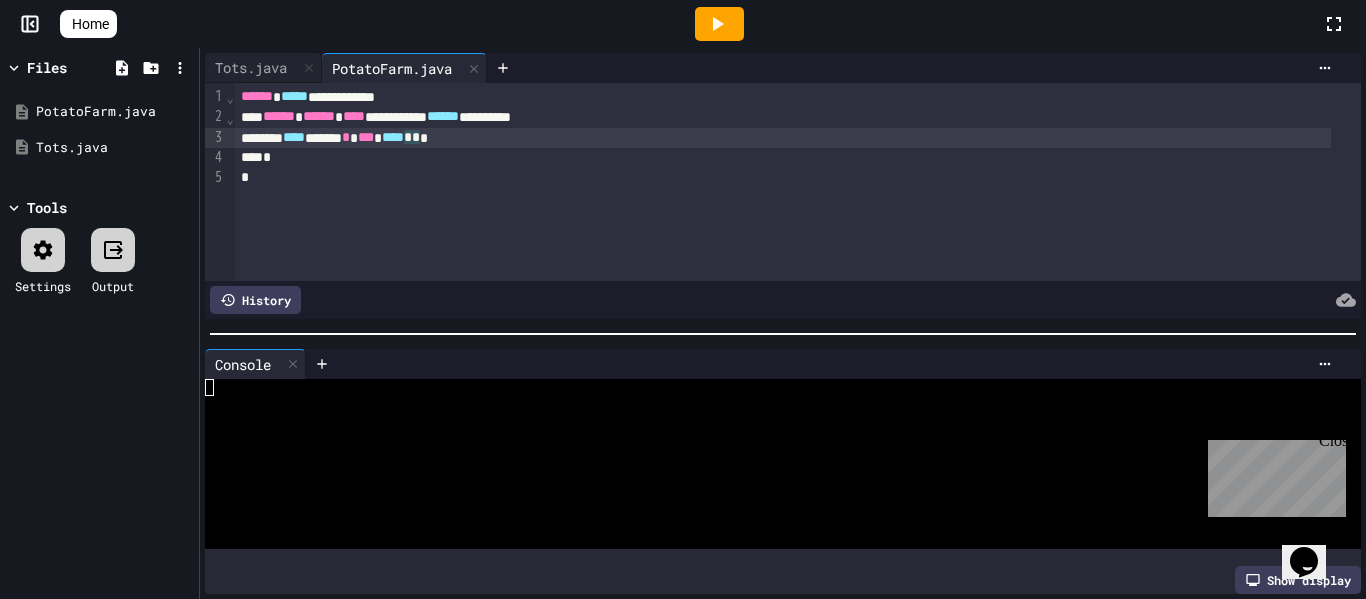 click on "**** ***** *   ***   **** * * *" at bounding box center [783, 138] 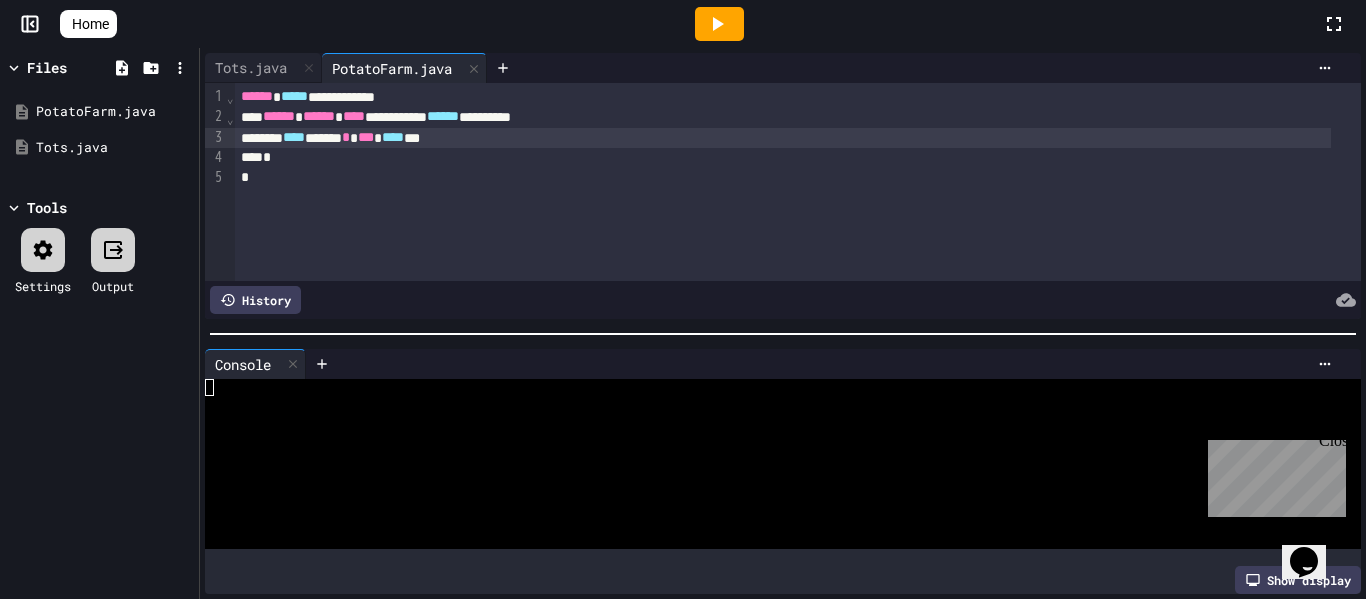 click on "**** ***** *   ***   **** ***" at bounding box center [783, 138] 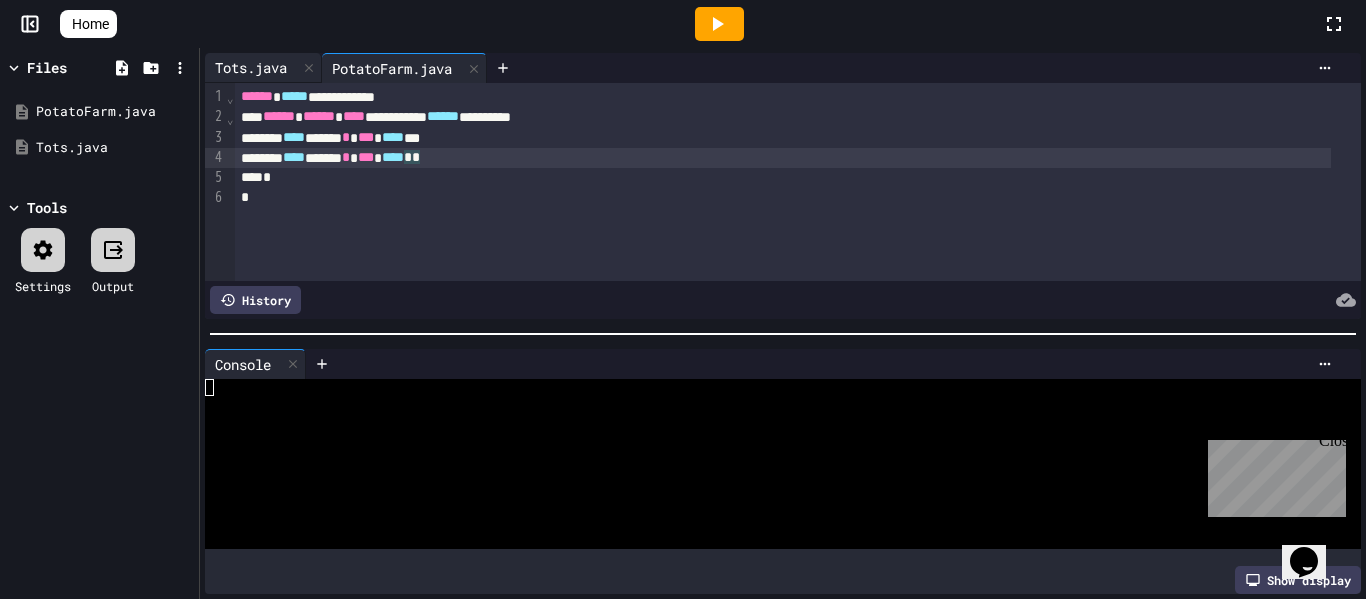 click on "Tots.java" at bounding box center (251, 67) 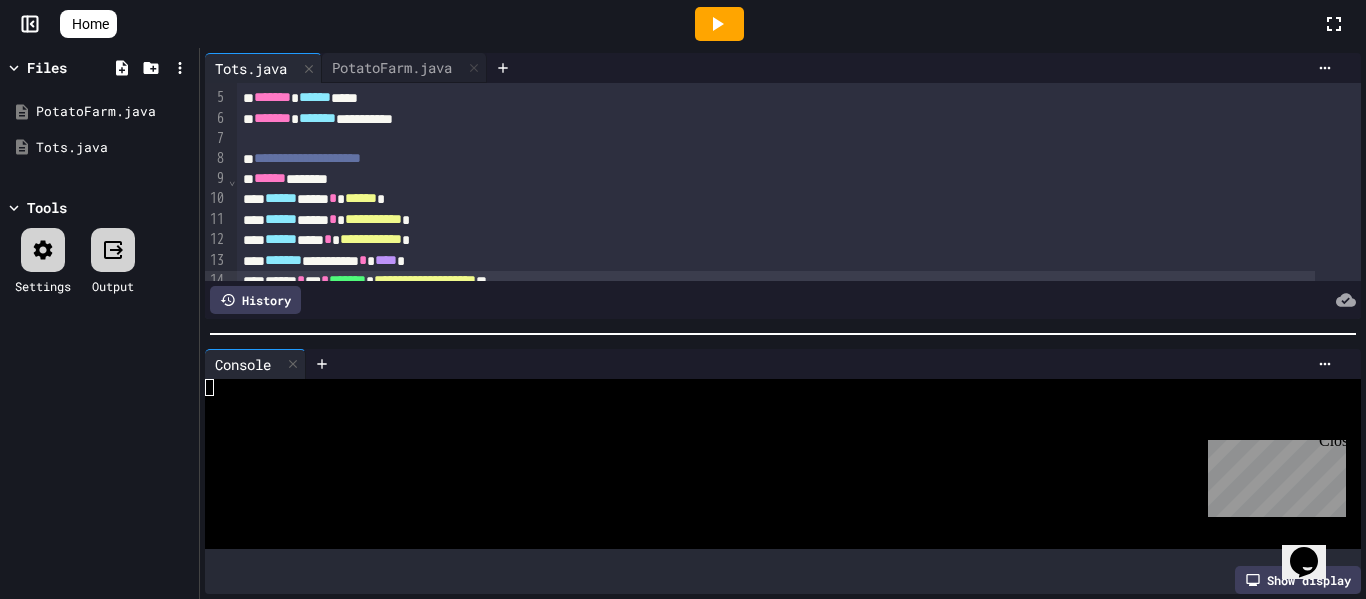 scroll, scrollTop: 52, scrollLeft: 0, axis: vertical 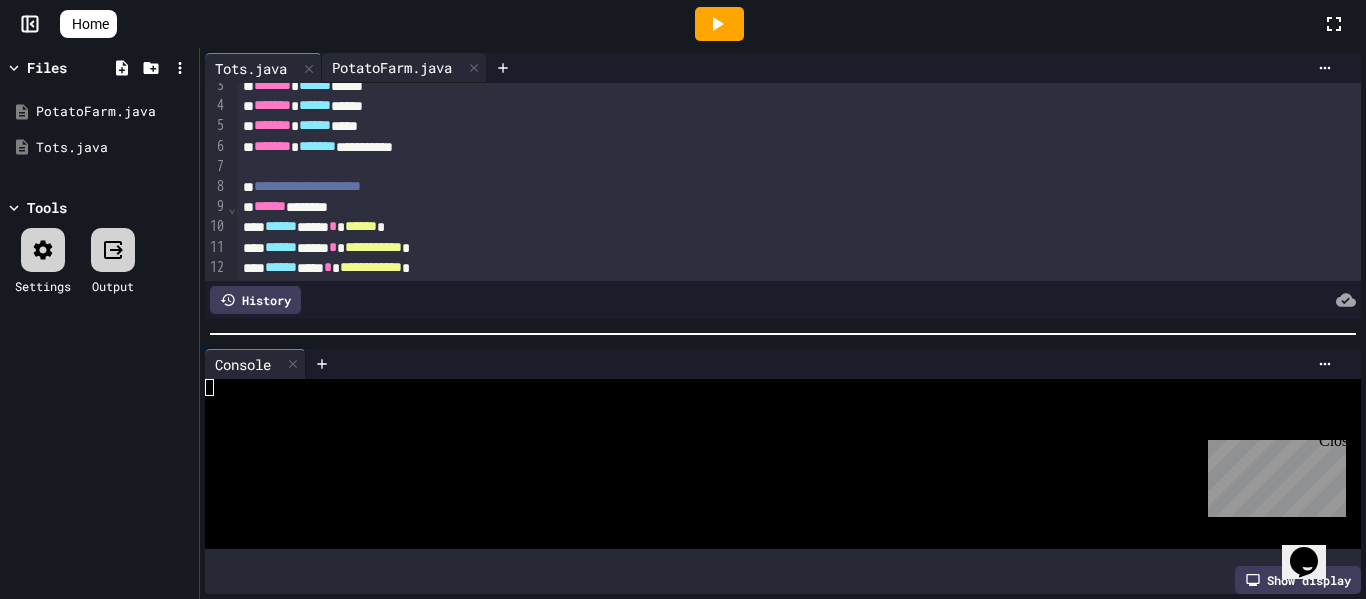 click on "PotatoFarm.java" at bounding box center [392, 67] 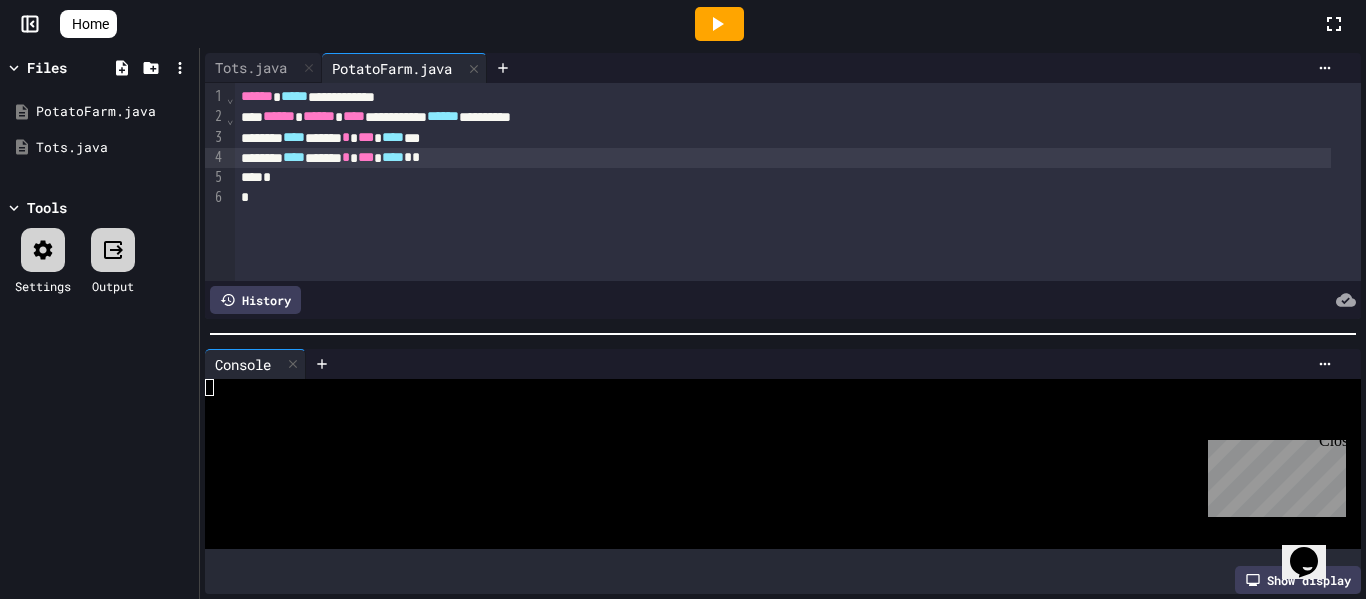 click on "*" at bounding box center (416, 157) 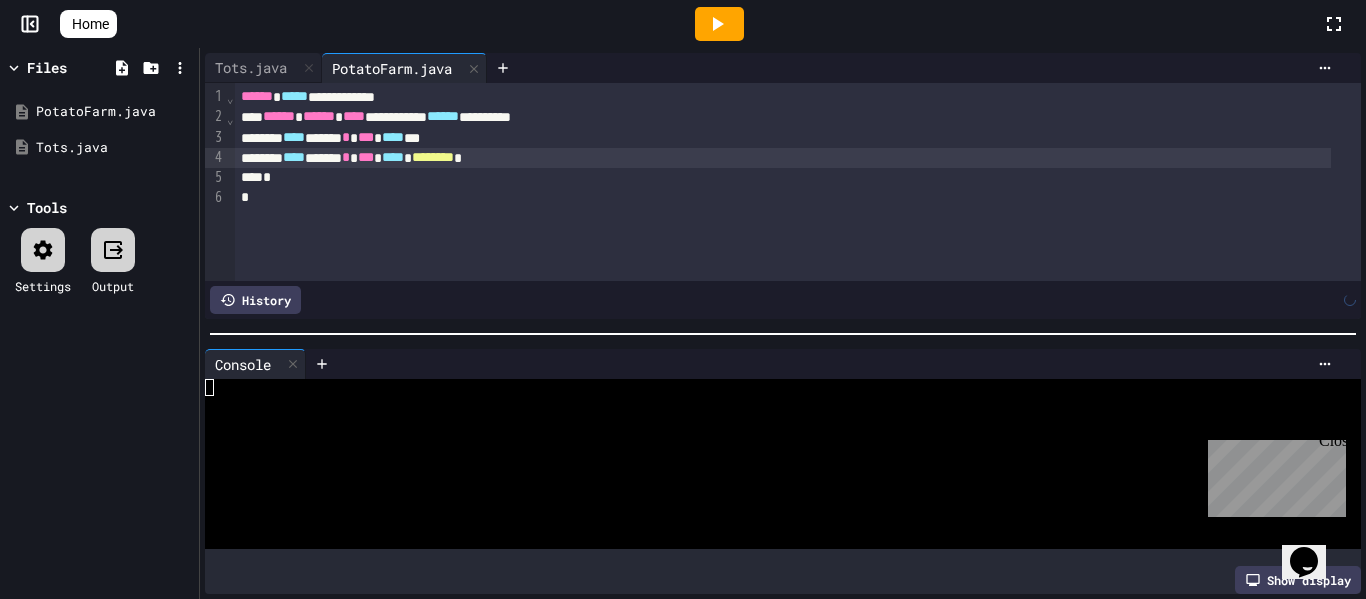 click on "**** ***** *   ***   **** * ******** *" at bounding box center [783, 158] 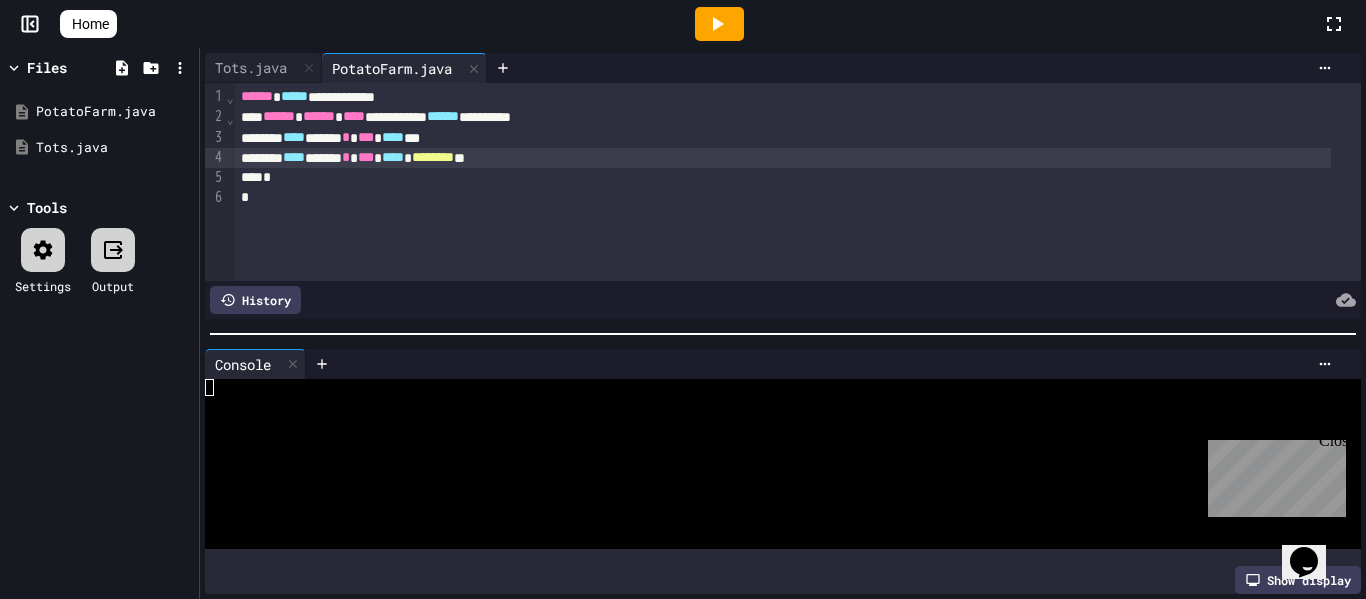 click 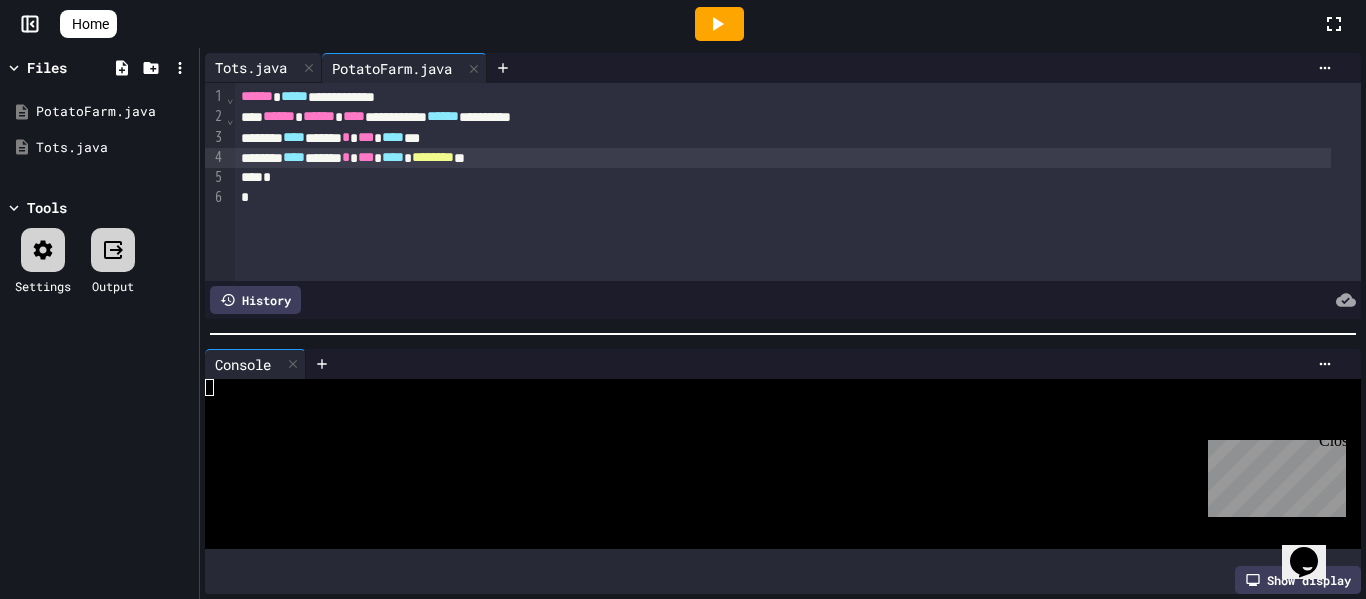 click on "Tots.java" at bounding box center [251, 67] 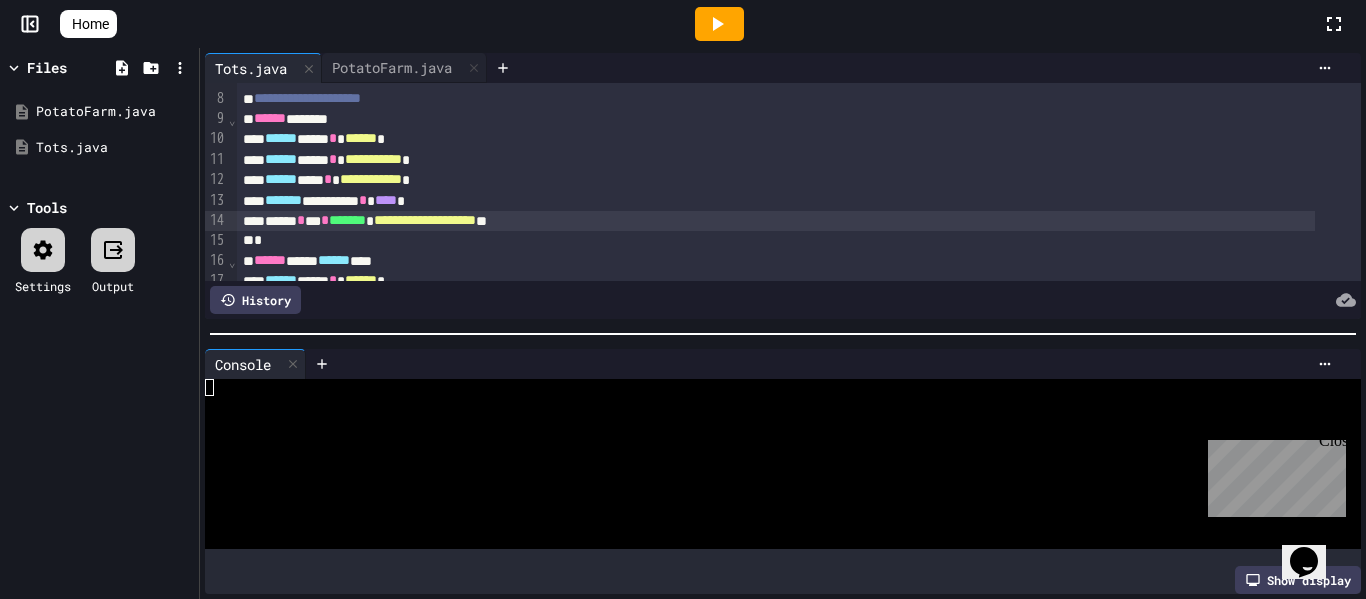 scroll, scrollTop: 141, scrollLeft: 0, axis: vertical 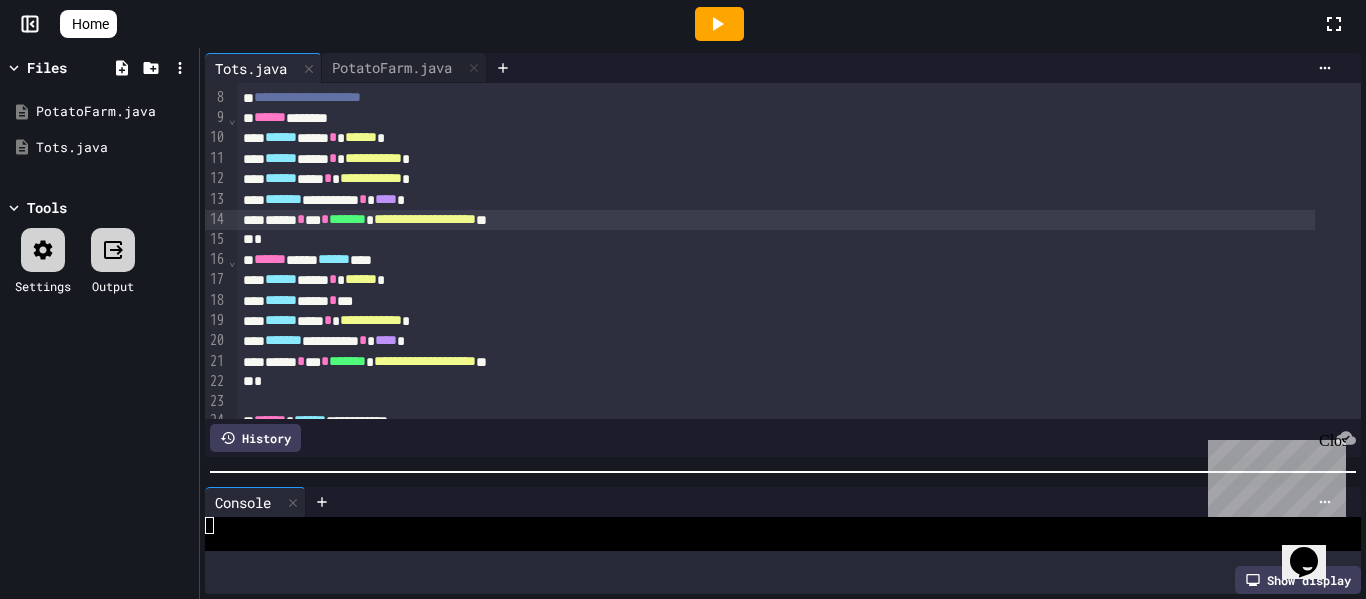 click at bounding box center (783, 472) 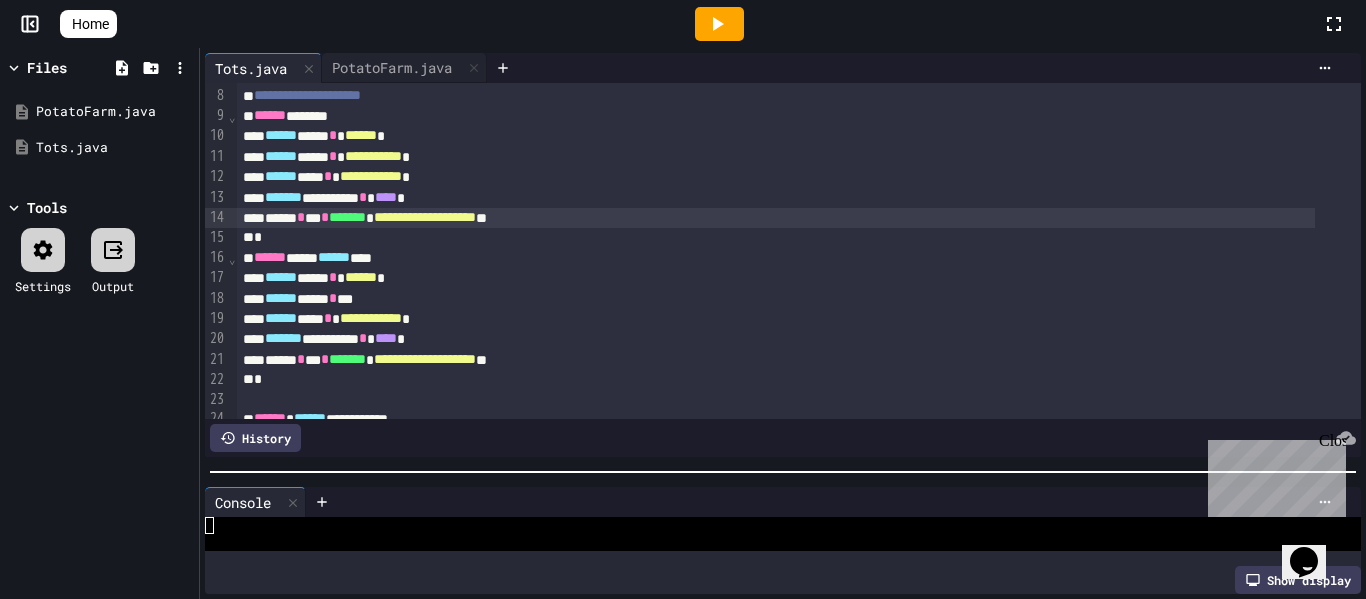 click on "**********" at bounding box center [776, 218] 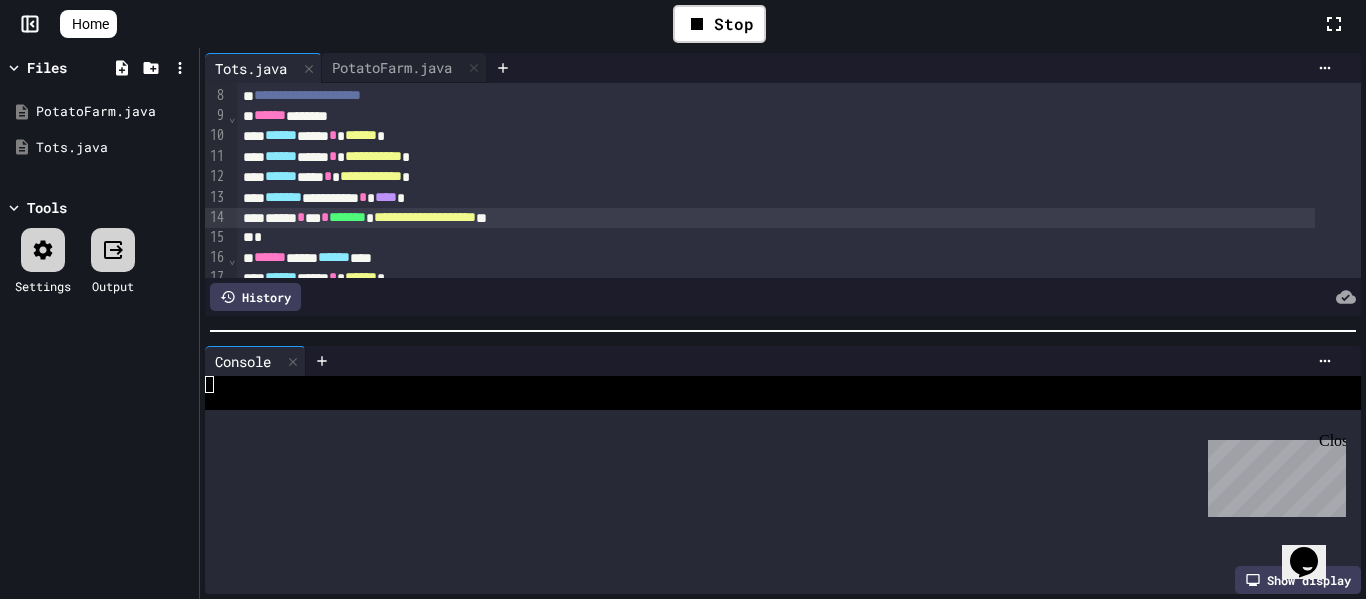 click at bounding box center [783, 331] 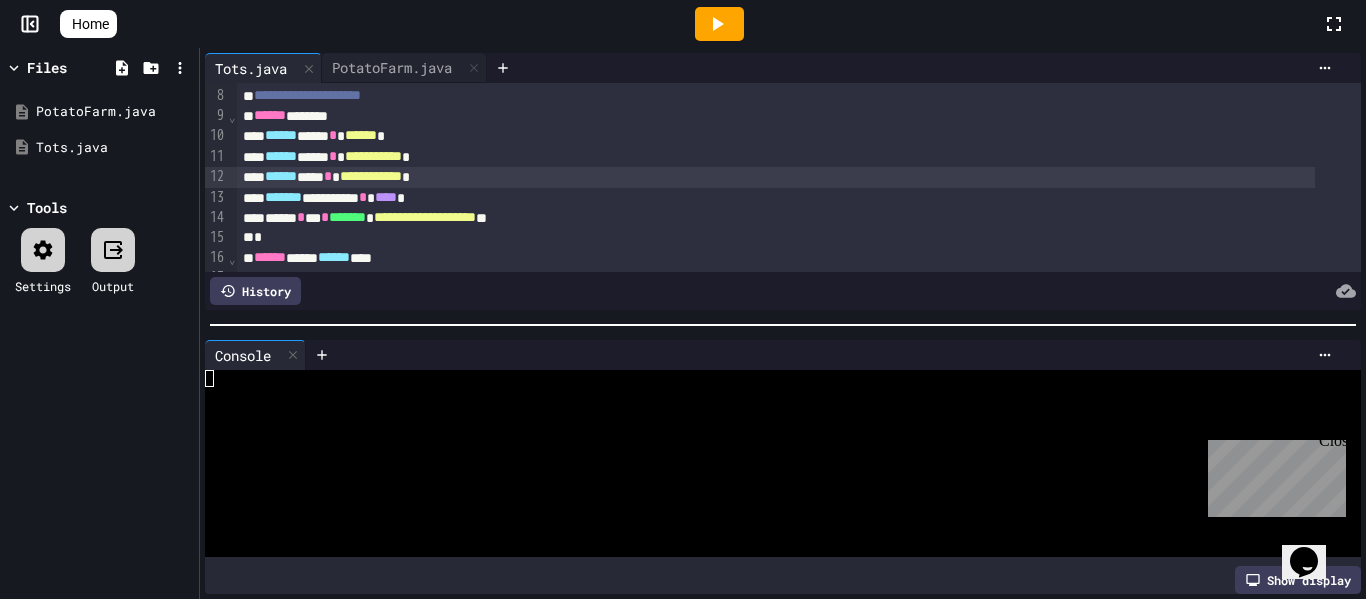 click at bounding box center [683, 601] 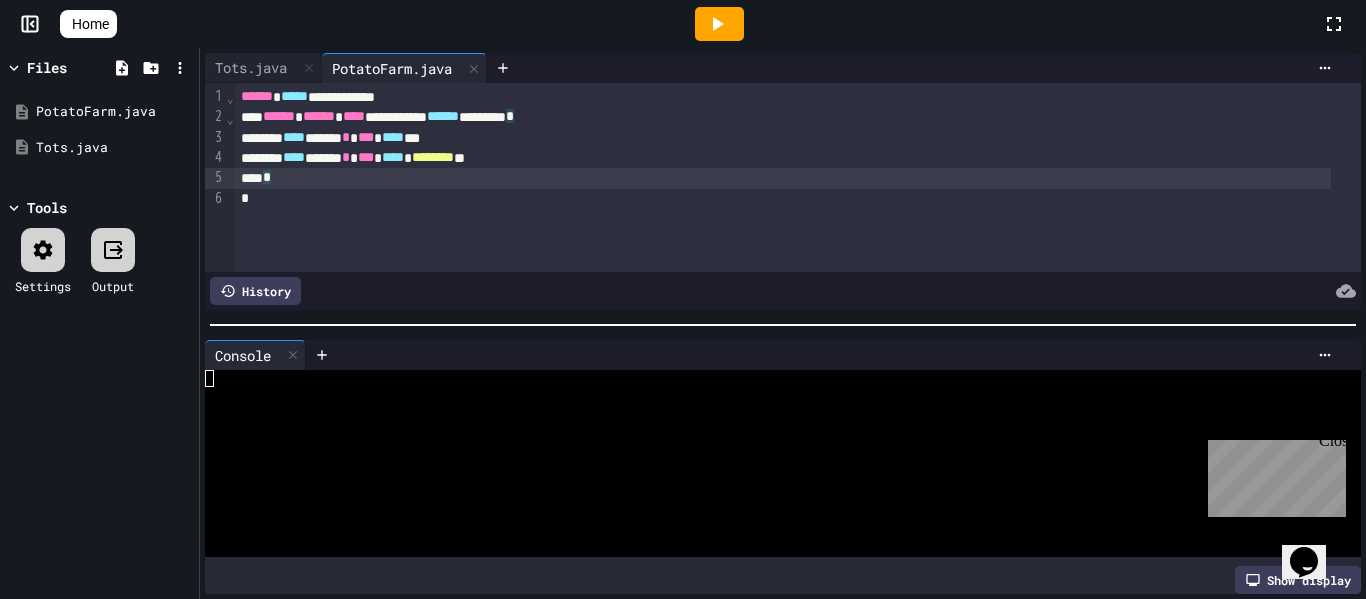 click on "**********" at bounding box center (798, 177) 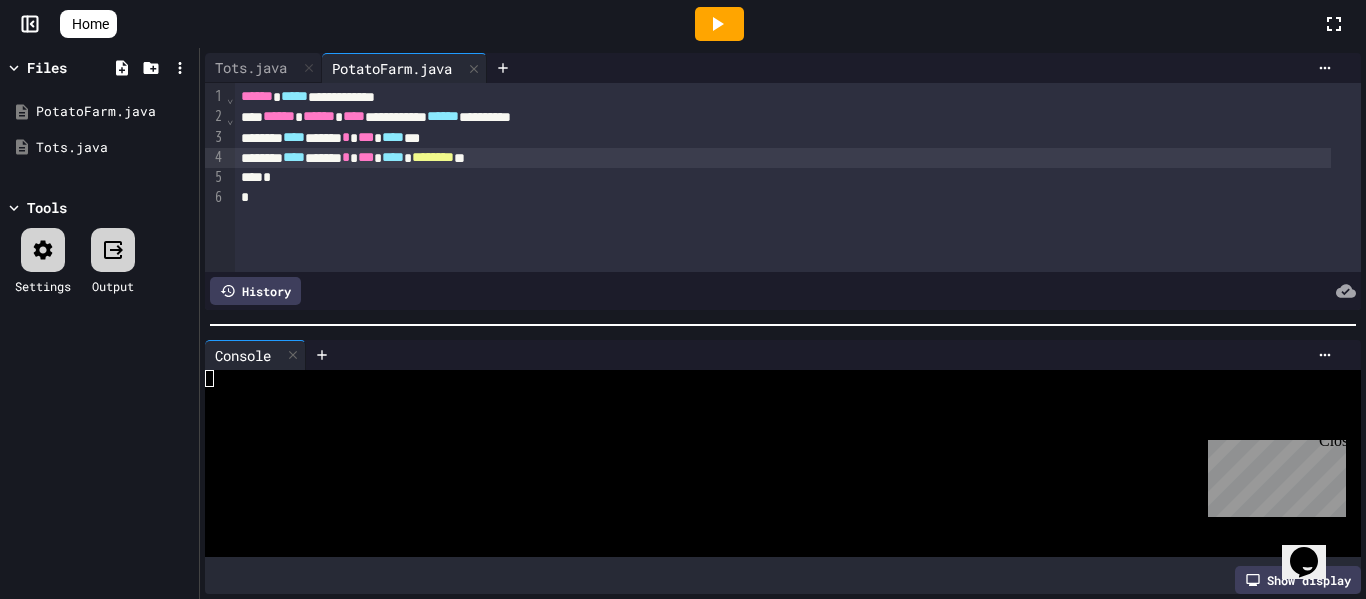 click on "**** ***** *   ***   **** * ******** **" at bounding box center (783, 158) 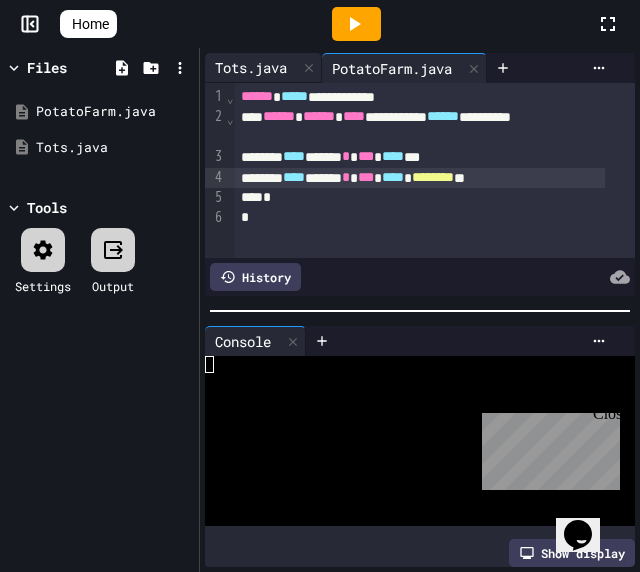 click on "Tots.java" at bounding box center (251, 67) 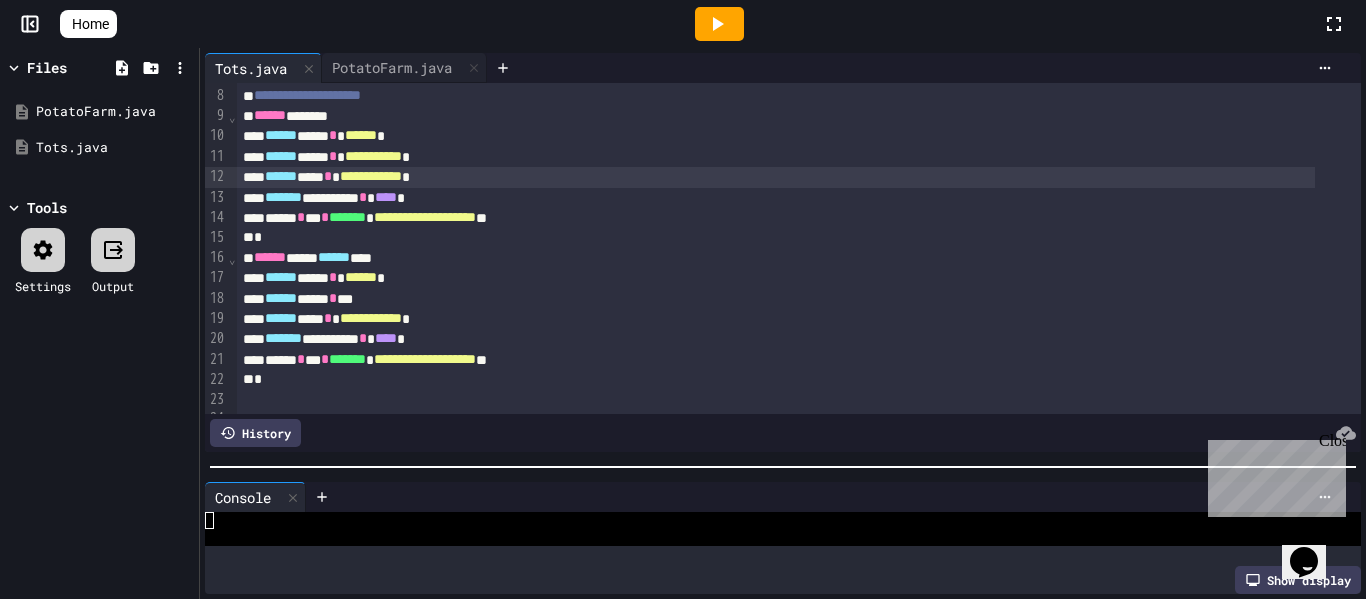 click at bounding box center (783, 467) 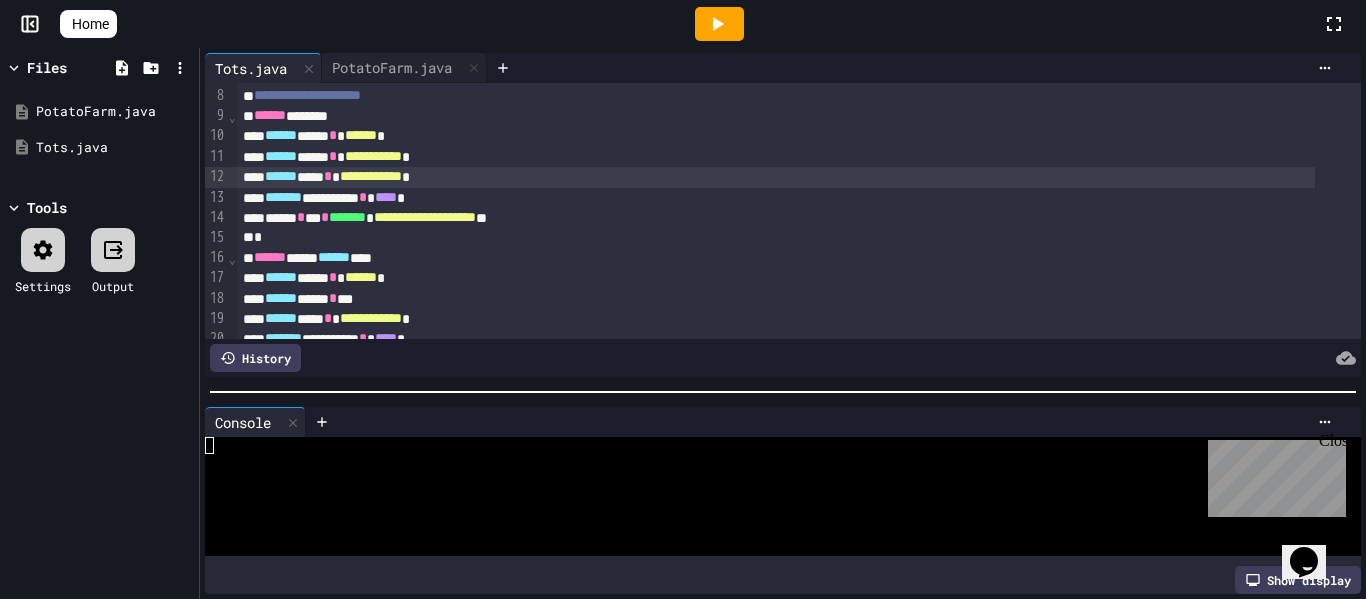 click at bounding box center (783, 392) 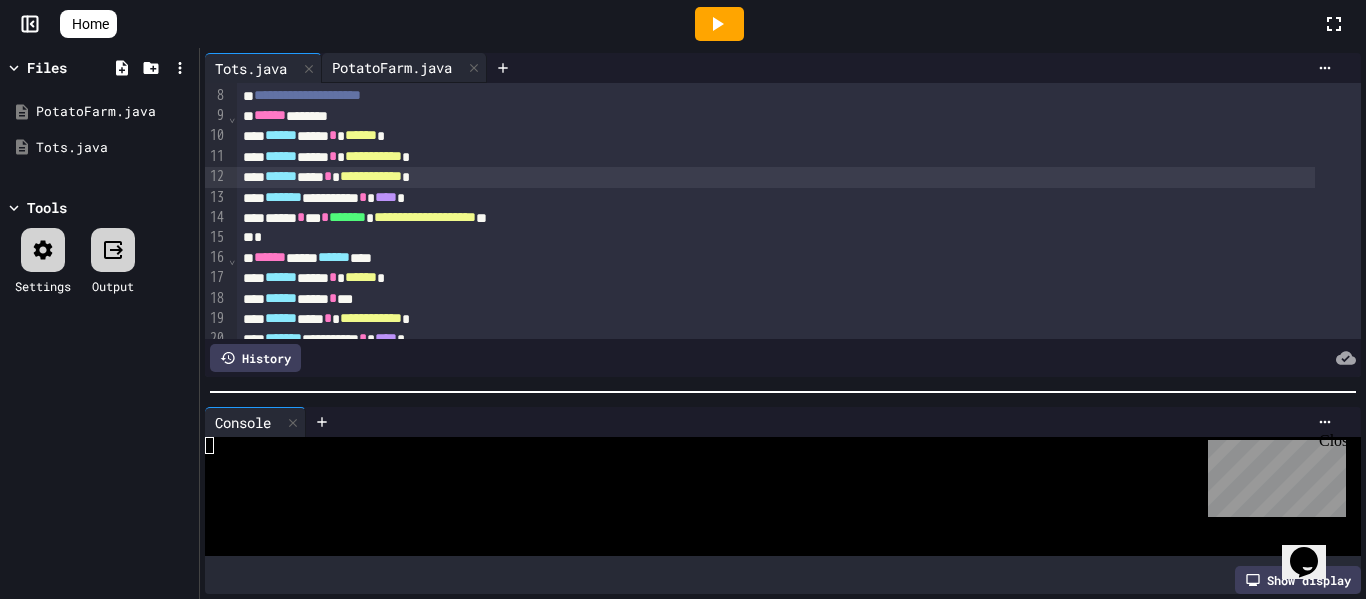 click on "PotatoFarm.java" at bounding box center [392, 67] 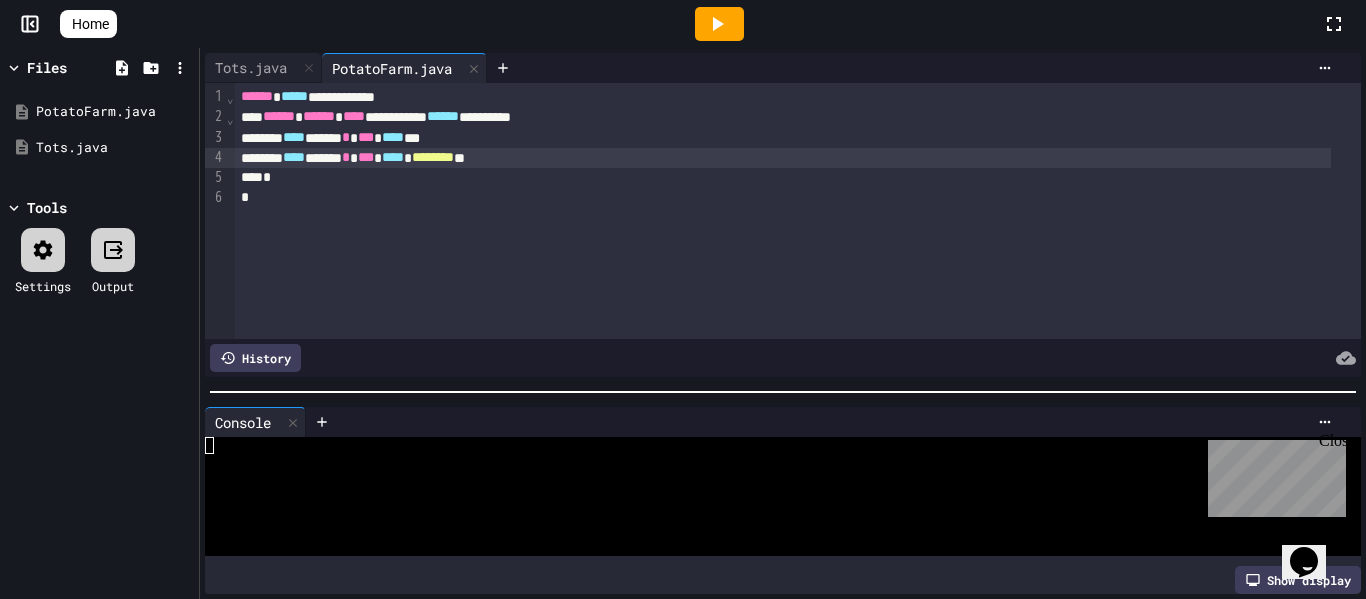 click on "**** ***** *   ***   **** * ******** **" at bounding box center [783, 158] 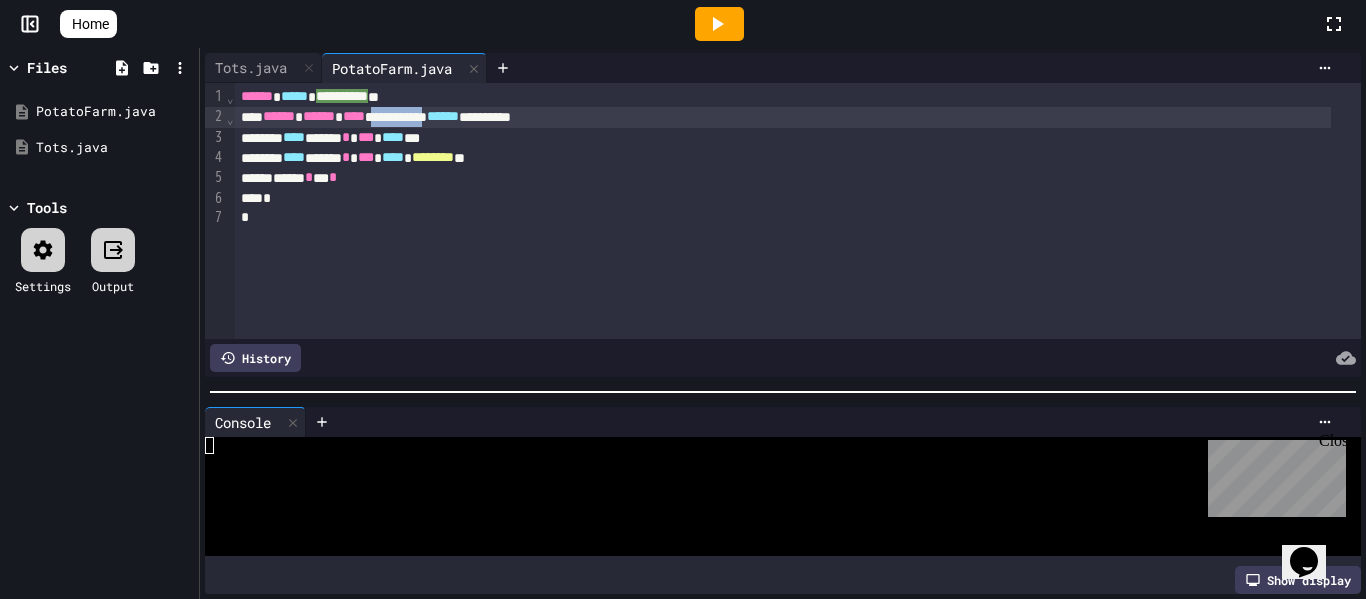 drag, startPoint x: 419, startPoint y: 115, endPoint x: 494, endPoint y: 120, distance: 75.16648 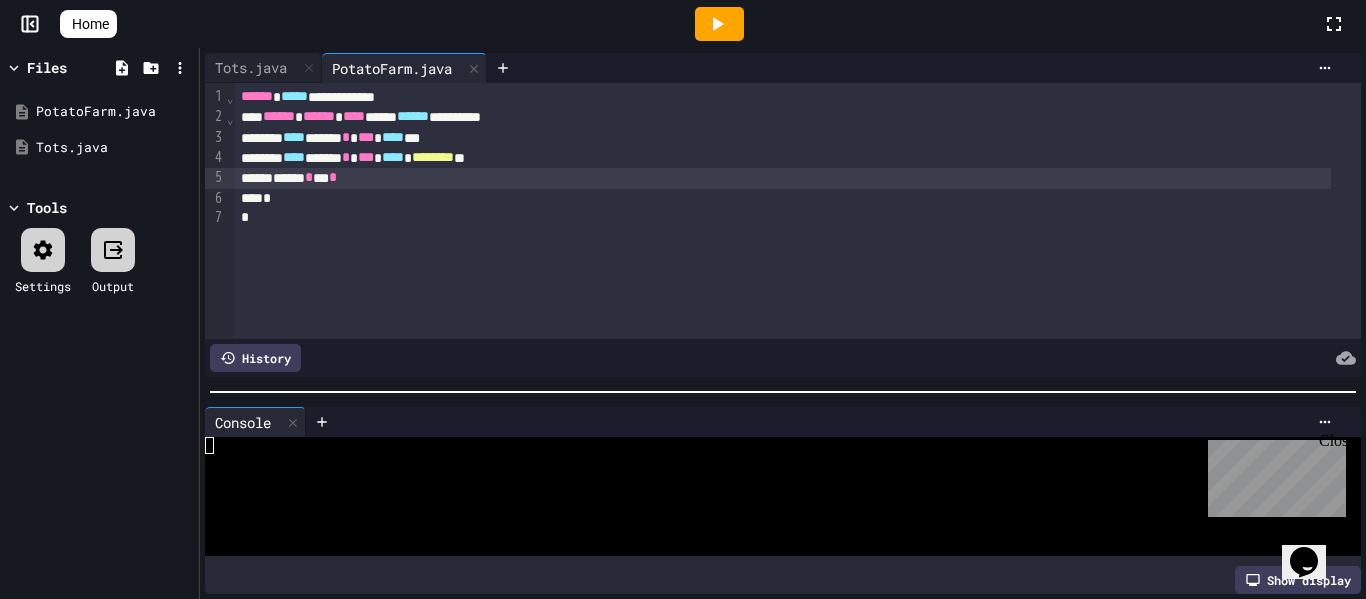 click on "****** * *** *" at bounding box center [783, 178] 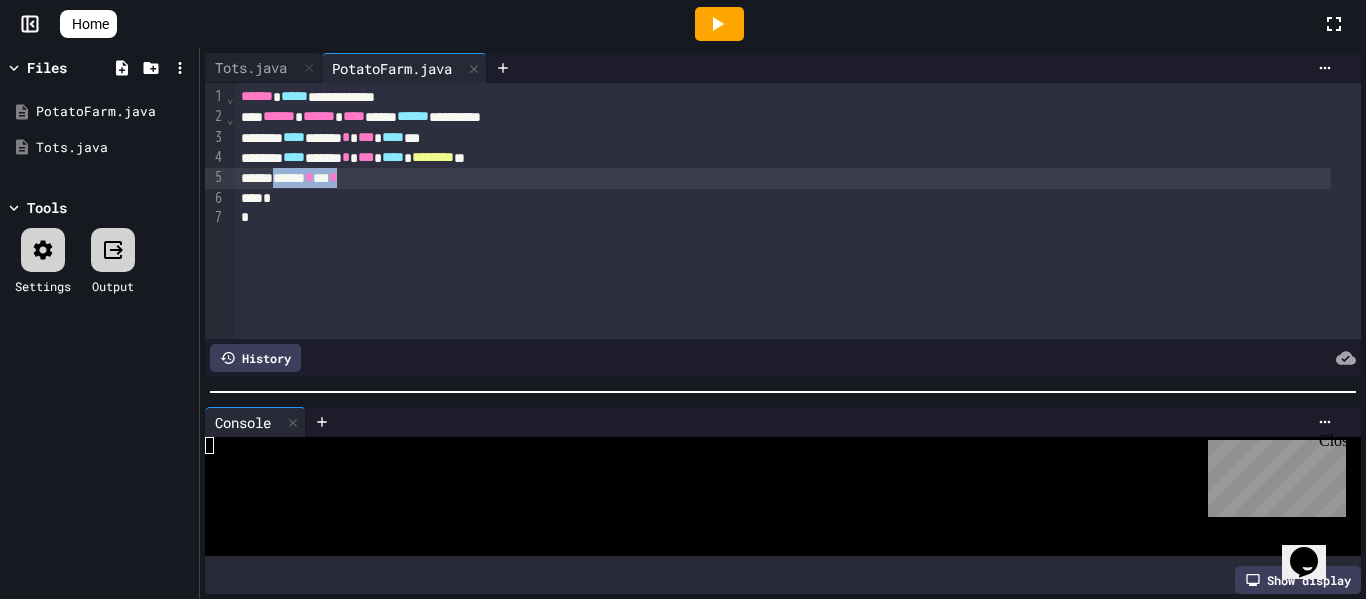 drag, startPoint x: 377, startPoint y: 178, endPoint x: 289, endPoint y: 175, distance: 88.051125 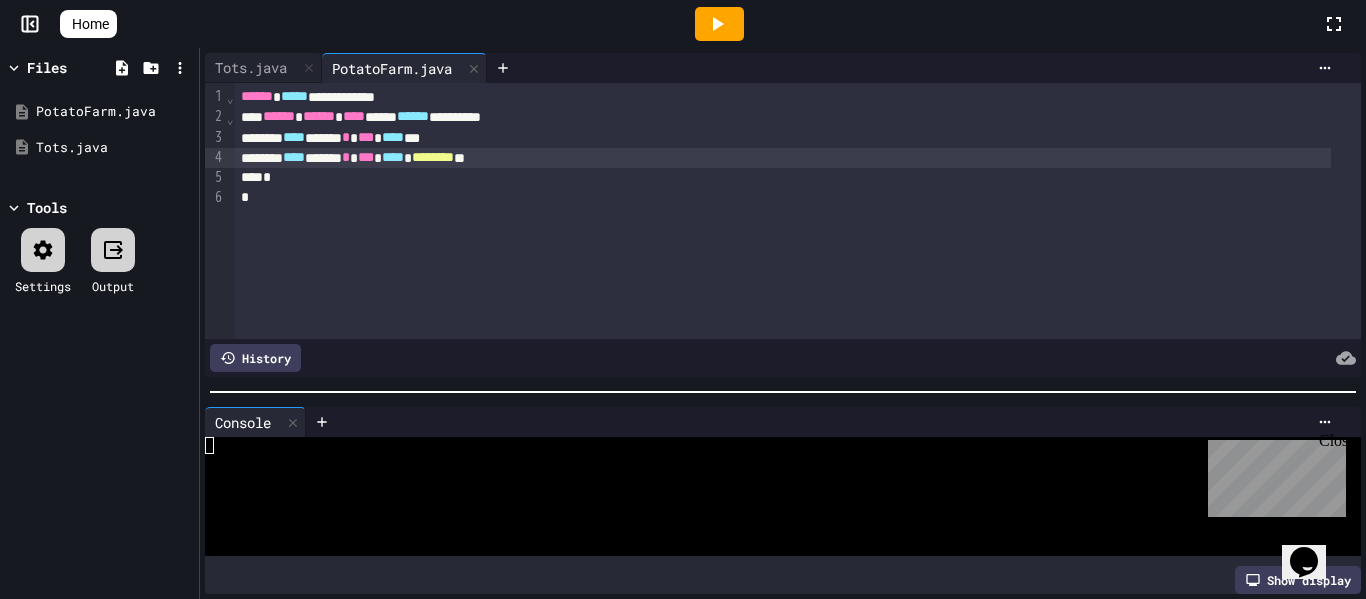 click 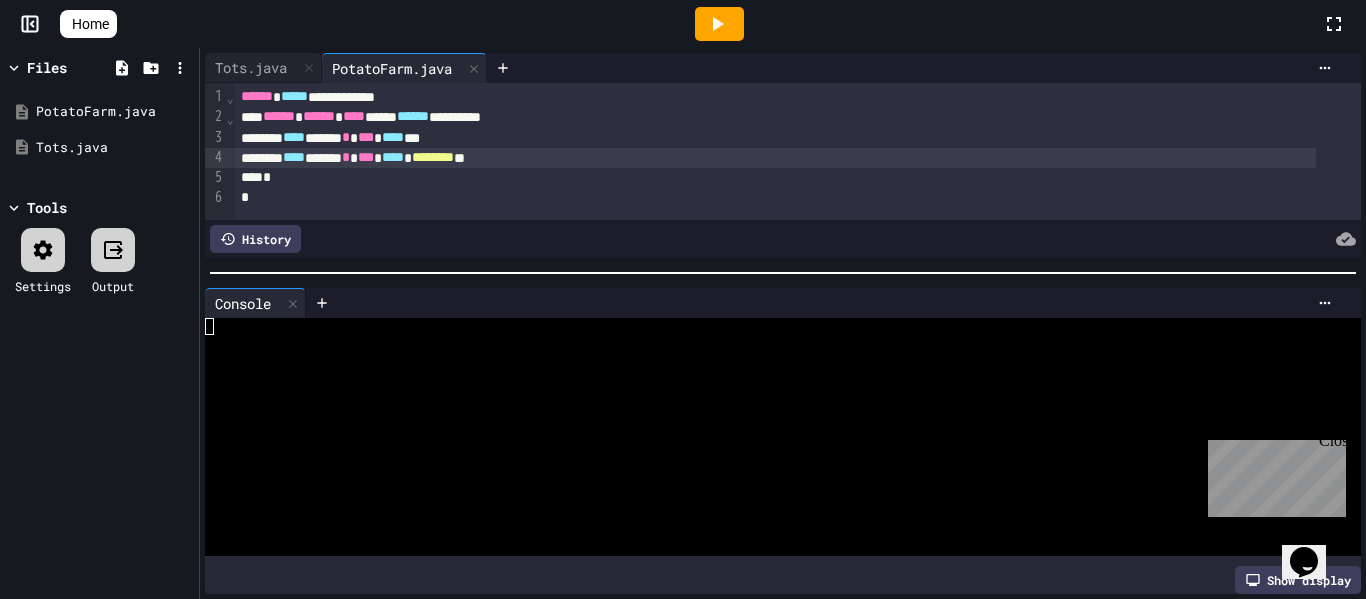click at bounding box center [783, 273] 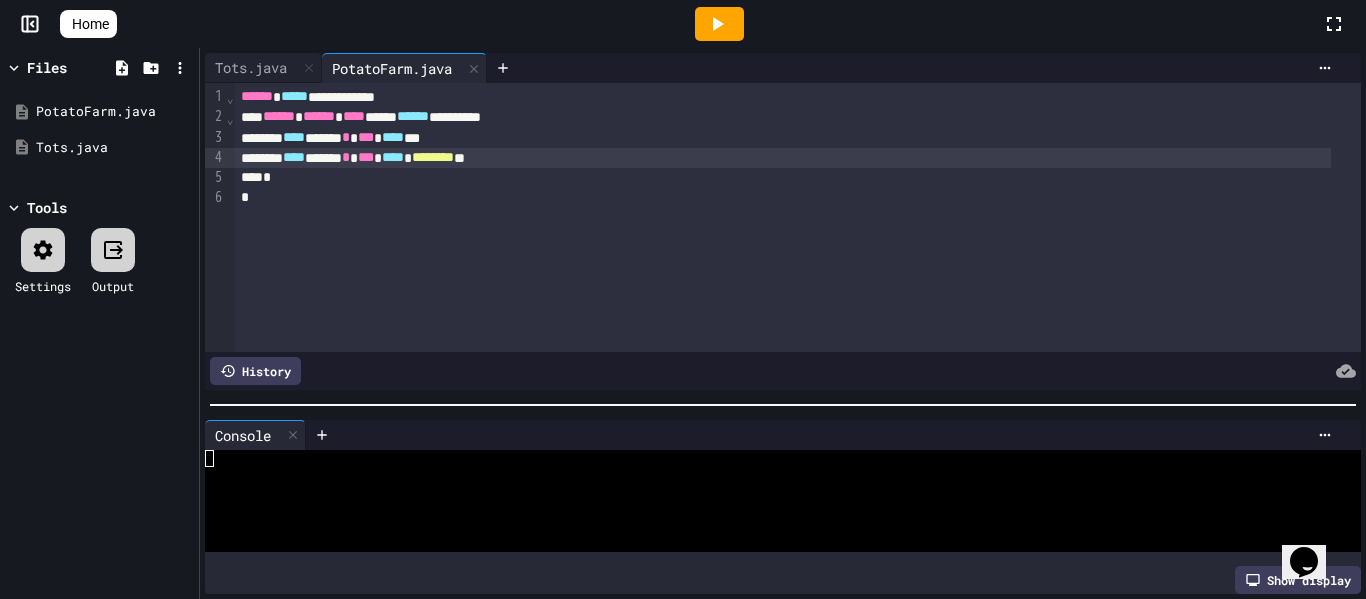 click at bounding box center [783, 405] 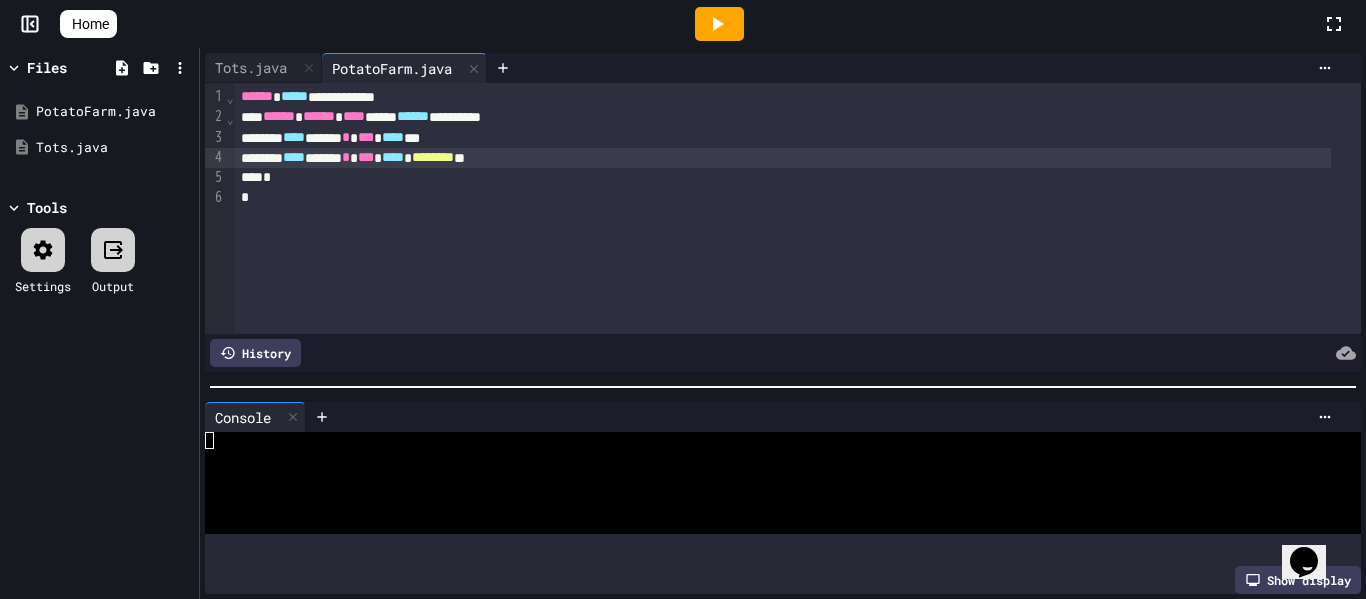 click at bounding box center [783, 387] 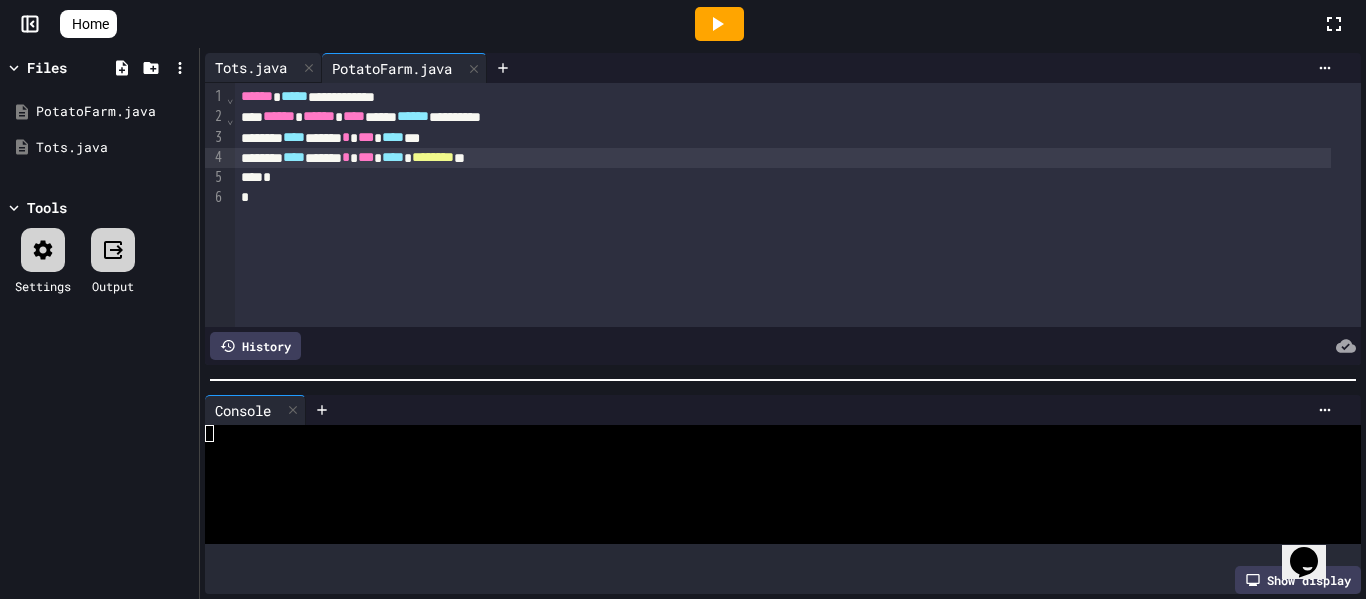 click on "Tots.java PotatoFarm.java" at bounding box center (346, 68) 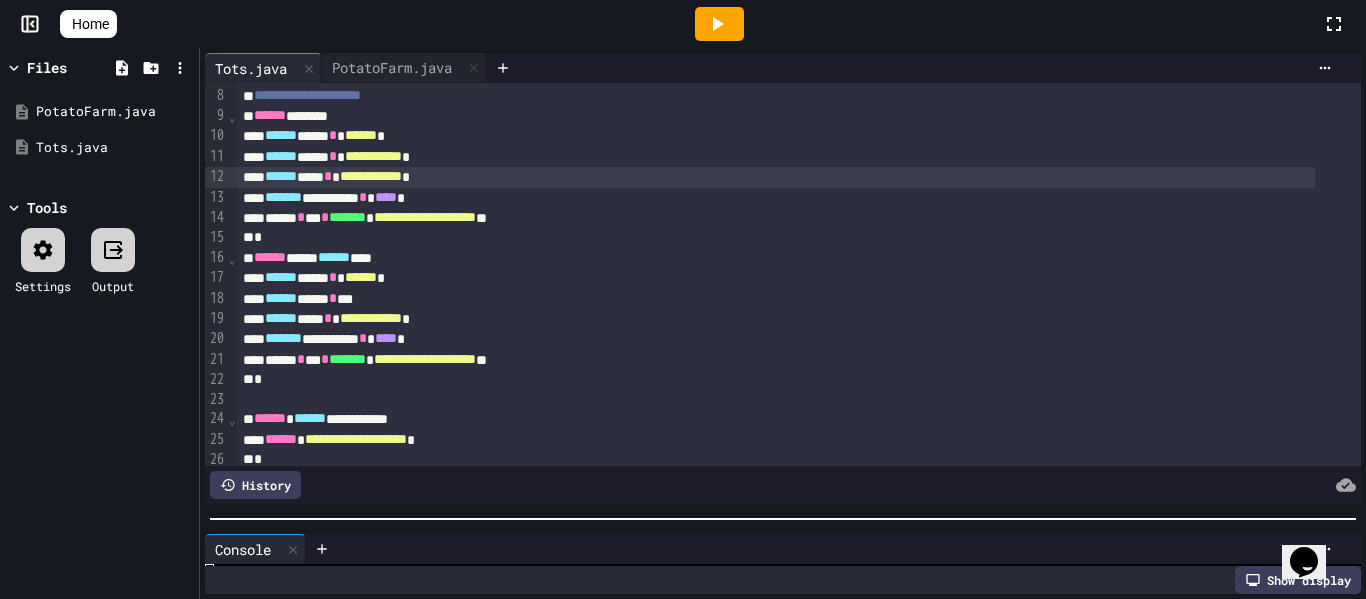 click at bounding box center [783, 519] 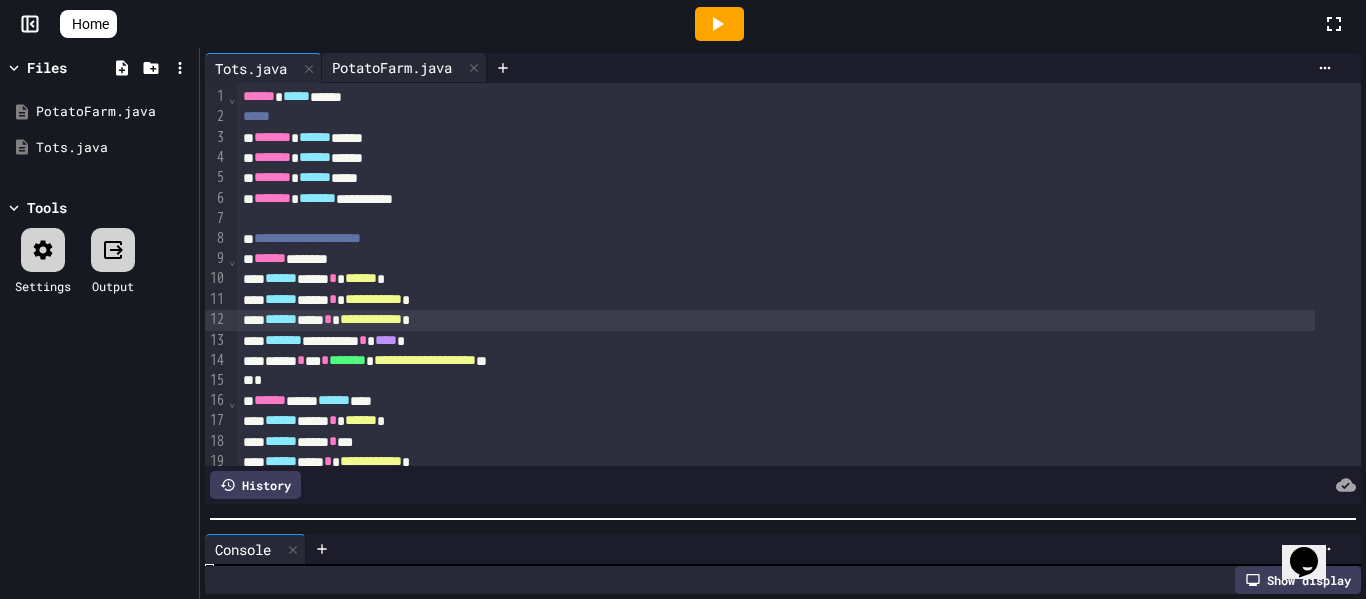 click on "PotatoFarm.java" at bounding box center [392, 67] 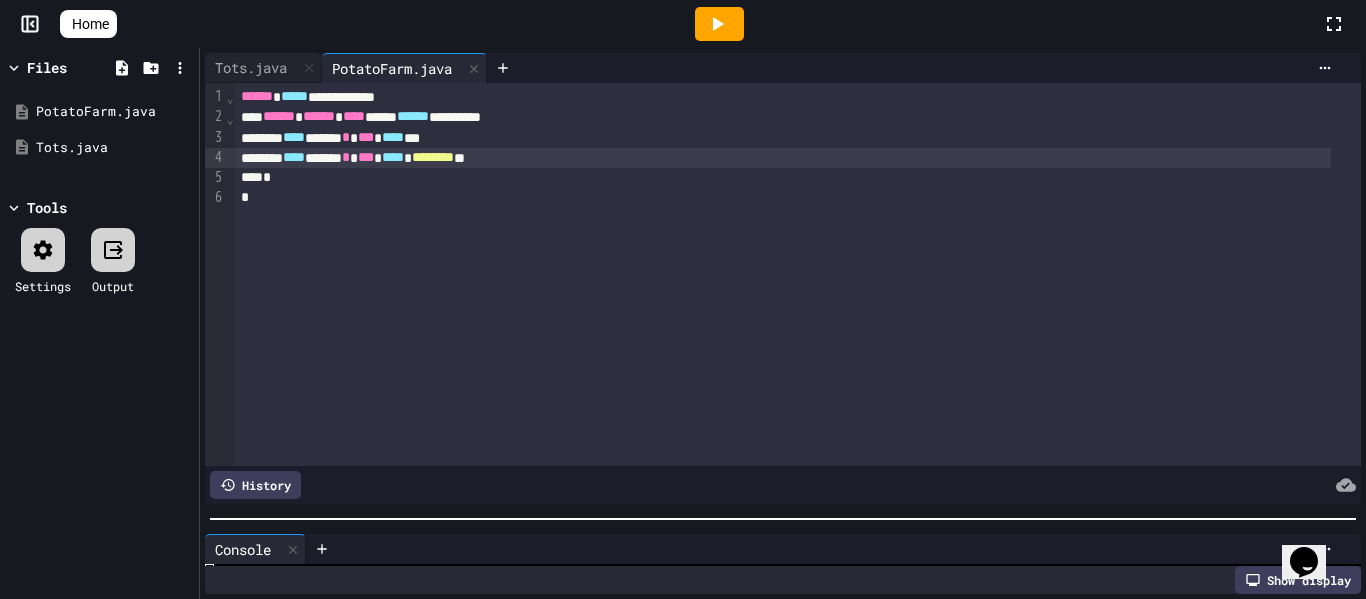 click on "**** ***** *   ***   **** * ******** **" at bounding box center [783, 158] 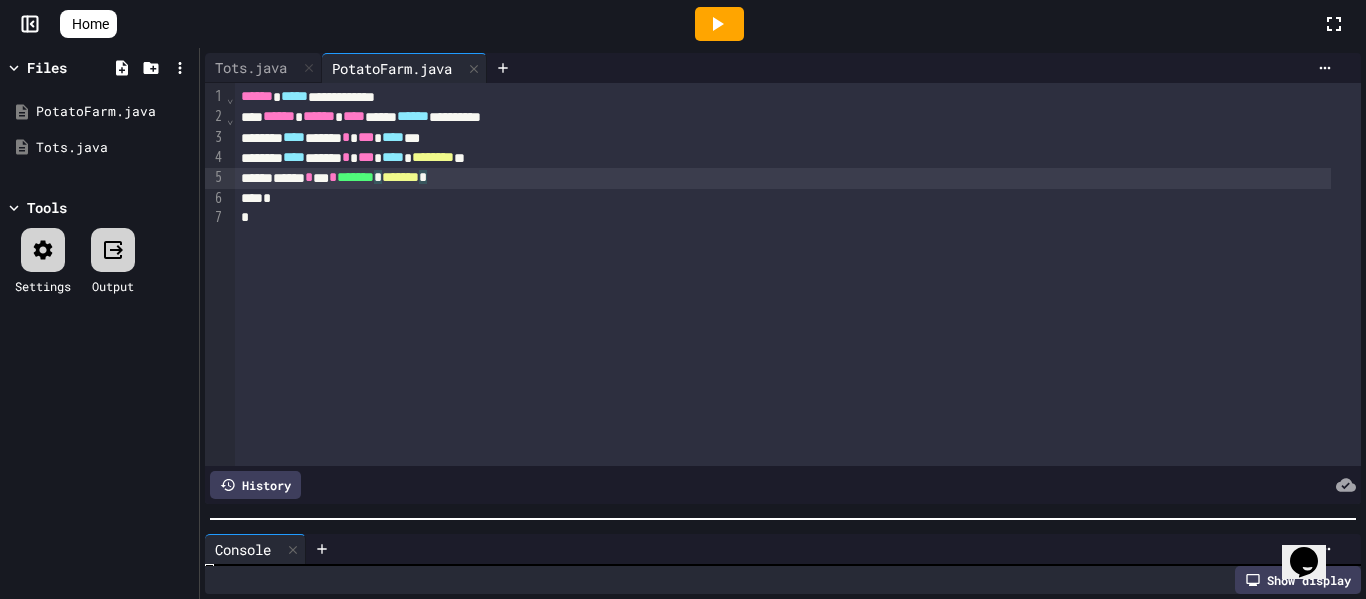click on "****** * *** * ******* * ******* *" at bounding box center (783, 178) 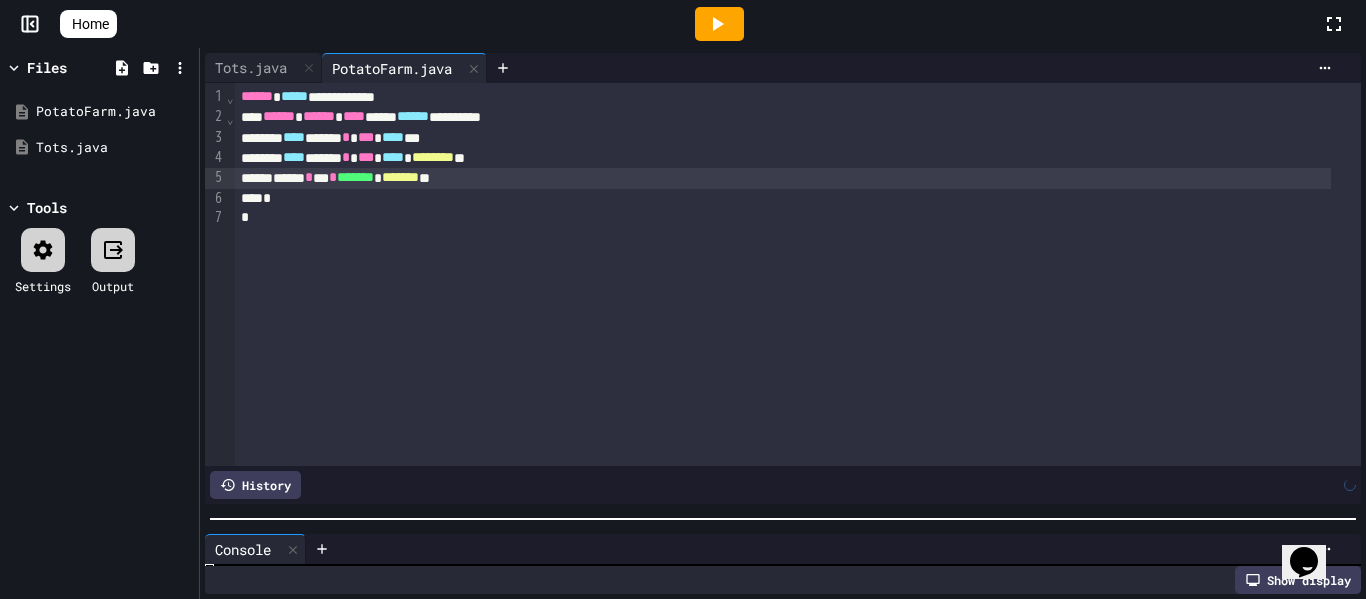 click 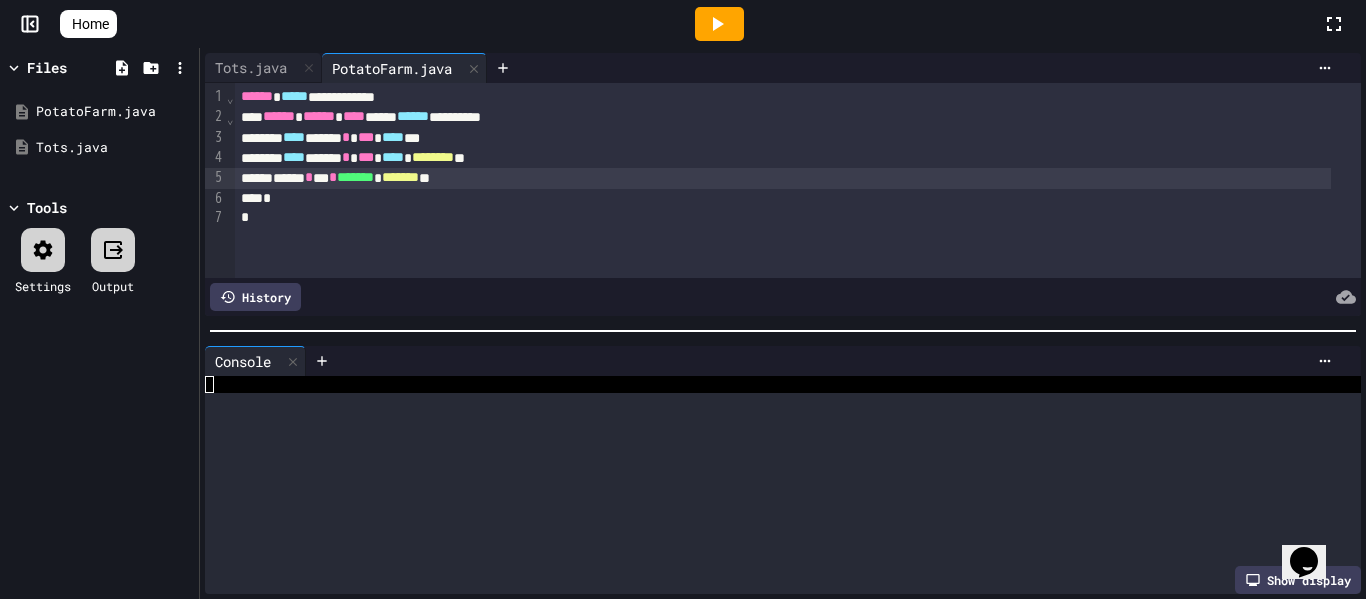 click at bounding box center [783, 331] 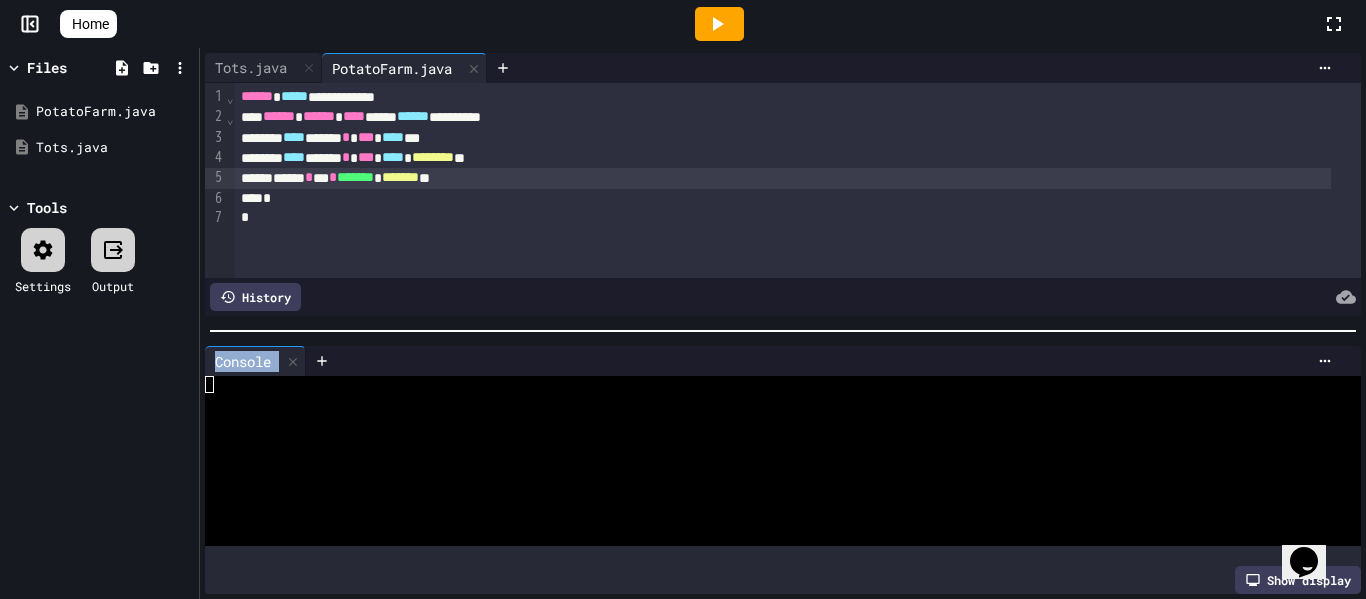 drag, startPoint x: 670, startPoint y: 316, endPoint x: 651, endPoint y: 396, distance: 82.2253 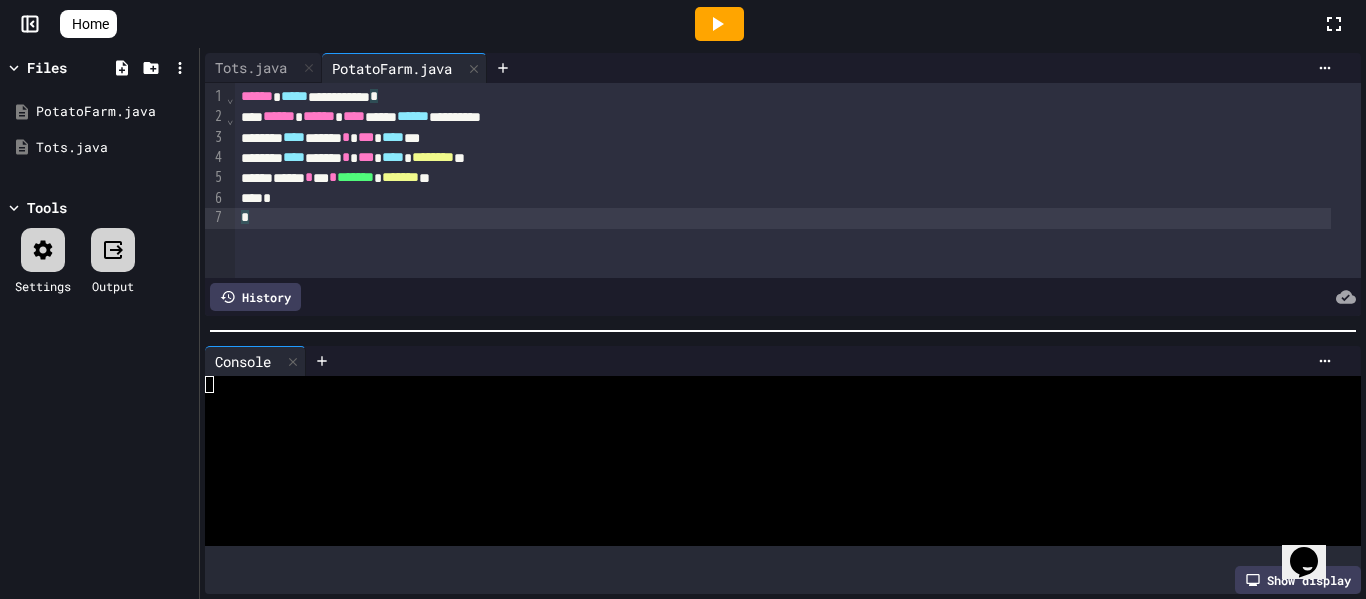 click on "*" at bounding box center (783, 218) 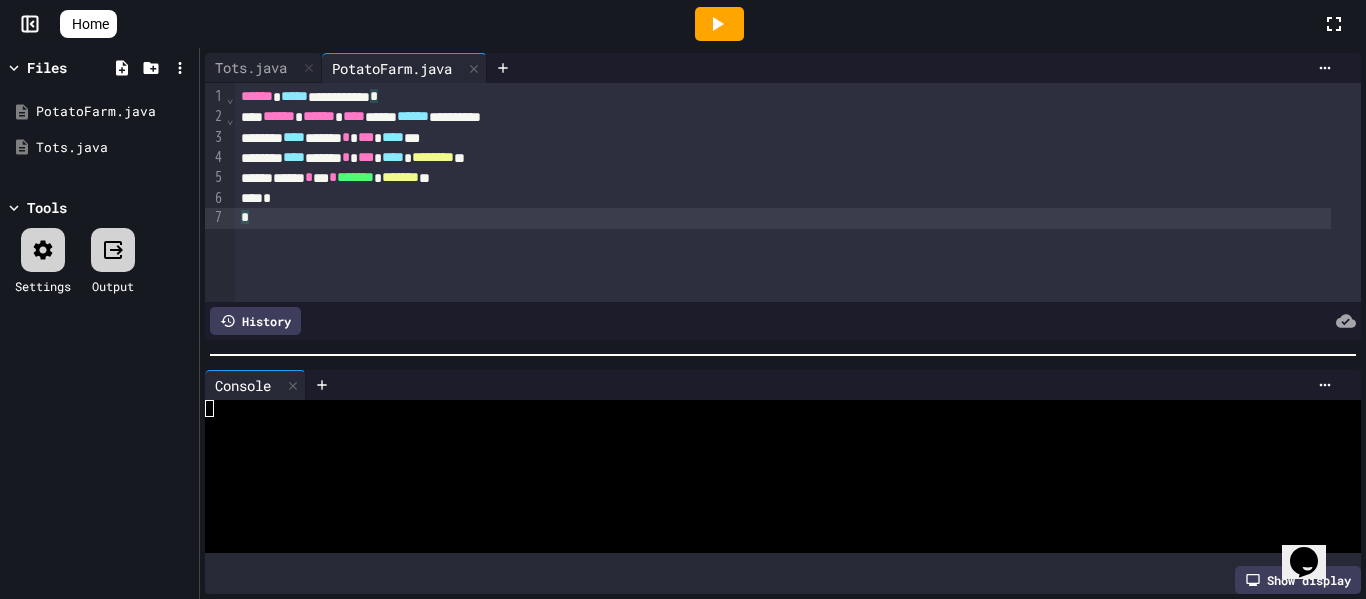 click at bounding box center [783, 355] 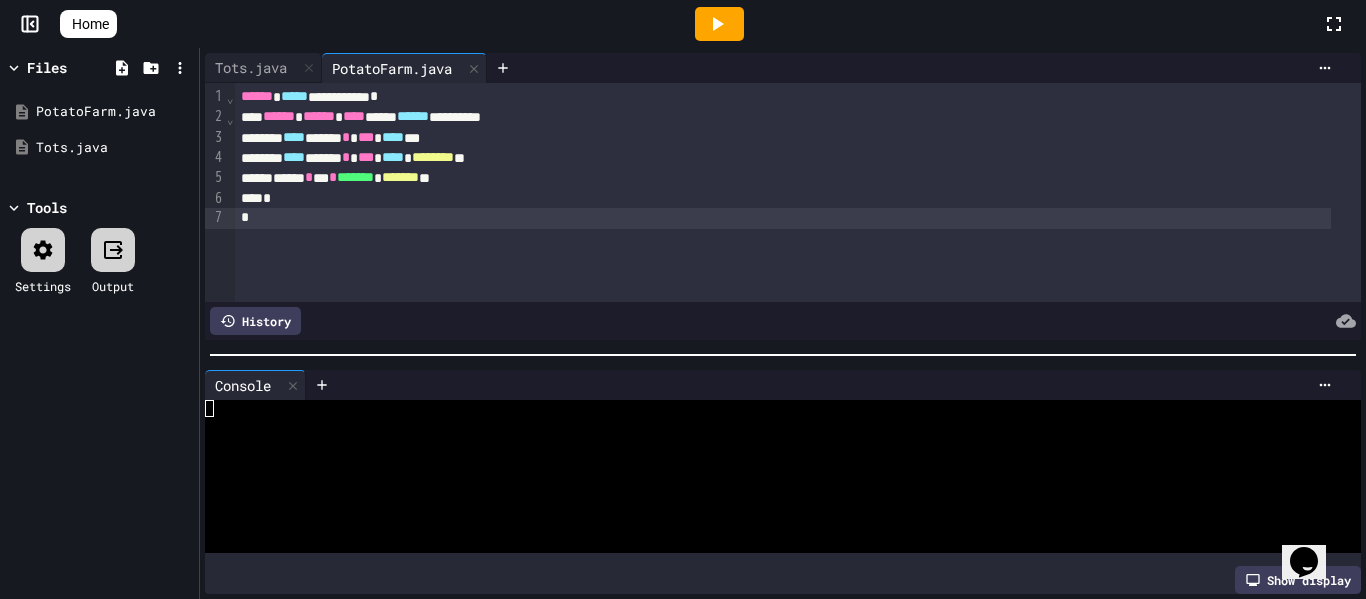 click 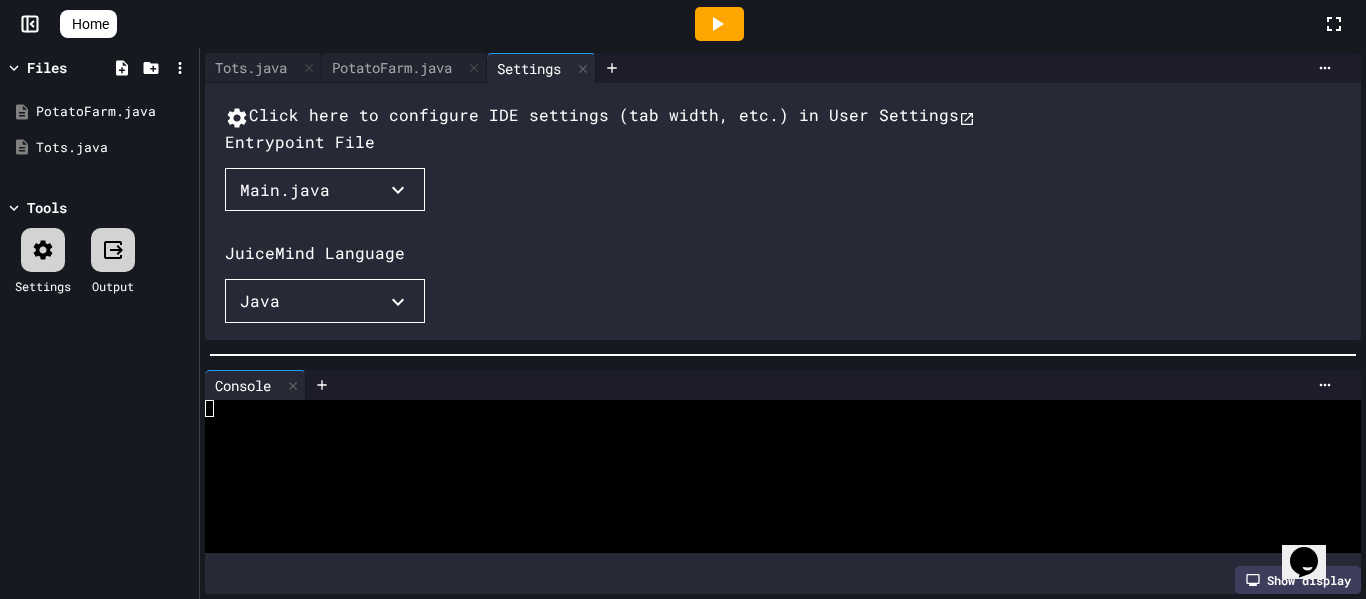 click on "Main.java" at bounding box center [325, 190] 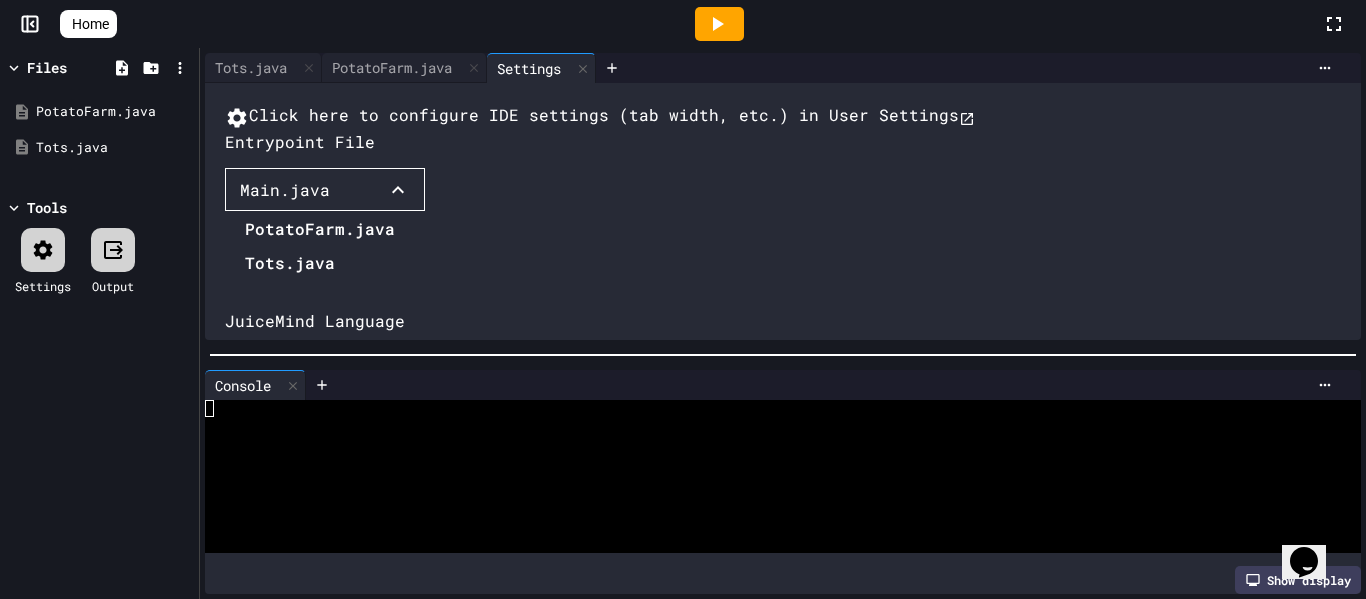 click on "PotatoFarm.java" at bounding box center (320, 229) 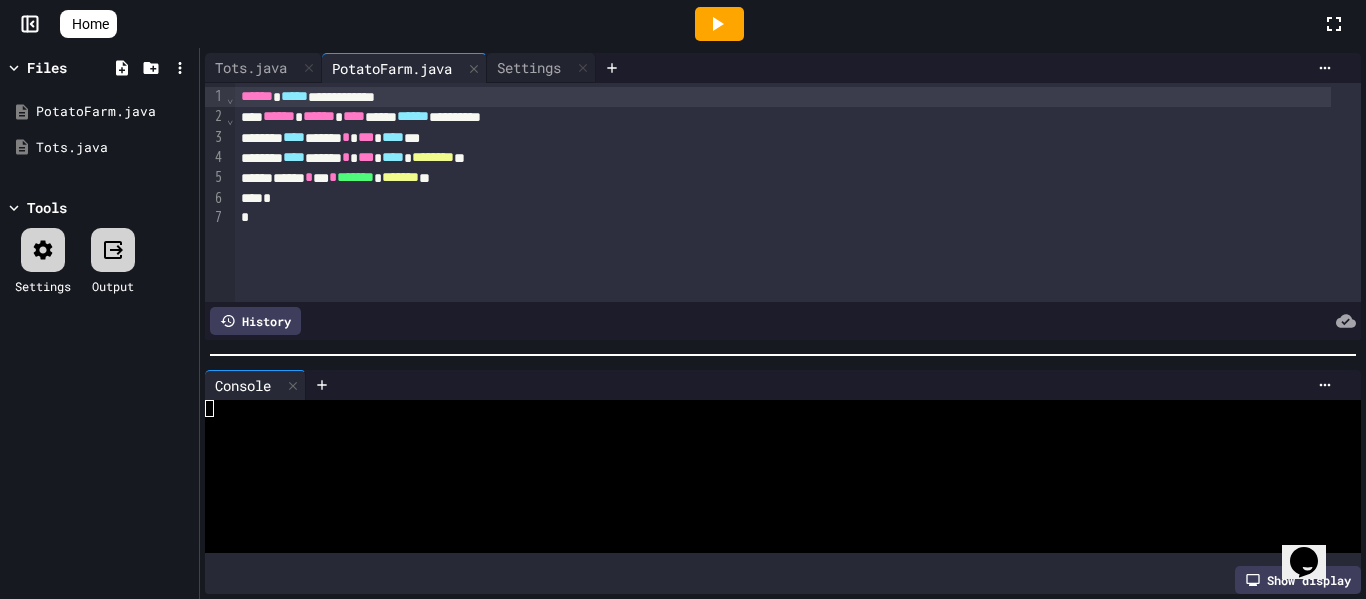 click 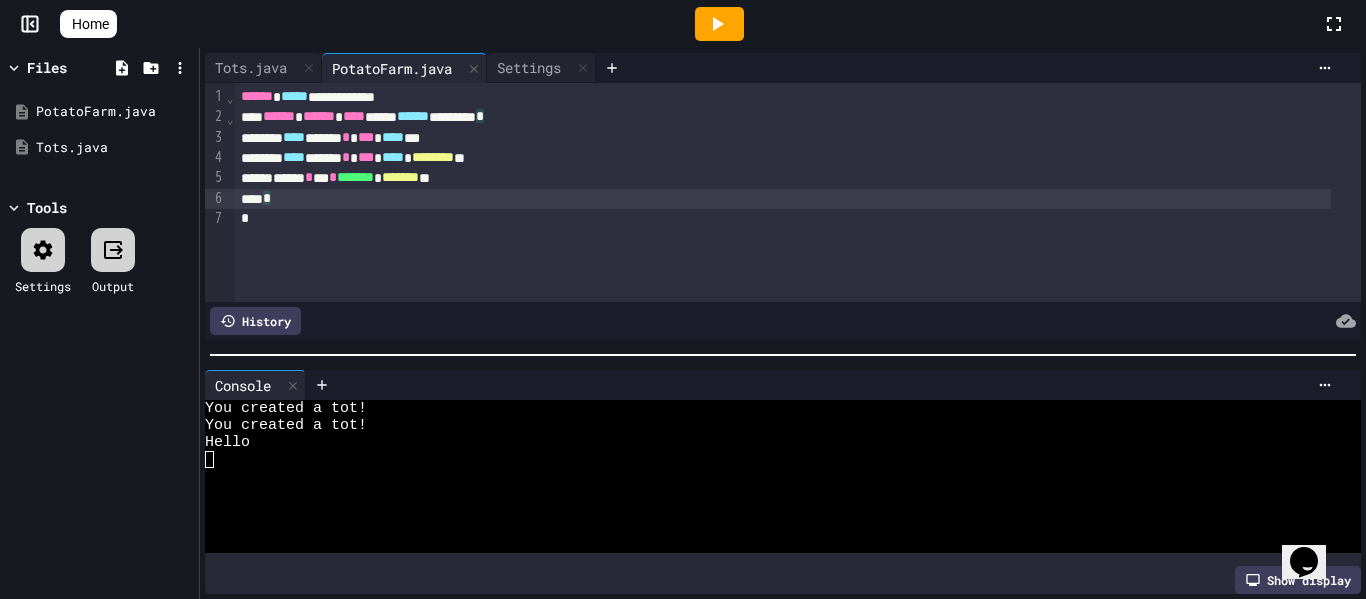 click on "*" at bounding box center (783, 199) 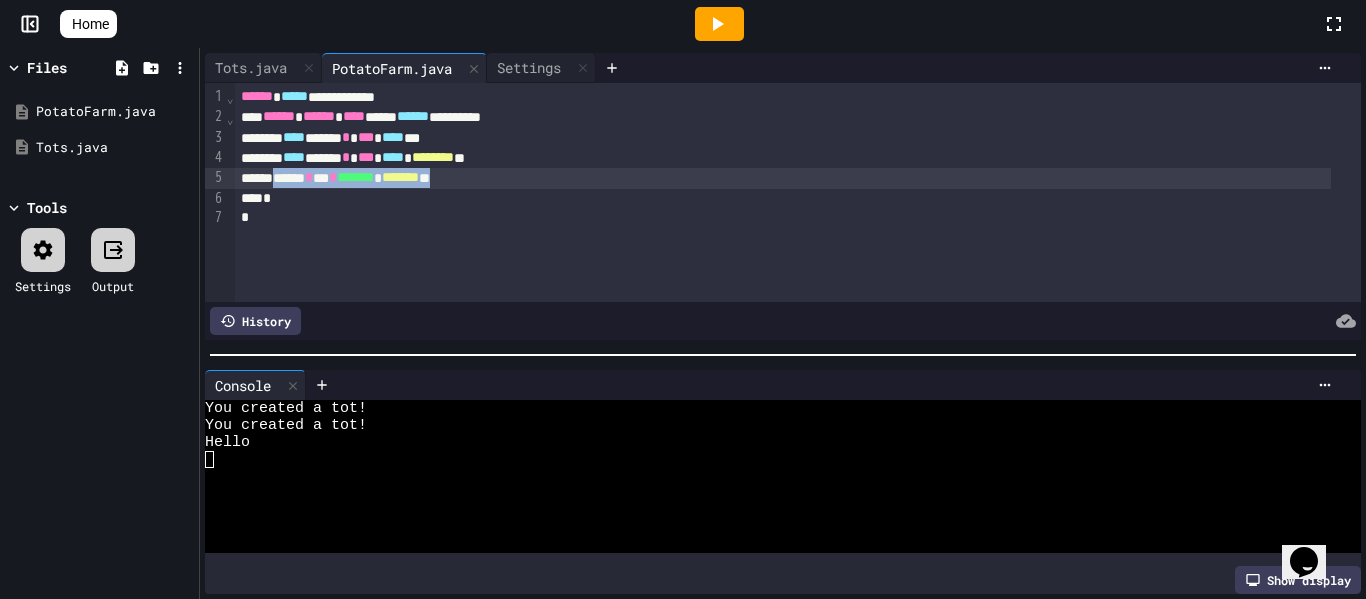 drag, startPoint x: 507, startPoint y: 178, endPoint x: 285, endPoint y: 185, distance: 222.11034 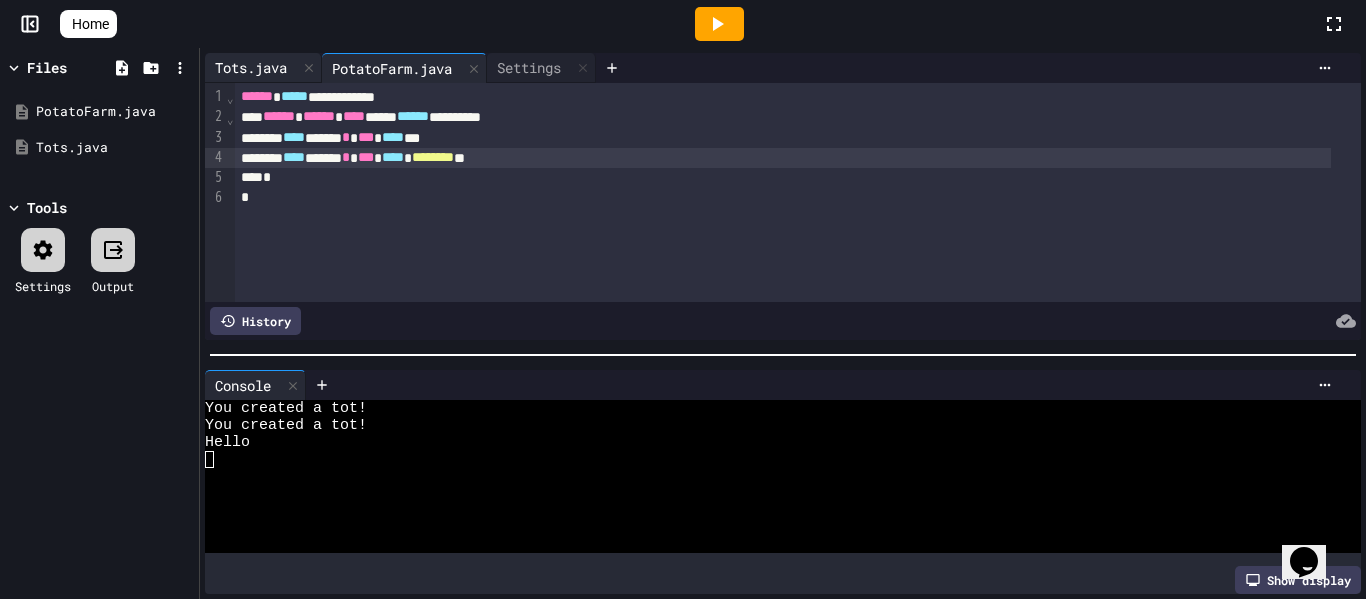 click on "Tots.java" at bounding box center [251, 67] 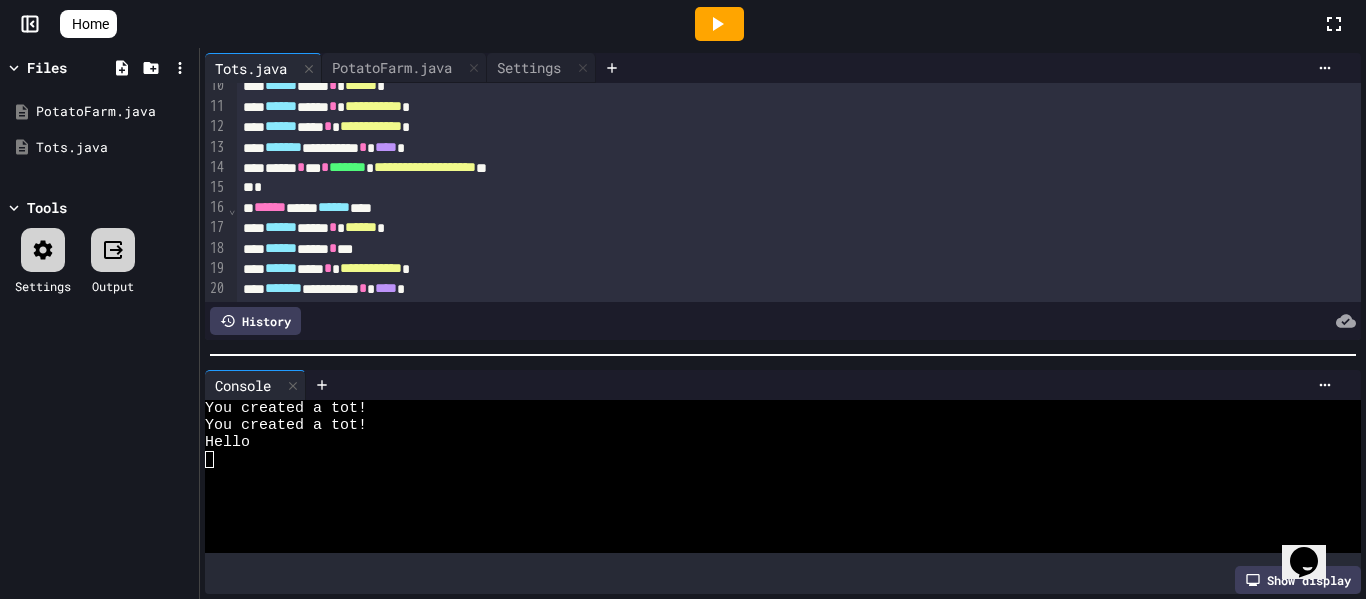 scroll, scrollTop: 0, scrollLeft: 0, axis: both 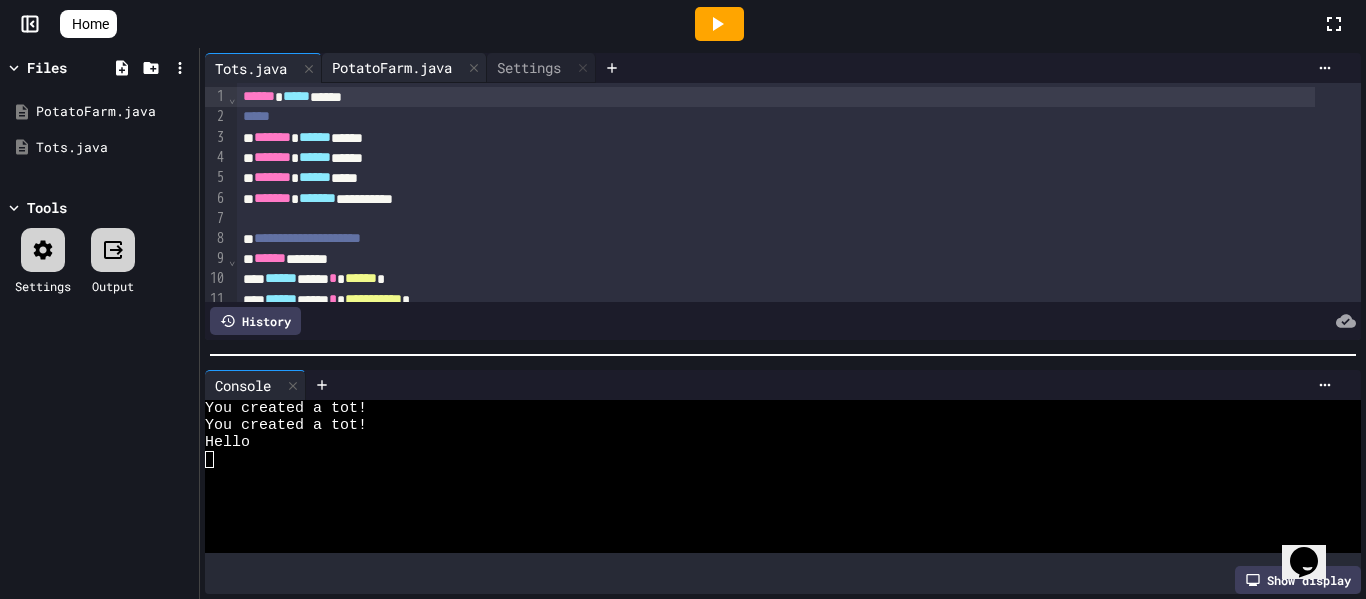 click on "PotatoFarm.java" at bounding box center [392, 67] 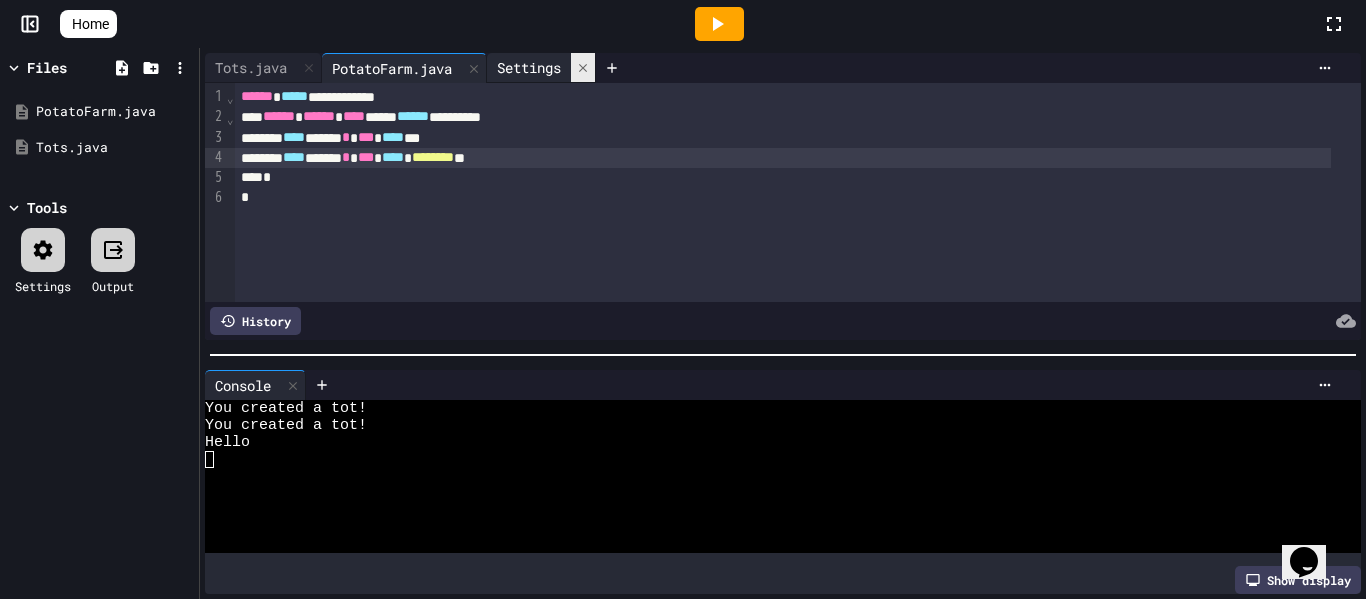 click 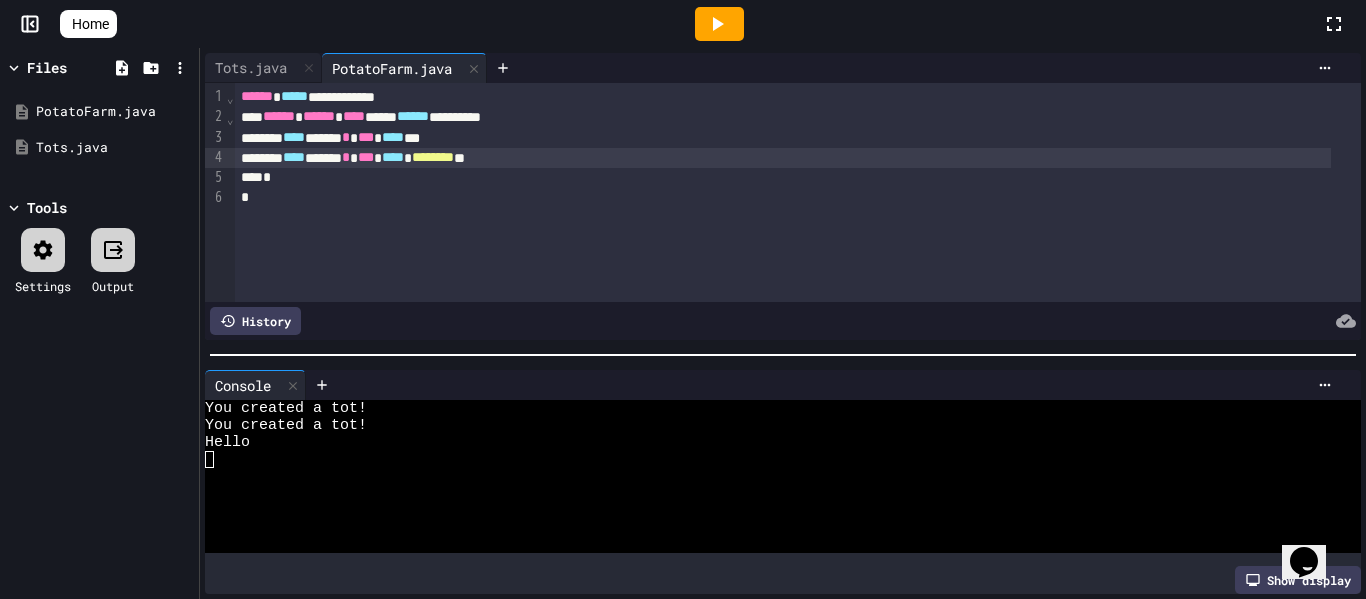 click on "**** ***** *   ***   **** * ******** **" at bounding box center (783, 158) 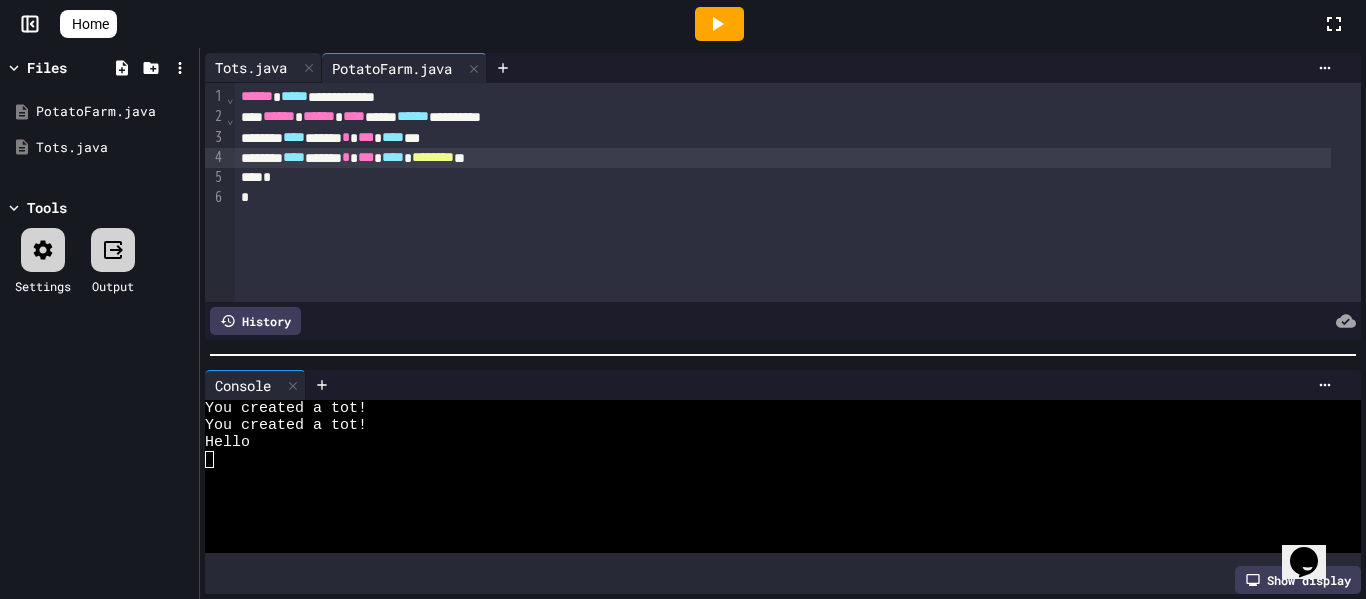 click on "Tots.java" at bounding box center [251, 67] 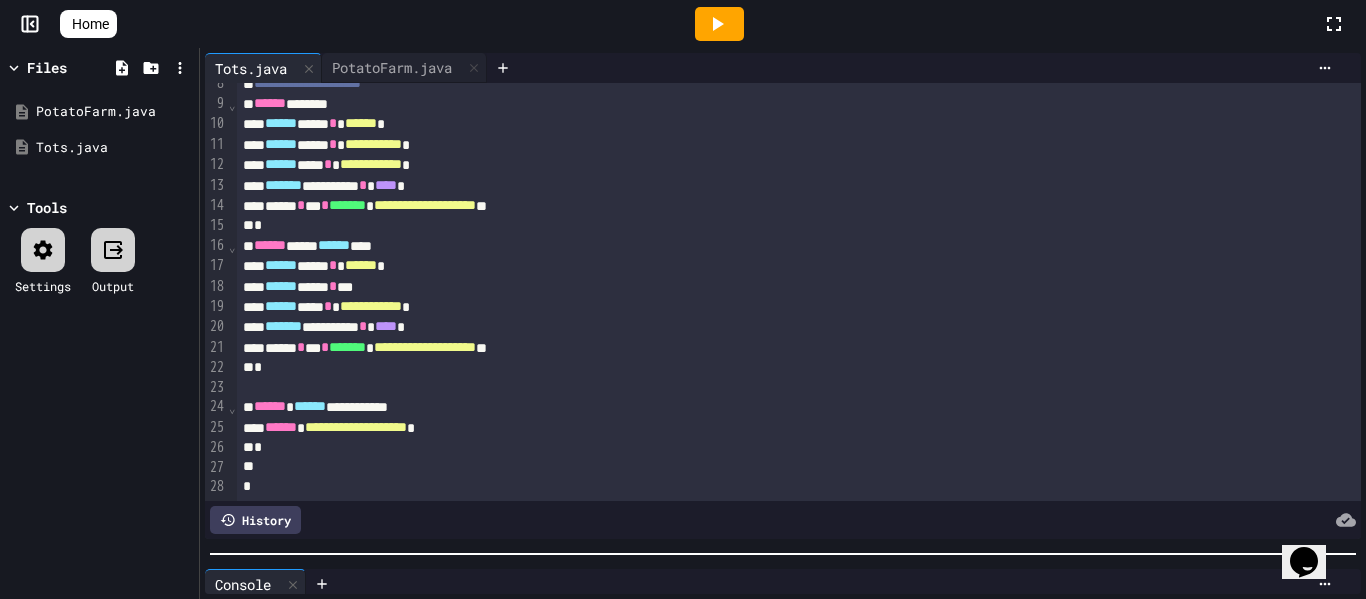 scroll, scrollTop: 184, scrollLeft: 0, axis: vertical 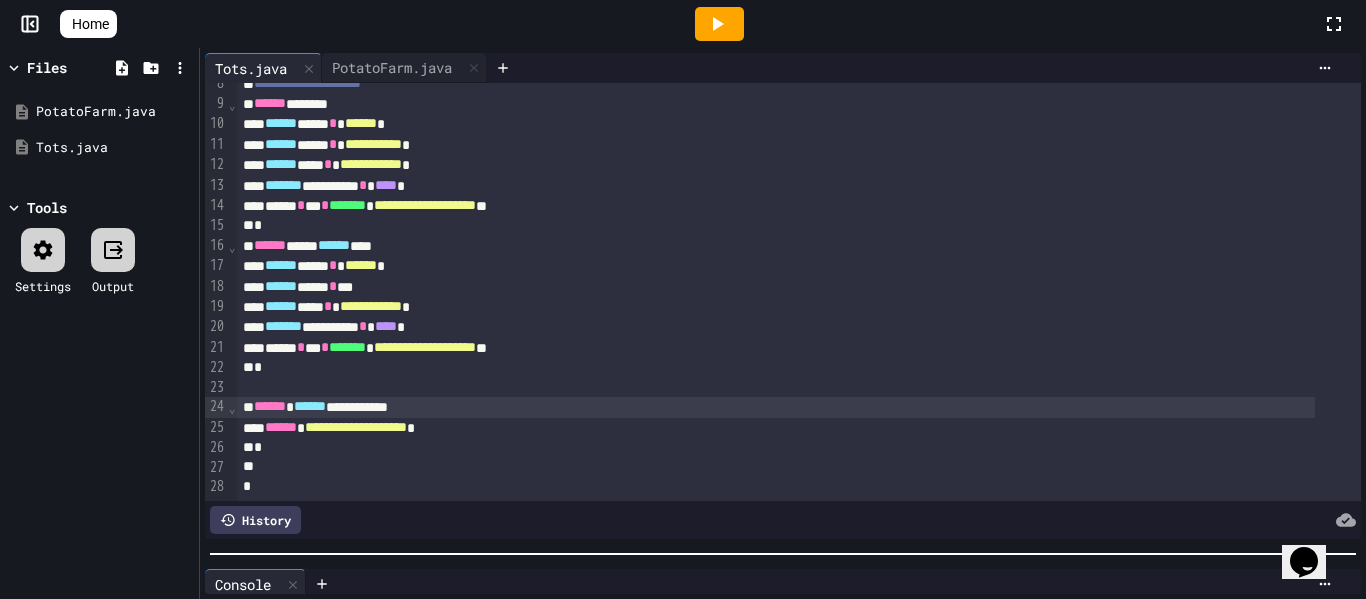 click on "******" at bounding box center (270, 406) 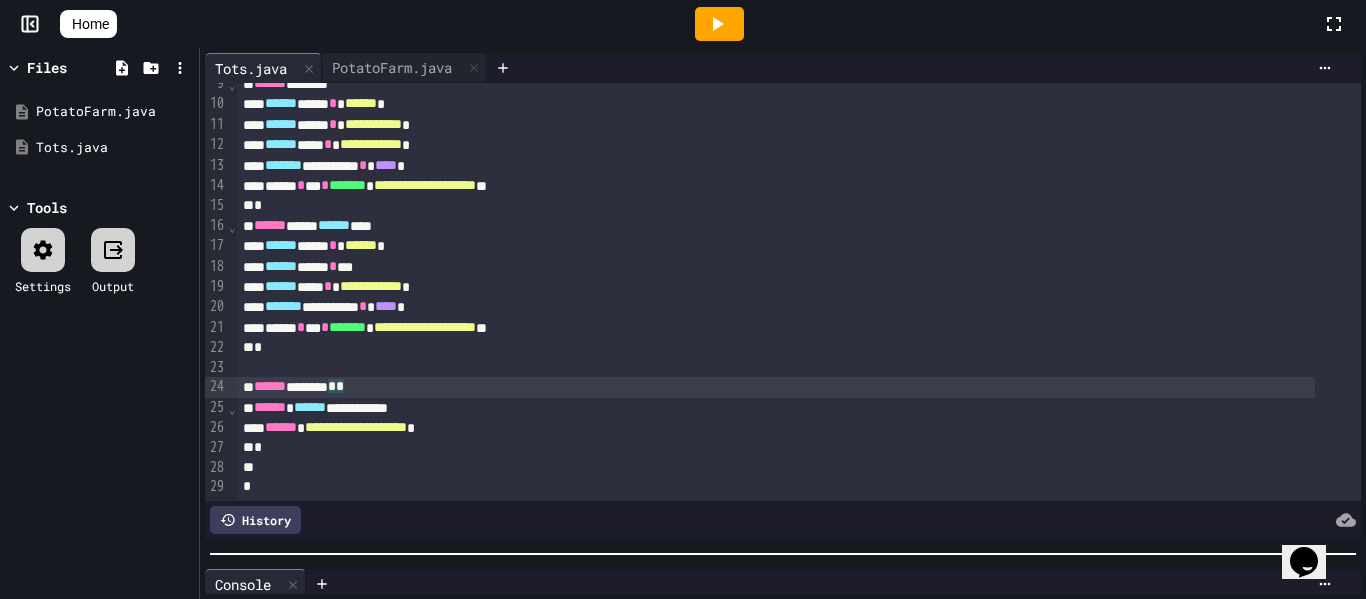 click on "****** ******* * *" at bounding box center (776, 387) 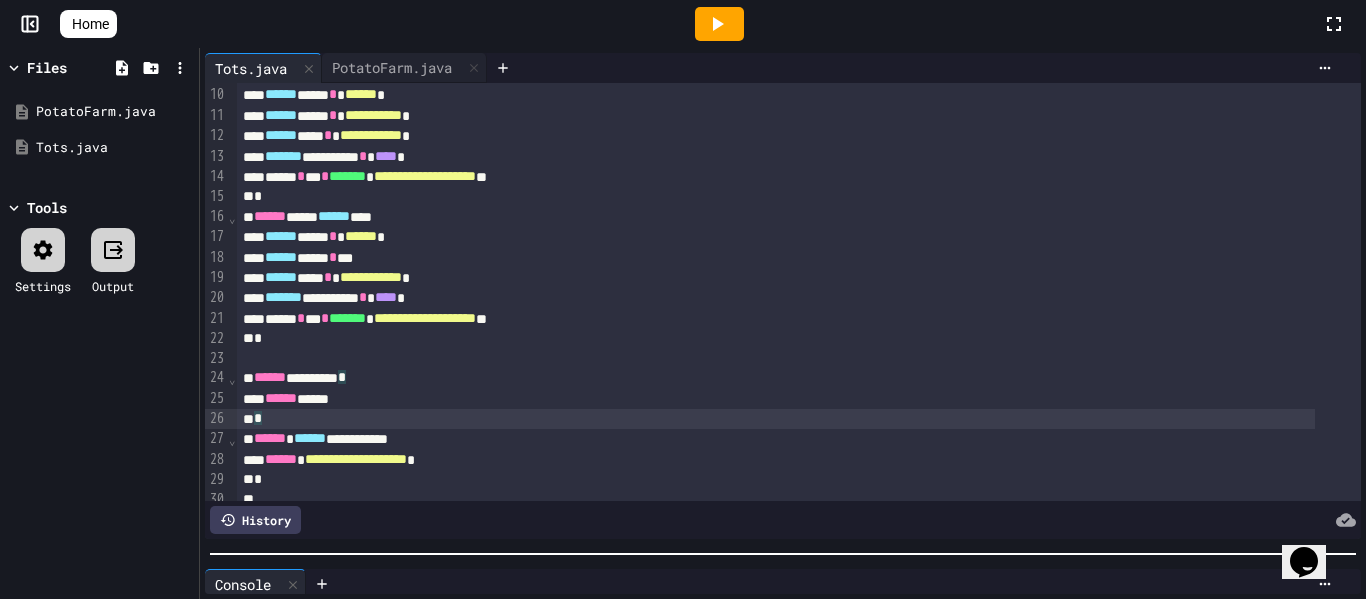 click on "*" at bounding box center [776, 419] 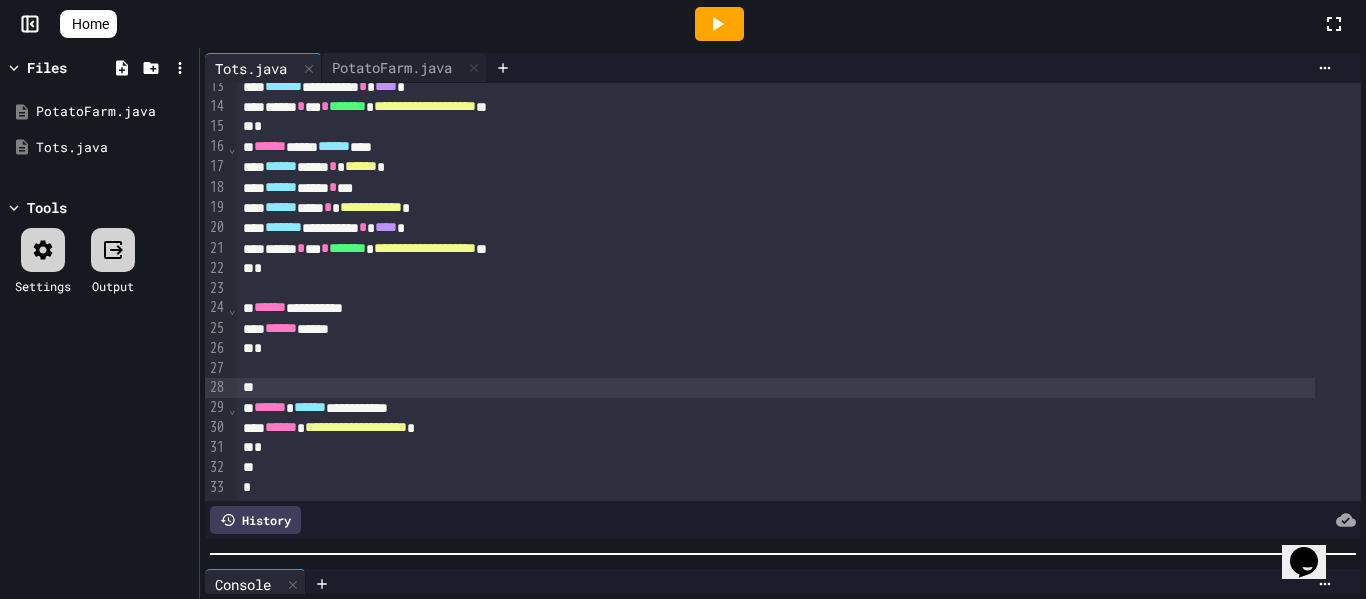 scroll, scrollTop: 277, scrollLeft: 0, axis: vertical 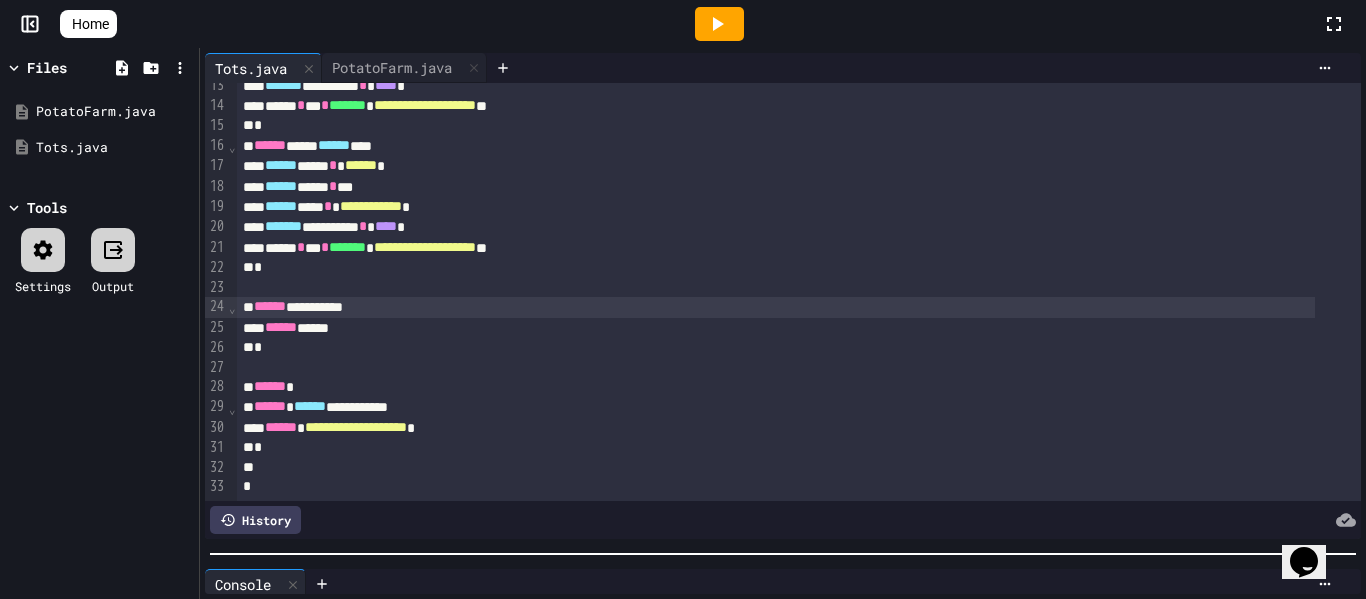 click on "**********" at bounding box center [776, 307] 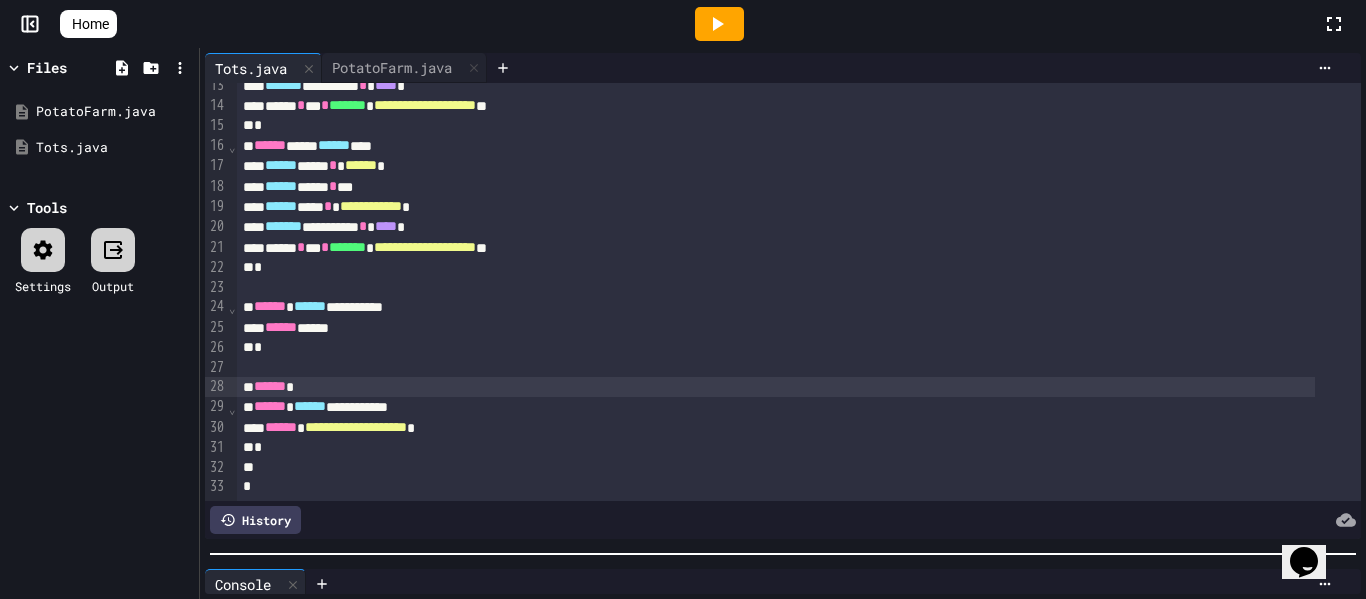 click on "******" at bounding box center (776, 387) 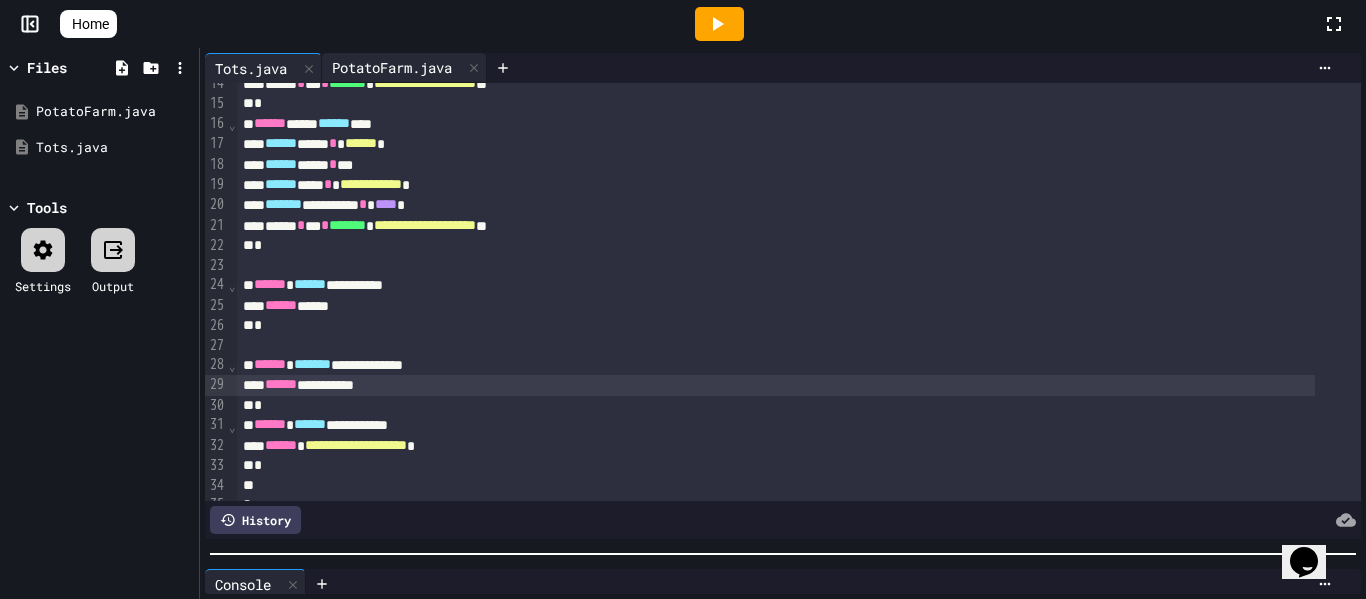 click on "PotatoFarm.java" at bounding box center (392, 67) 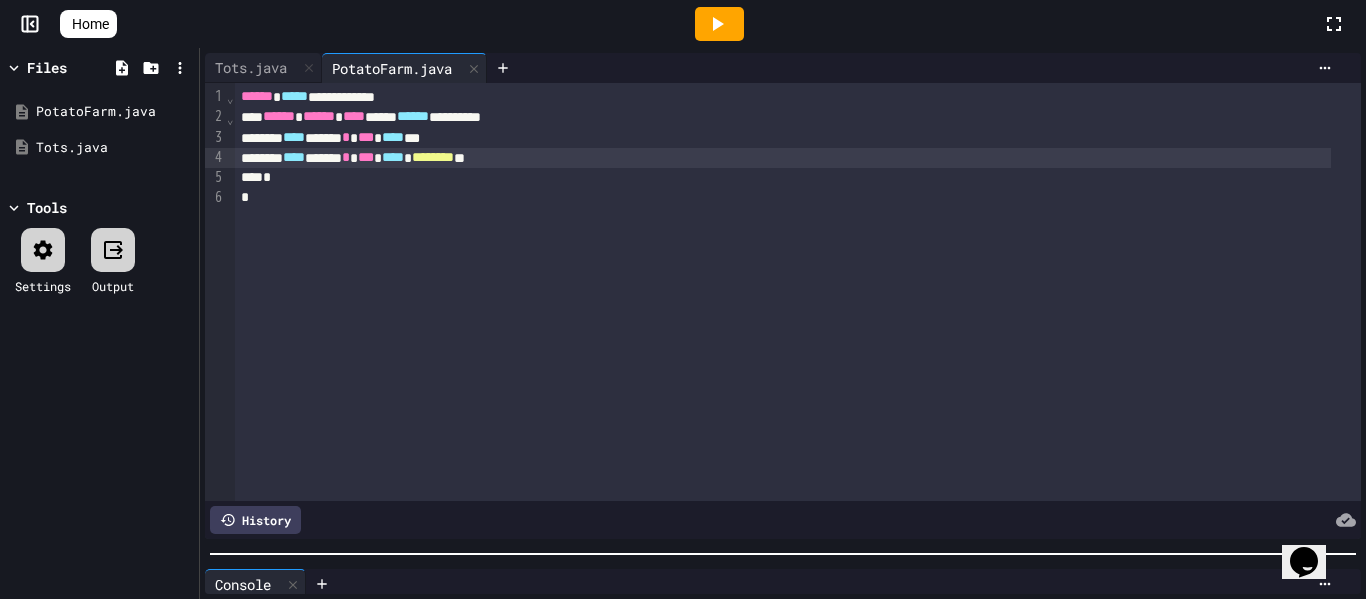 click on "**** ***** *   ***   **** * ******** **" at bounding box center [783, 158] 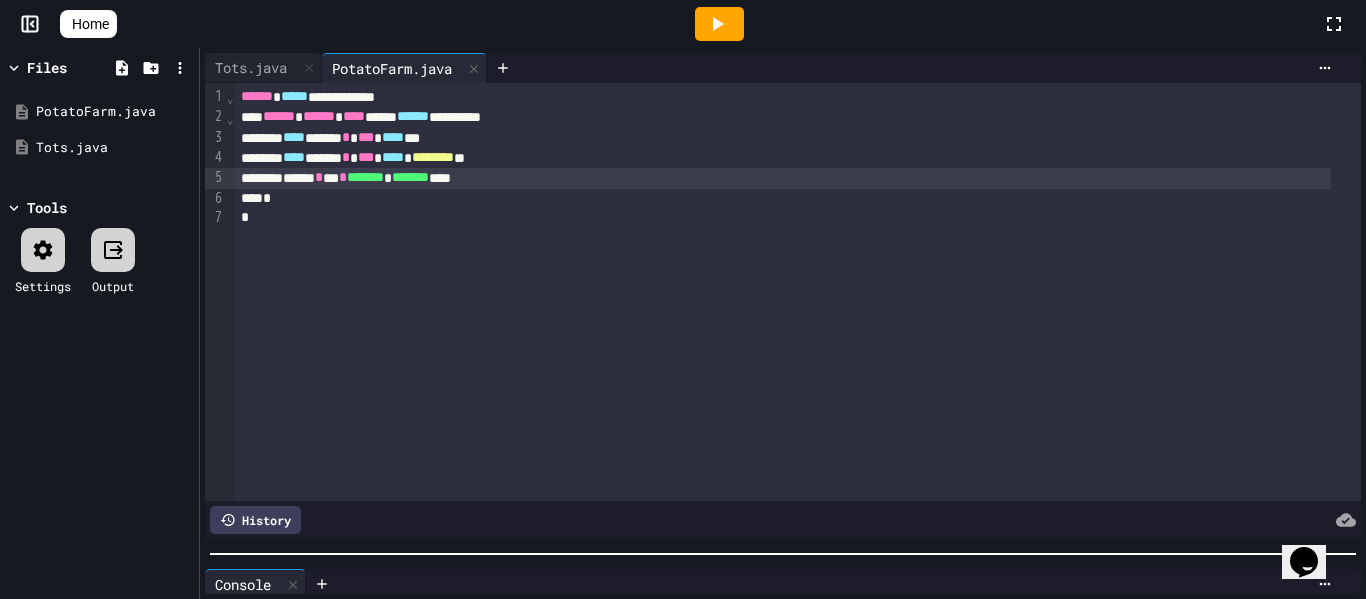 click 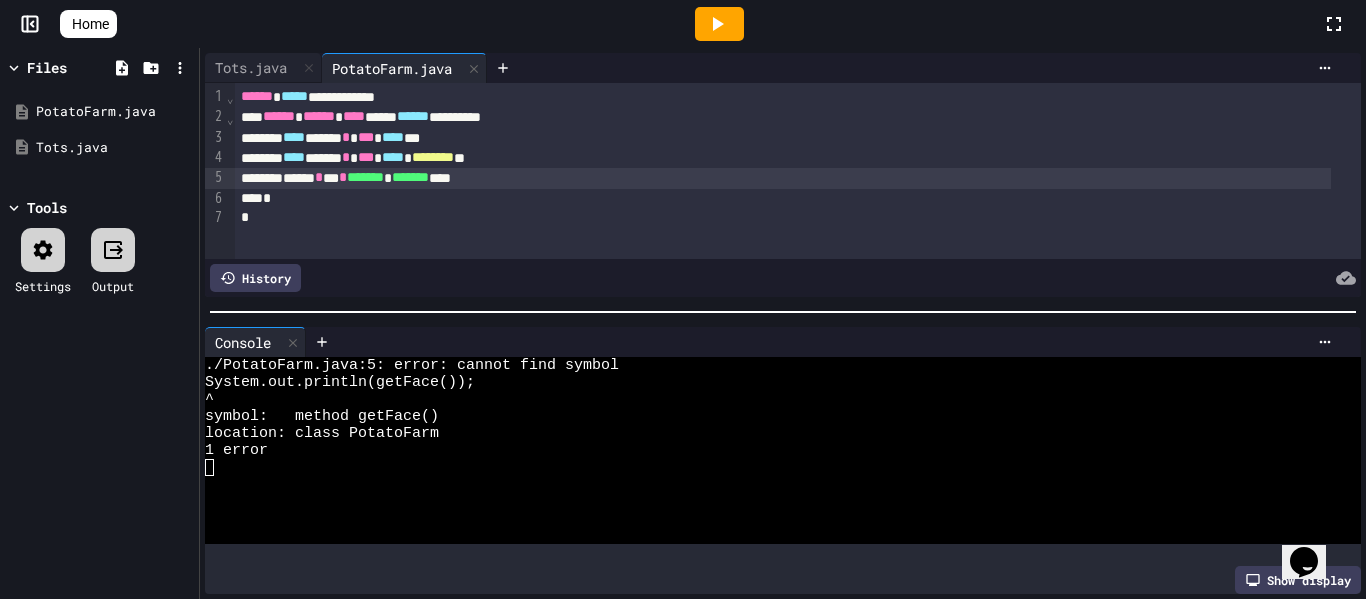 scroll, scrollTop: 0, scrollLeft: 0, axis: both 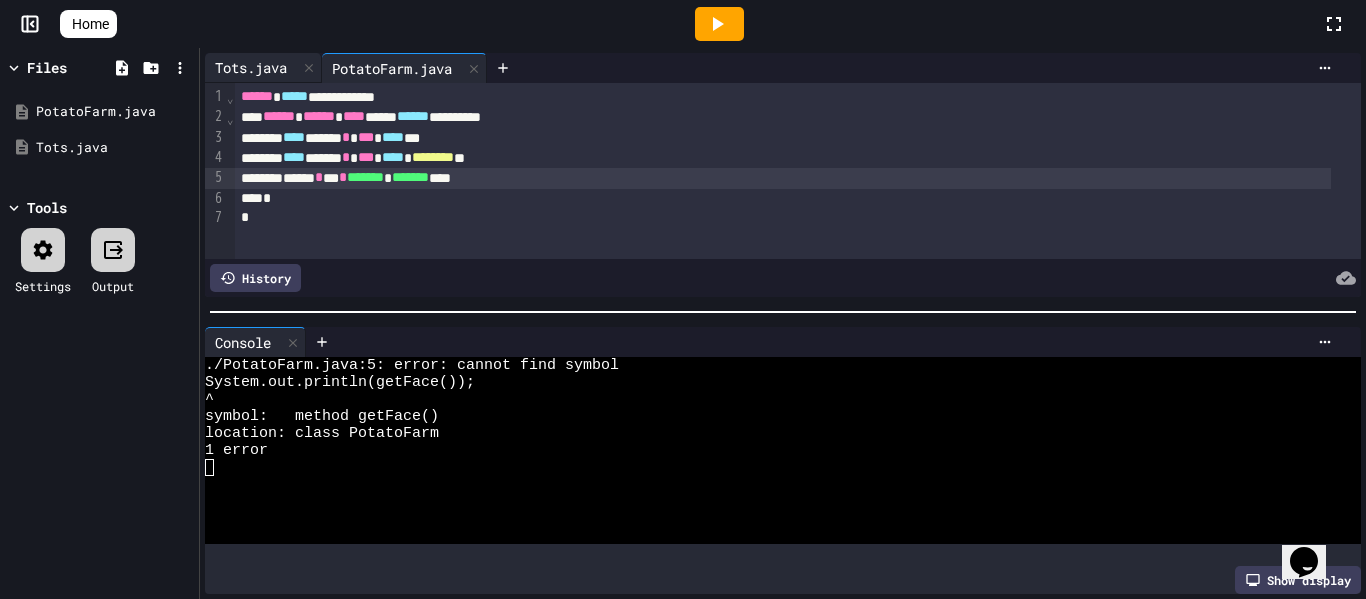click on "Tots.java" at bounding box center [251, 67] 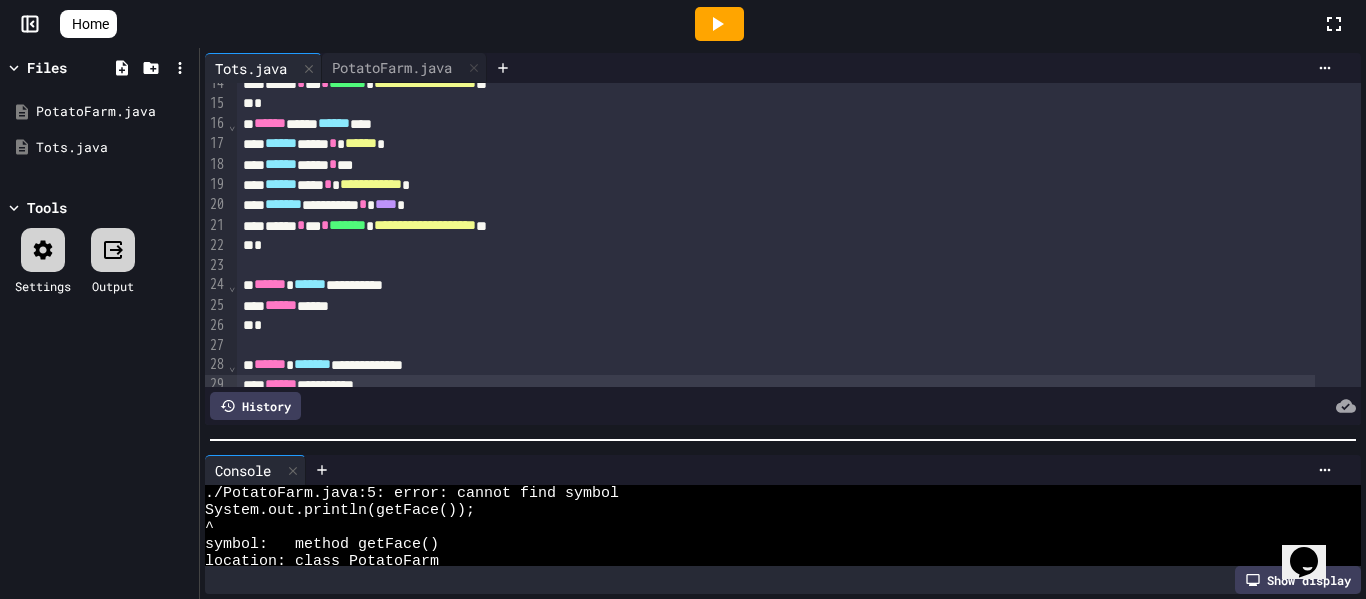 click at bounding box center [783, 440] 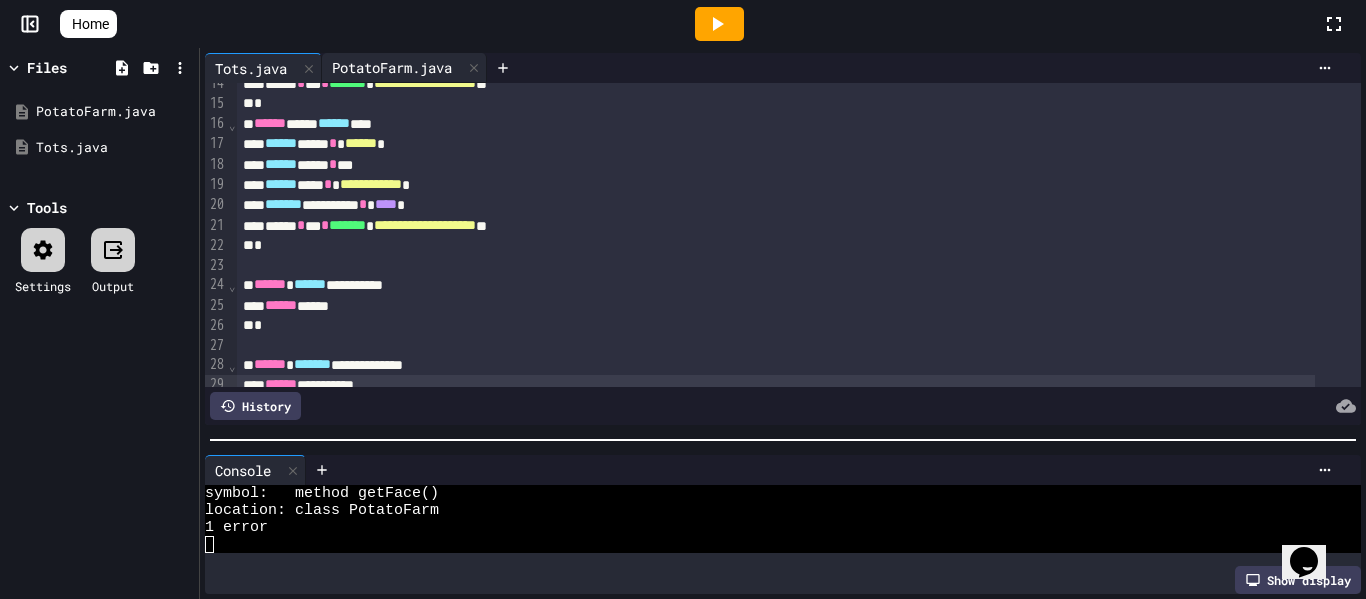 click on "PotatoFarm.java" at bounding box center [392, 67] 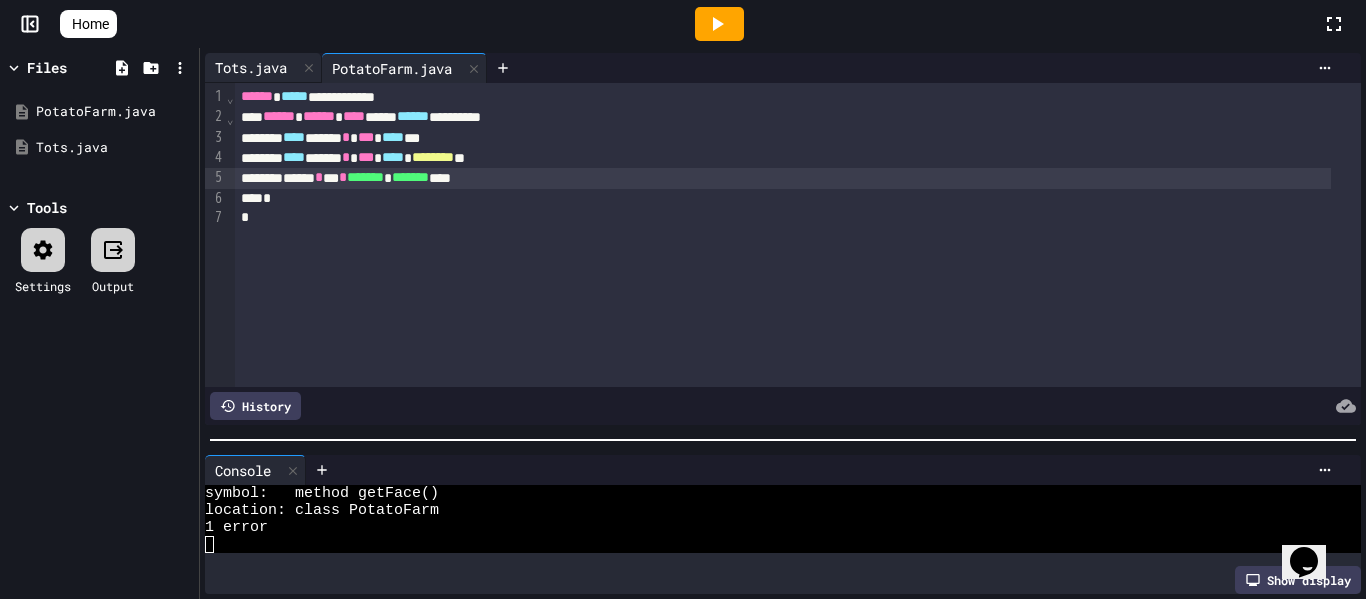 click on "Tots.java" at bounding box center (251, 67) 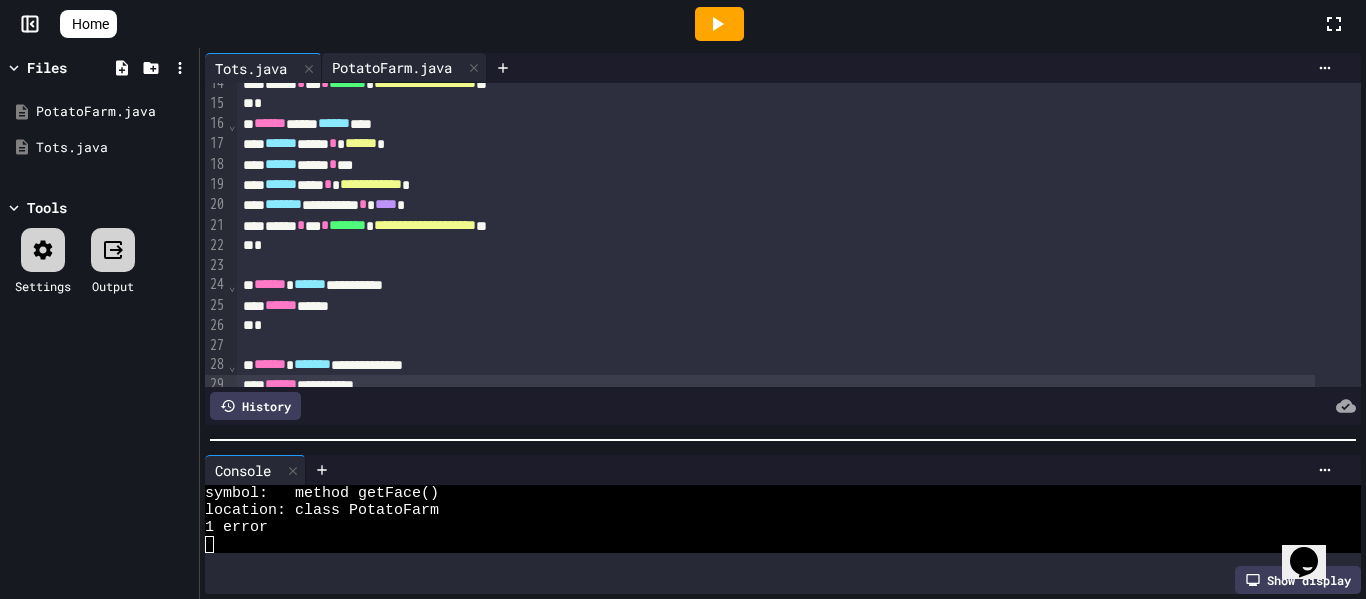 click on "PotatoFarm.java" at bounding box center (392, 67) 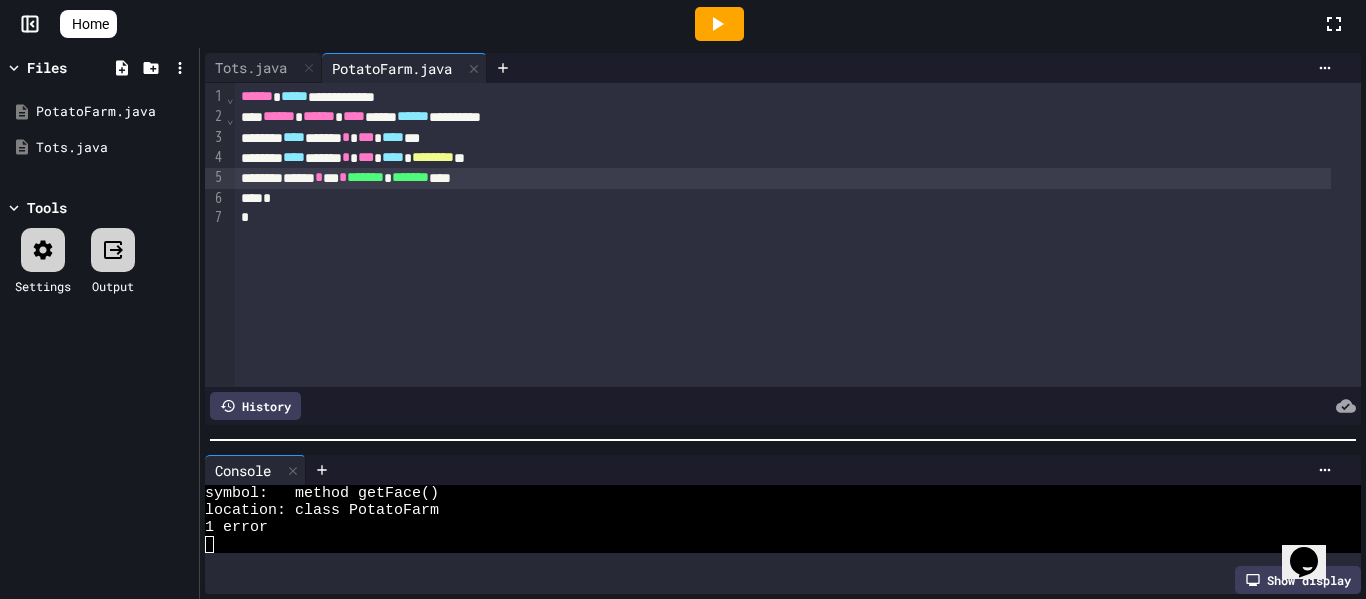 click on "*******" at bounding box center (410, 177) 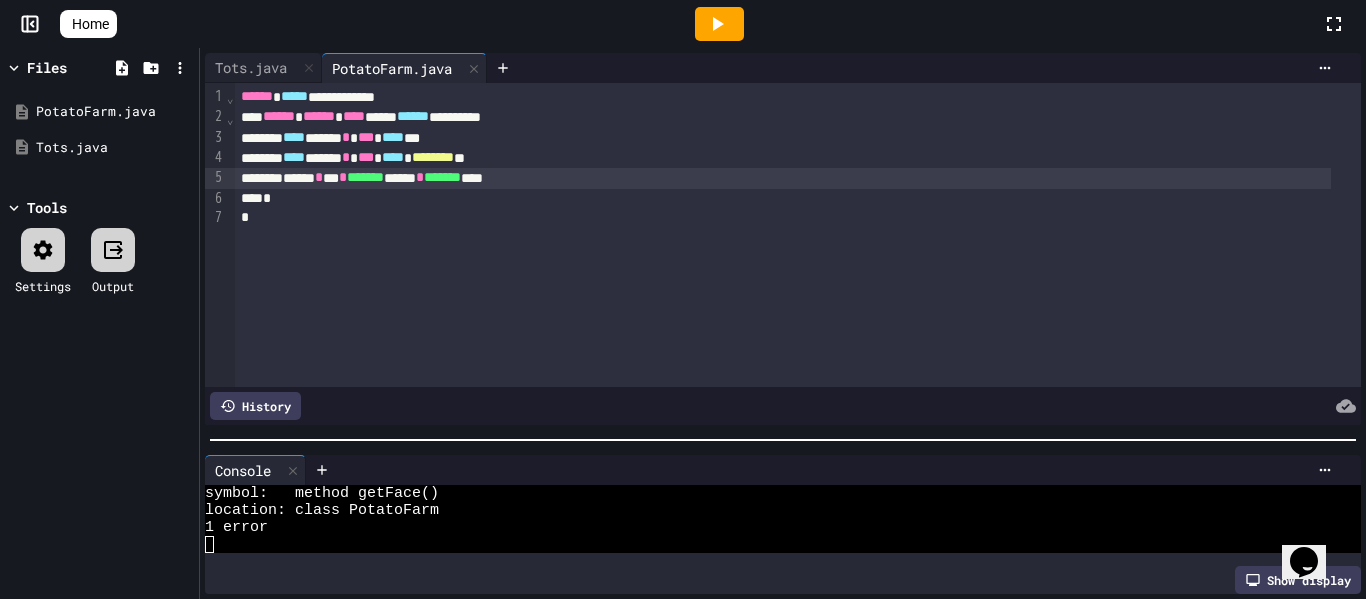click 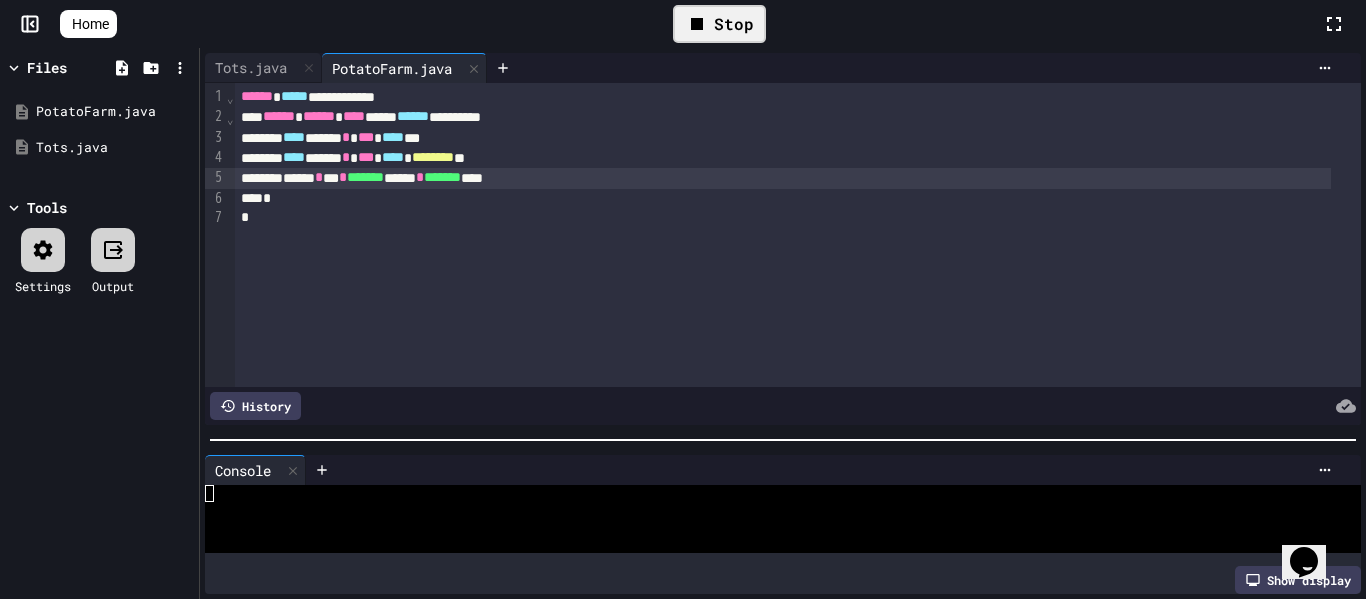 scroll, scrollTop: 0, scrollLeft: 0, axis: both 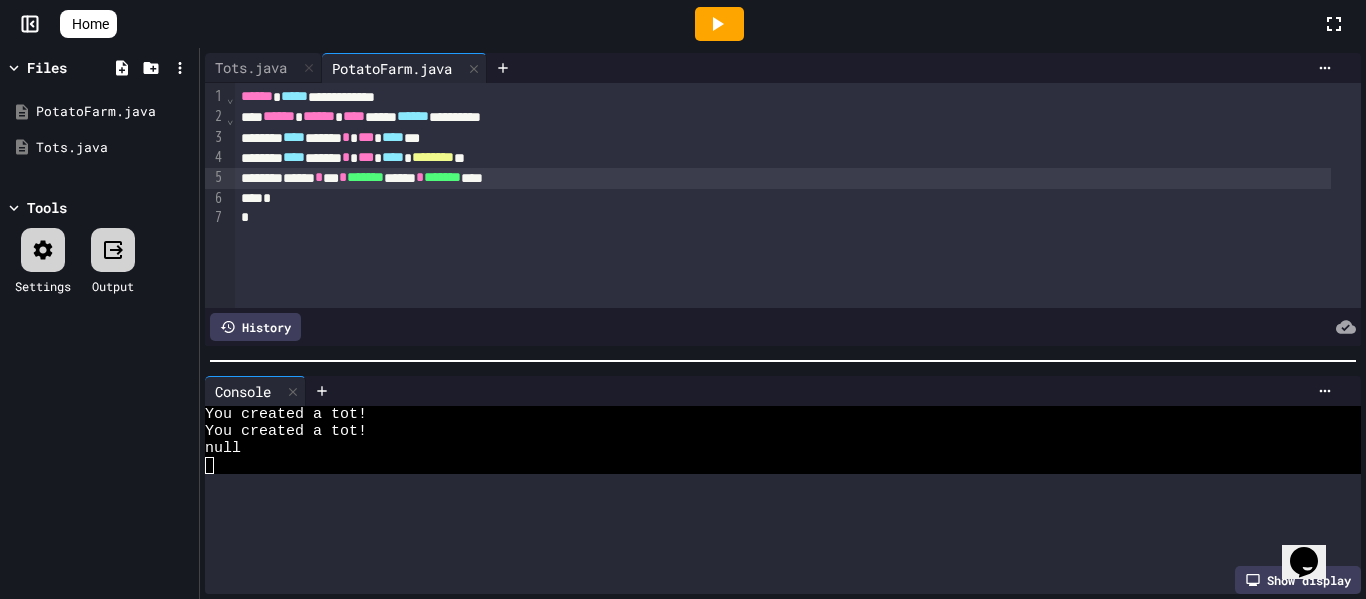 click at bounding box center (783, 361) 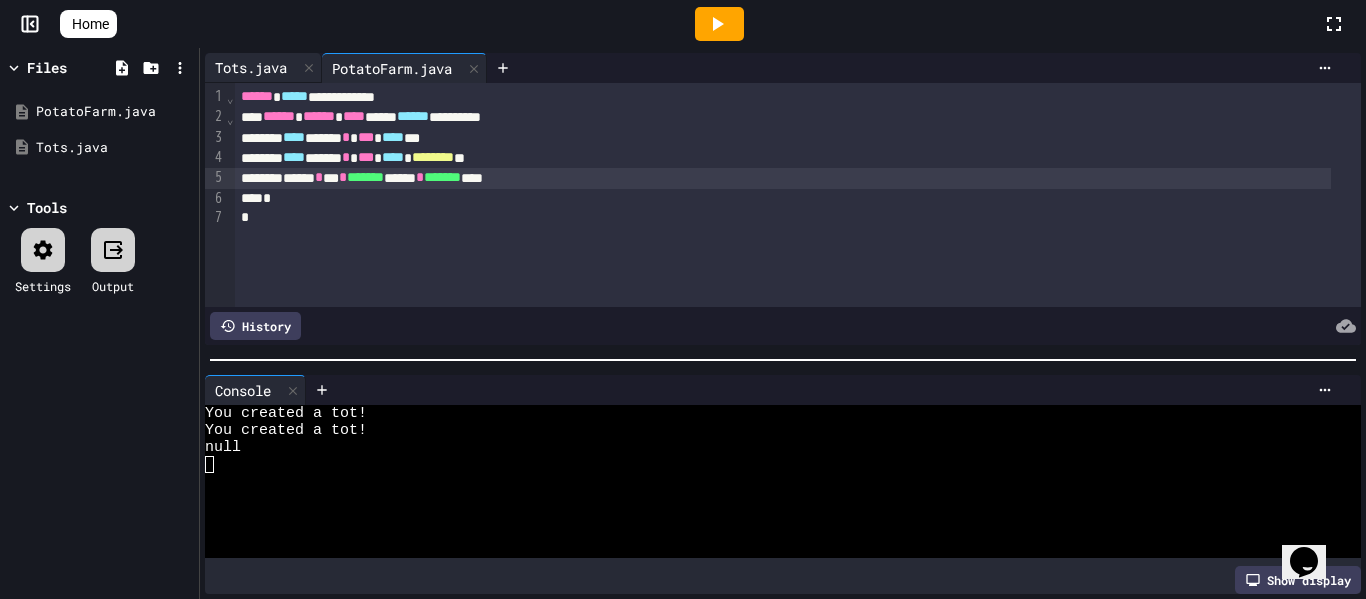 click on "Tots.java" at bounding box center (251, 67) 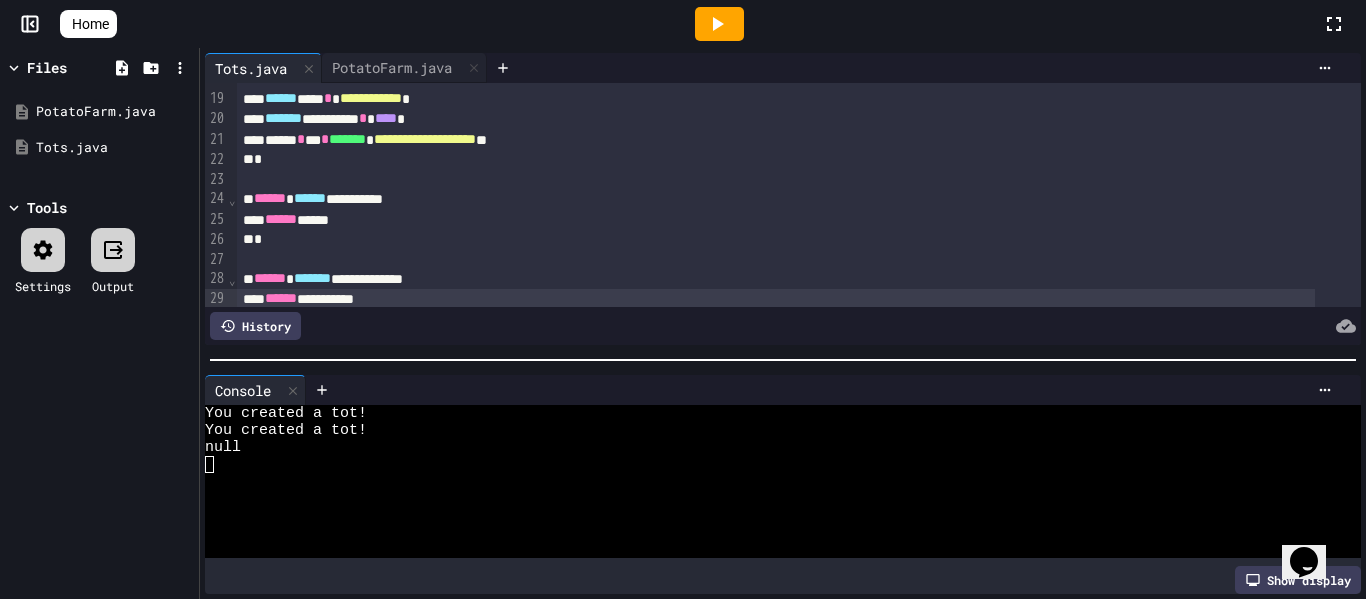 scroll, scrollTop: 363, scrollLeft: 0, axis: vertical 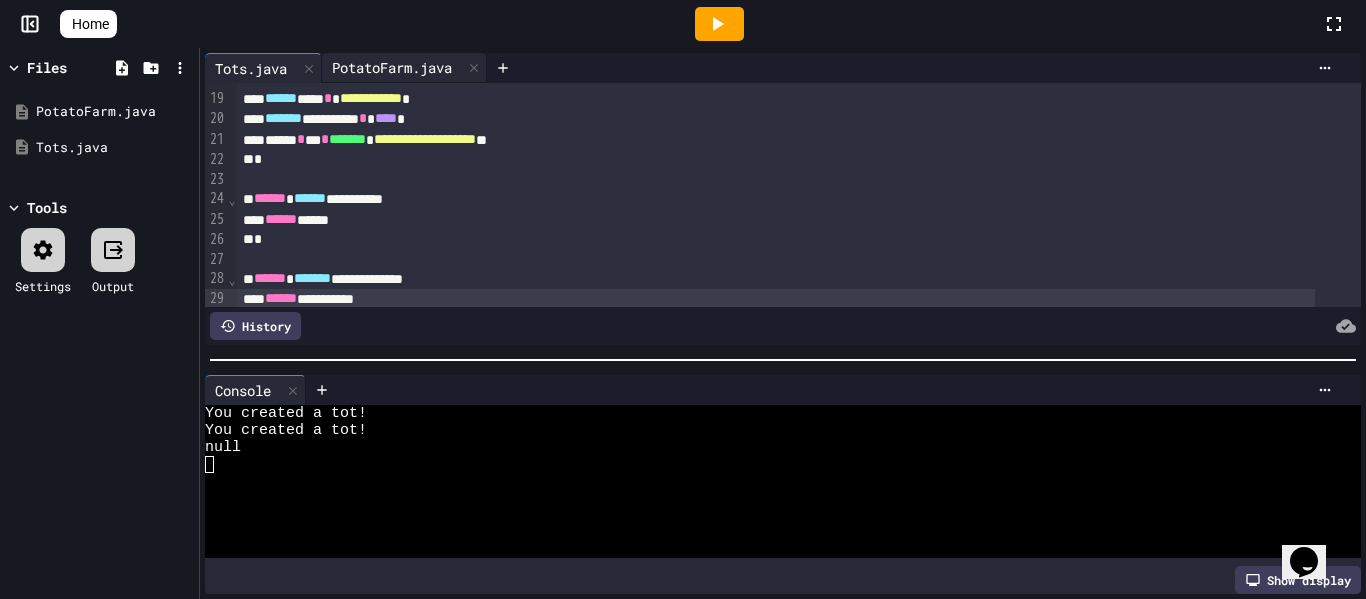 click on "PotatoFarm.java" at bounding box center (392, 67) 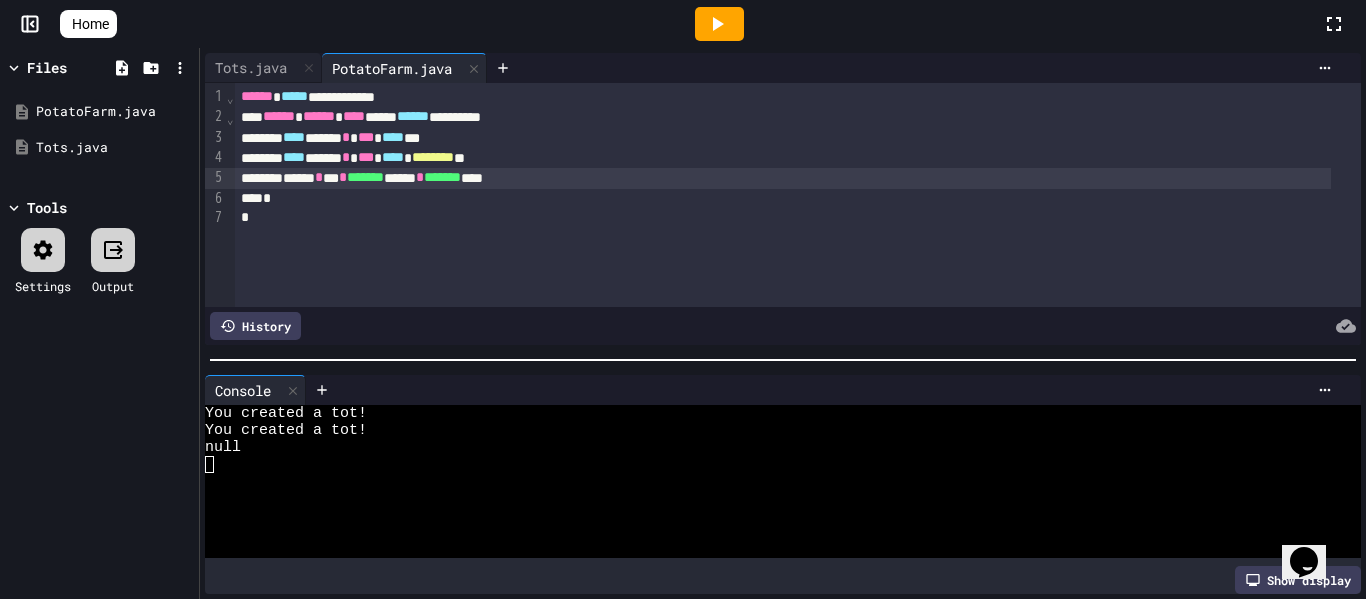 click on "****** * *** * ******* ****** * ******* ****" at bounding box center (783, 178) 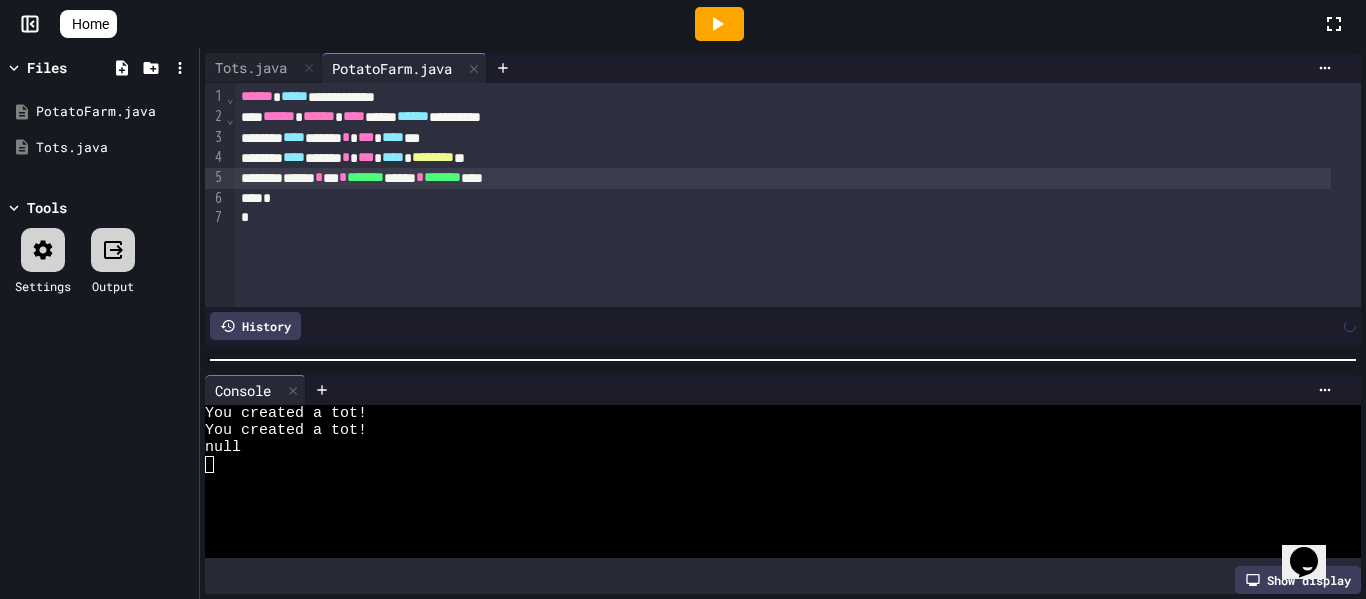 click 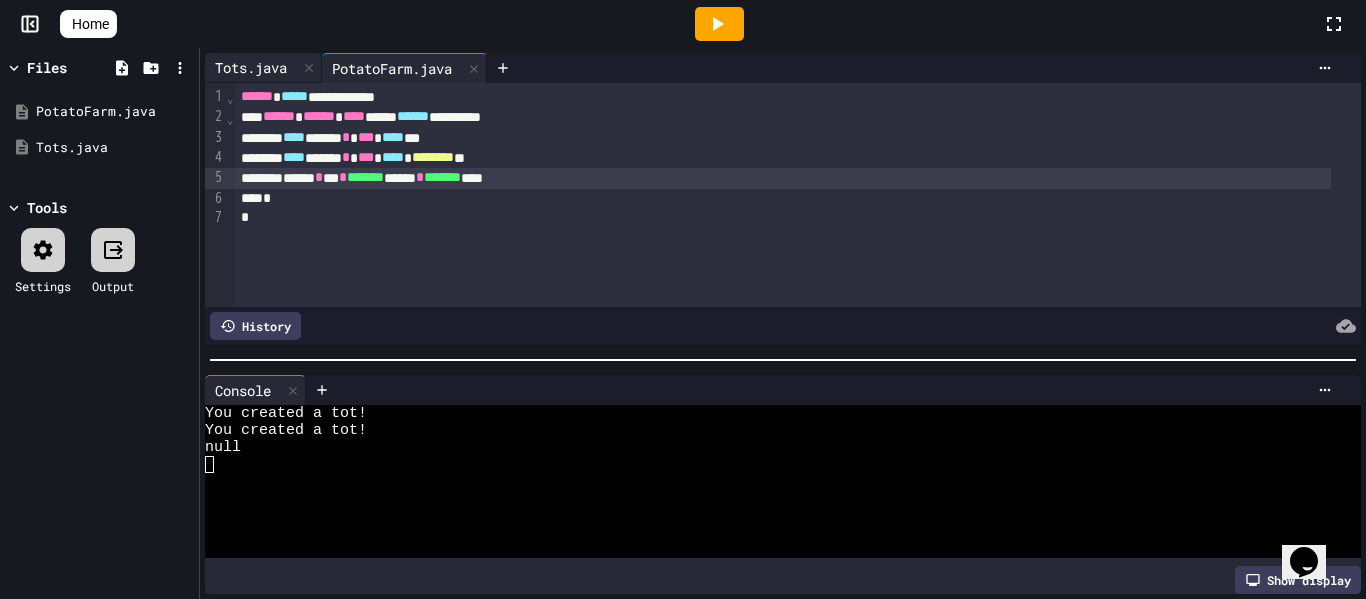 click on "Tots.java" at bounding box center (251, 67) 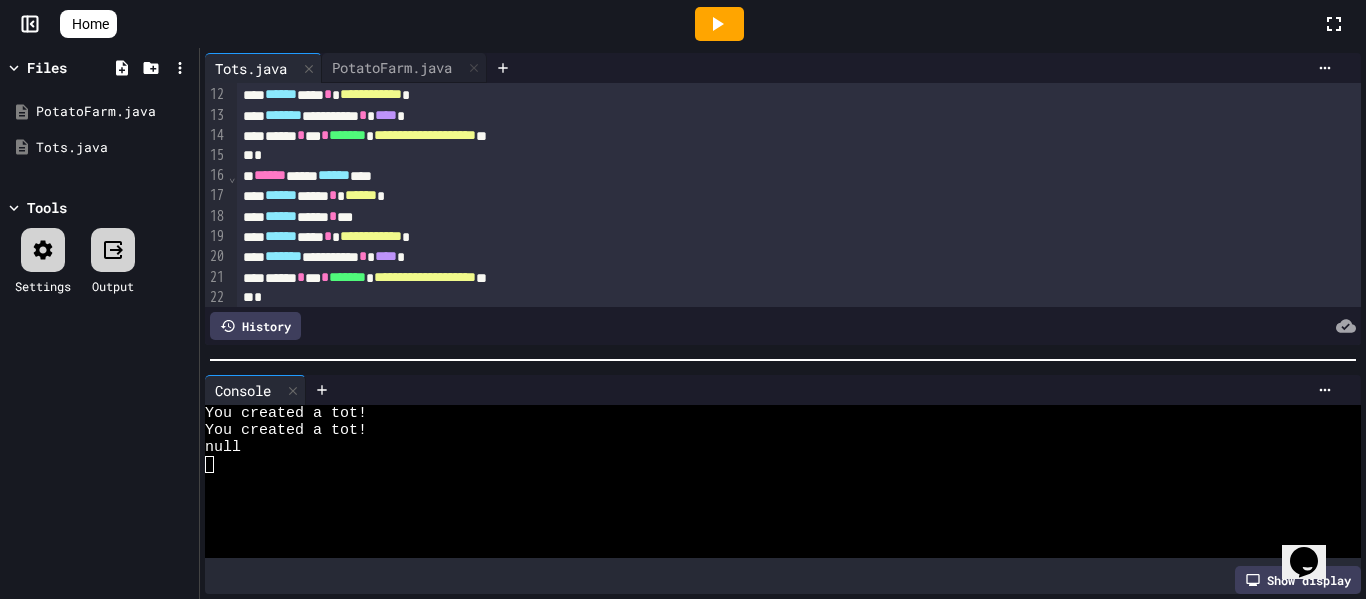 scroll, scrollTop: 215, scrollLeft: 0, axis: vertical 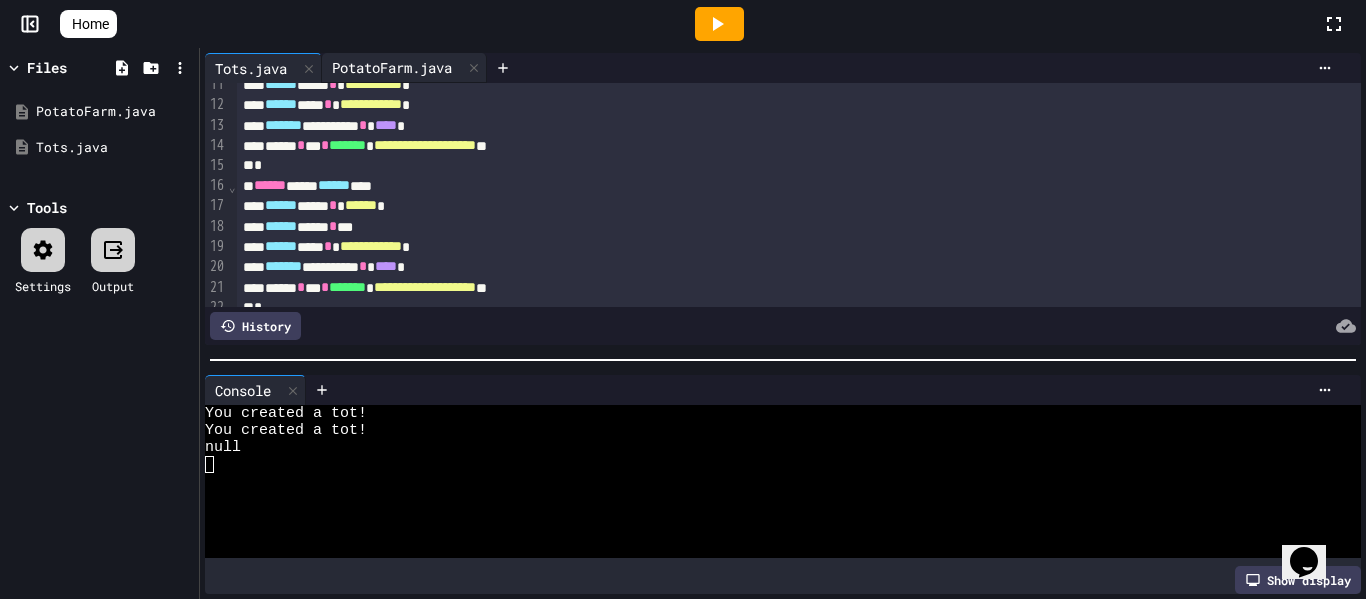 click on "PotatoFarm.java" at bounding box center (392, 67) 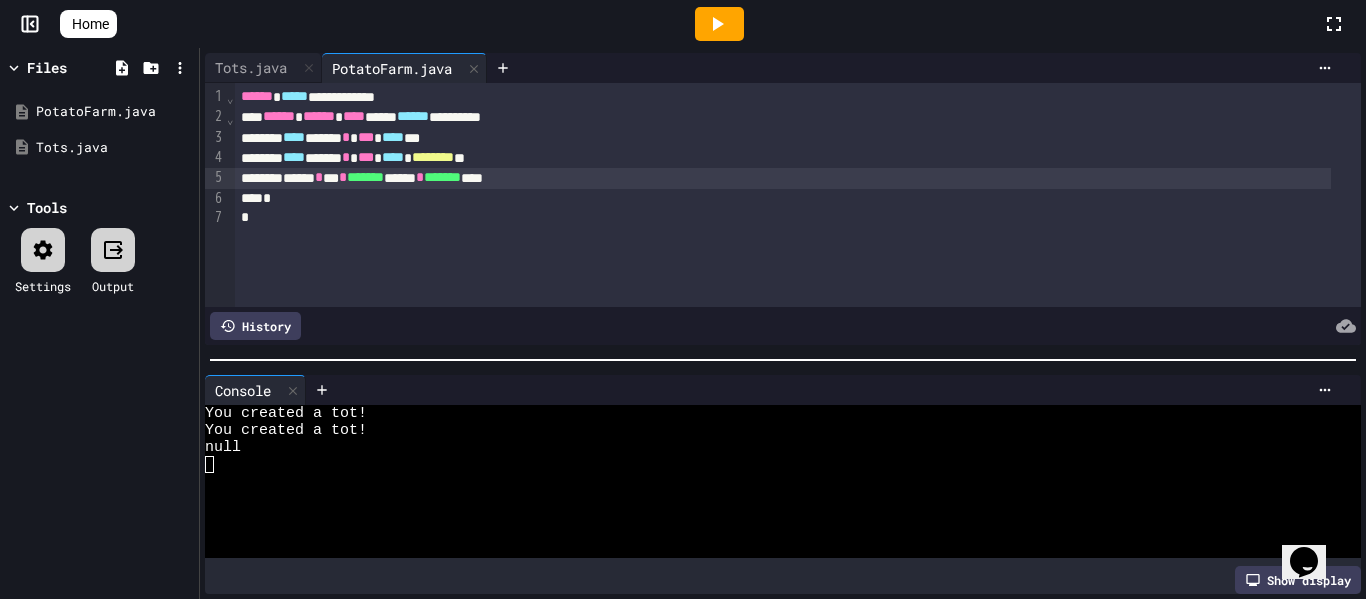 click on "****** * *** * ******* ****** * ******* ****" at bounding box center (783, 178) 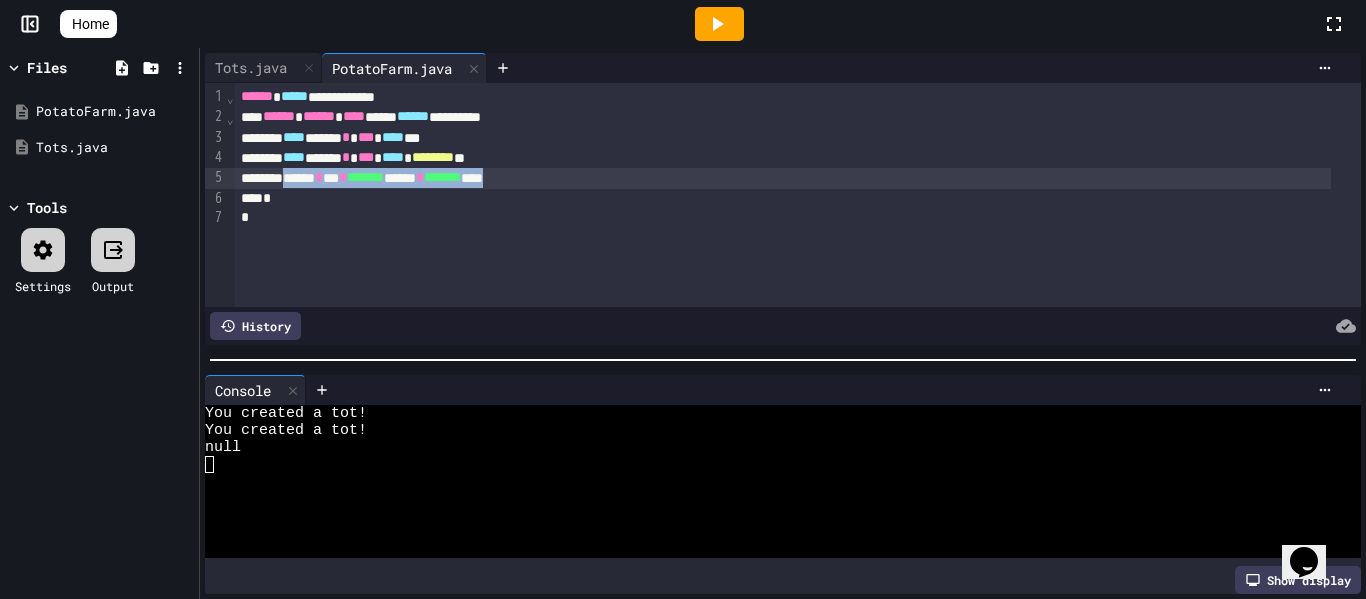 drag, startPoint x: 583, startPoint y: 181, endPoint x: 300, endPoint y: 176, distance: 283.04416 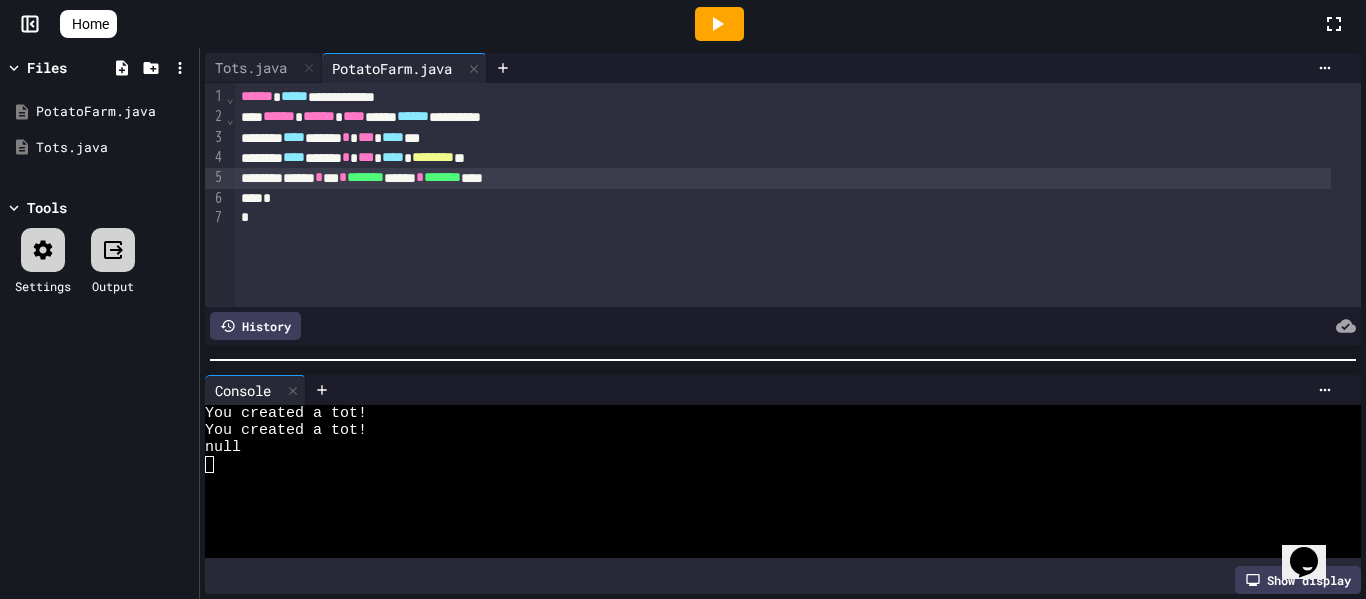 click on "****** * *** * ******* ****** * ******* ****" at bounding box center [783, 178] 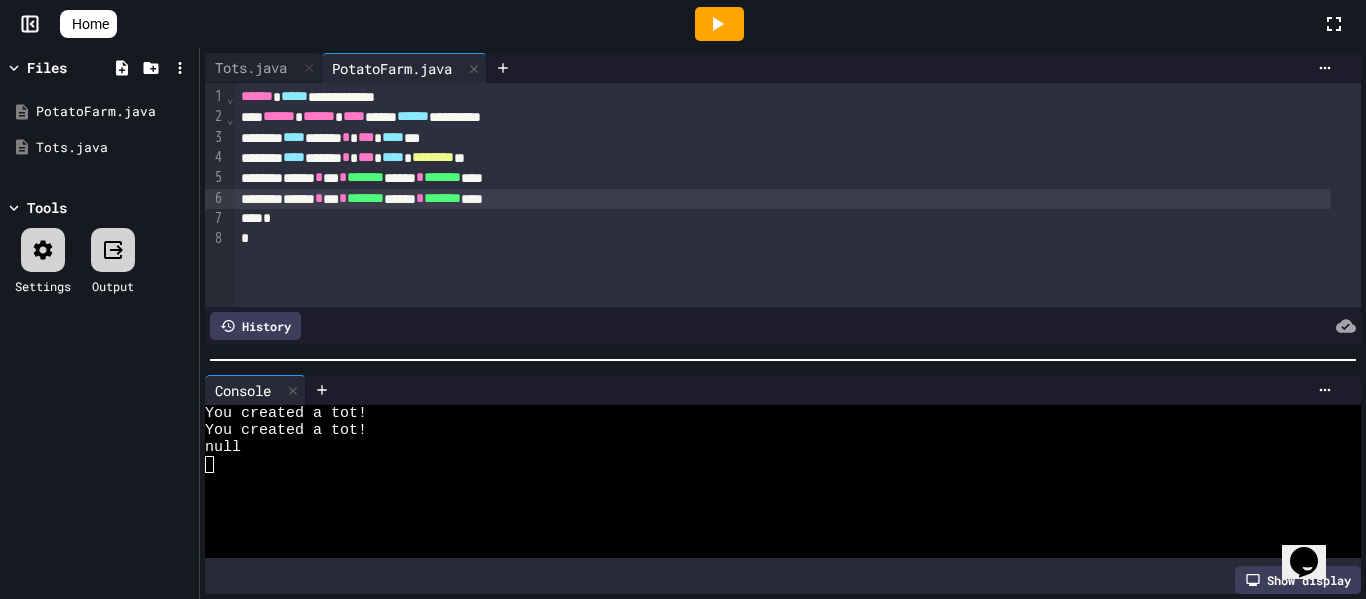 click on "****** * *** * ******* ****** * ******* ****" at bounding box center [783, 199] 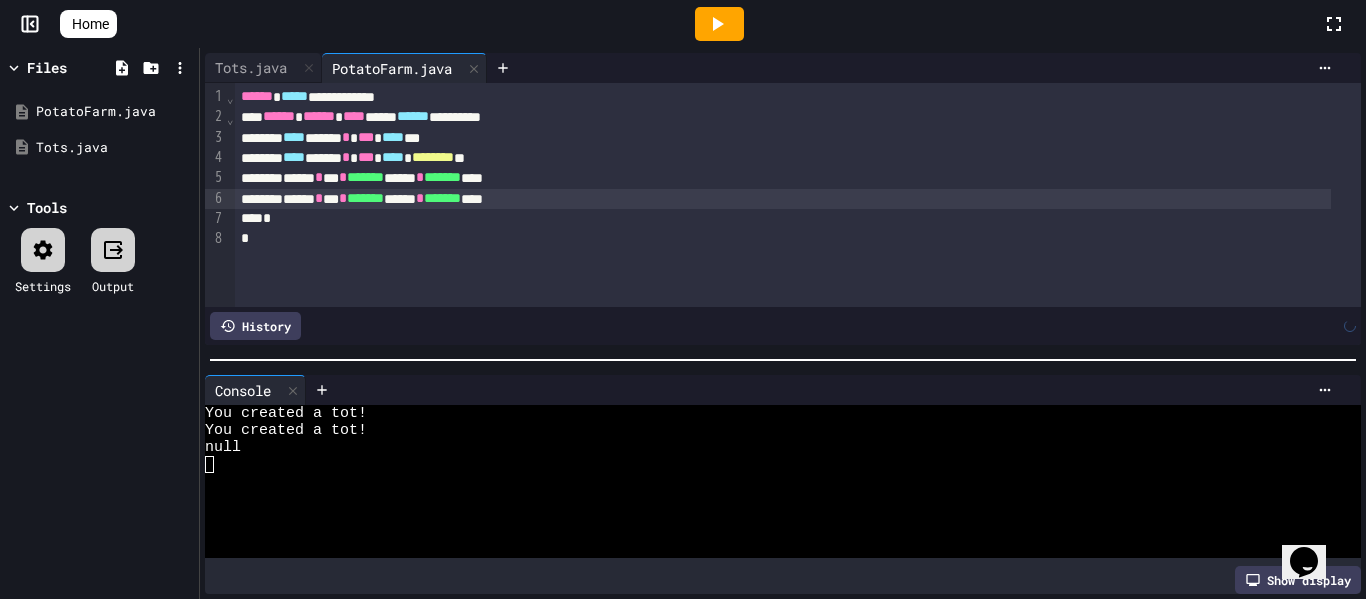 click at bounding box center (719, 24) 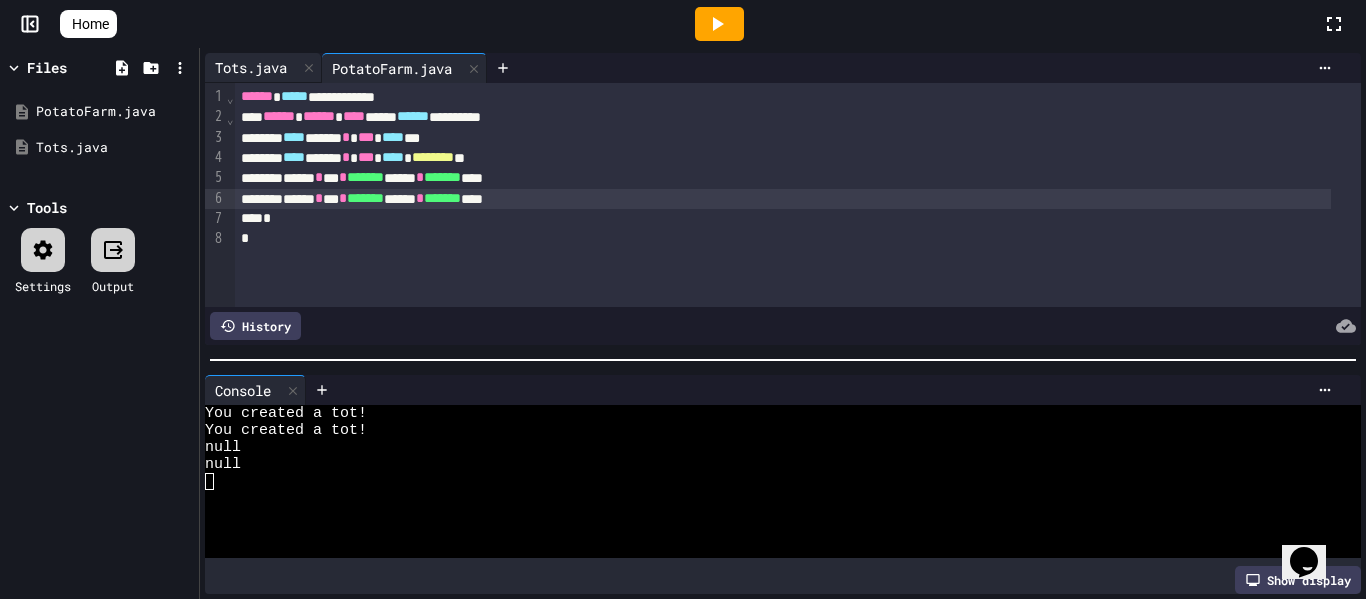 click on "Tots.java" at bounding box center (251, 67) 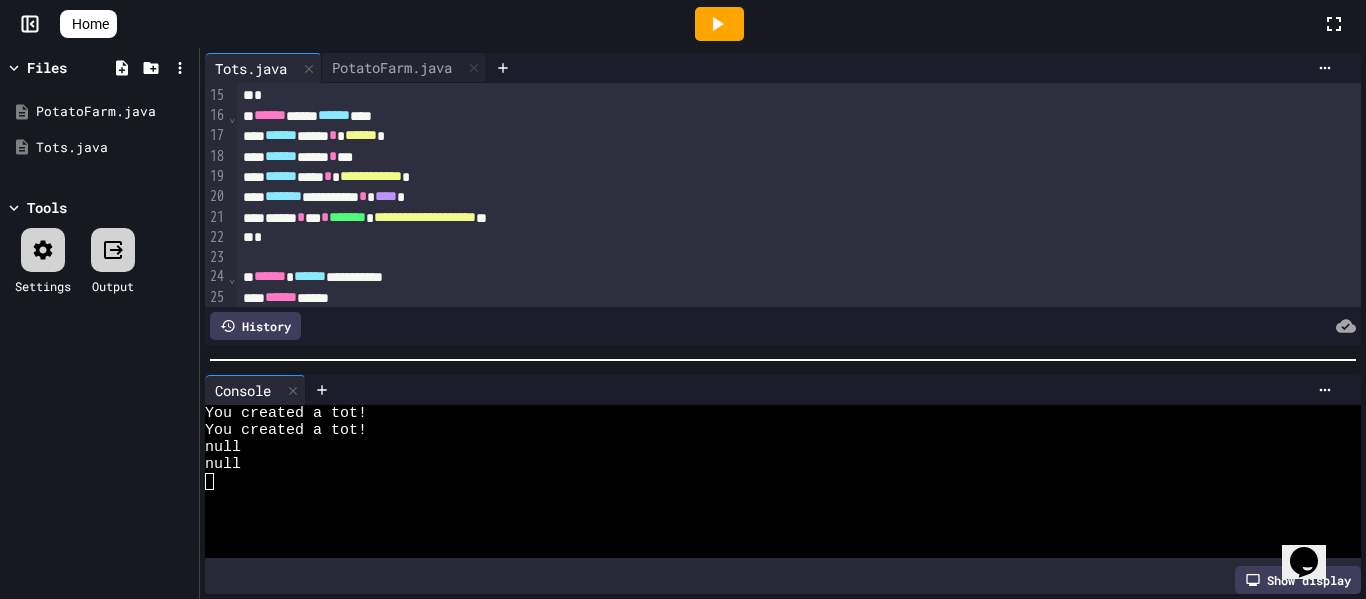scroll, scrollTop: 284, scrollLeft: 0, axis: vertical 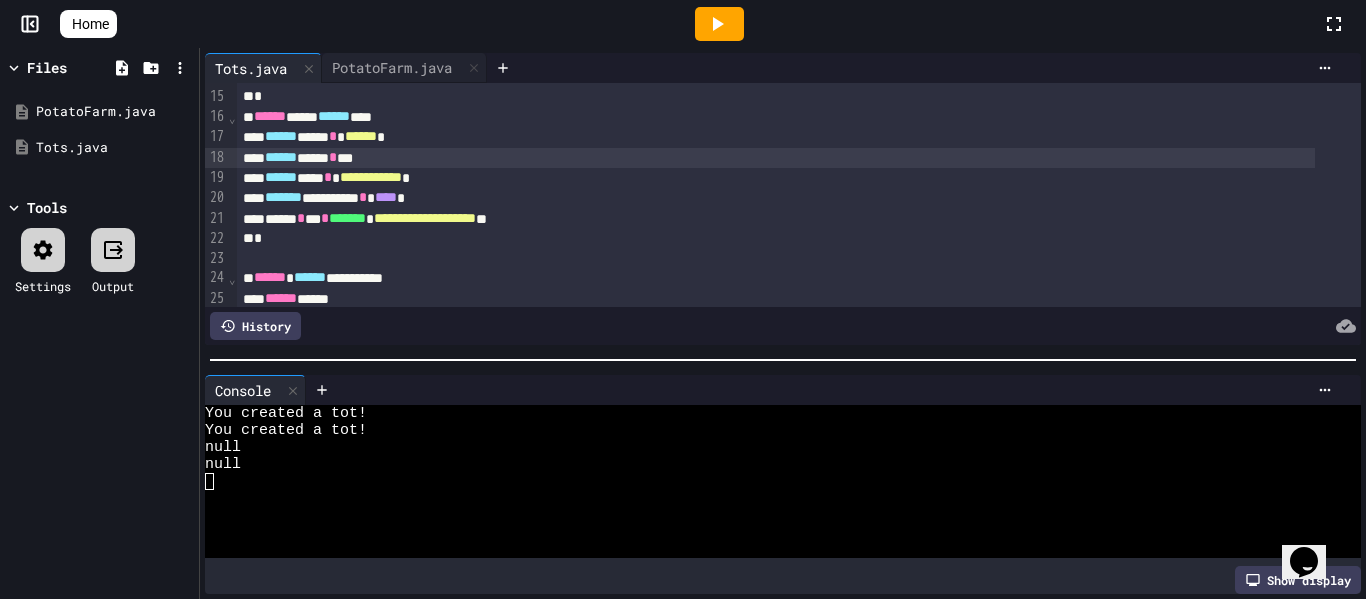 click on "****** **** * **" at bounding box center (776, 158) 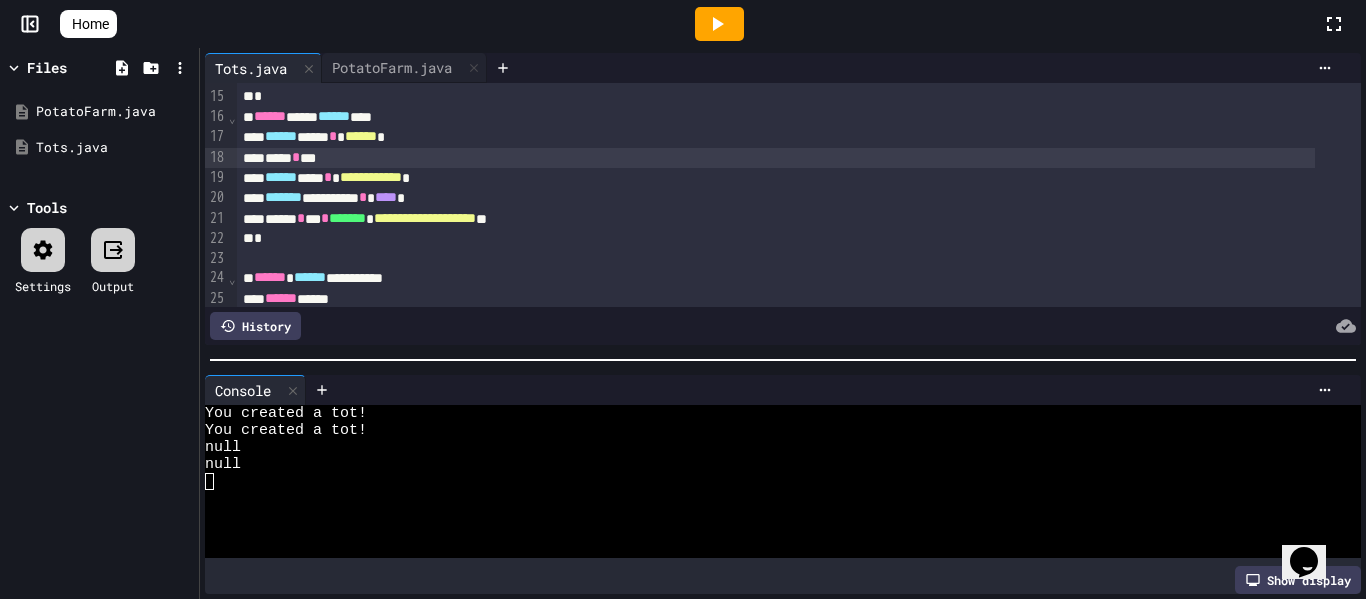 click 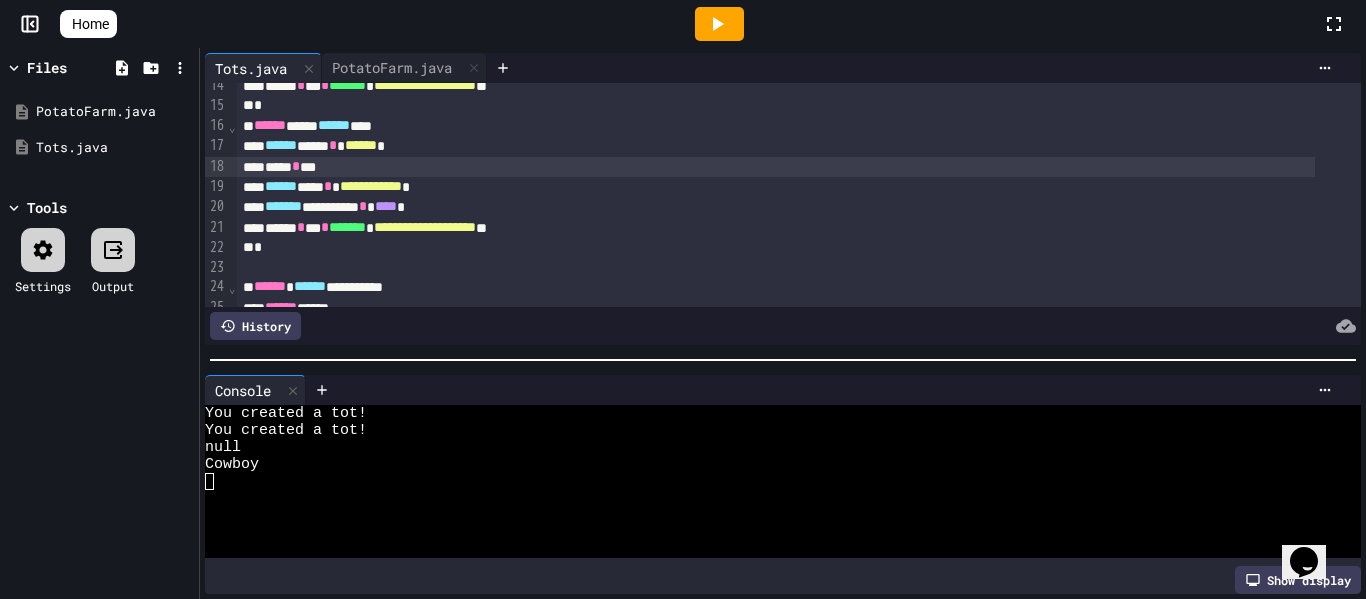 scroll, scrollTop: 273, scrollLeft: 0, axis: vertical 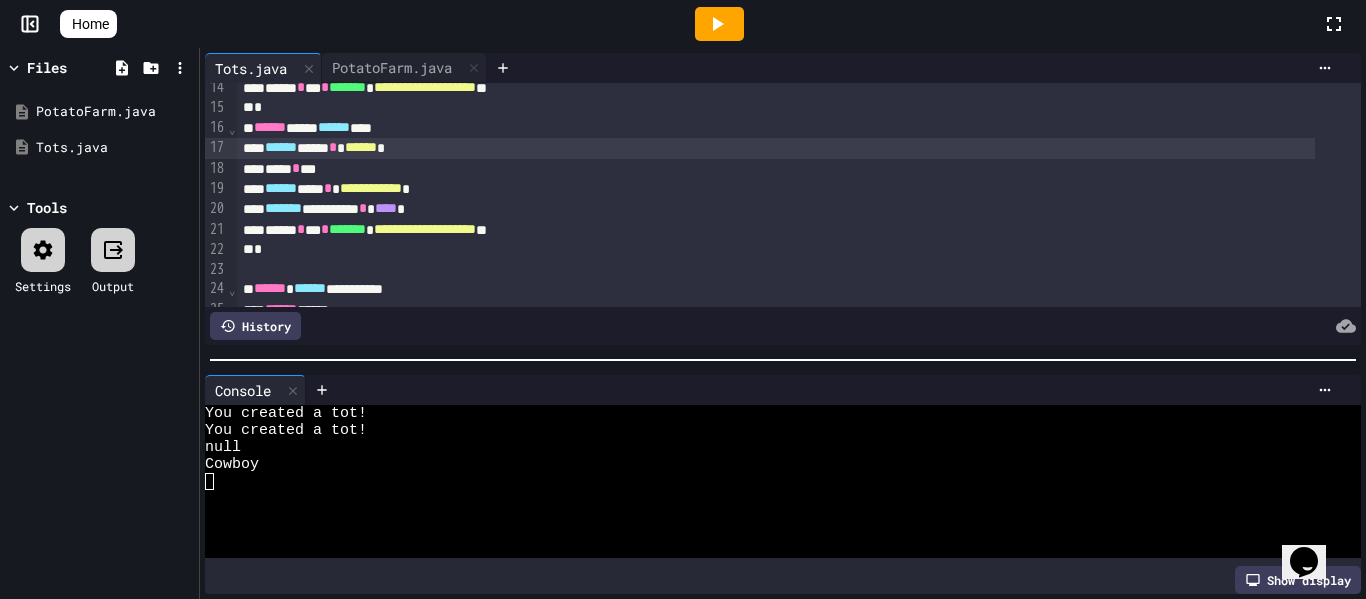 click on "****** **** *   ****** *" at bounding box center (776, 148) 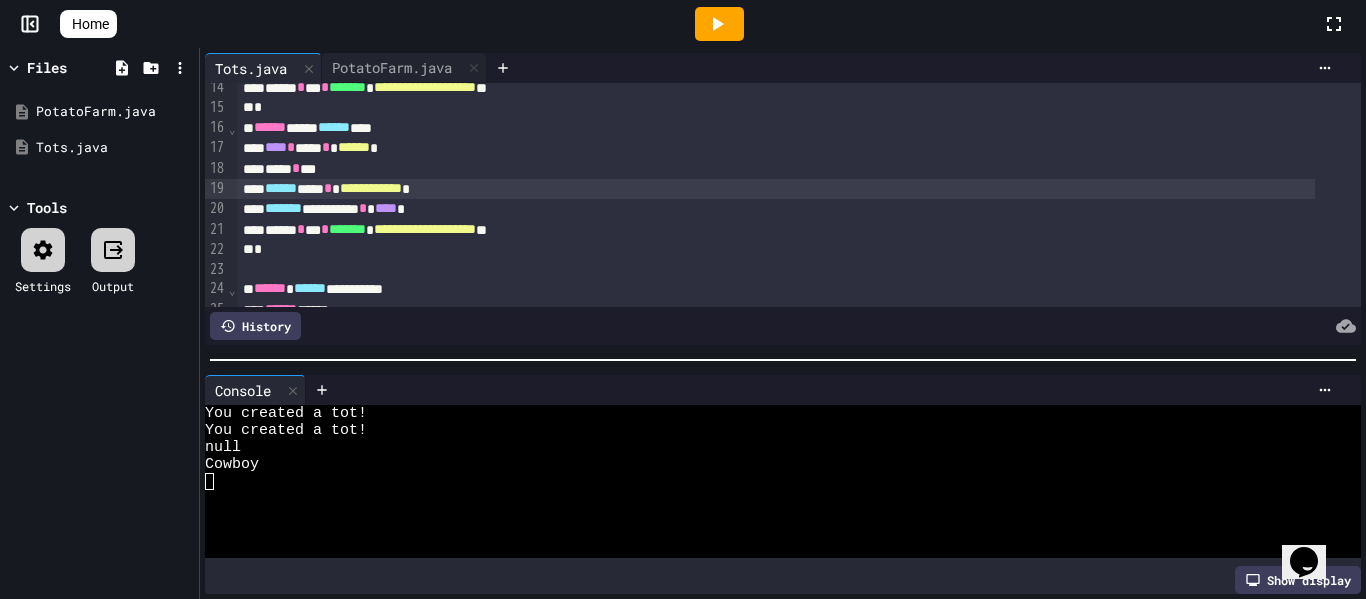 click on "**********" at bounding box center (776, 189) 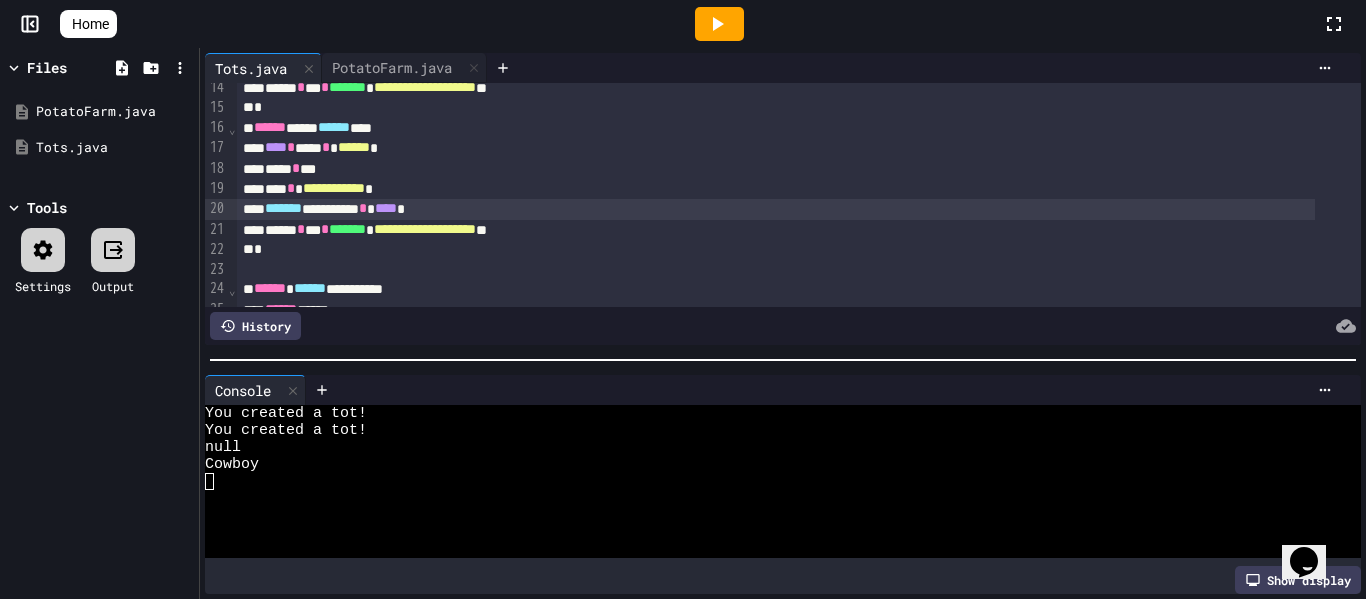 click on "******* ********* *   **** *" at bounding box center (776, 209) 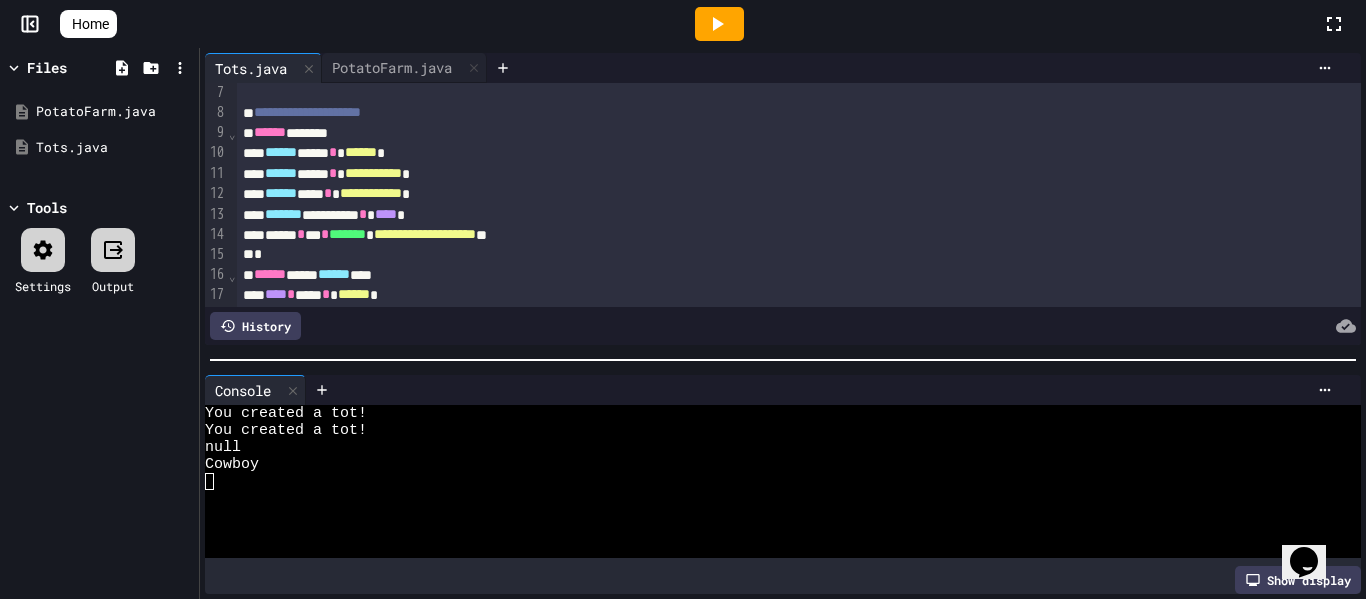 scroll, scrollTop: 125, scrollLeft: 0, axis: vertical 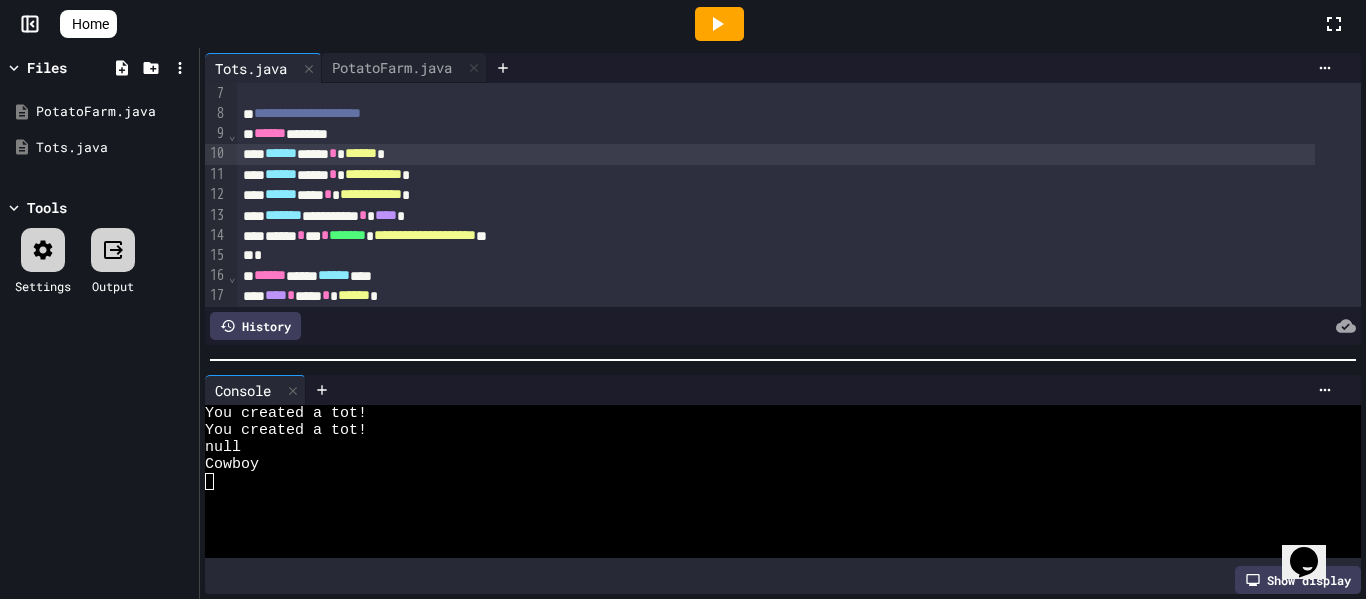 click on "****** **** *   ****** *" at bounding box center (776, 154) 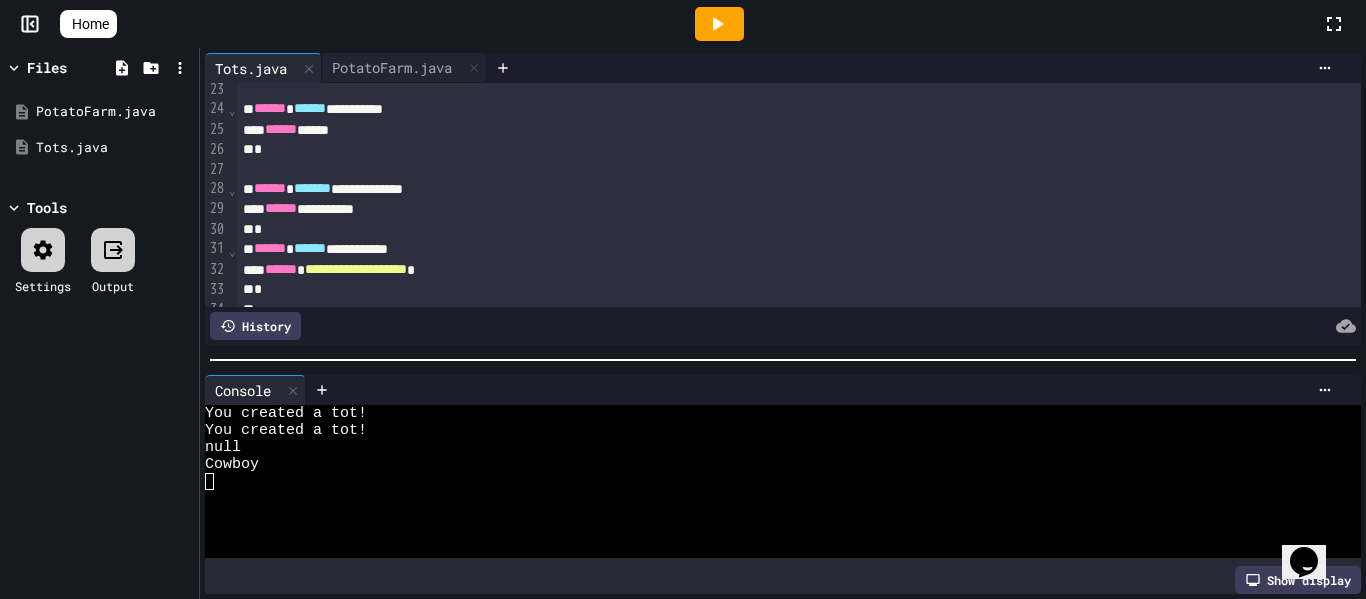scroll, scrollTop: 246, scrollLeft: 0, axis: vertical 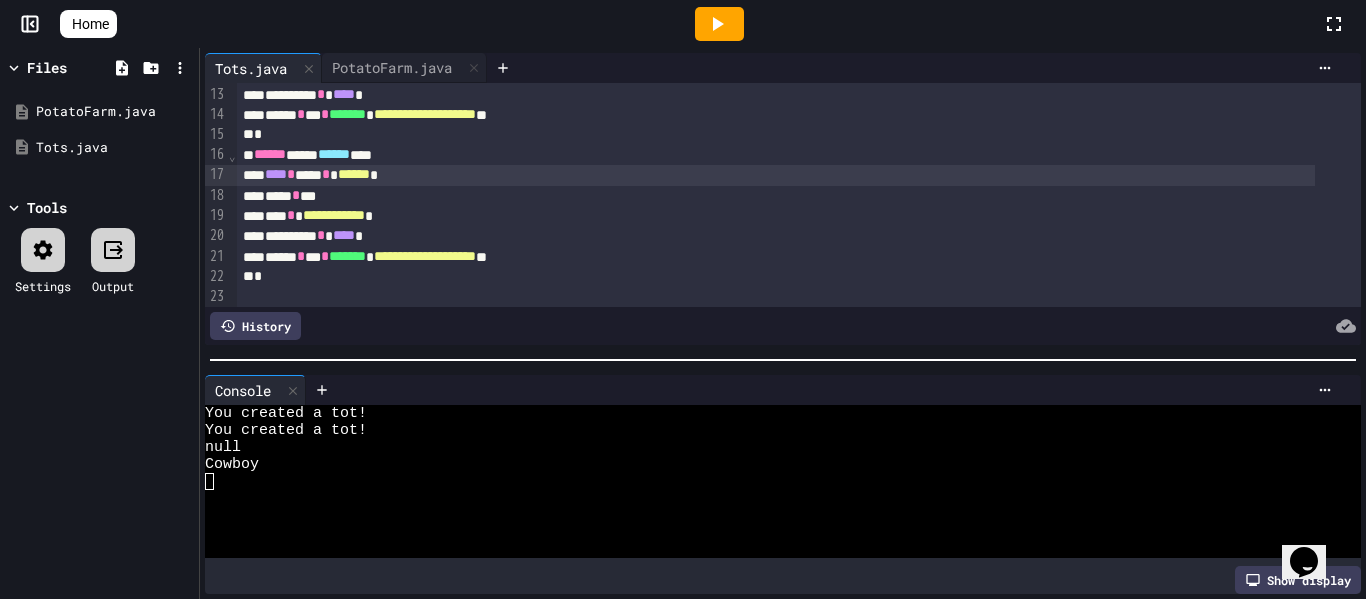 click on "*" at bounding box center [291, 174] 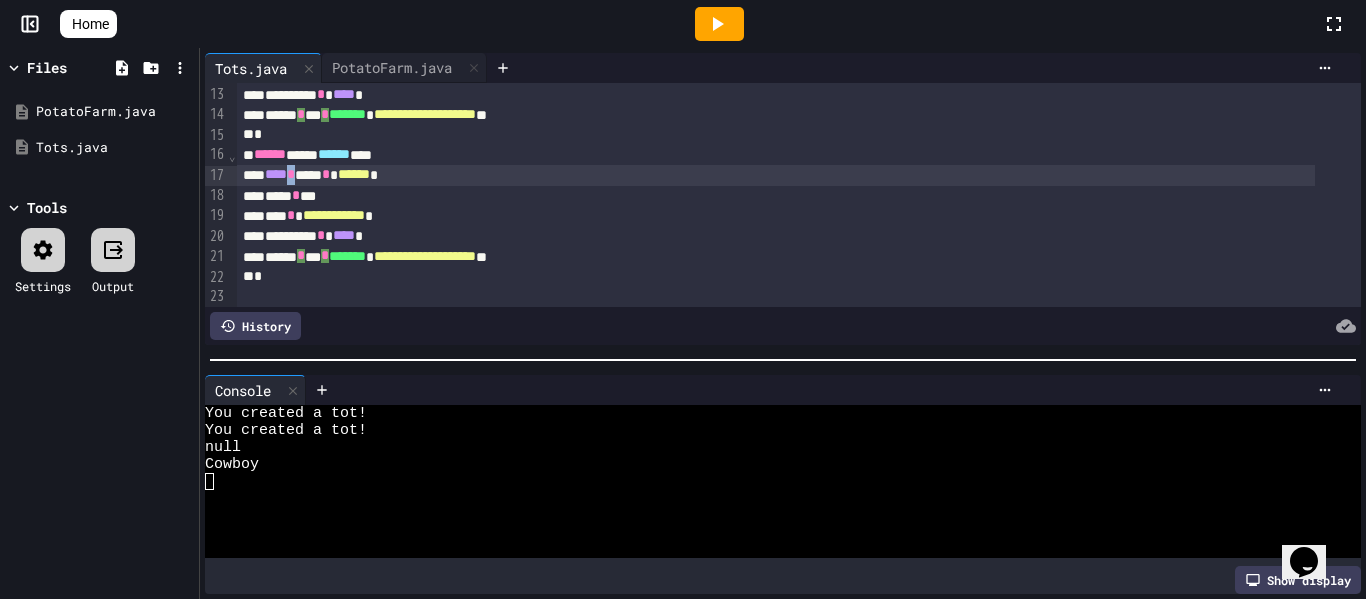 click on "*" at bounding box center (291, 174) 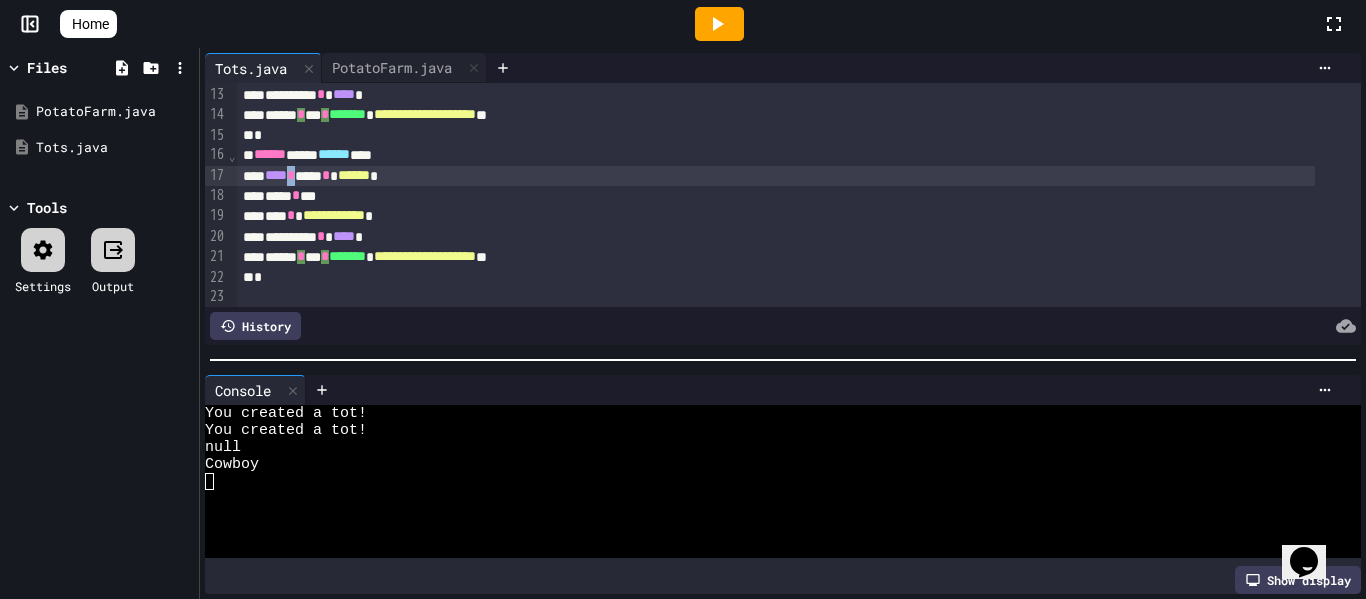 click on "*" at bounding box center (291, 175) 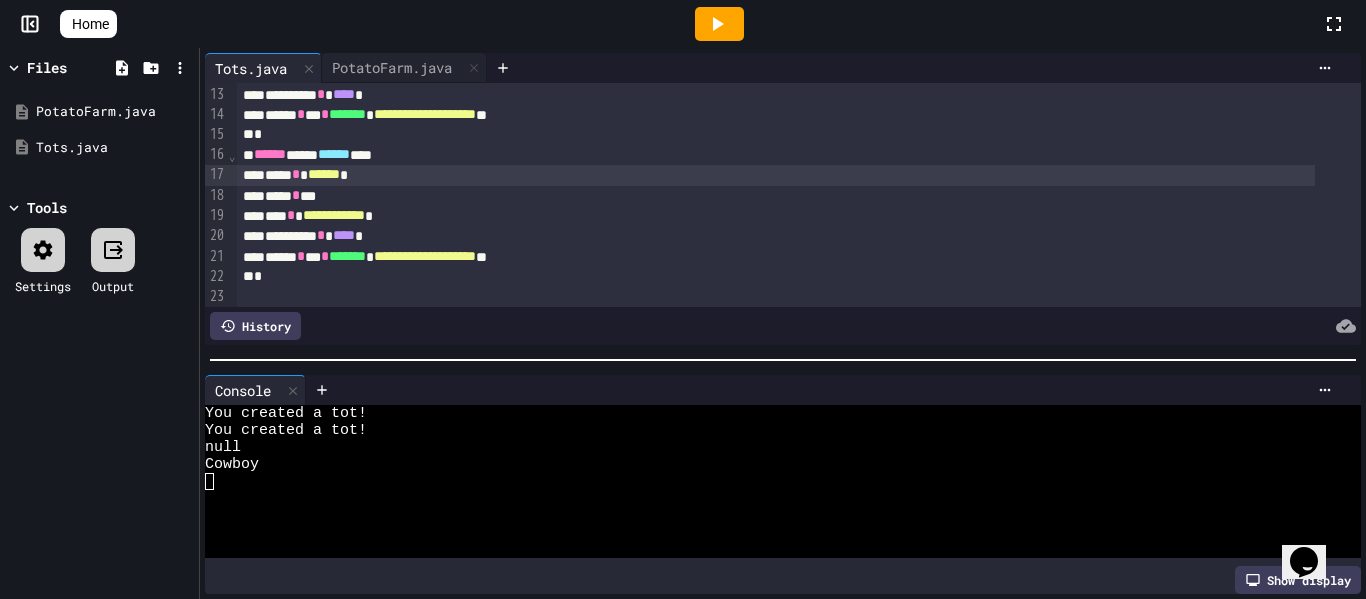 click at bounding box center (719, 24) 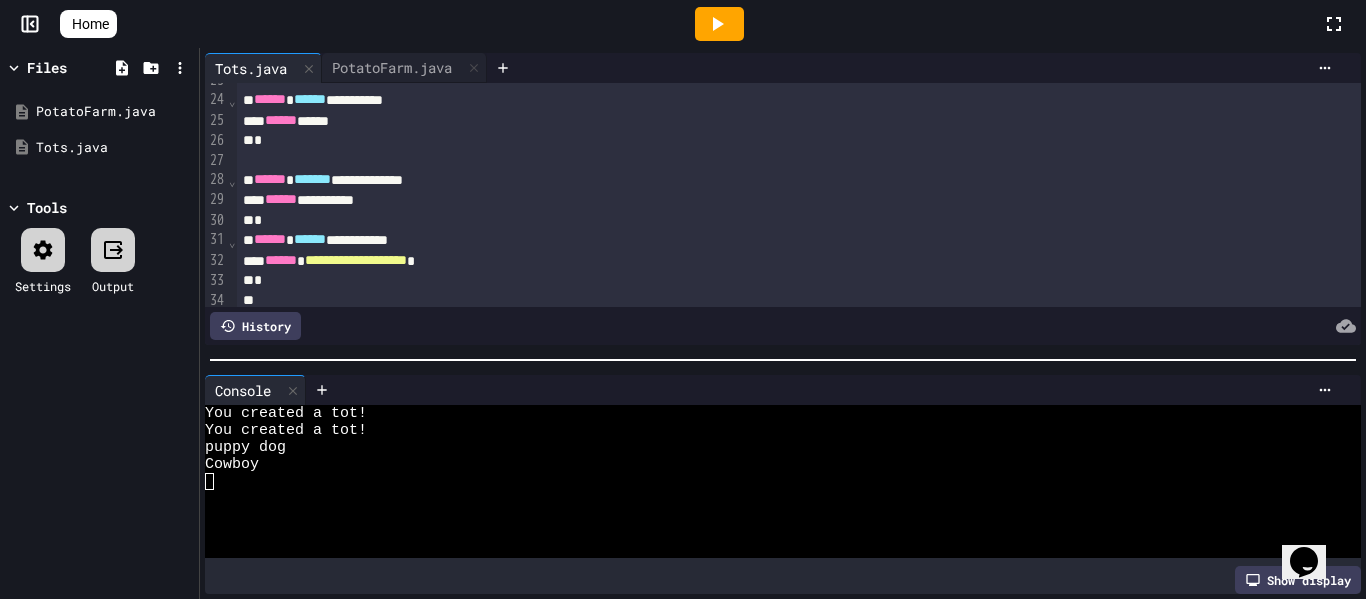 scroll, scrollTop: 463, scrollLeft: 0, axis: vertical 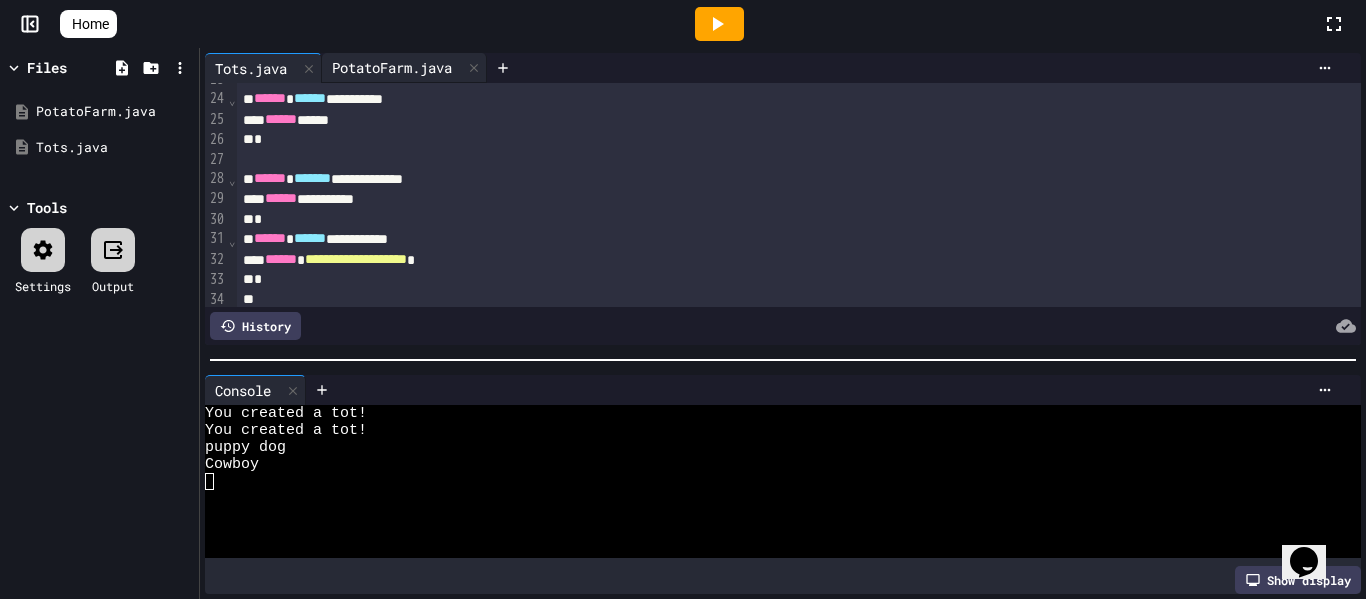click on "PotatoFarm.java" at bounding box center (392, 67) 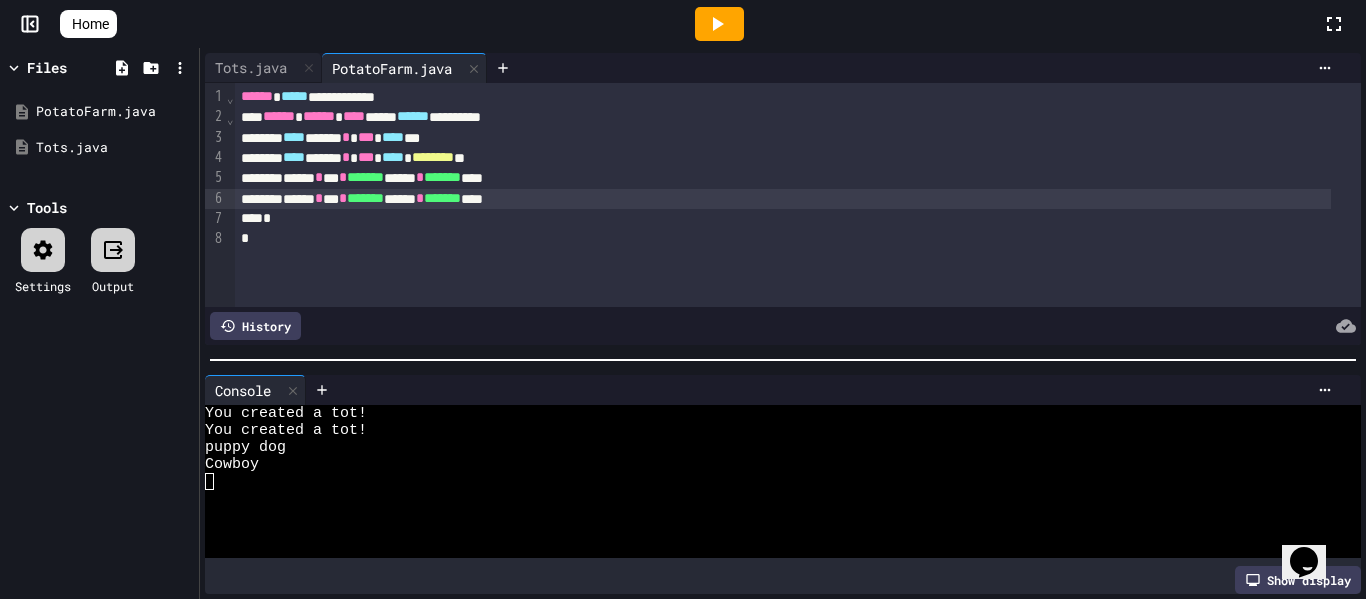 click on "****** * *** * ******* ****** * ******* ****" at bounding box center (783, 199) 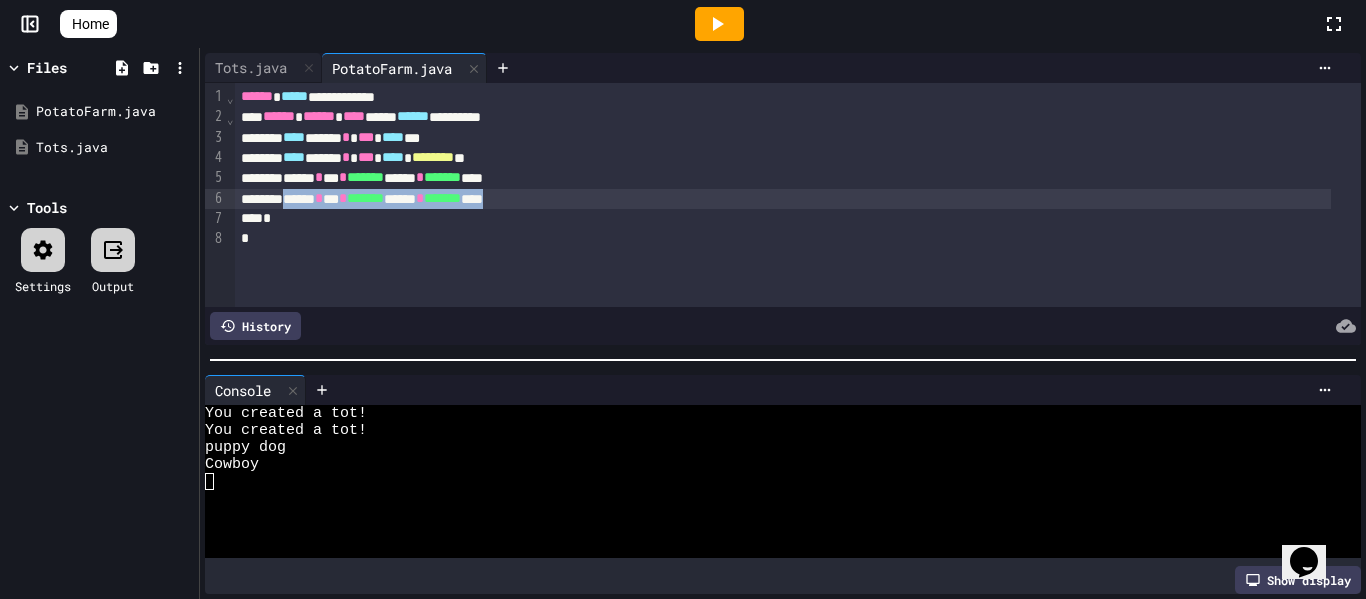 drag, startPoint x: 592, startPoint y: 204, endPoint x: 301, endPoint y: 205, distance: 291.0017 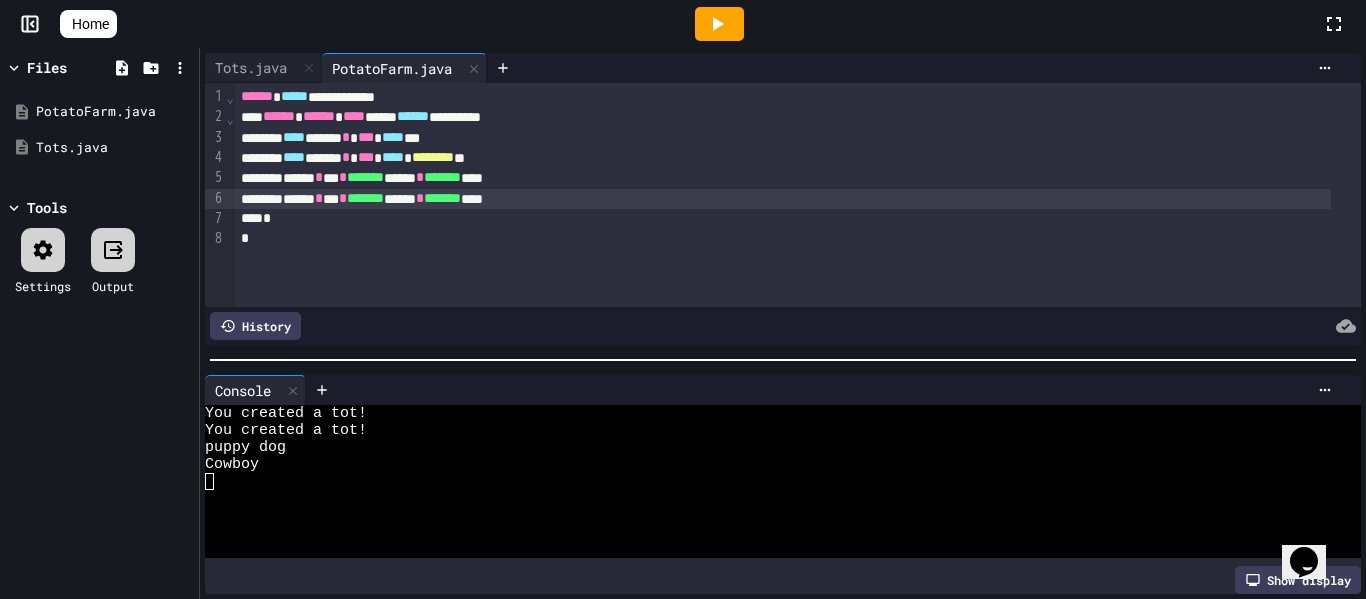 click on "****** * *** * ******* ****** * ******* ****" at bounding box center (783, 199) 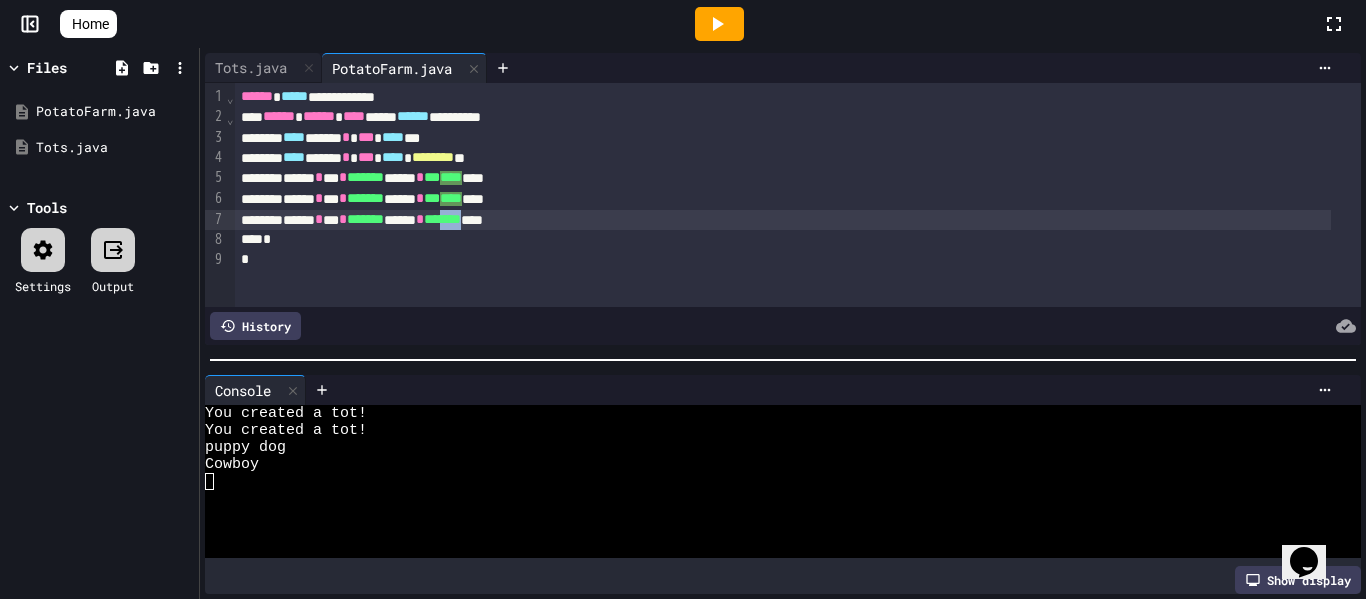drag, startPoint x: 517, startPoint y: 224, endPoint x: 549, endPoint y: 227, distance: 32.140316 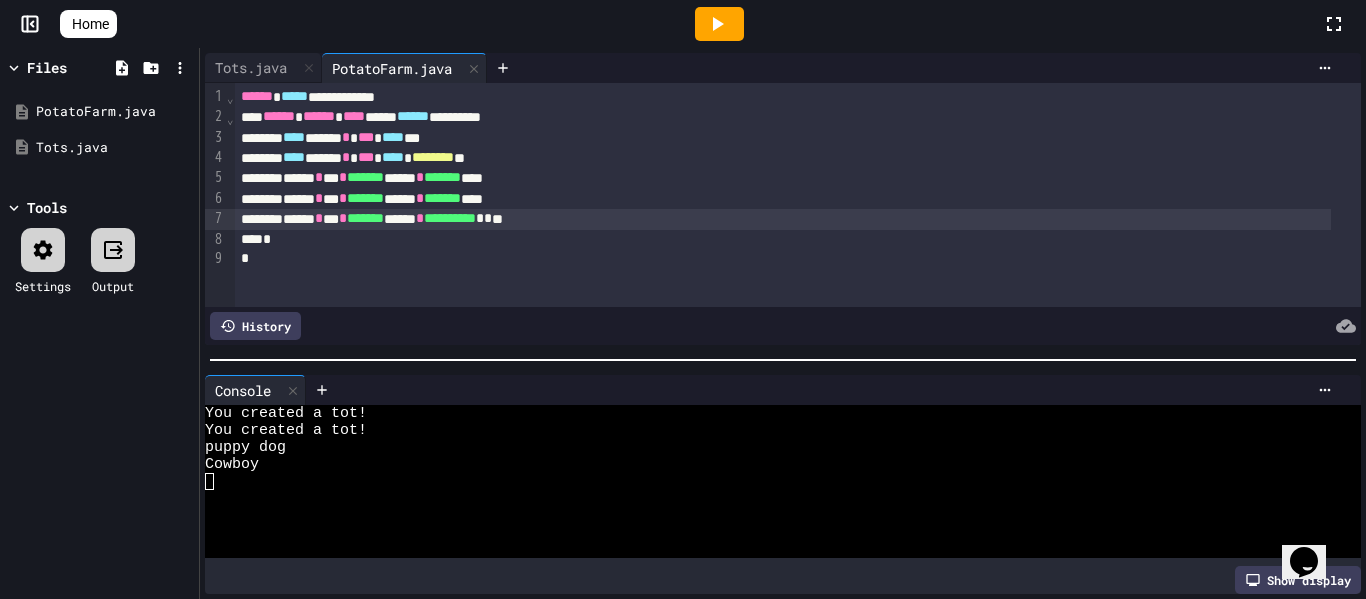 click 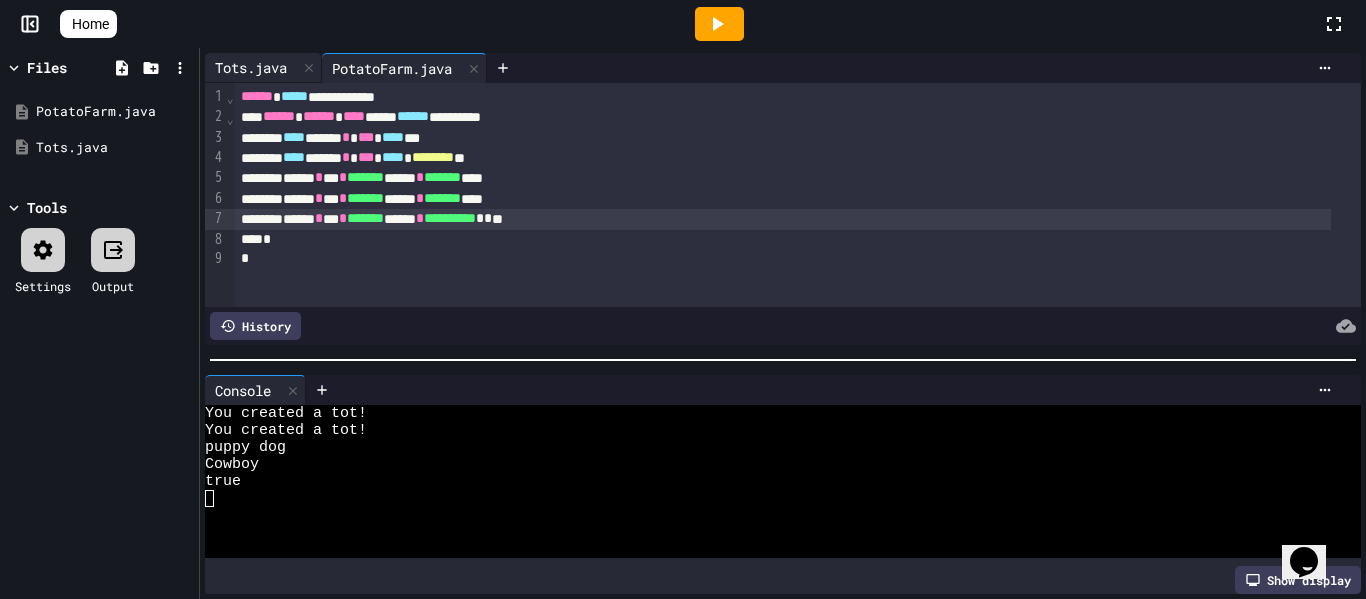 click on "Tots.java" at bounding box center (251, 67) 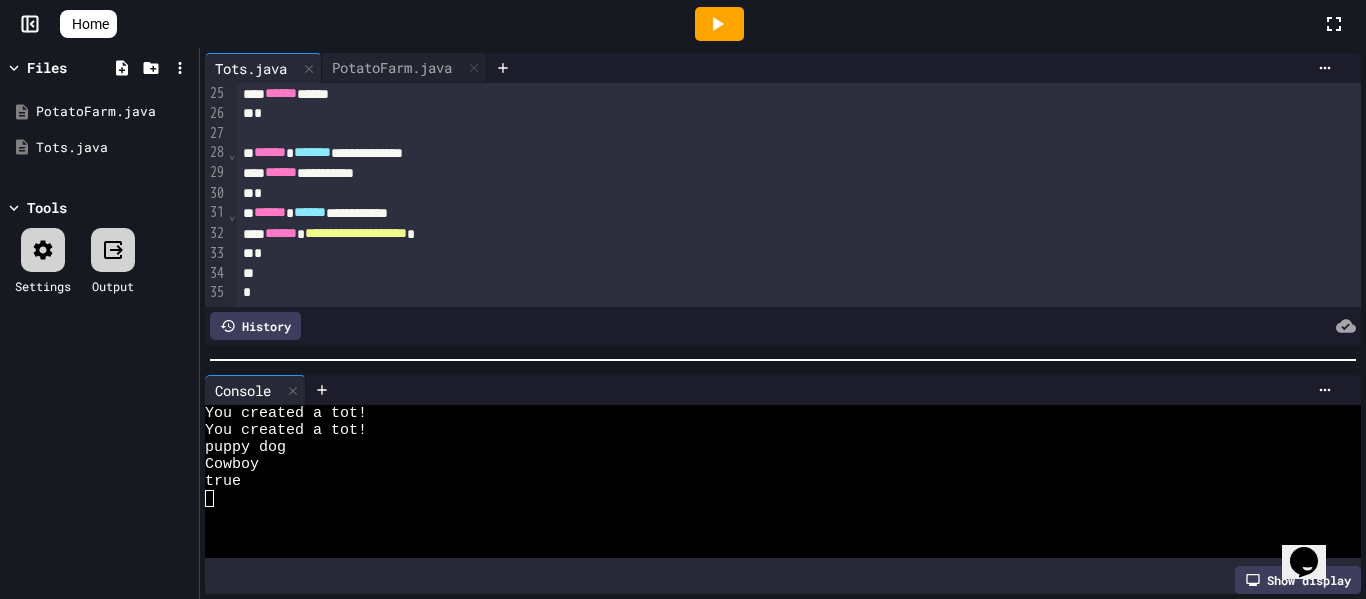 scroll, scrollTop: 512, scrollLeft: 0, axis: vertical 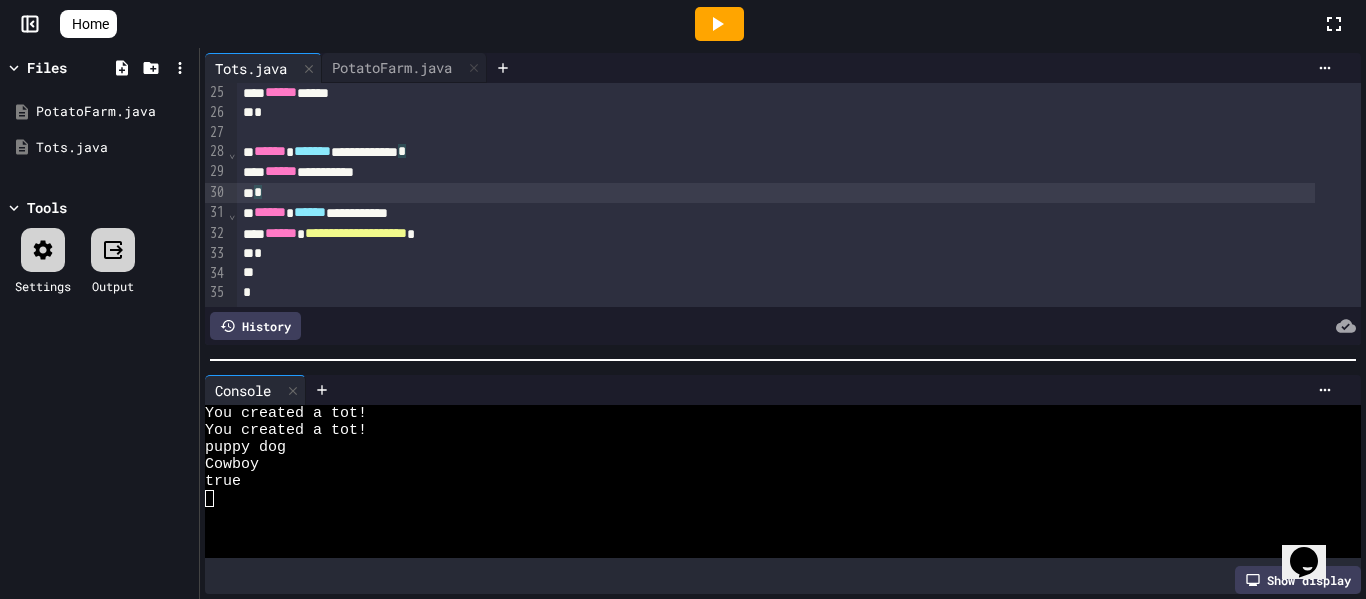 click on "*" at bounding box center [776, 193] 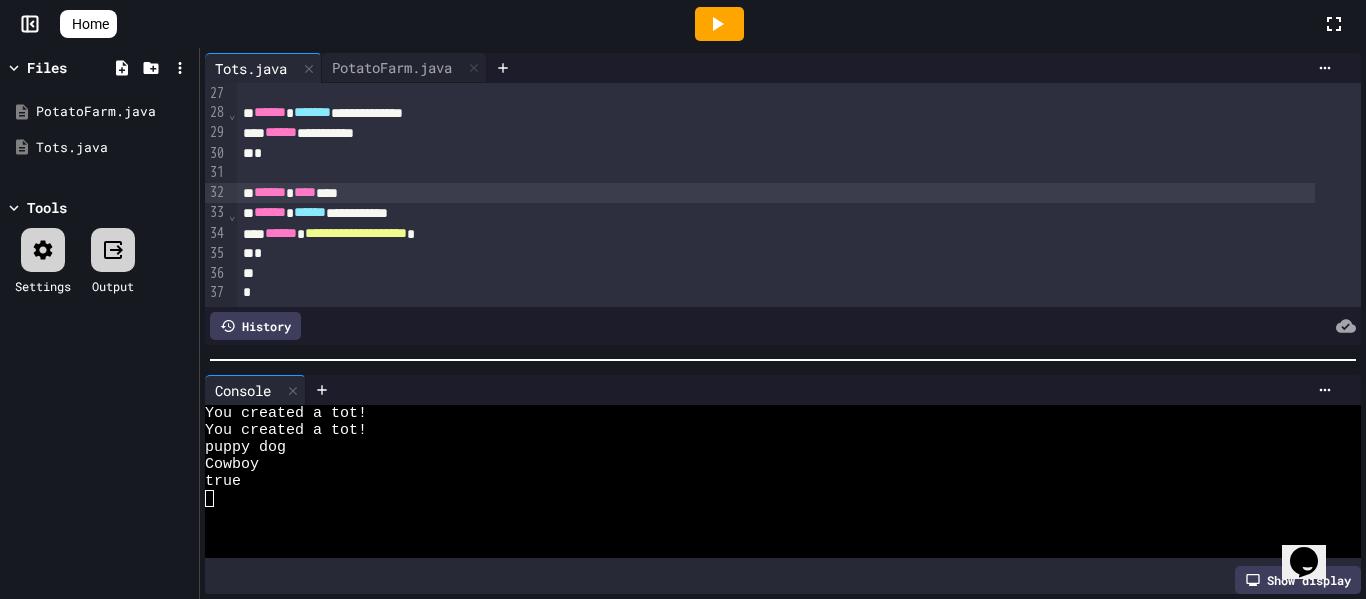 scroll, scrollTop: 539, scrollLeft: 0, axis: vertical 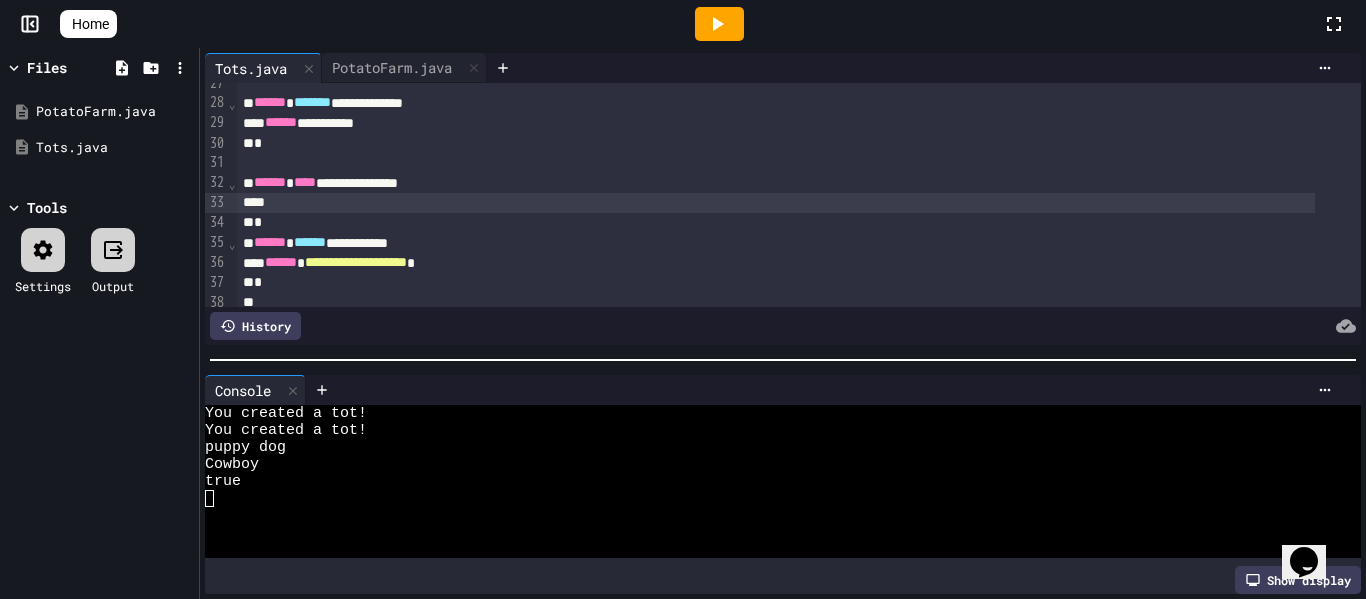 click on "**********" at bounding box center [776, 183] 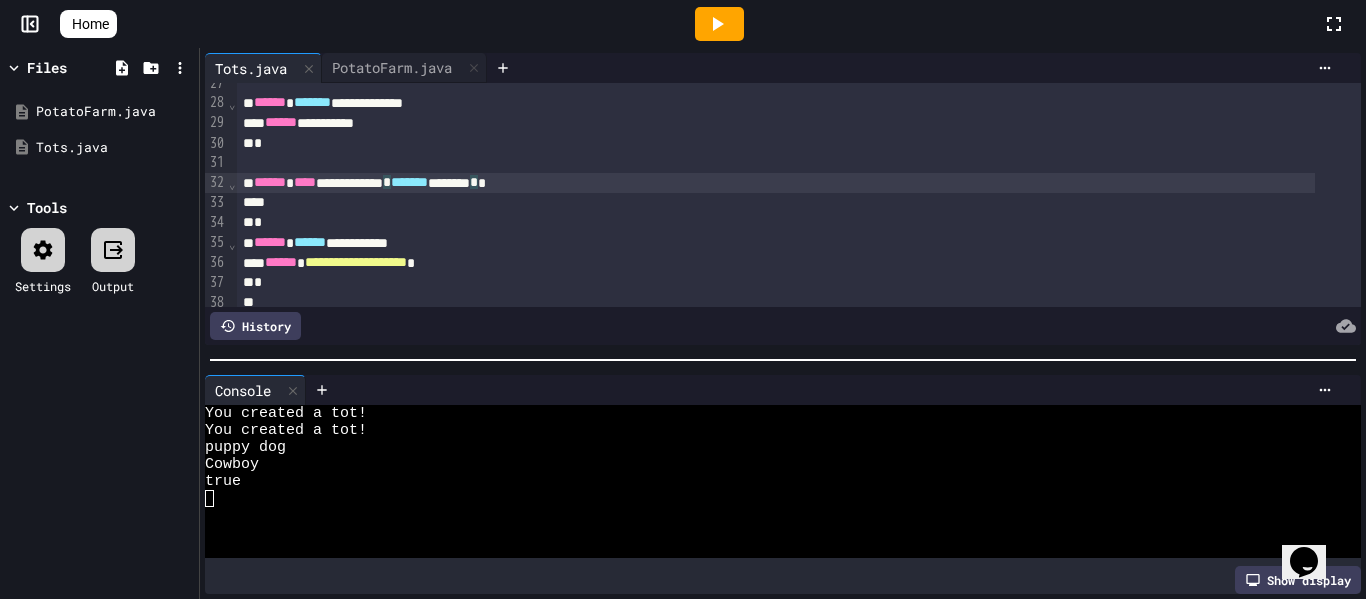 click on "**********" at bounding box center [776, 183] 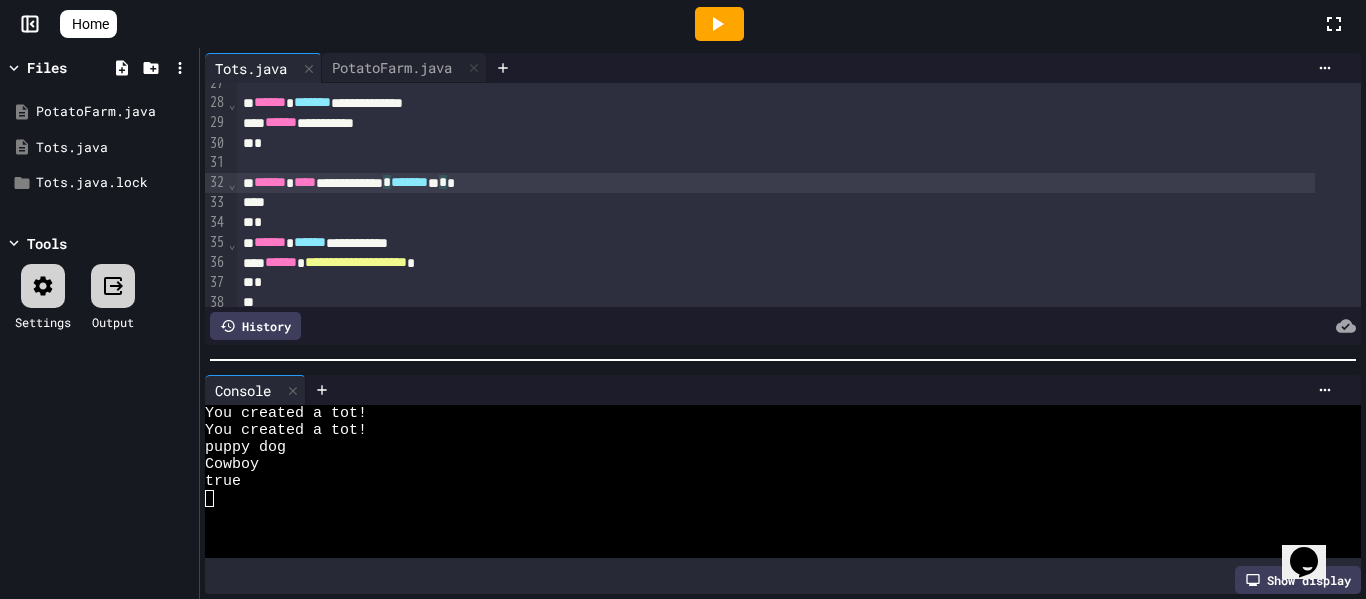 click at bounding box center [776, 203] 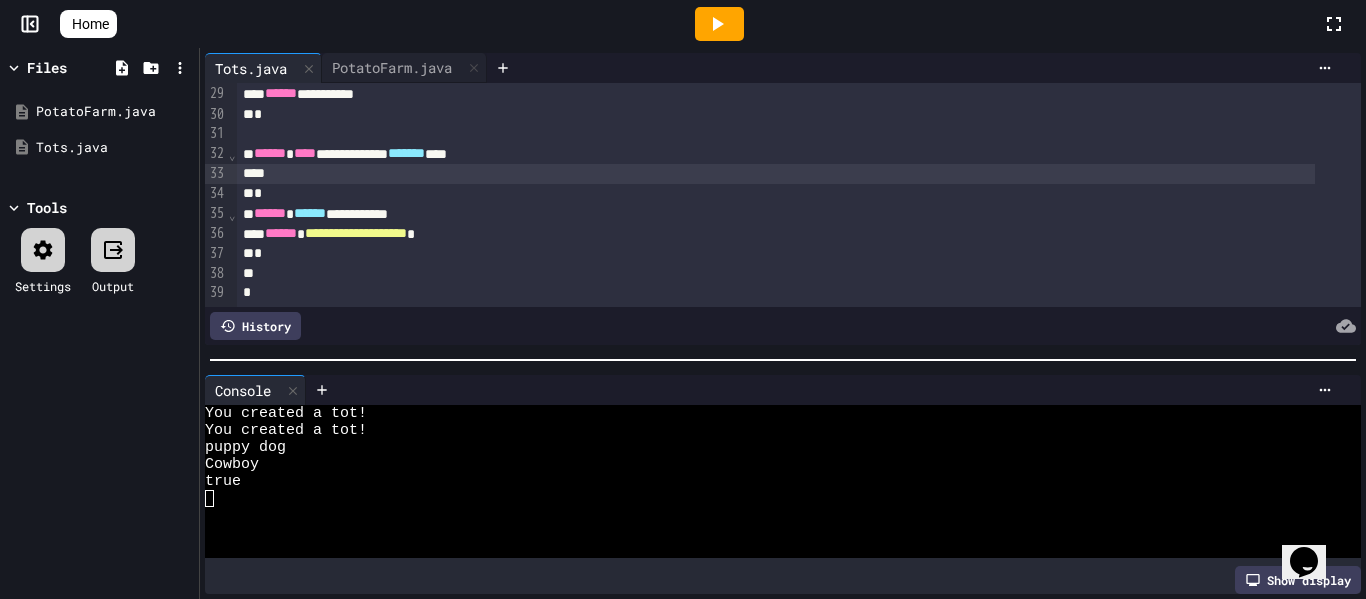 scroll, scrollTop: 591, scrollLeft: 0, axis: vertical 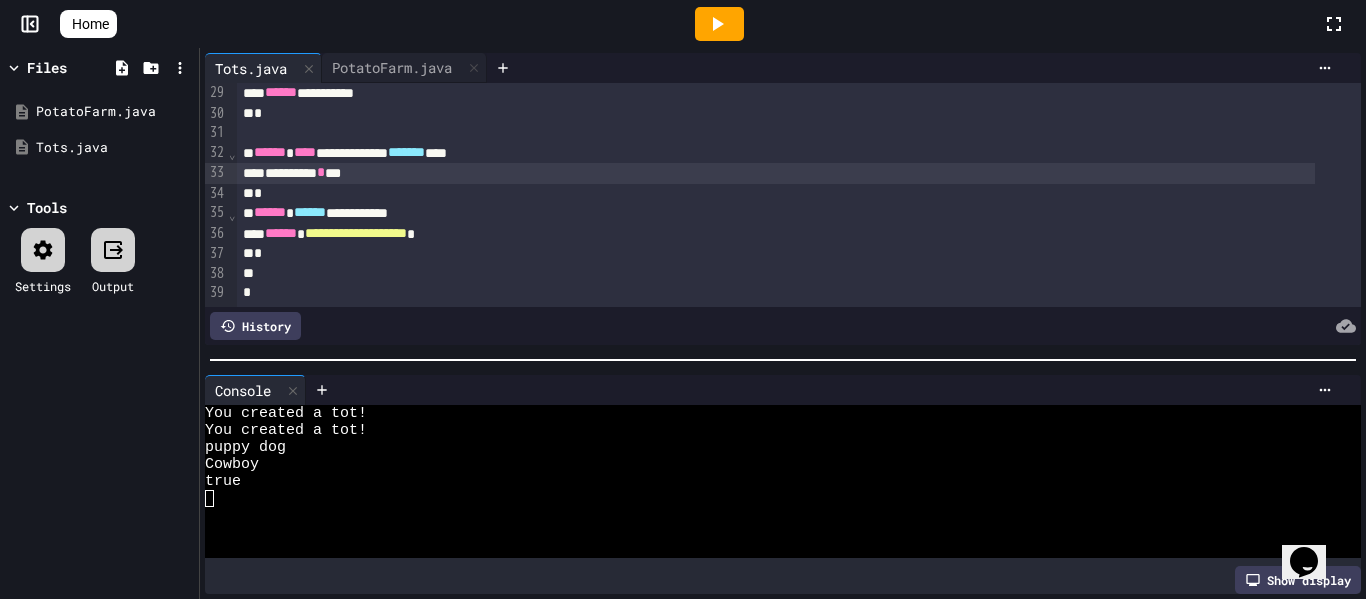 click on "*" at bounding box center (776, 194) 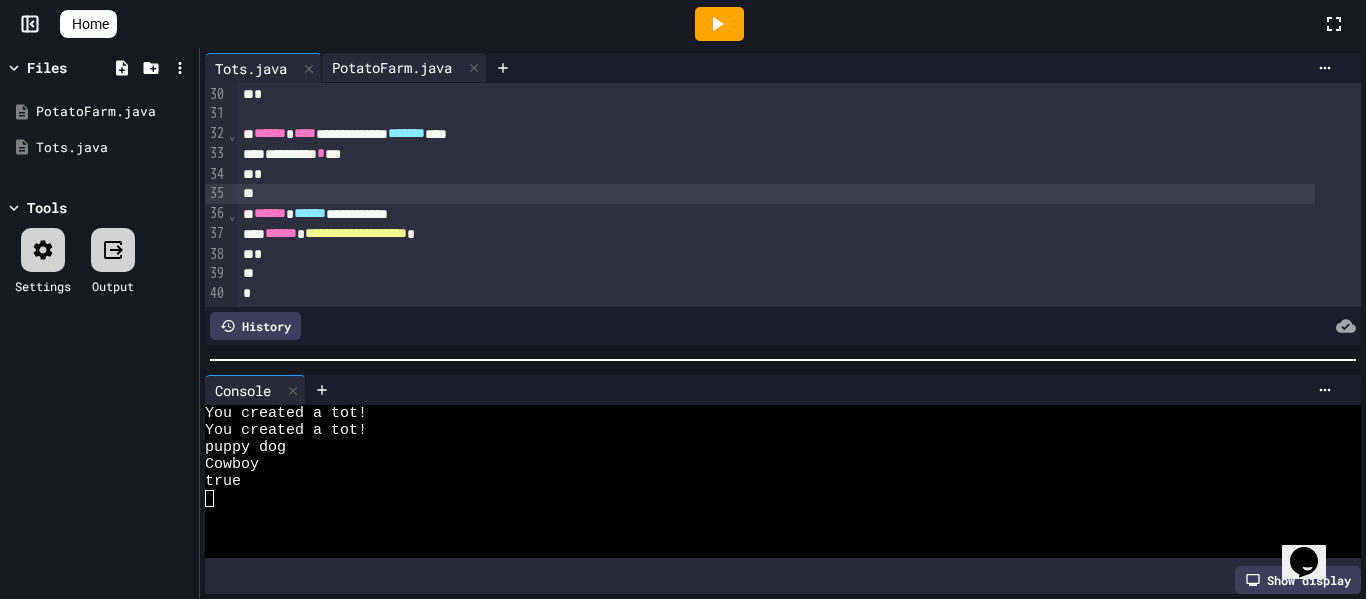 click on "PotatoFarm.java" at bounding box center [392, 67] 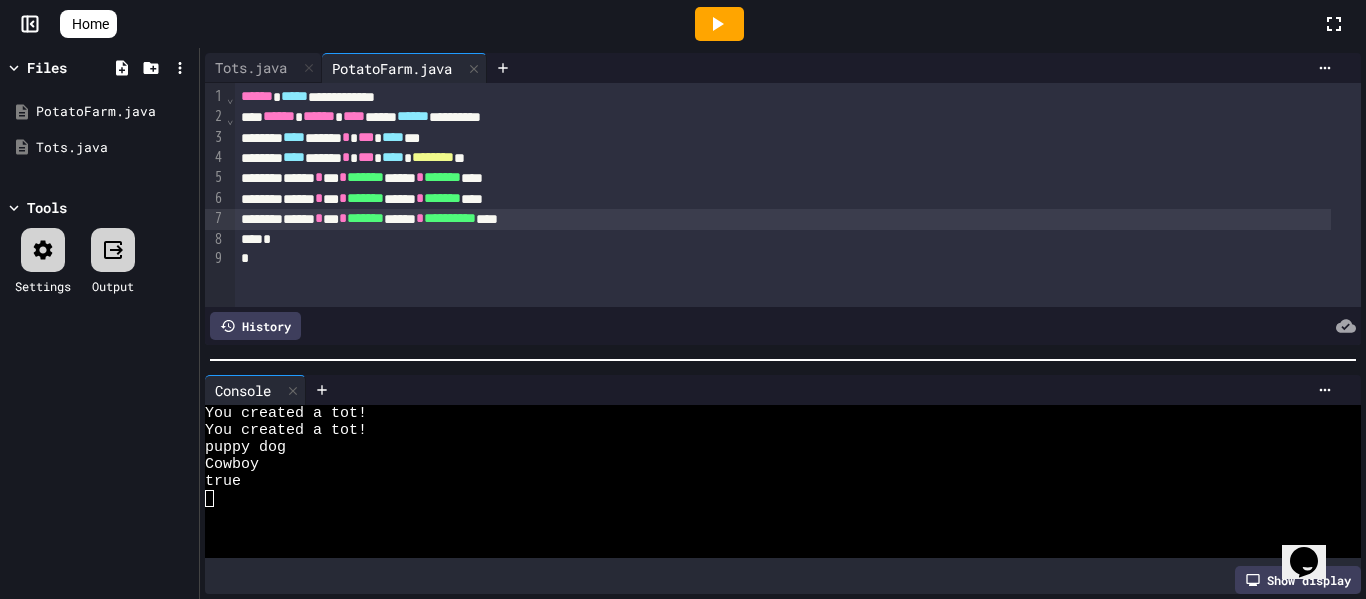 click on "**********" at bounding box center [783, 219] 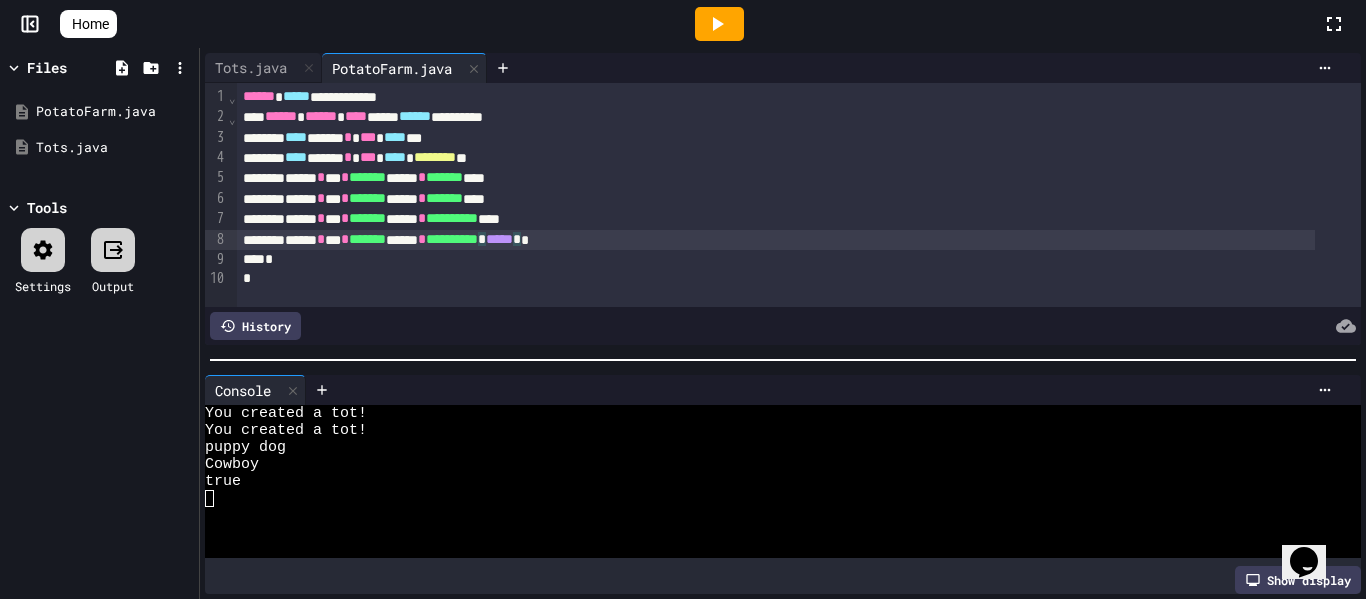 click on "**********" at bounding box center (776, 240) 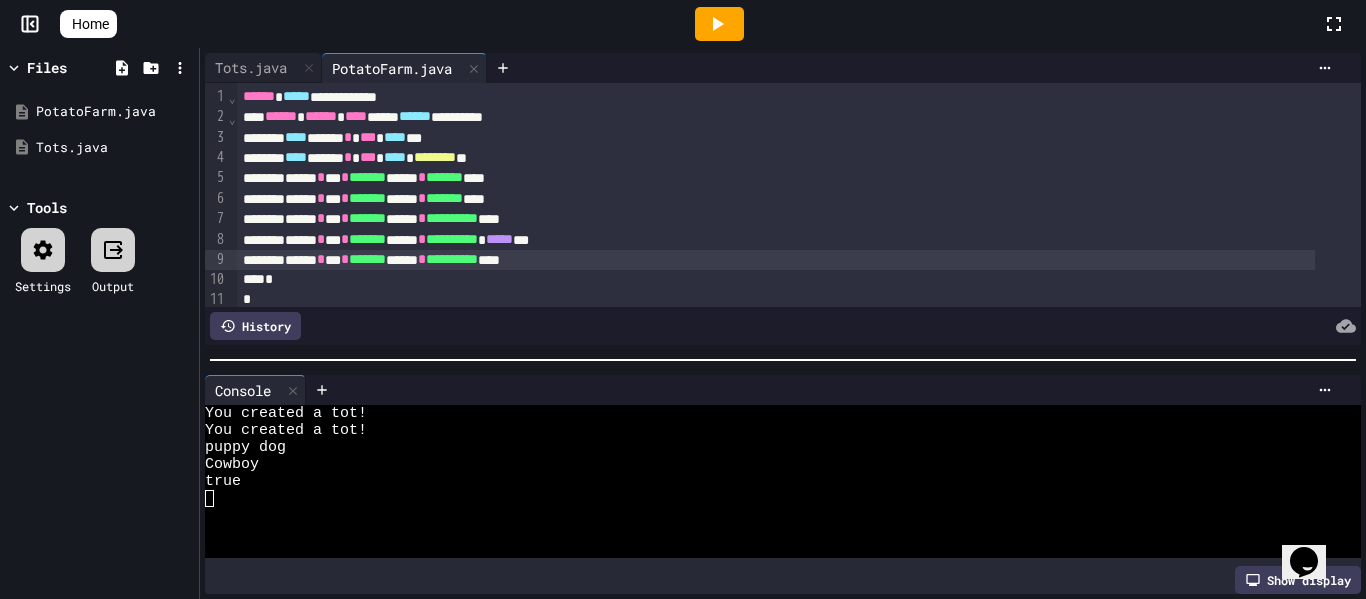 click 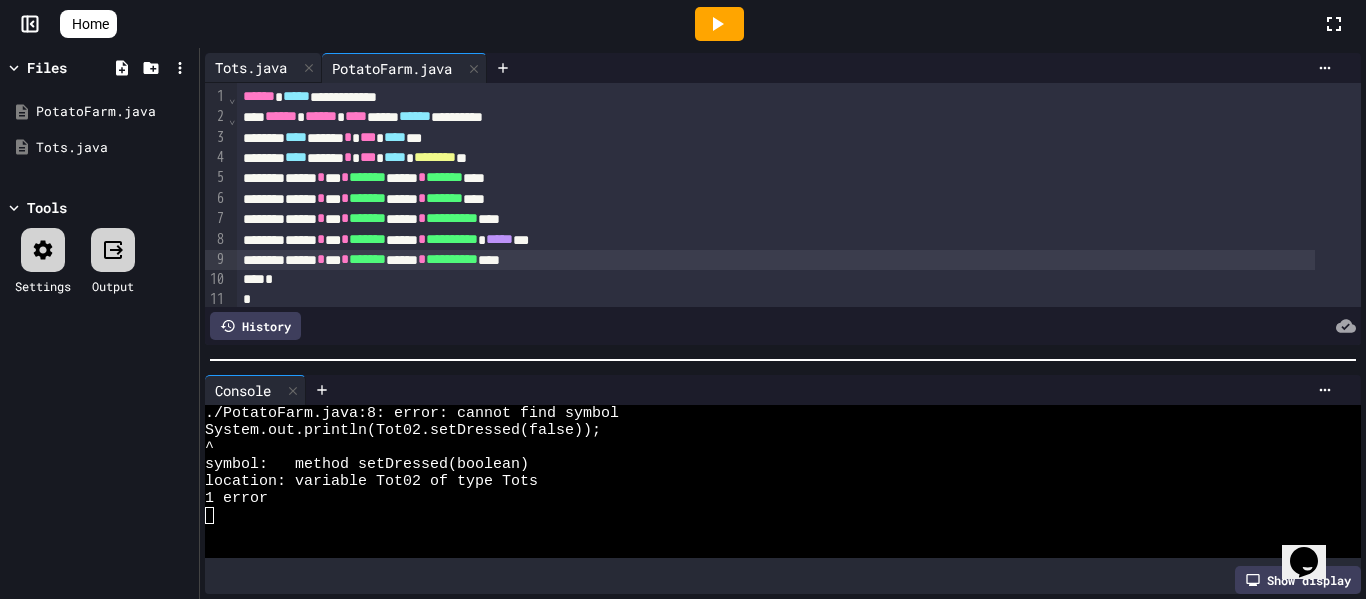 click on "Tots.java" at bounding box center (251, 67) 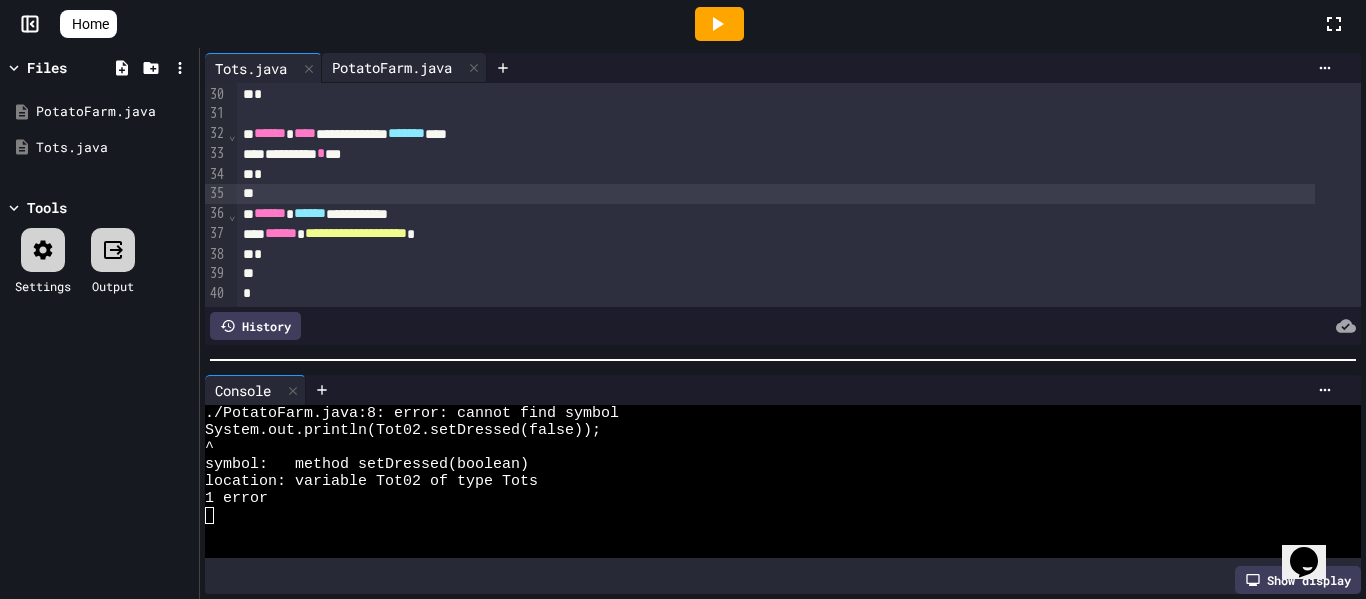 click on "PotatoFarm.java" at bounding box center (392, 67) 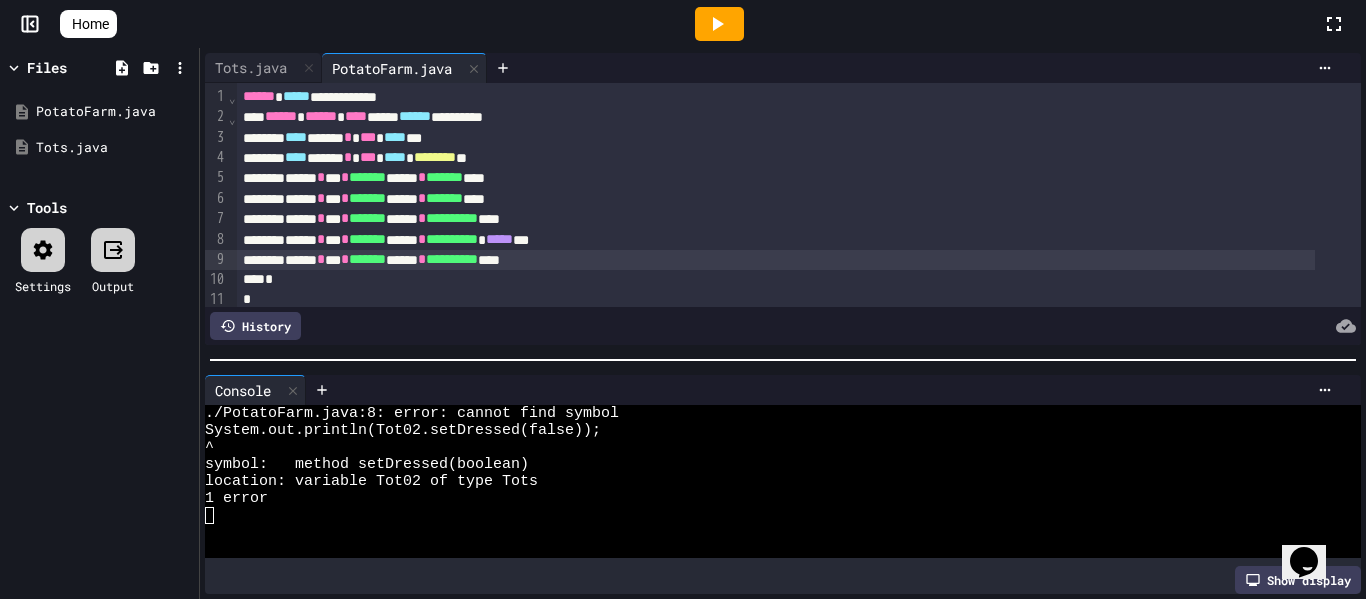 click on "**********" at bounding box center [452, 259] 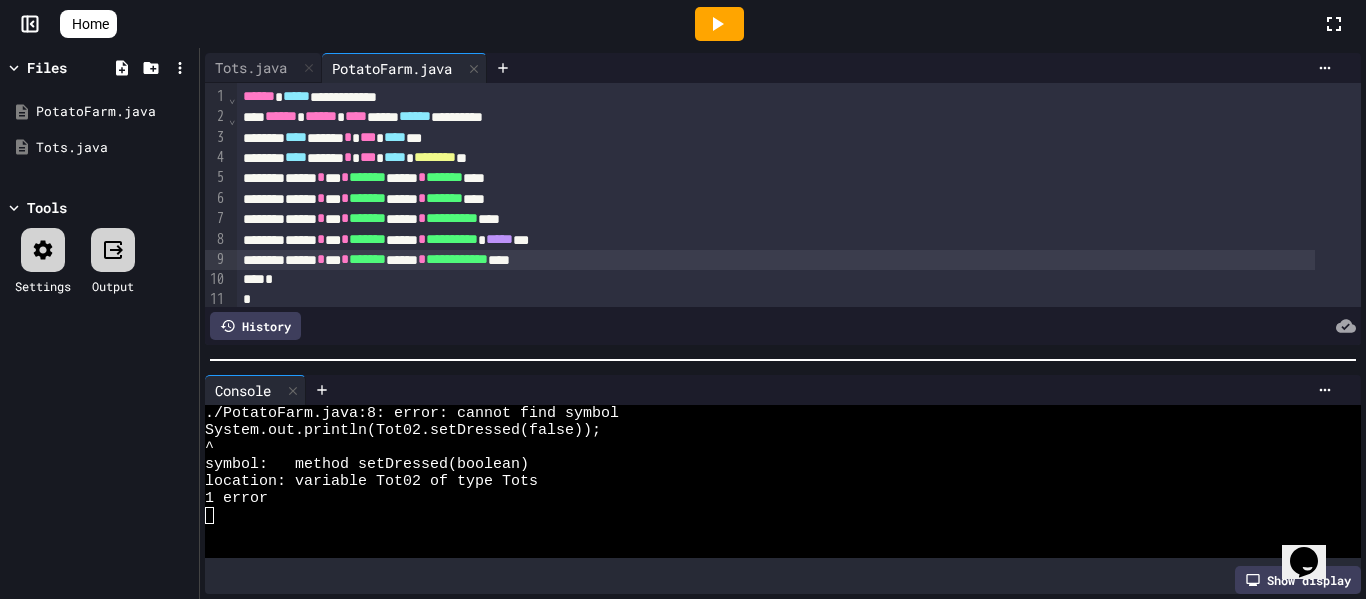 click 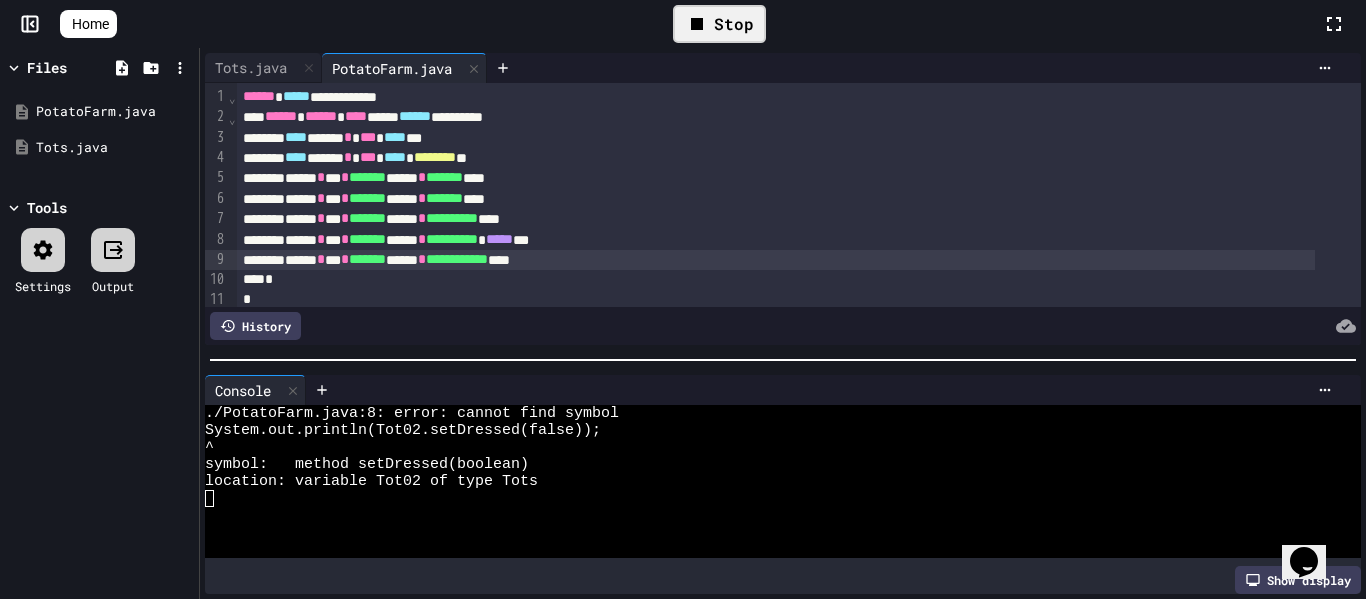 scroll, scrollTop: 51, scrollLeft: 0, axis: vertical 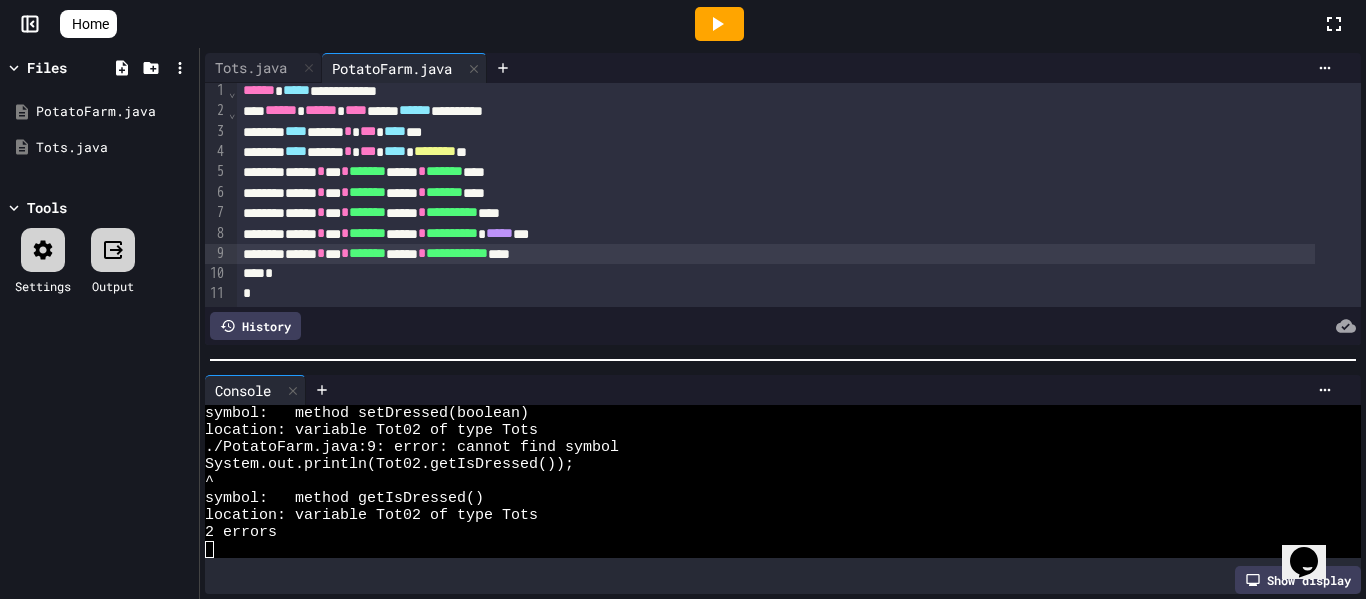 click on "**********" at bounding box center [457, 253] 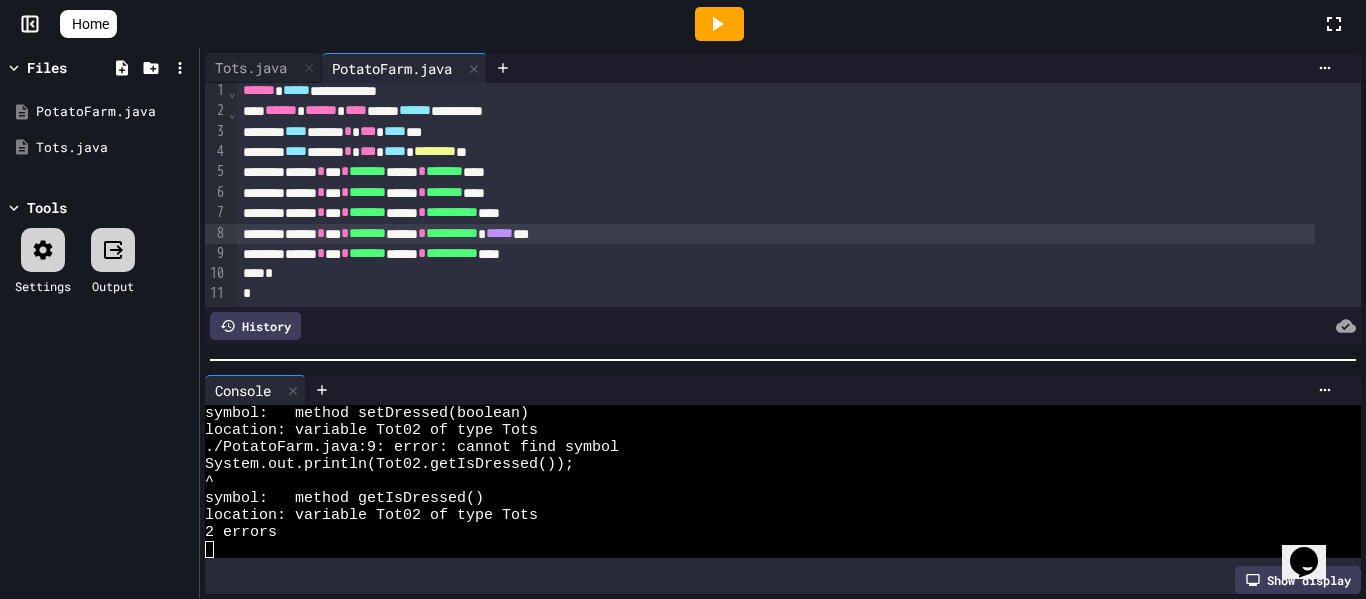 click on "**********" at bounding box center [452, 233] 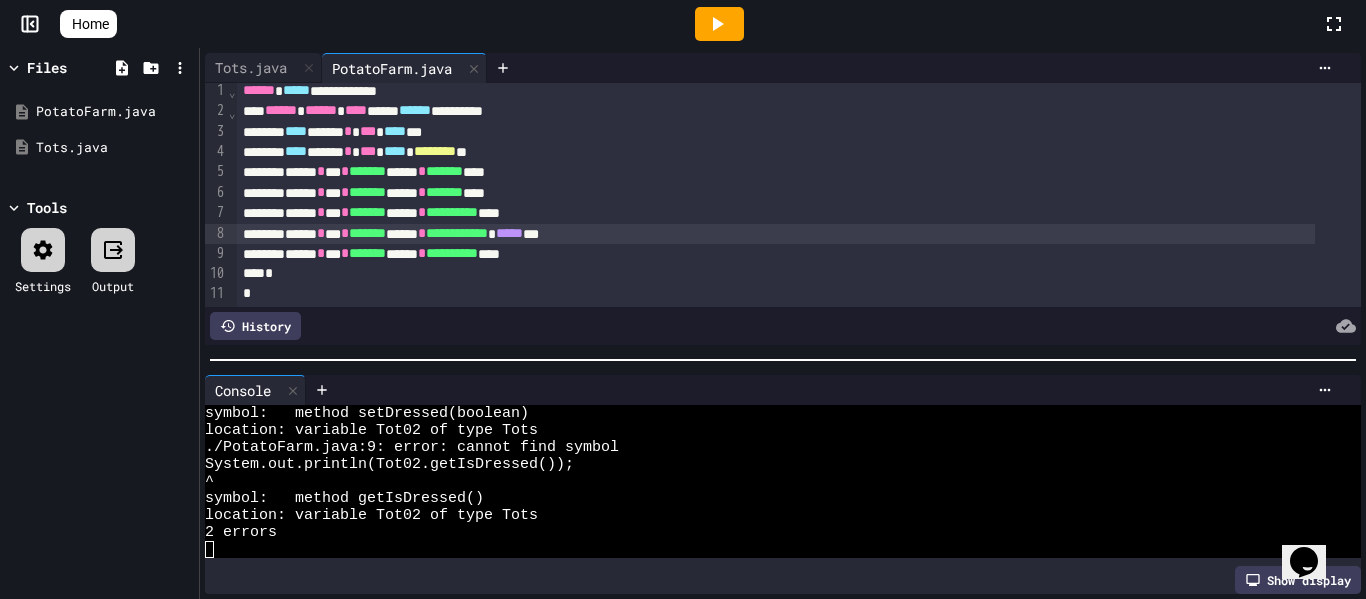 click 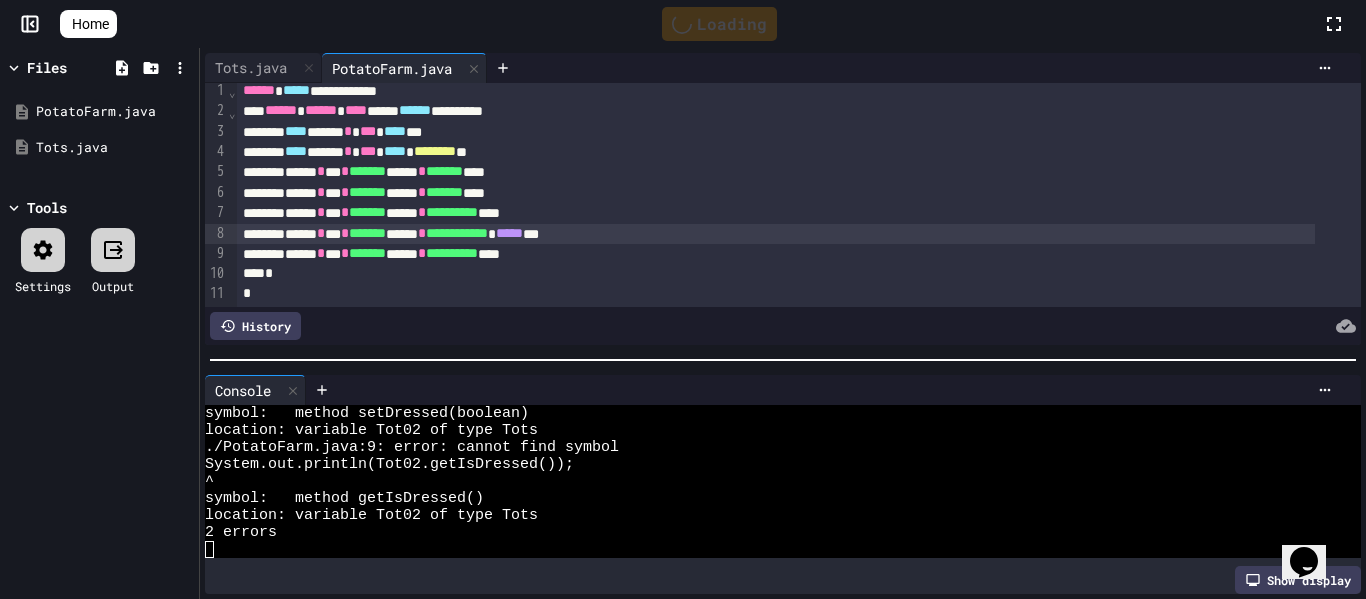 scroll, scrollTop: 0, scrollLeft: 0, axis: both 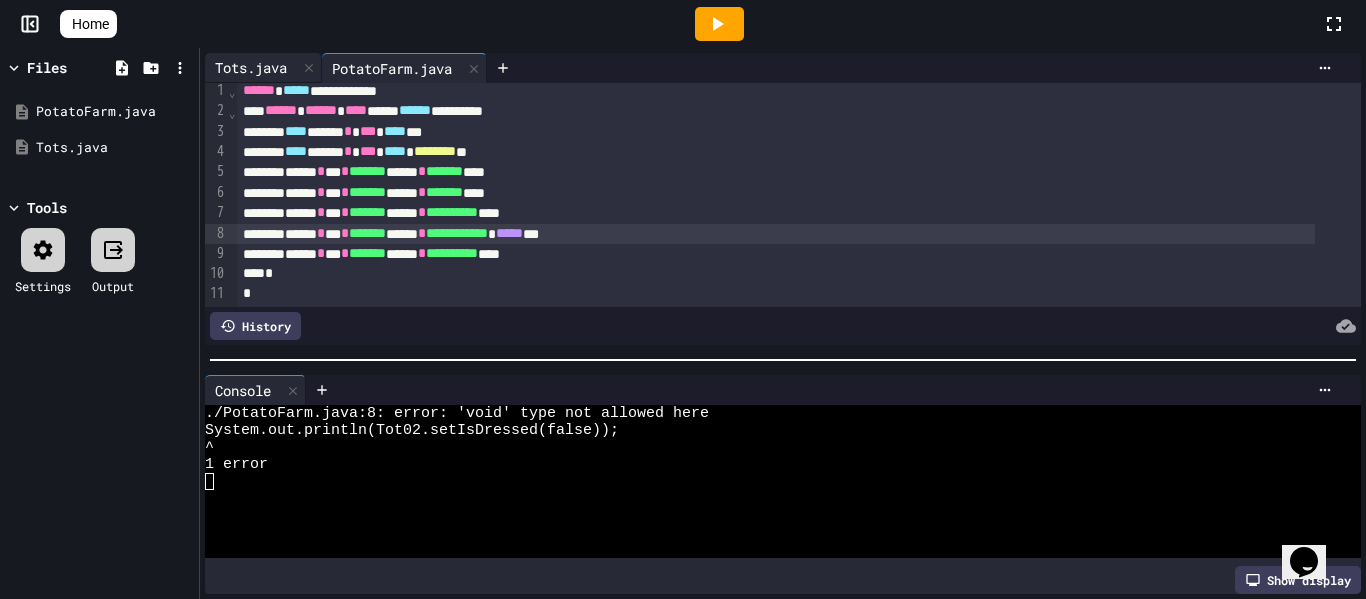 click on "Tots.java" at bounding box center (251, 67) 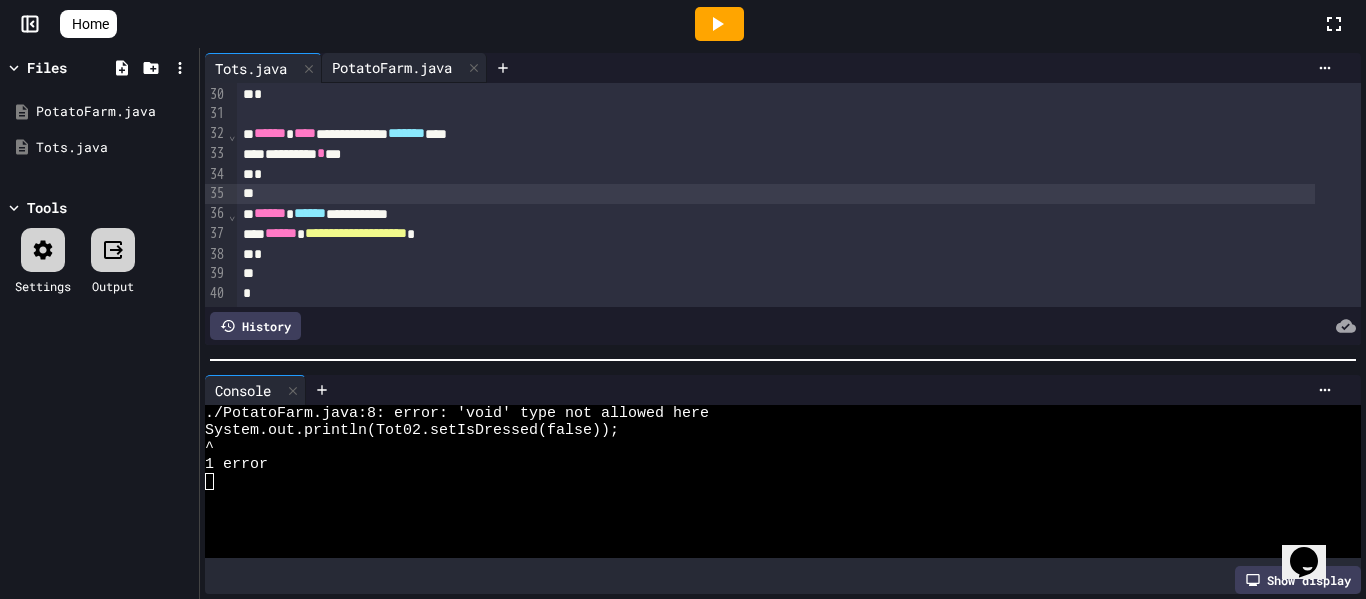 click on "PotatoFarm.java" at bounding box center [392, 67] 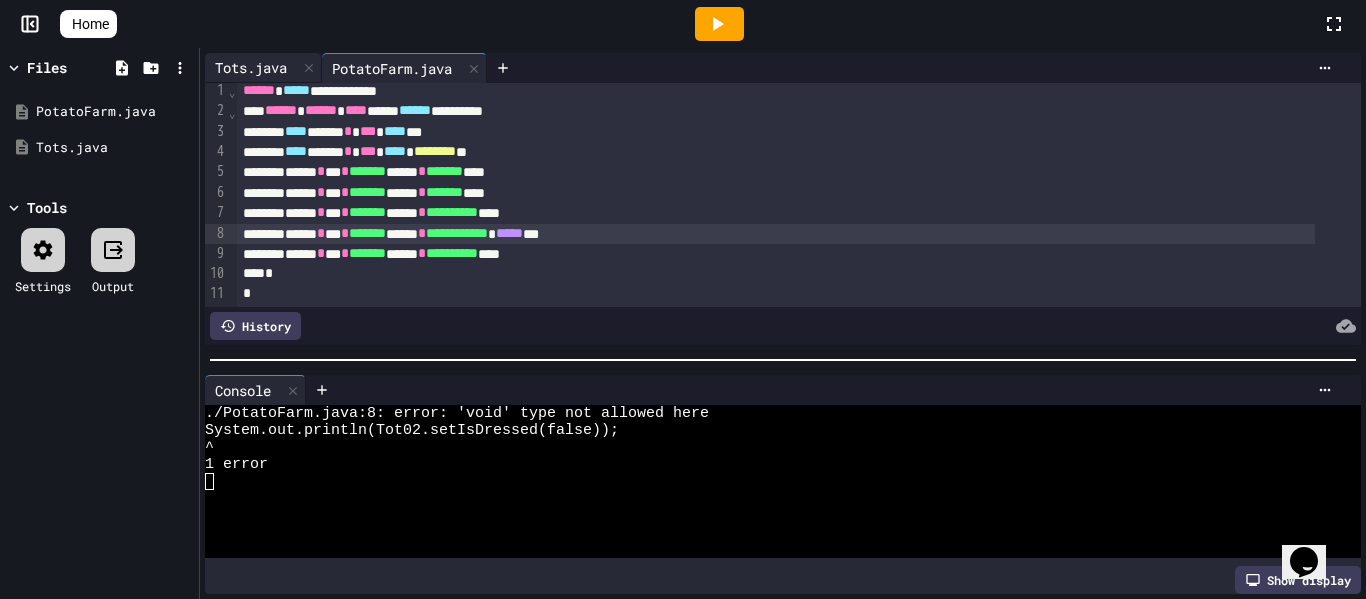 click on "Tots.java" at bounding box center (251, 67) 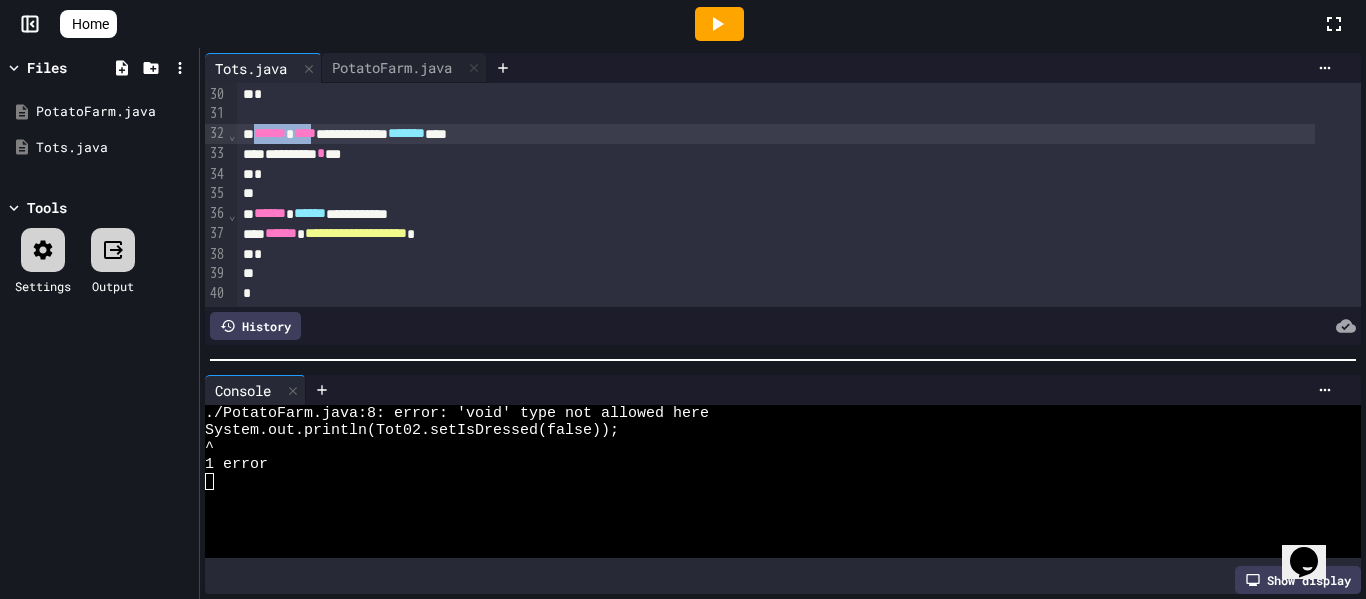 scroll, scrollTop: 591, scrollLeft: 0, axis: vertical 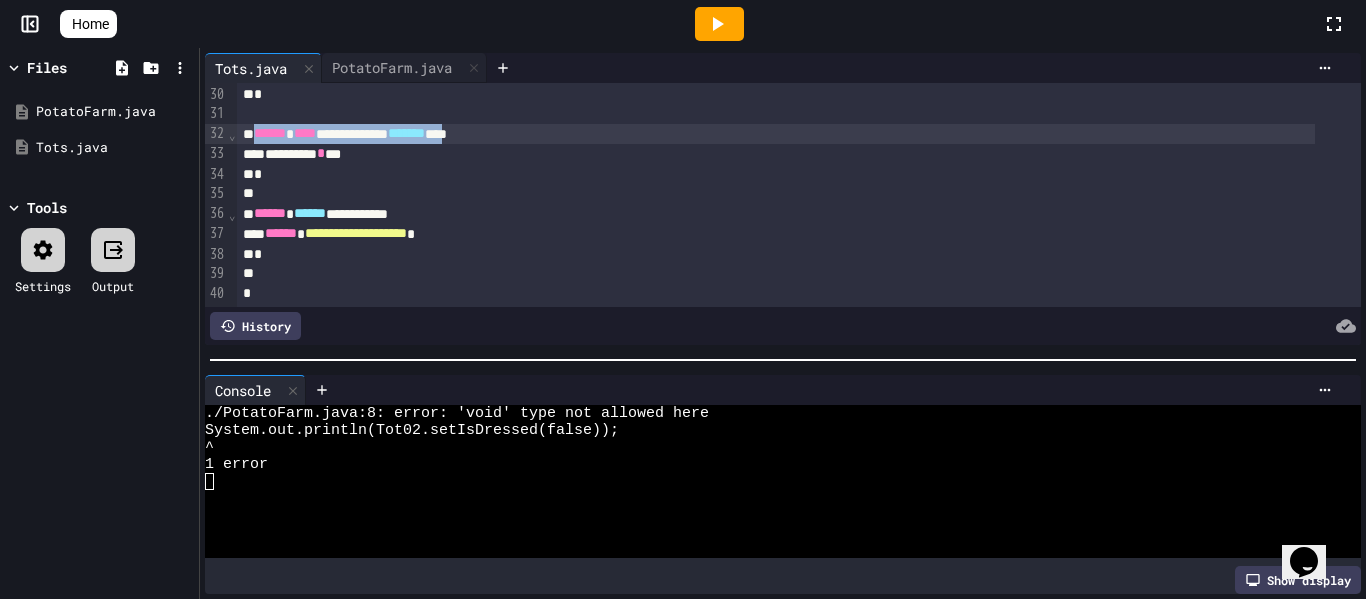 drag, startPoint x: 258, startPoint y: 137, endPoint x: 529, endPoint y: 126, distance: 271.22314 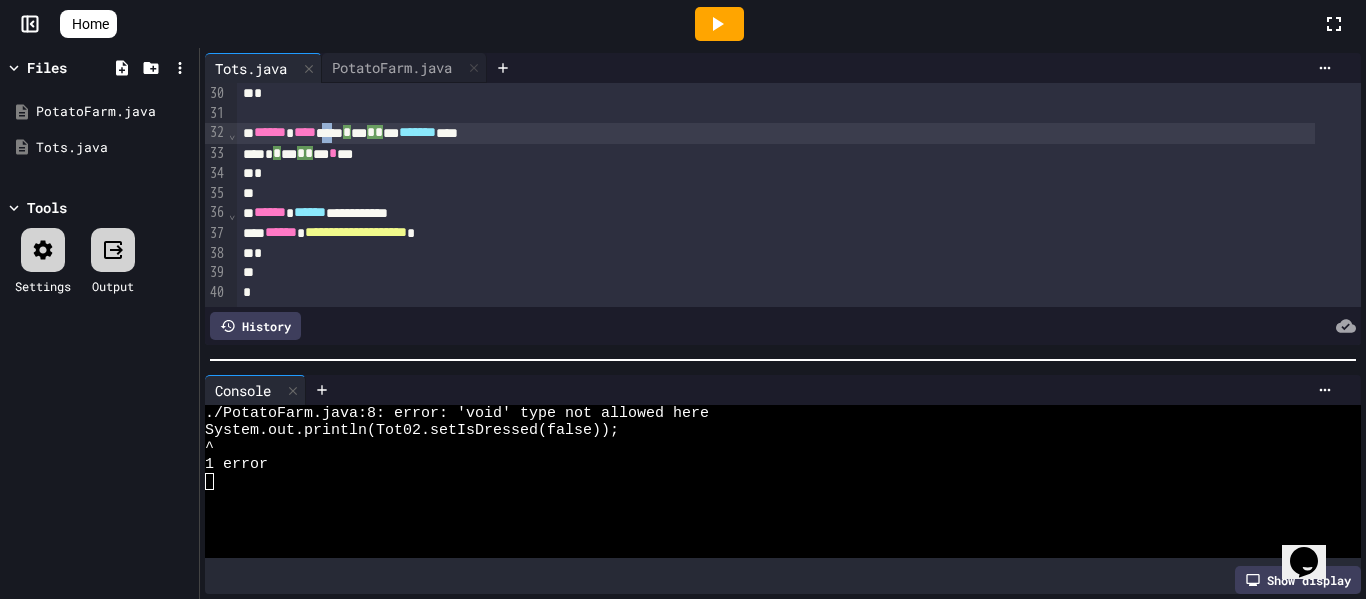scroll, scrollTop: 591, scrollLeft: 0, axis: vertical 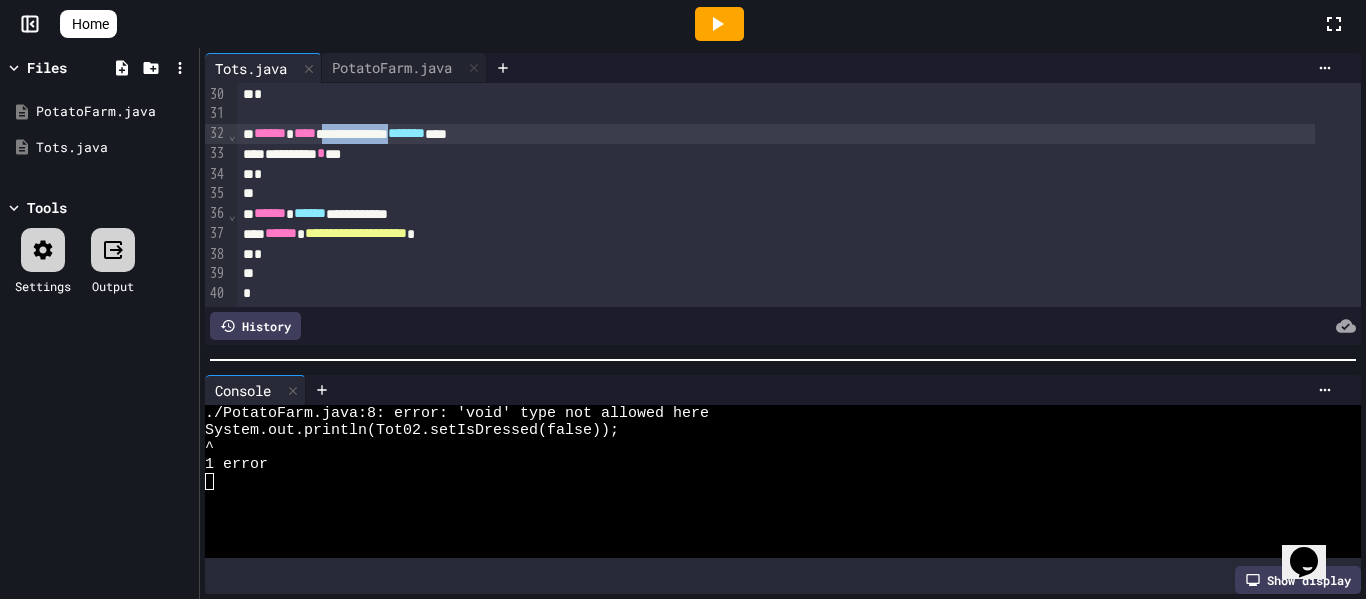 drag, startPoint x: 351, startPoint y: 130, endPoint x: 451, endPoint y: 129, distance: 100.005 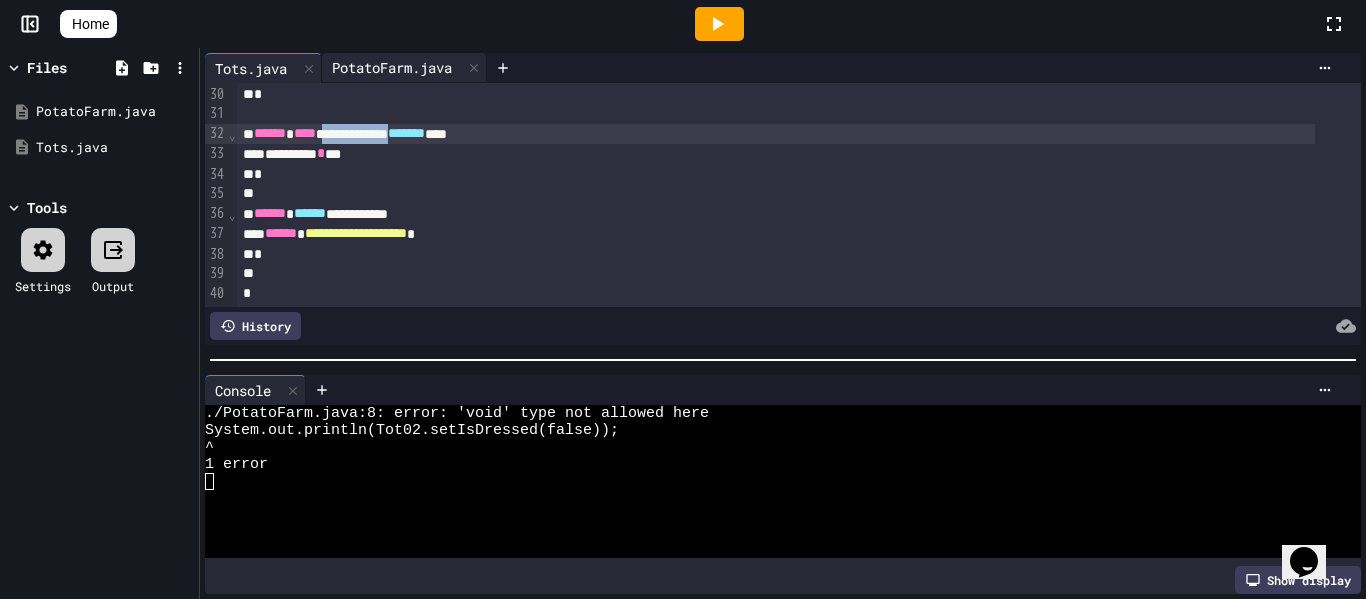 click on "PotatoFarm.java" at bounding box center (392, 67) 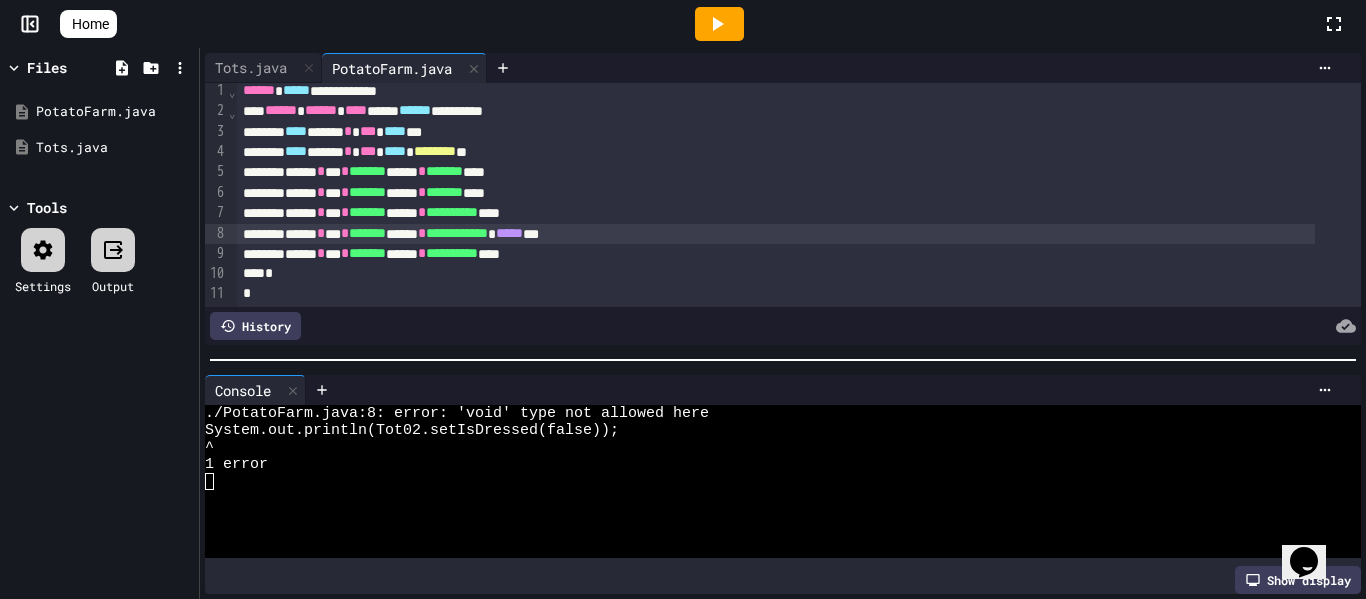 click on "**********" at bounding box center [776, 234] 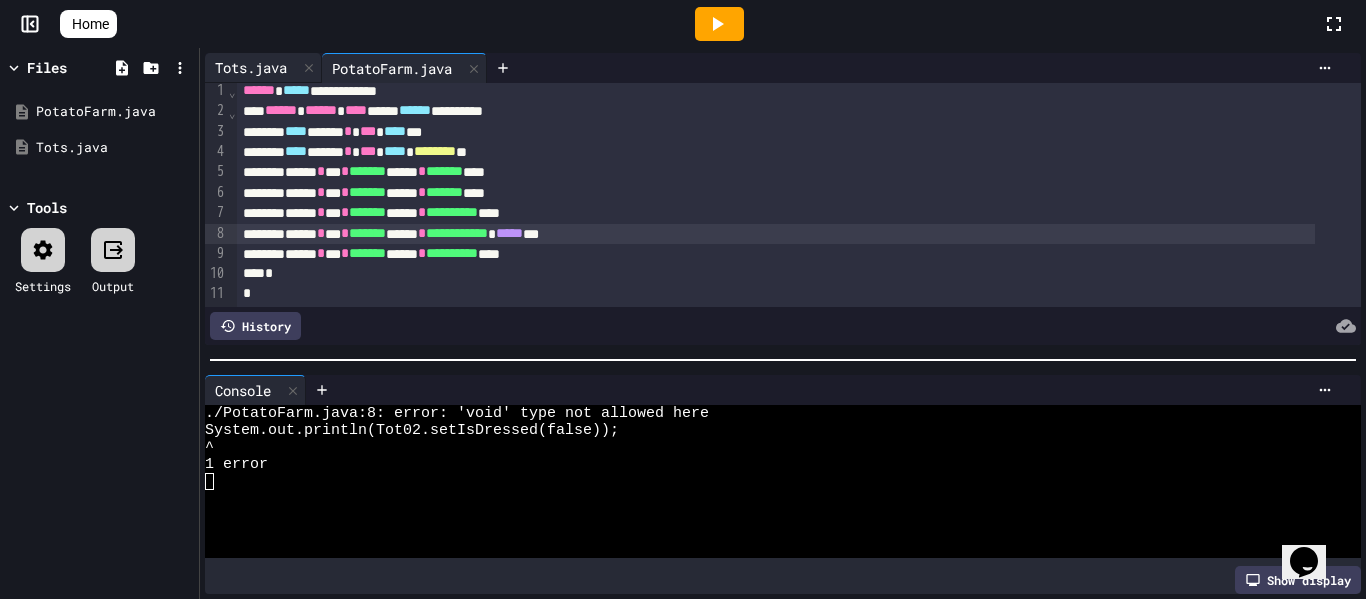 click on "Tots.java" at bounding box center (251, 67) 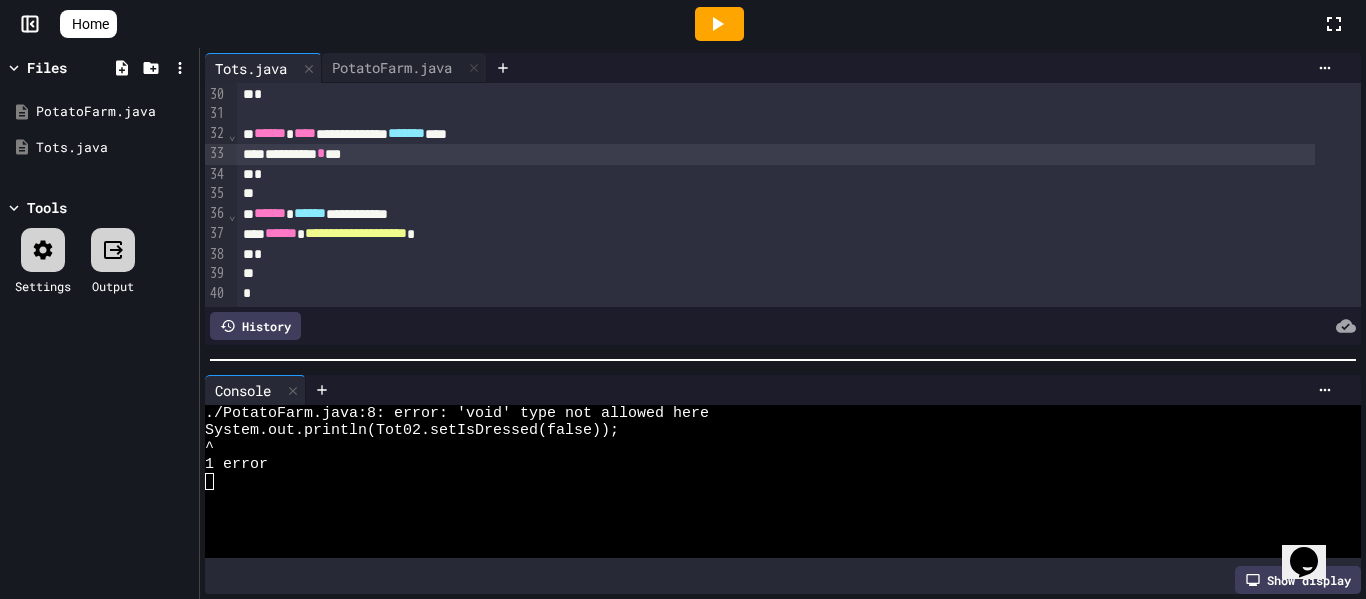 click on "********* * **" at bounding box center [776, 154] 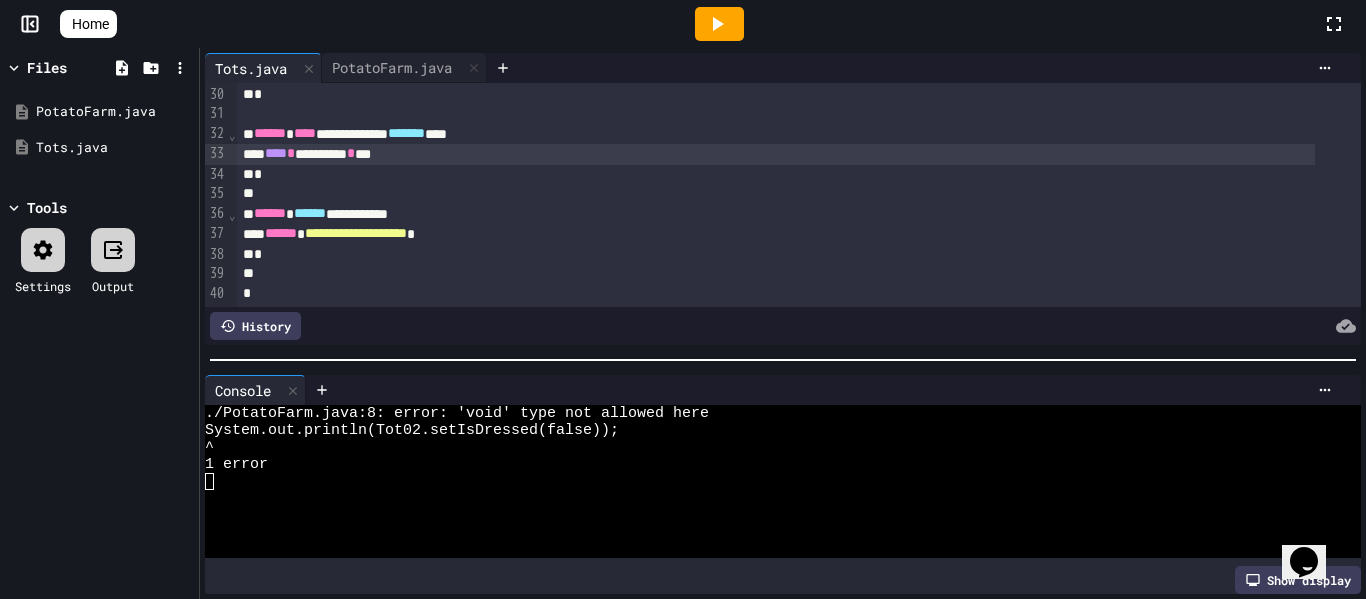 click 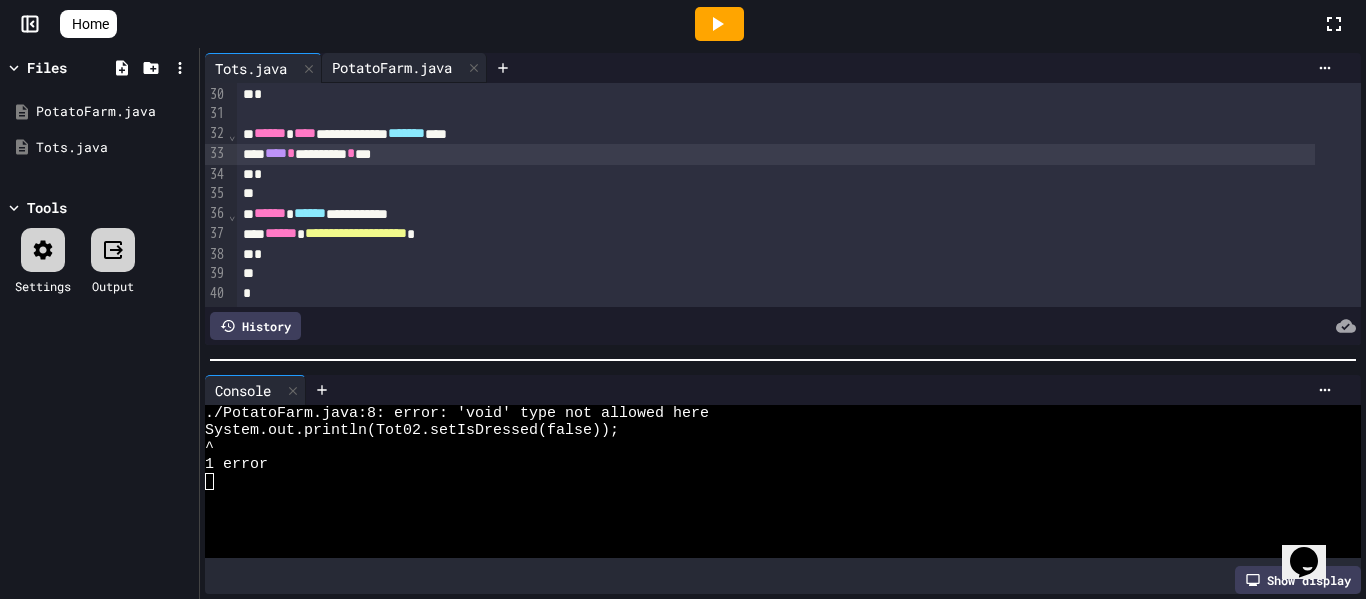 click on "PotatoFarm.java" at bounding box center [392, 67] 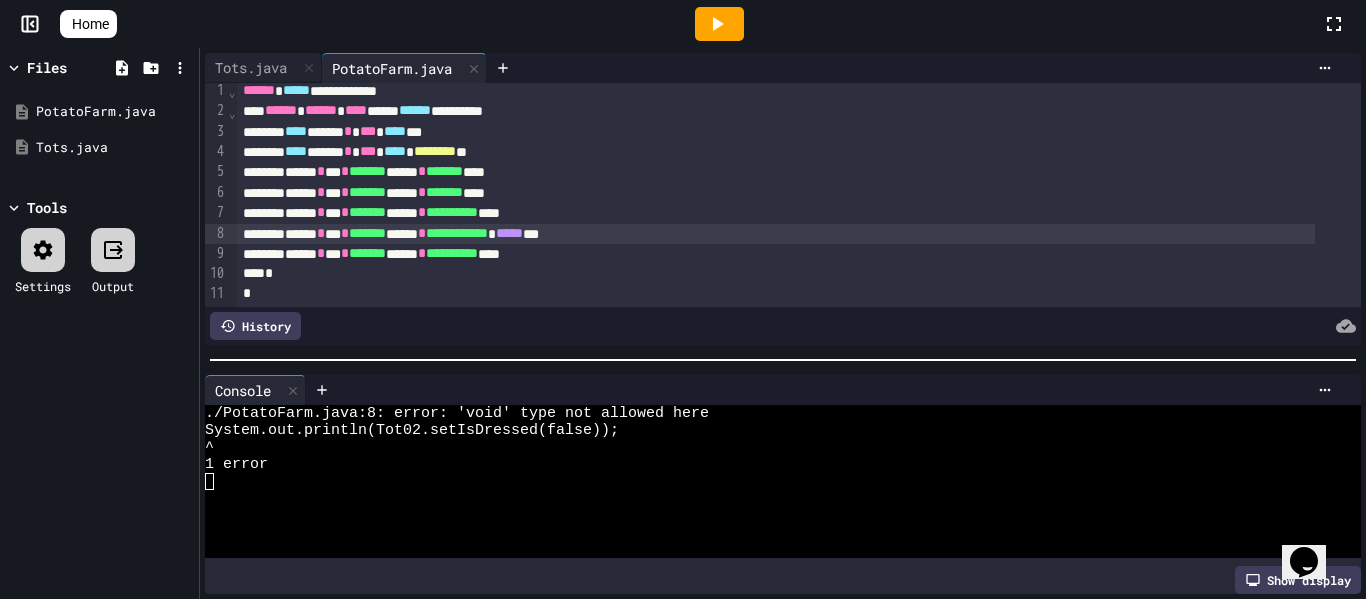 click on "**********" at bounding box center (776, 234) 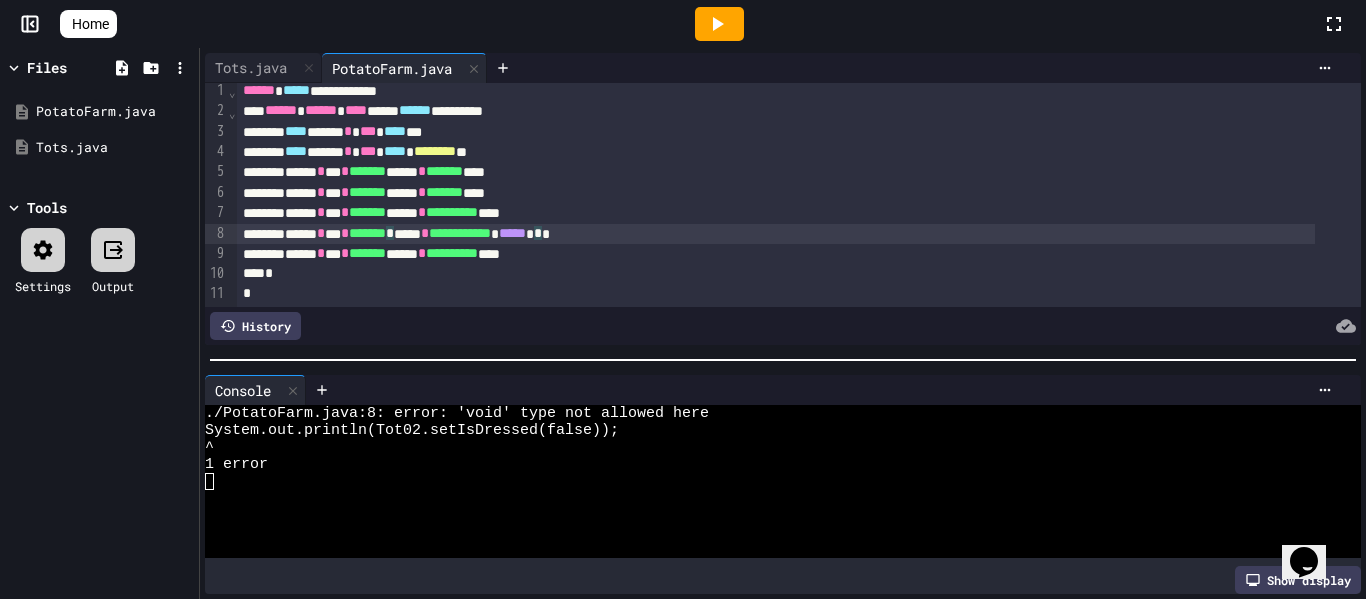 drag, startPoint x: 448, startPoint y: 205, endPoint x: 487, endPoint y: 364, distance: 163.71317 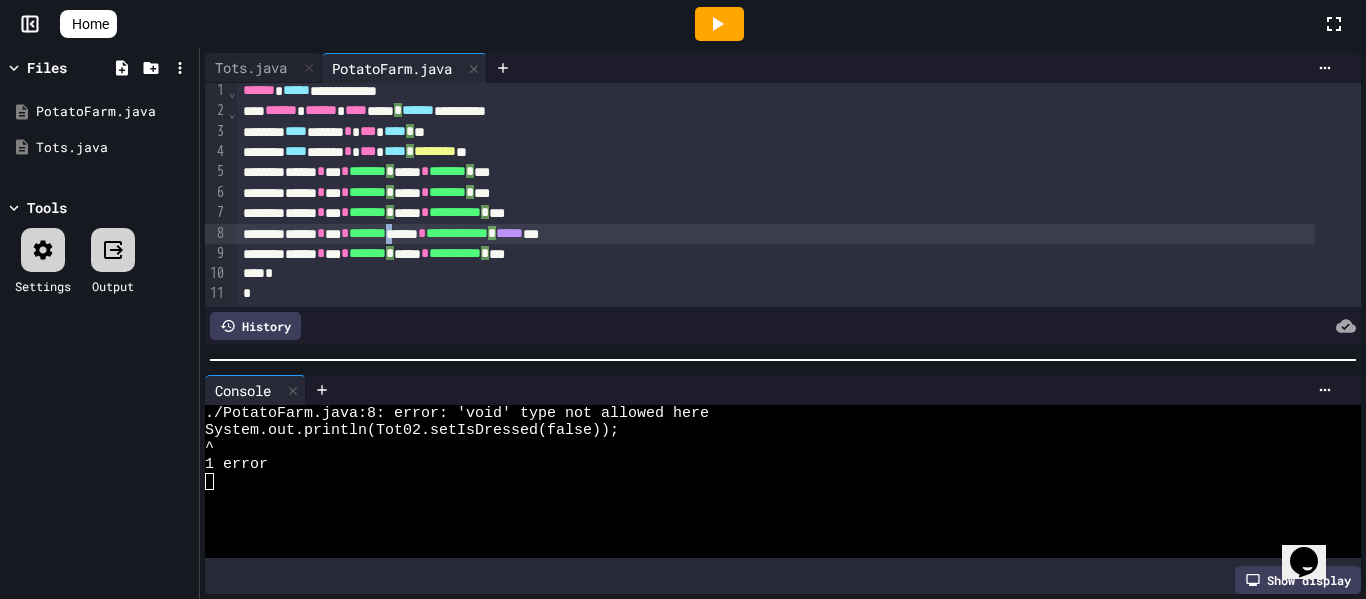 click on "**********" at bounding box center (776, 234) 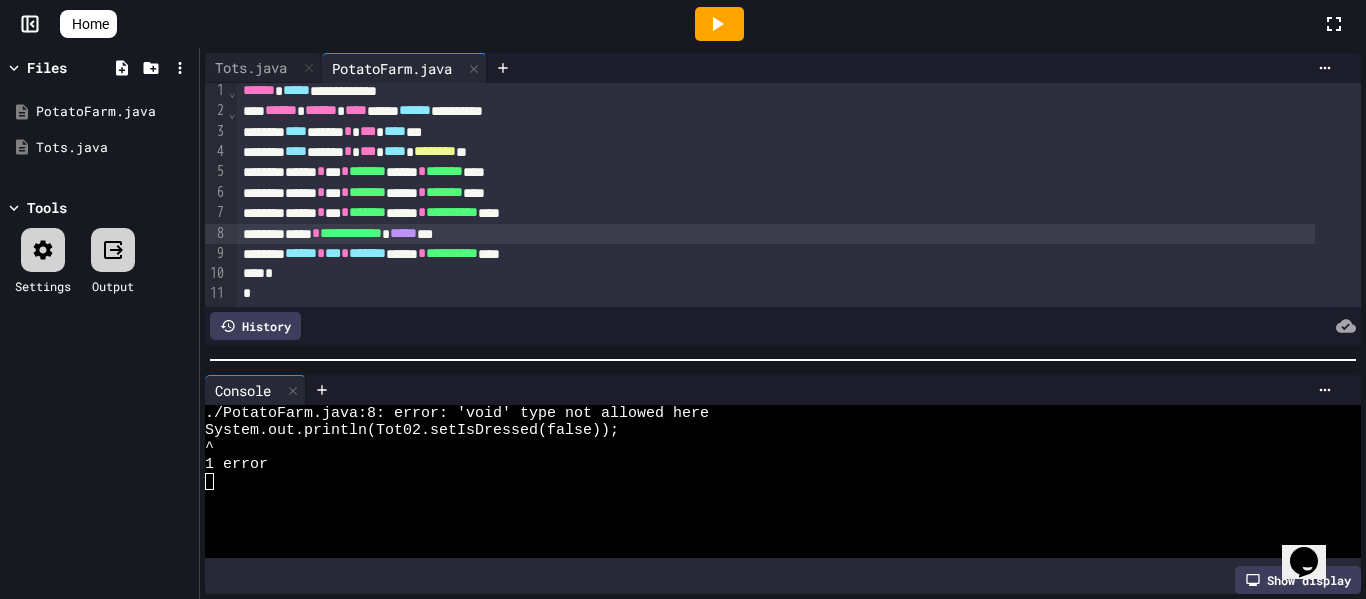 click 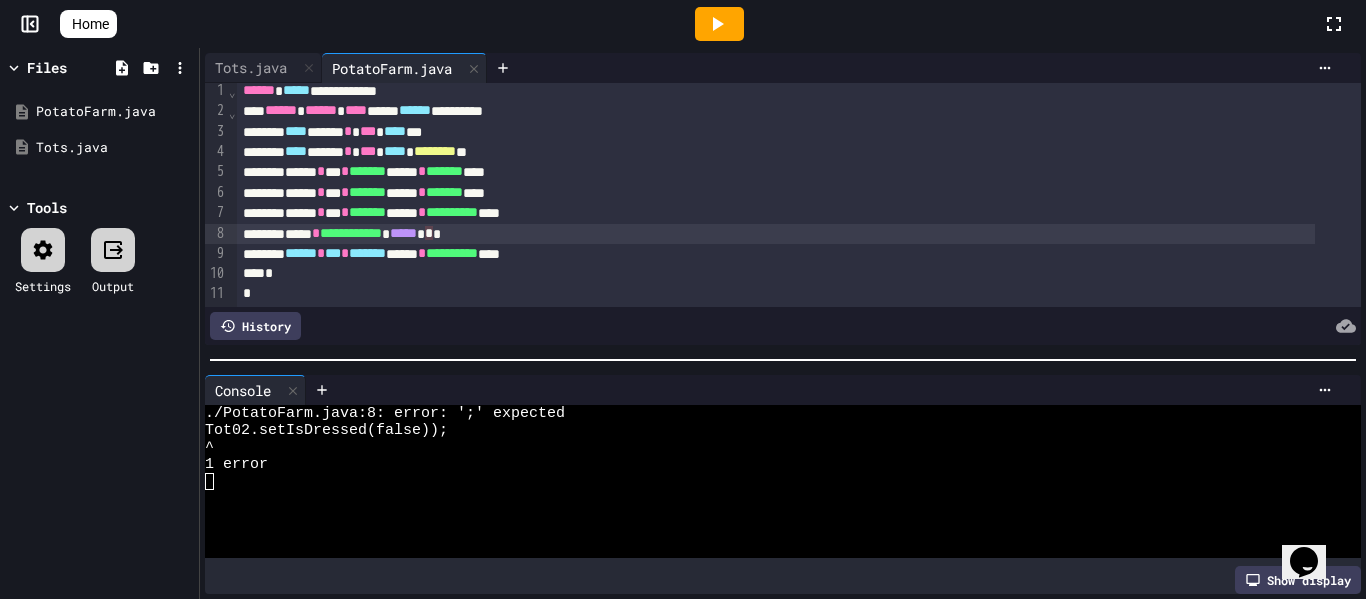 click on "**********" at bounding box center (776, 234) 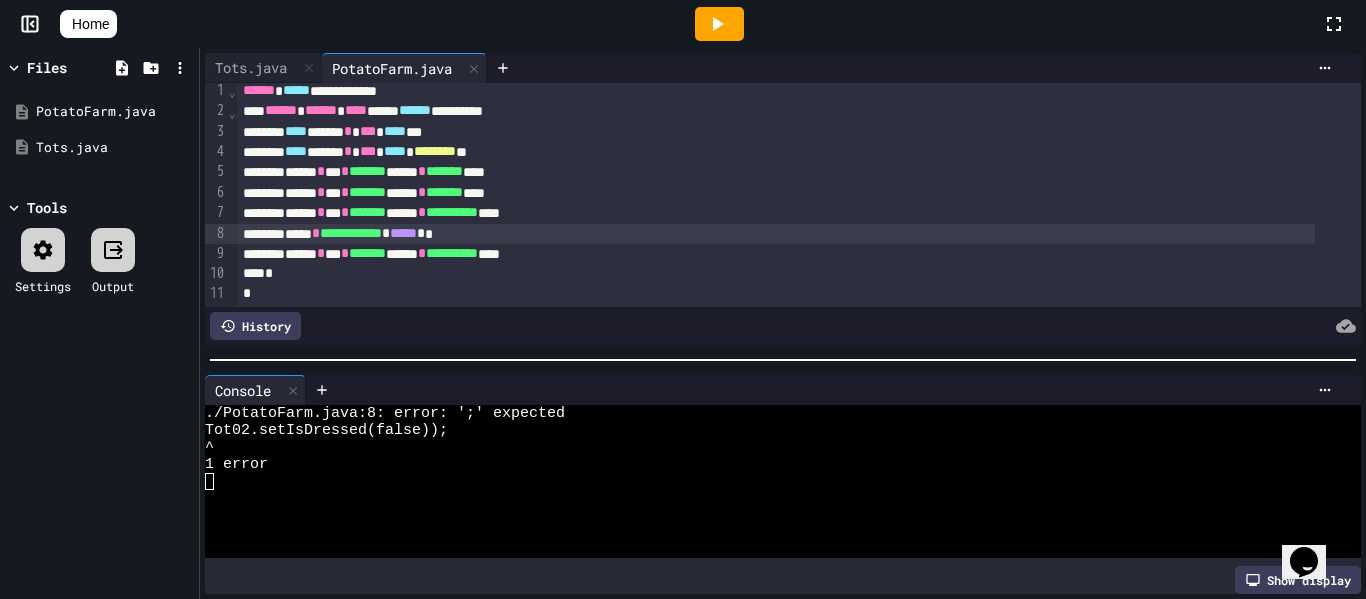 click 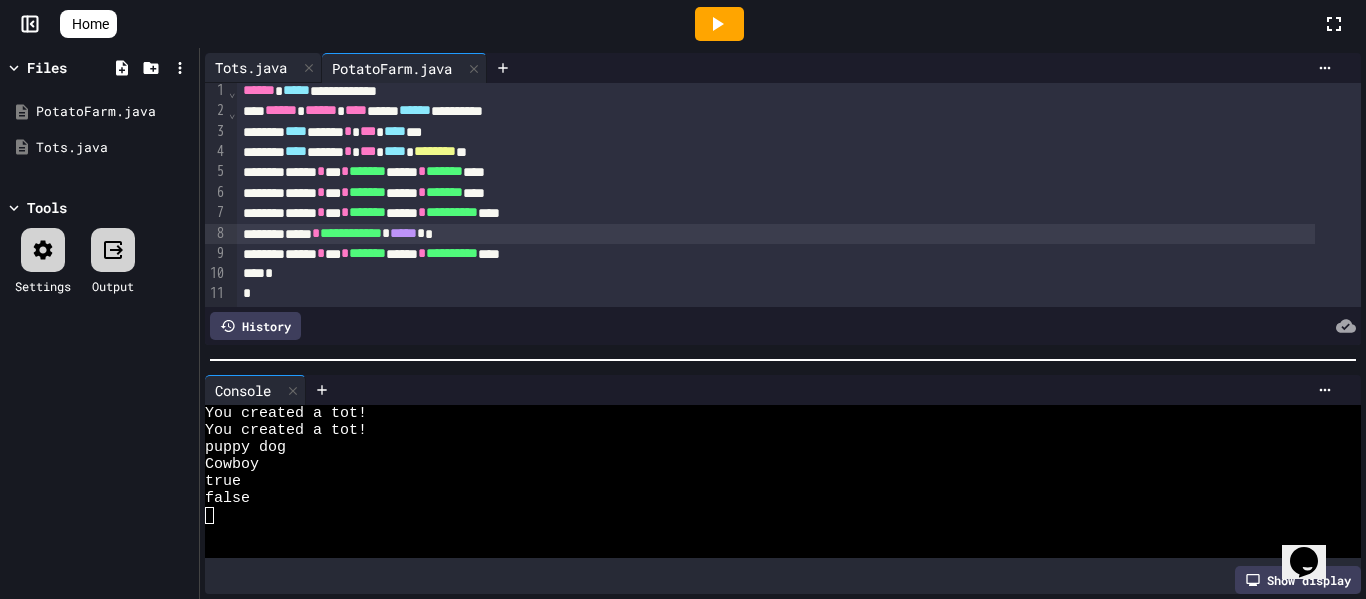 click on "Tots.java" at bounding box center (251, 67) 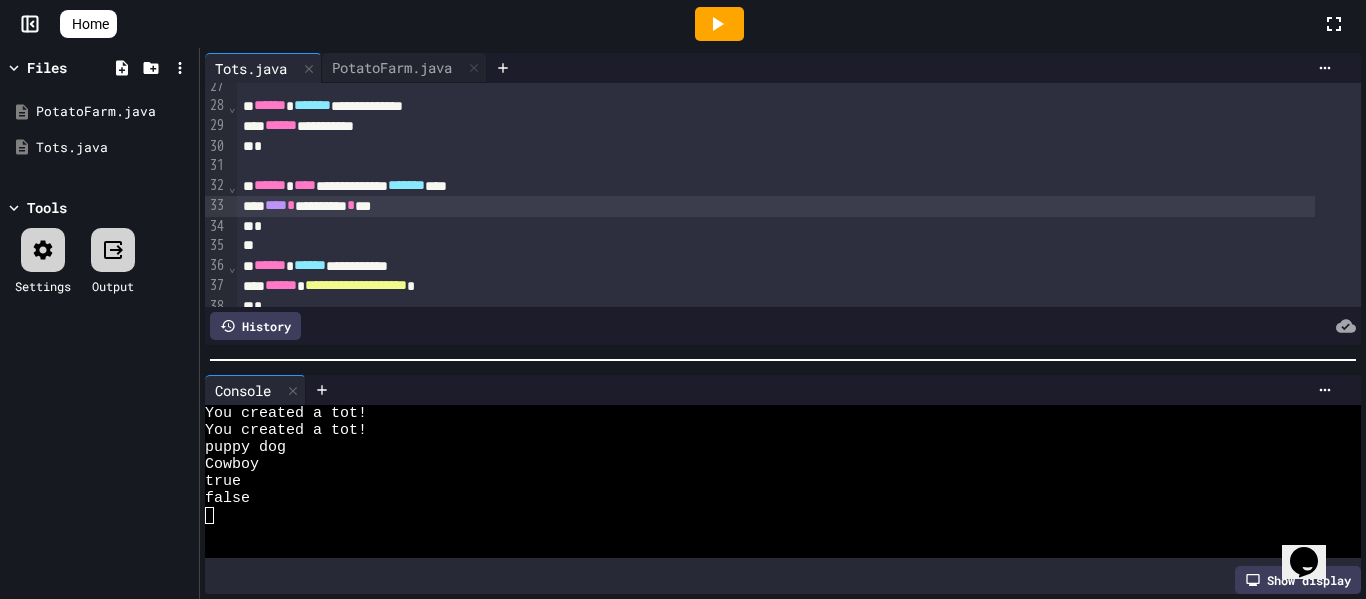 scroll, scrollTop: 533, scrollLeft: 0, axis: vertical 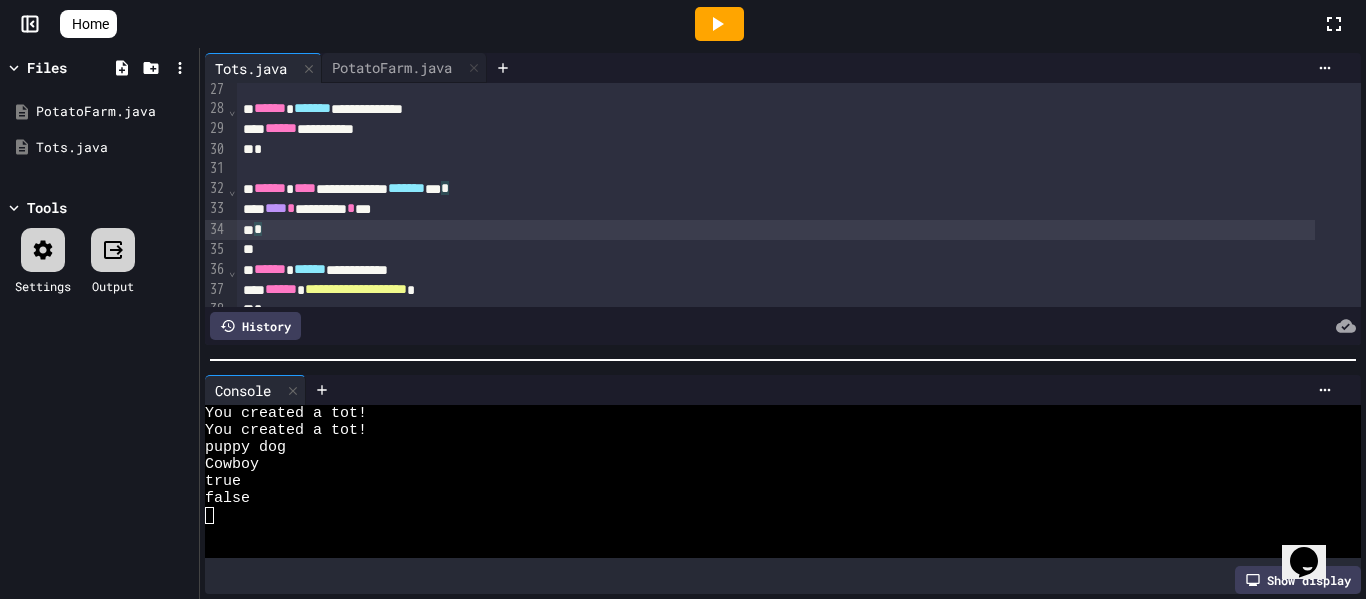 click on "*" at bounding box center (776, 230) 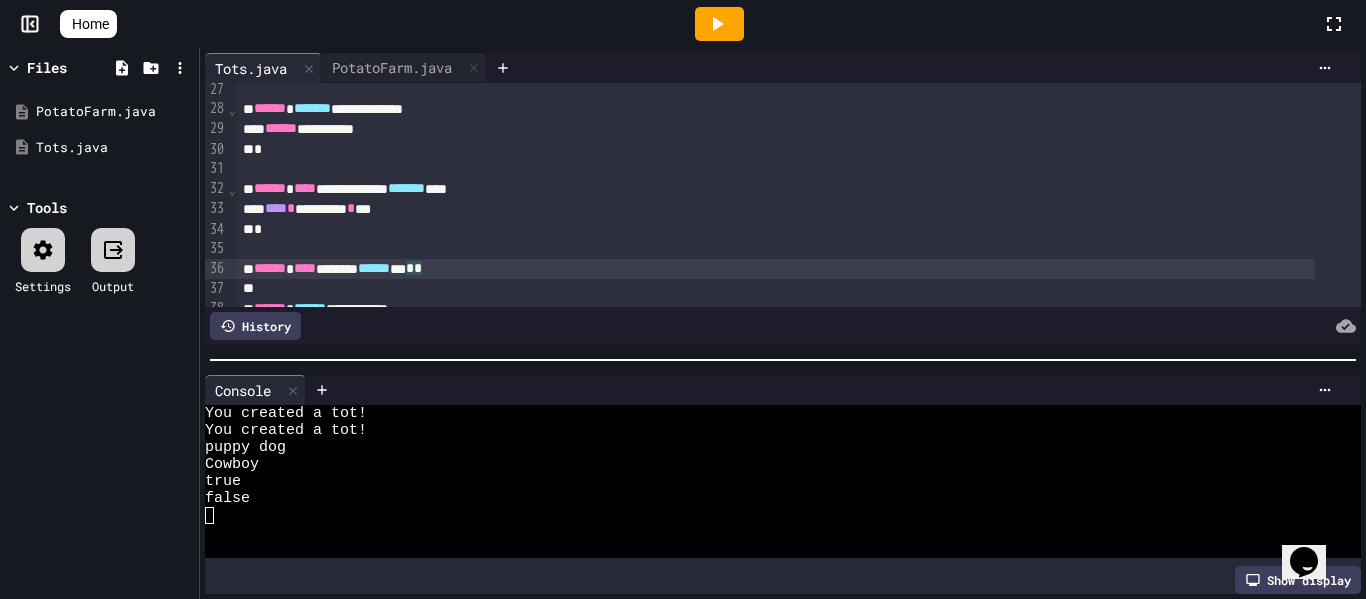 scroll, scrollTop: 551, scrollLeft: 0, axis: vertical 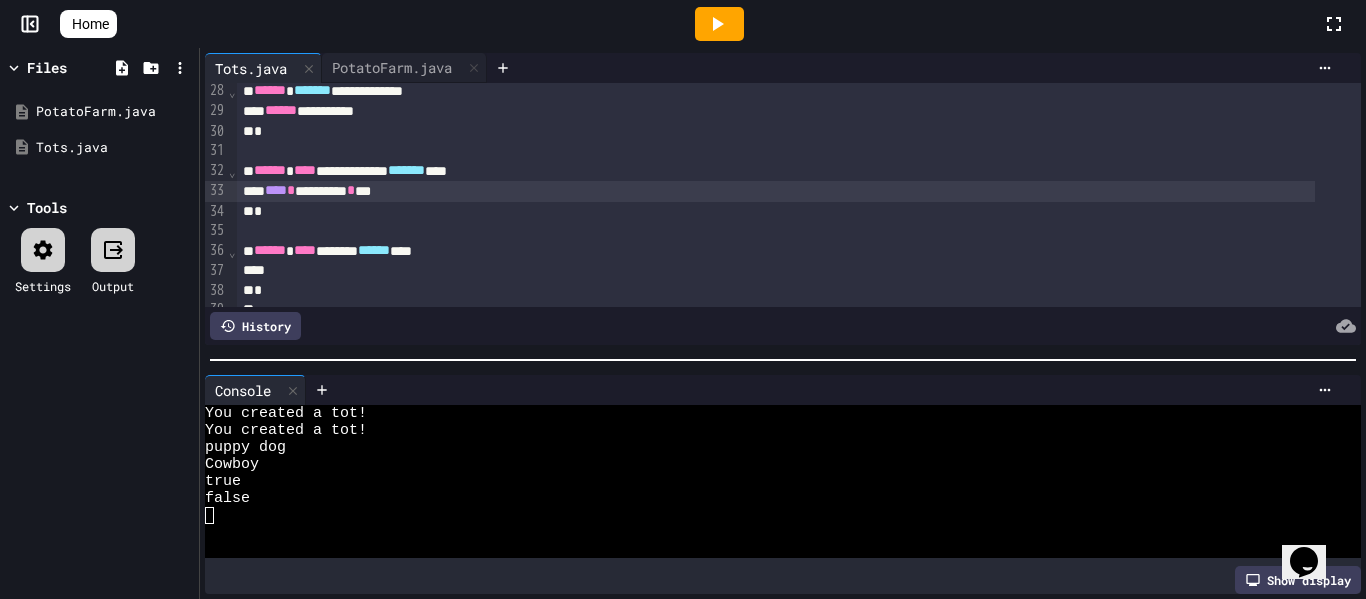 click on "**** * ********* * **" at bounding box center [776, 191] 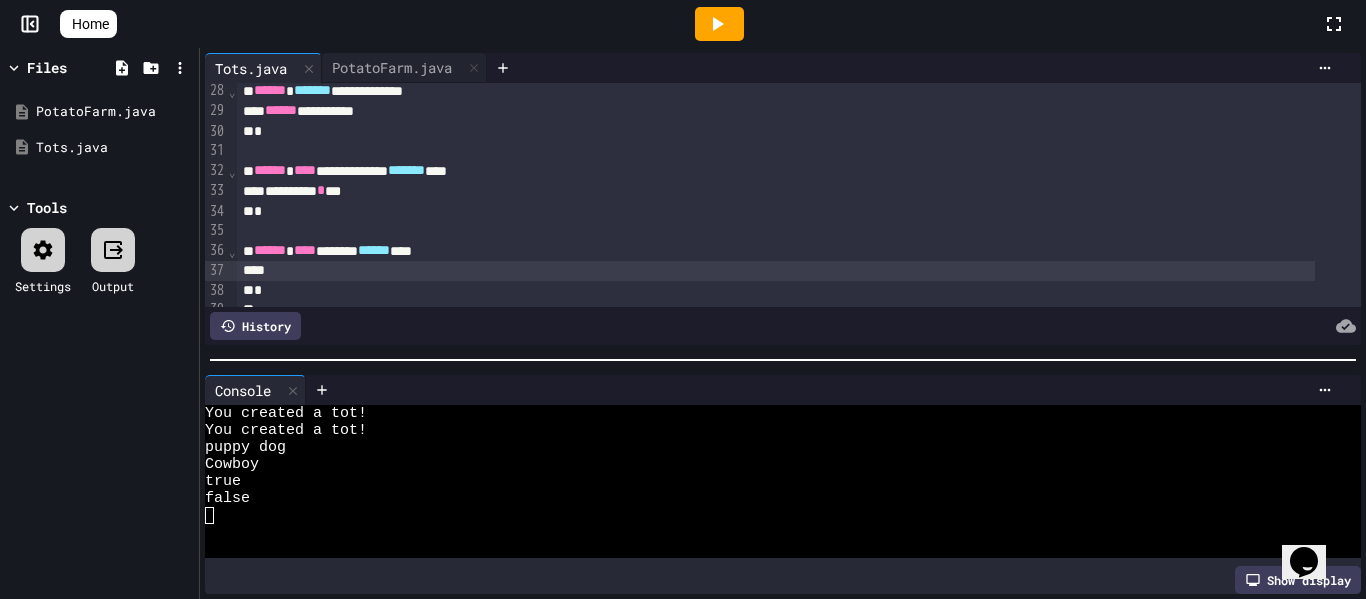 click at bounding box center (776, 271) 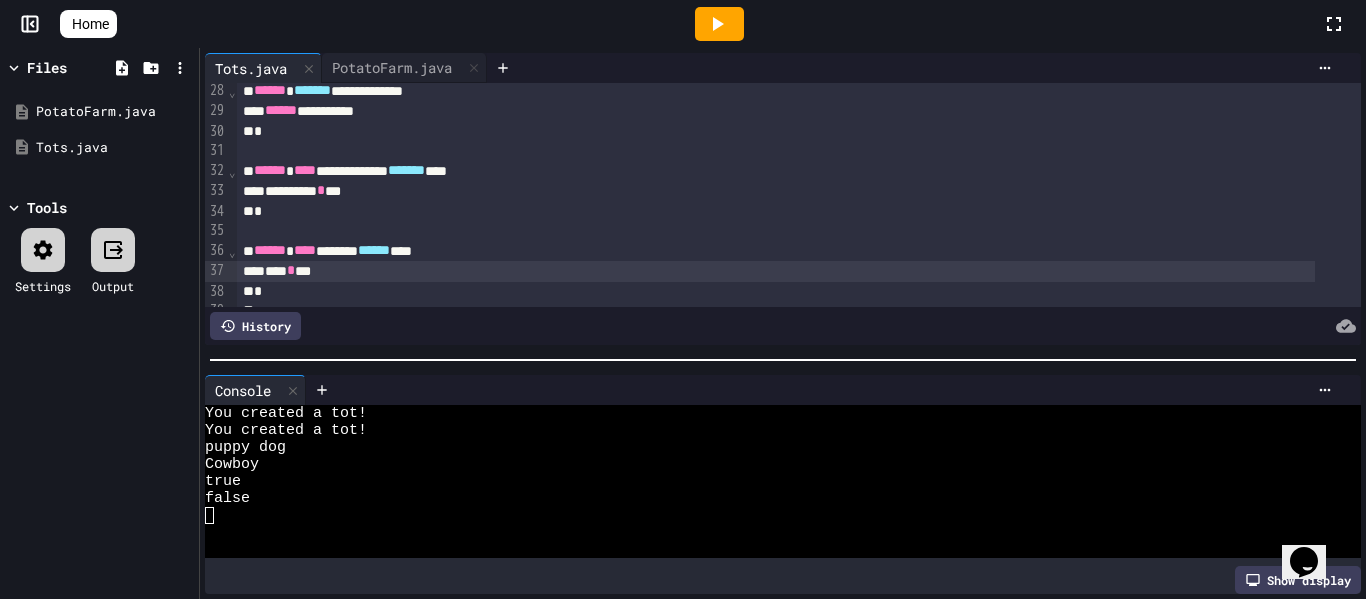 click 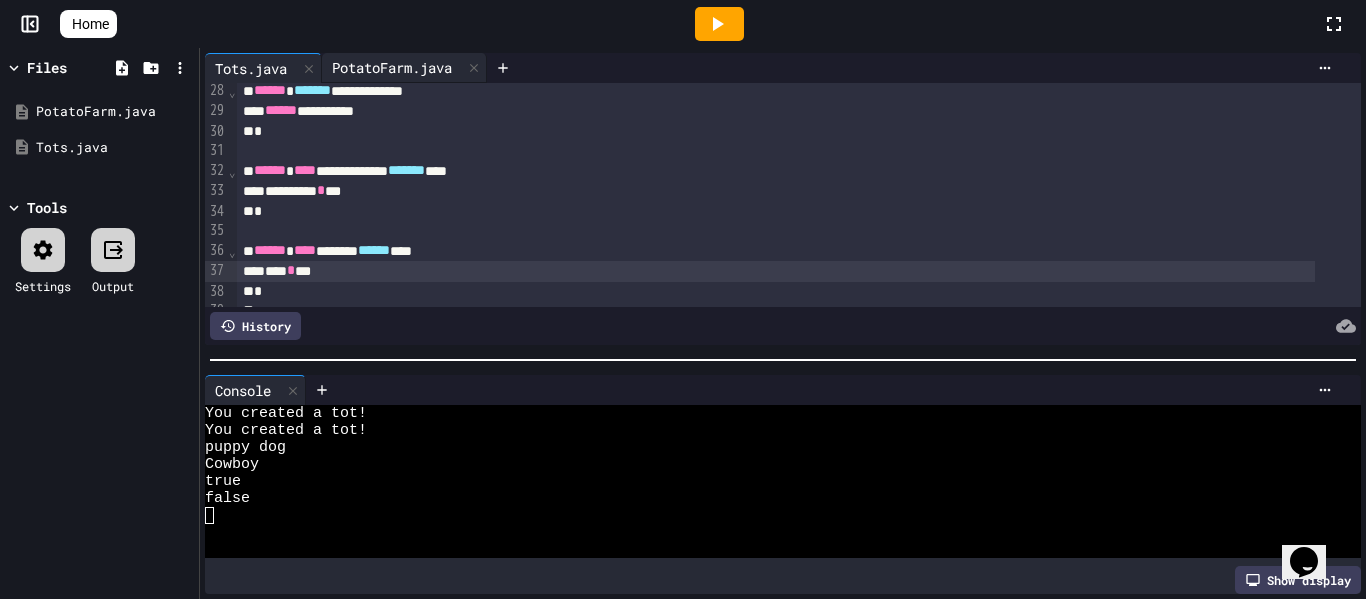 click on "PotatoFarm.java" at bounding box center [392, 67] 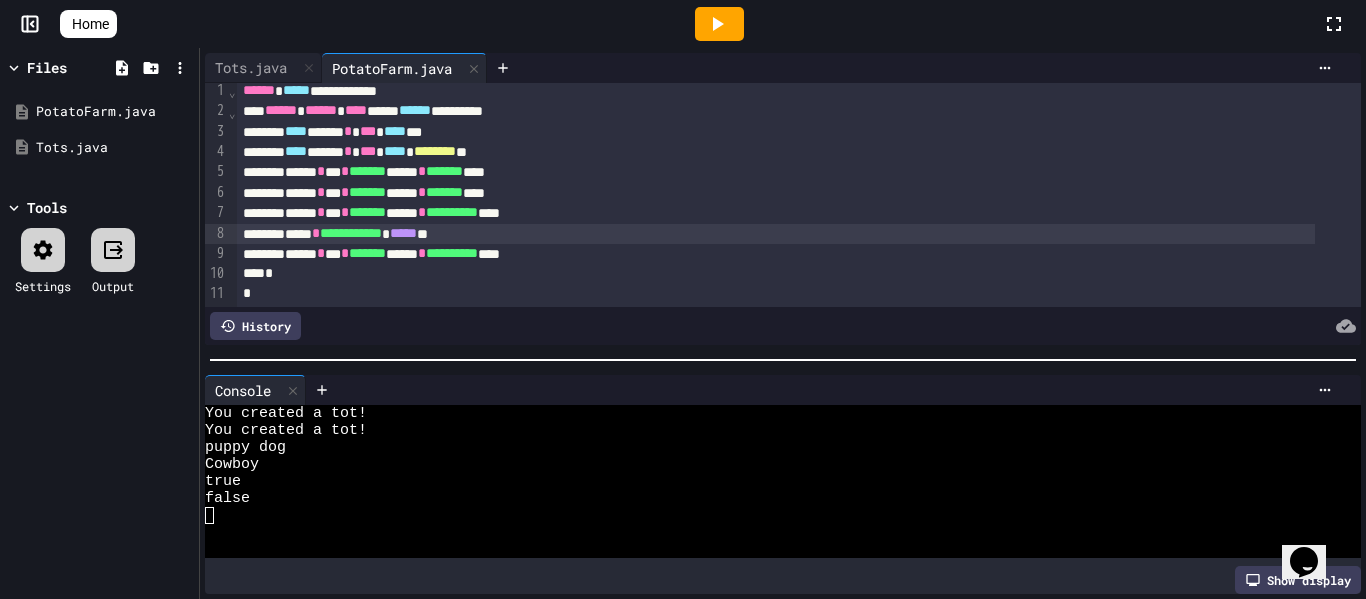 click on "**********" at bounding box center (776, 234) 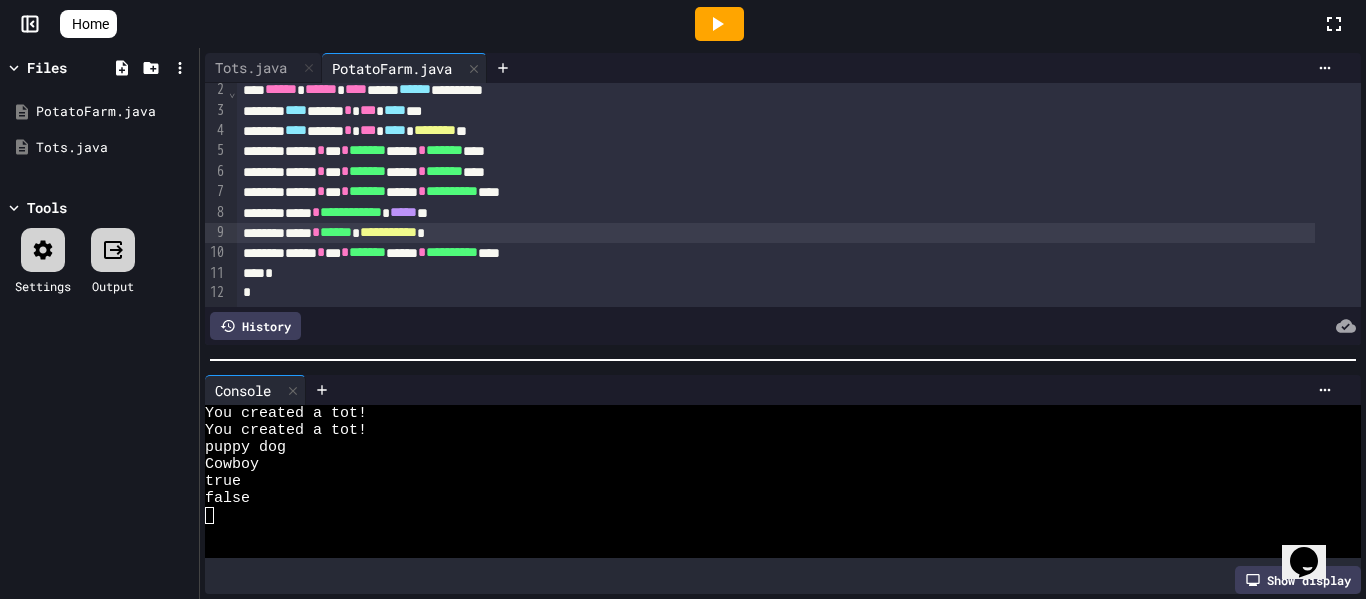 click on "**********" at bounding box center (776, 233) 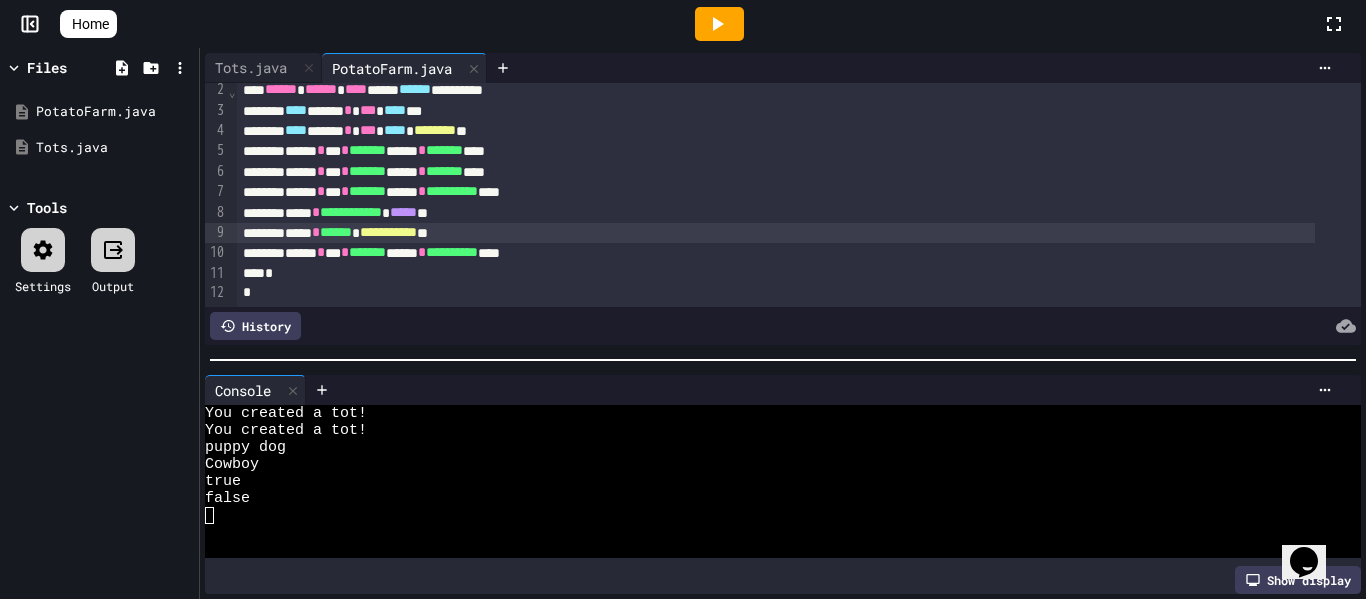 click 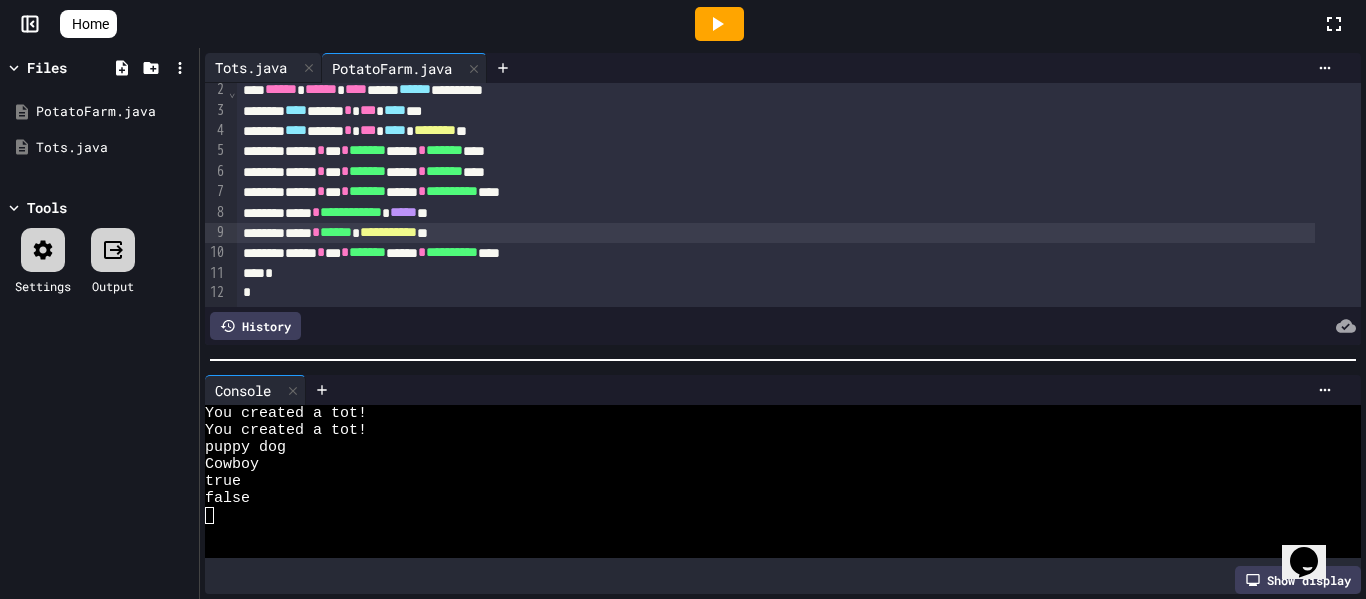 click on "Tots.java" at bounding box center (251, 67) 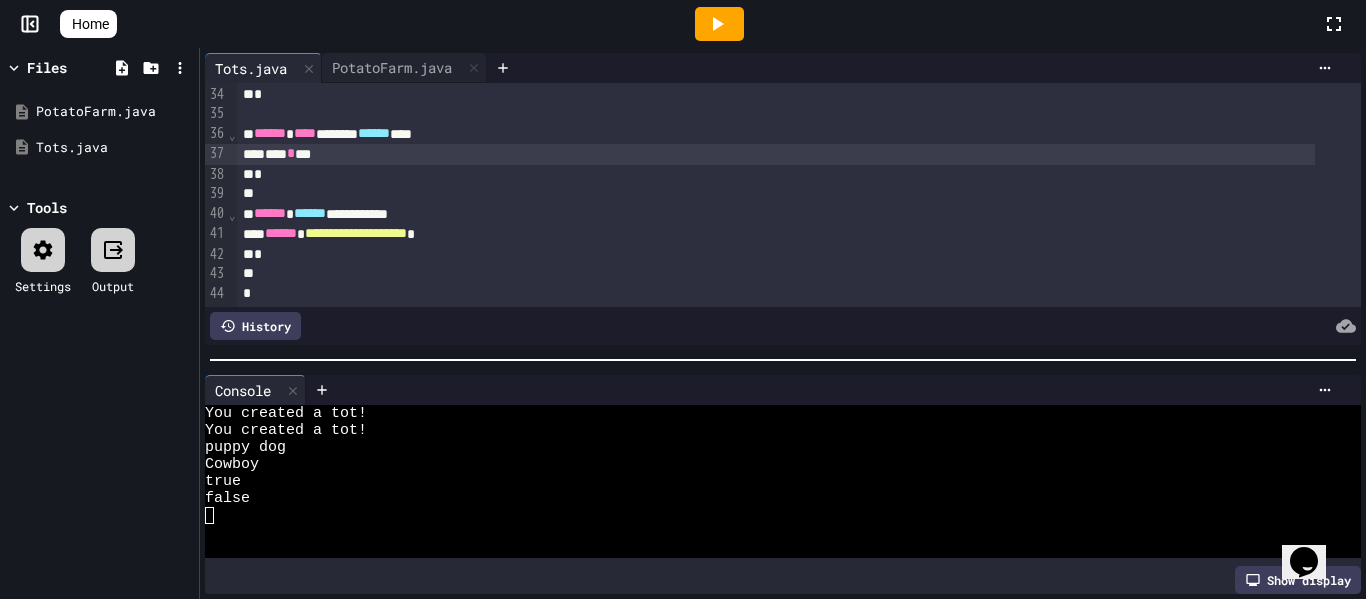 scroll, scrollTop: 691, scrollLeft: 0, axis: vertical 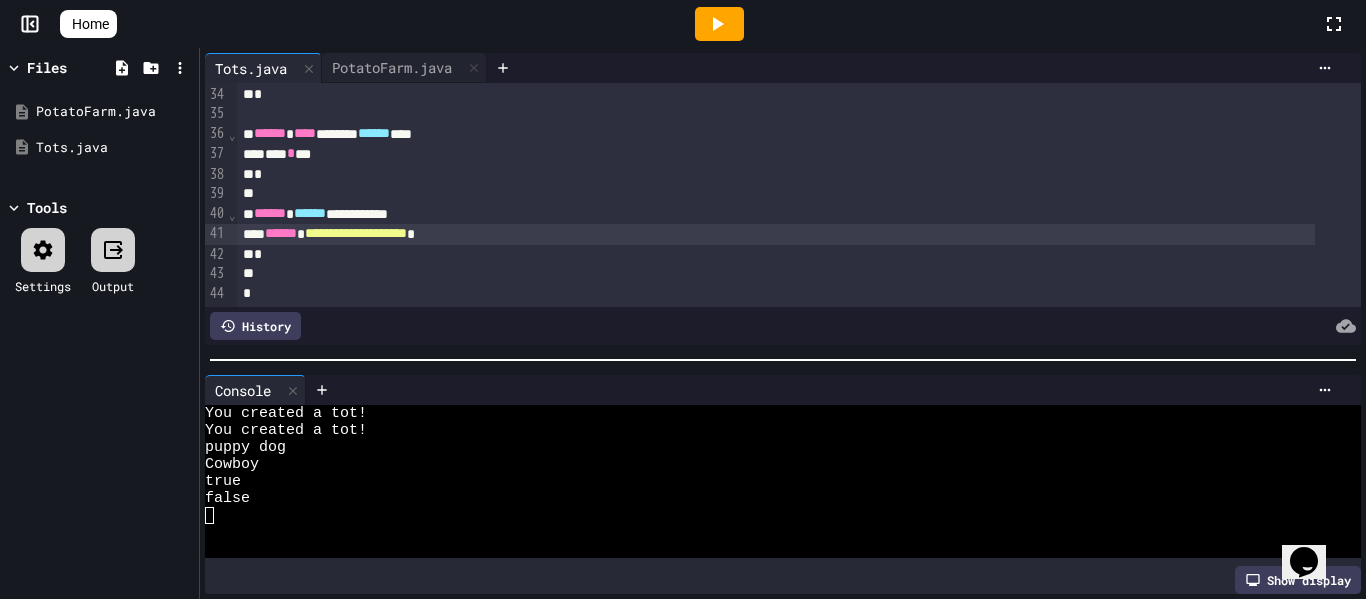 click on "**********" at bounding box center [356, 233] 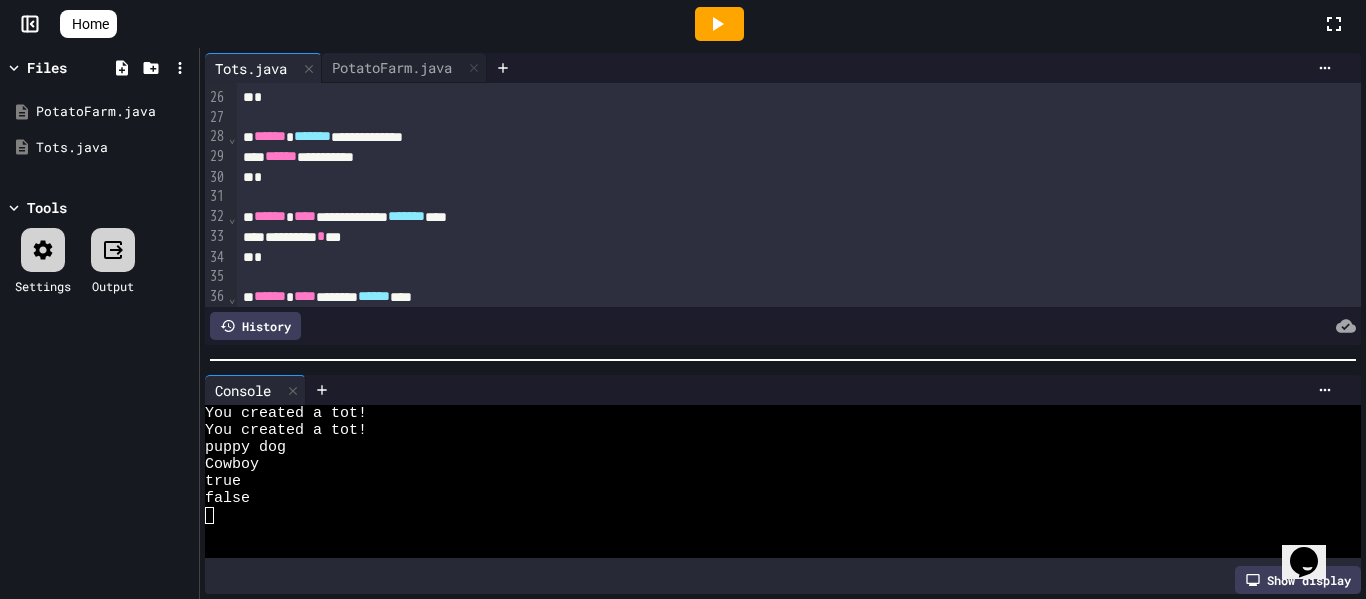 scroll, scrollTop: 504, scrollLeft: 0, axis: vertical 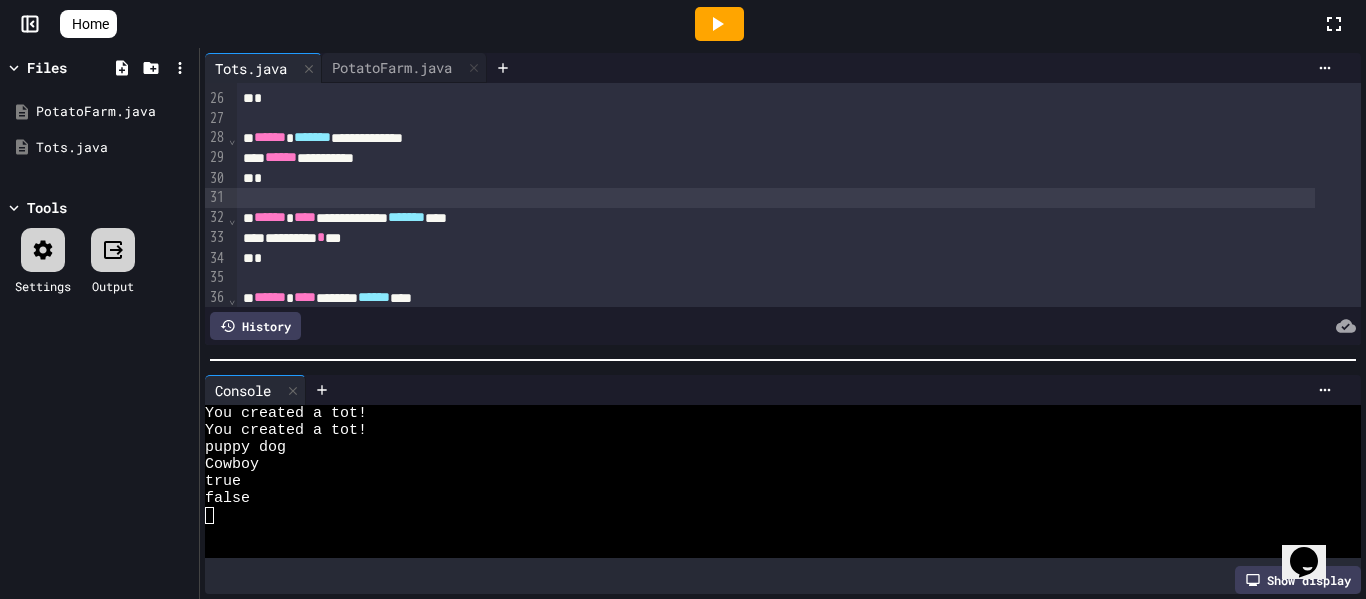 click at bounding box center (683, 601) 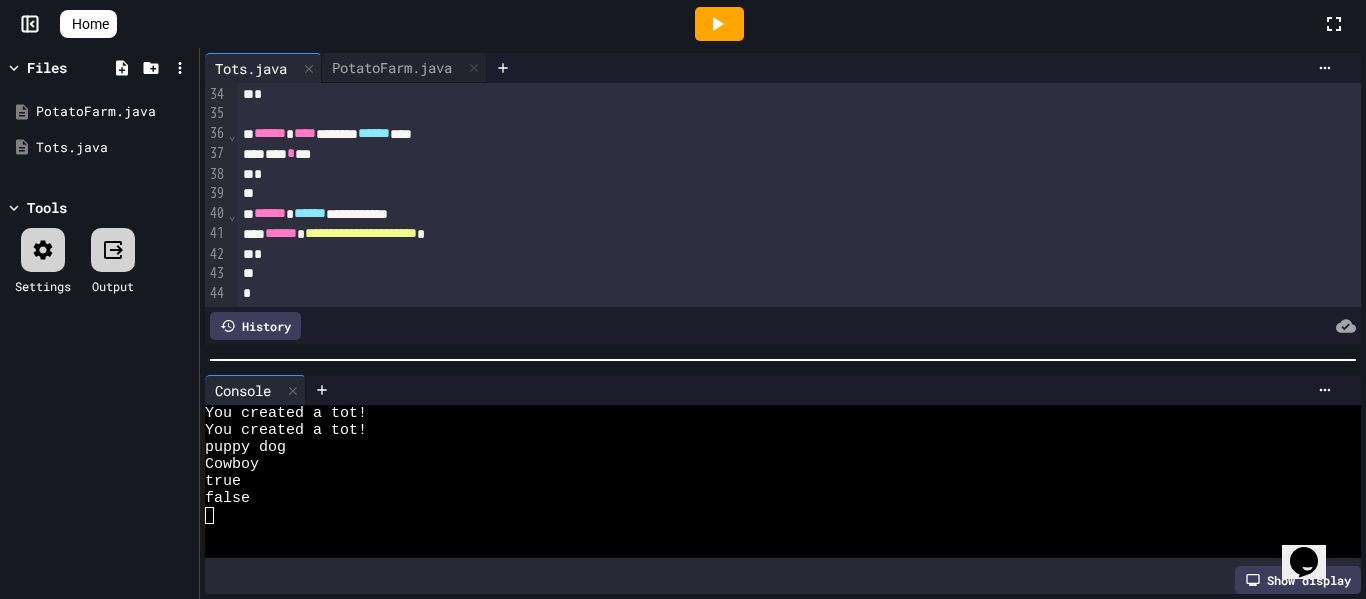 scroll, scrollTop: 691, scrollLeft: 0, axis: vertical 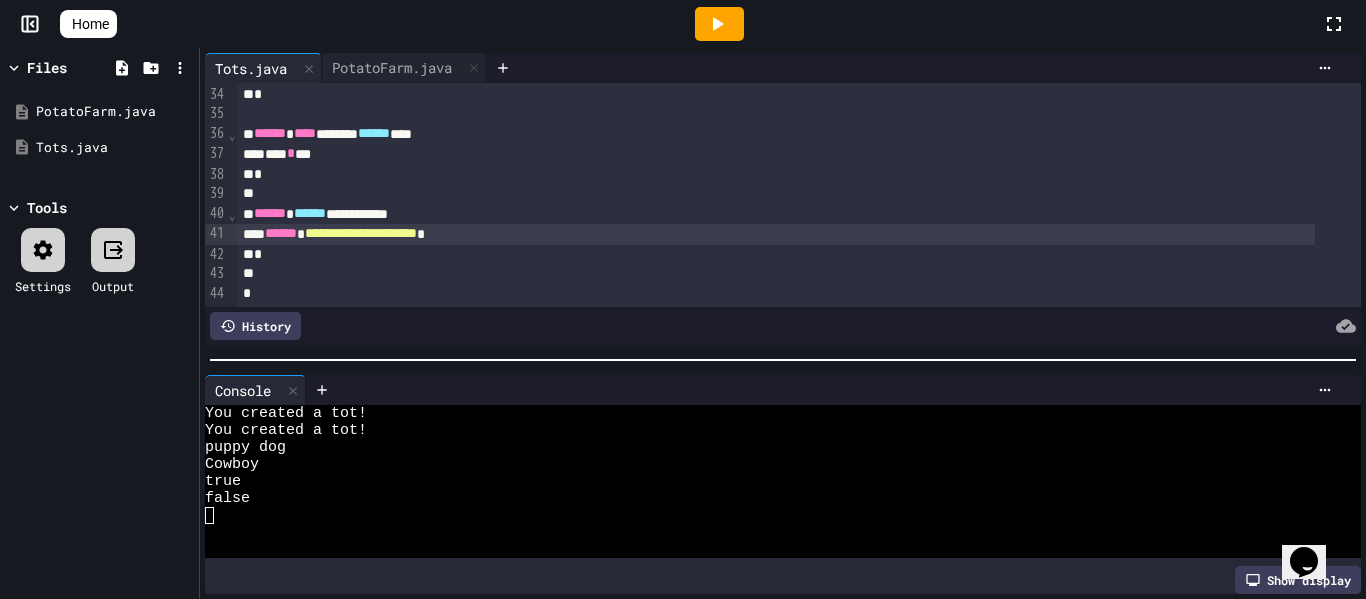 click on "**********" at bounding box center (361, 233) 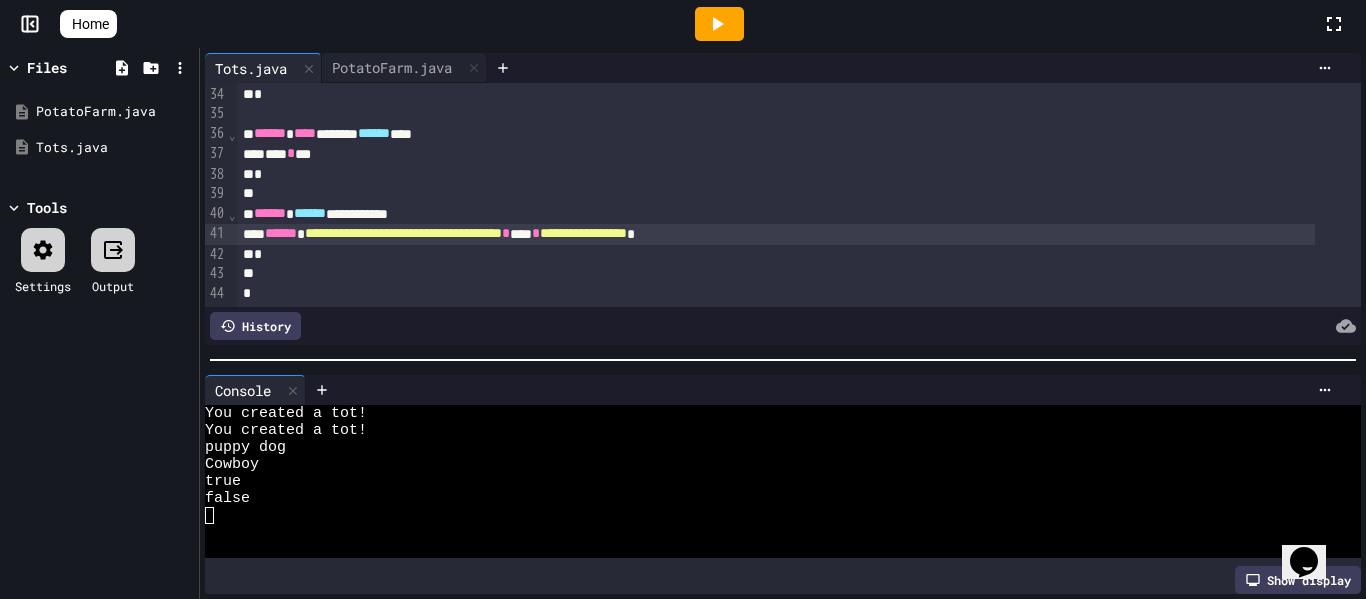 click on "**********" at bounding box center (583, 233) 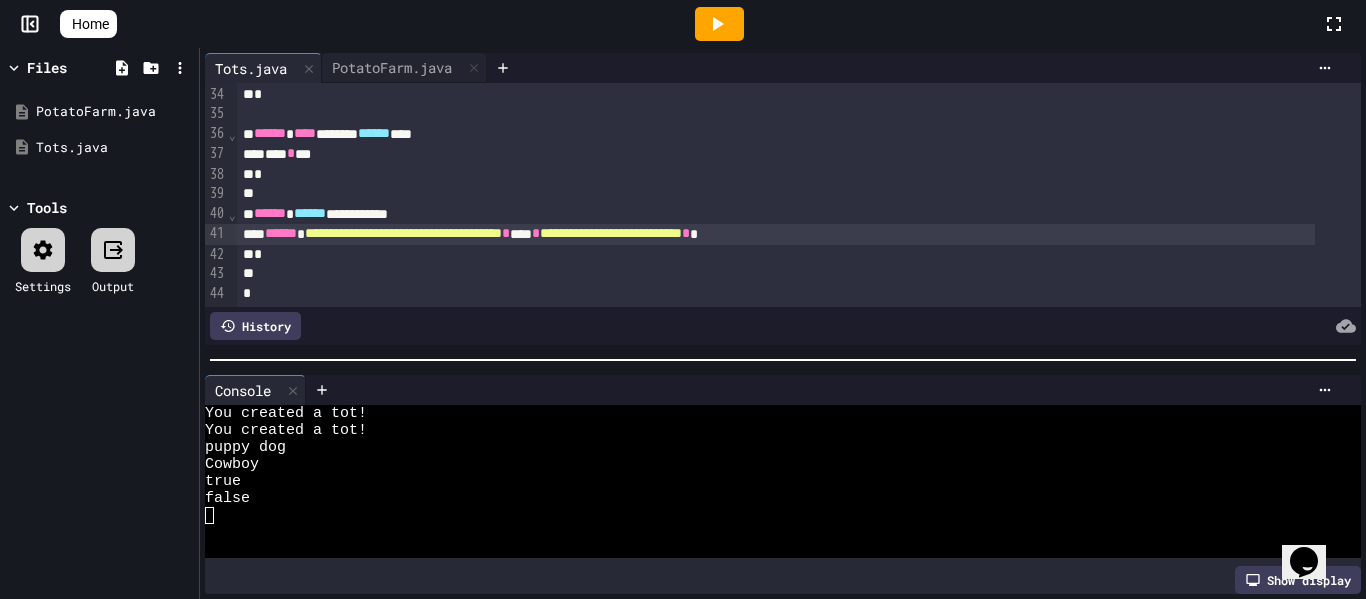 click on "**********" at bounding box center [611, 233] 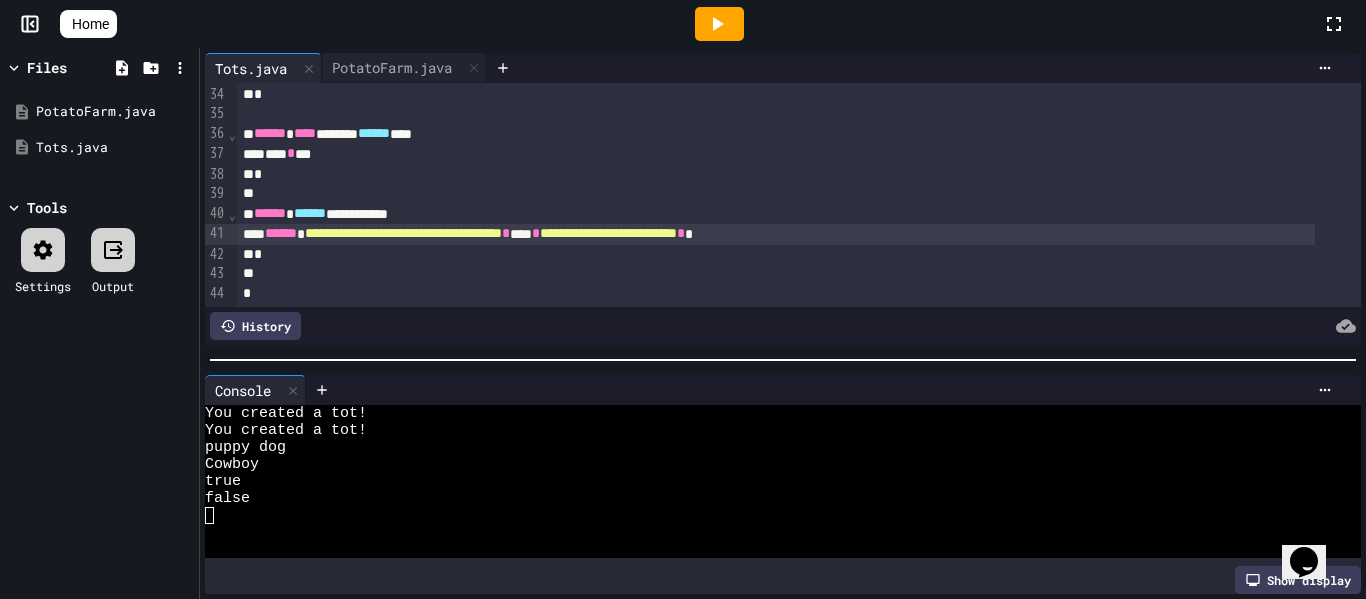 click on "*" at bounding box center [681, 233] 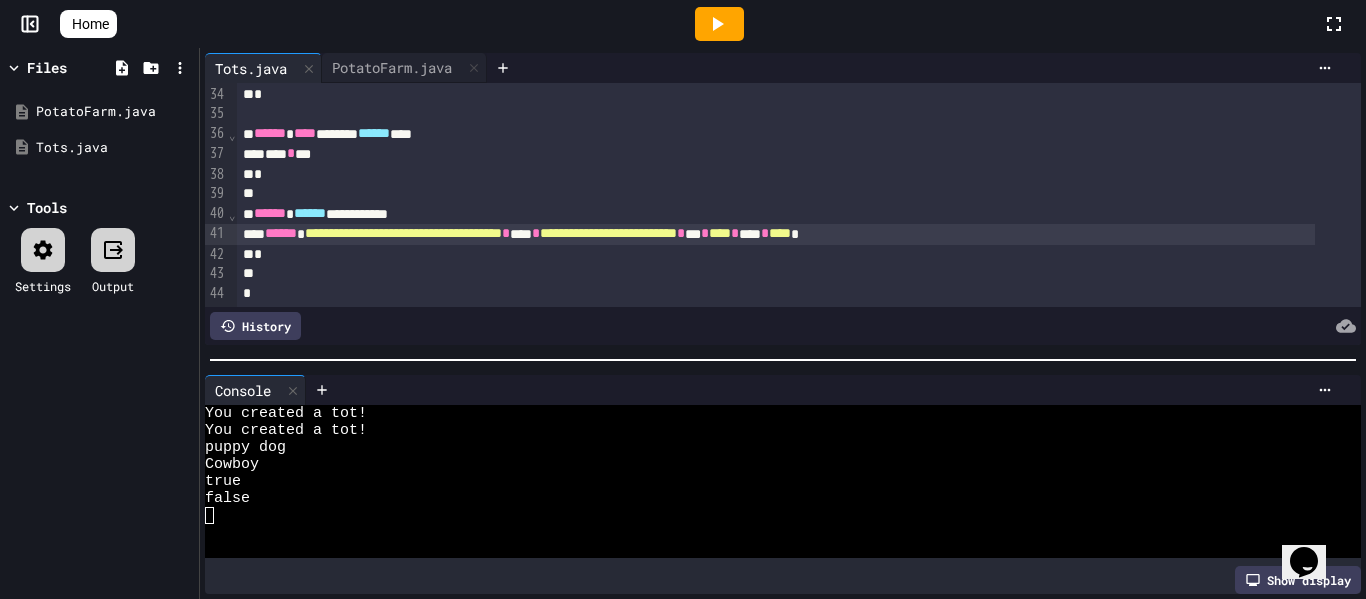 click on "**********" at bounding box center [776, 234] 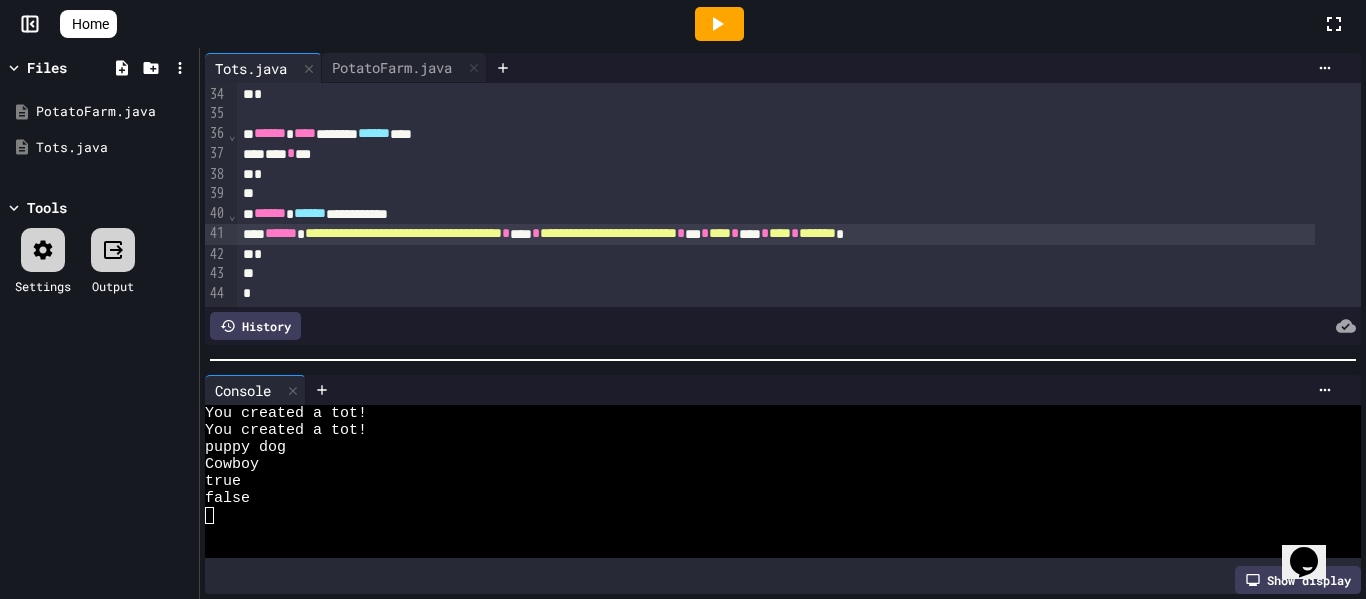 click on "**********" at bounding box center (776, 234) 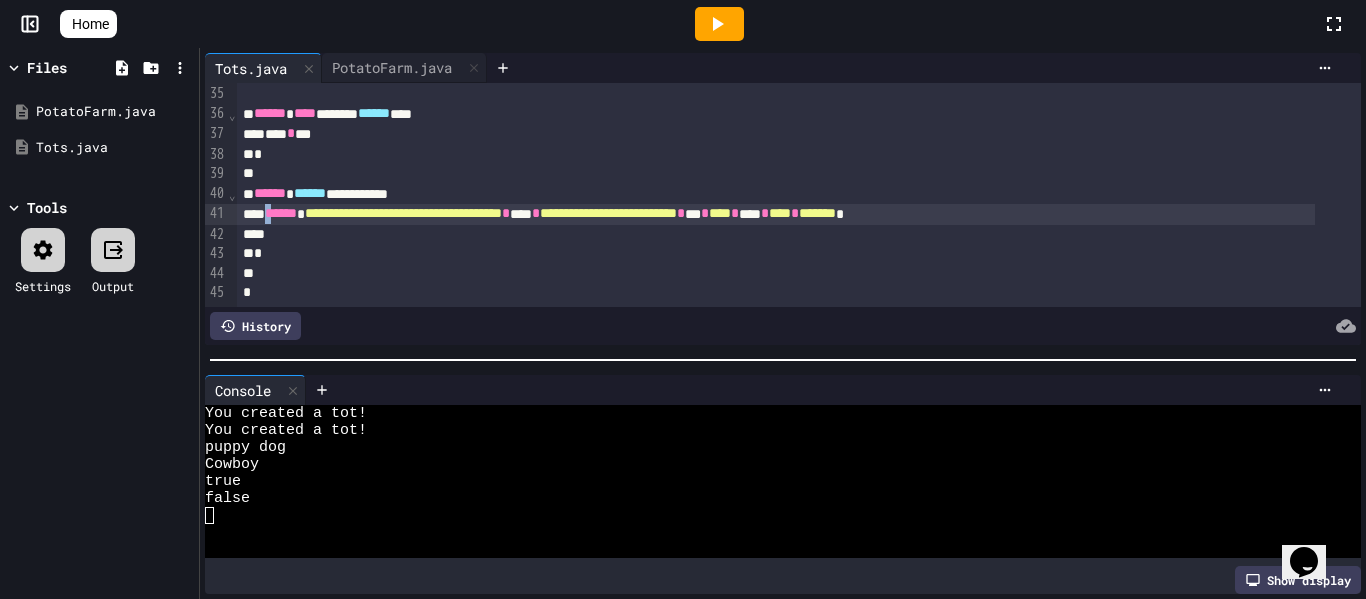 scroll, scrollTop: 693, scrollLeft: 0, axis: vertical 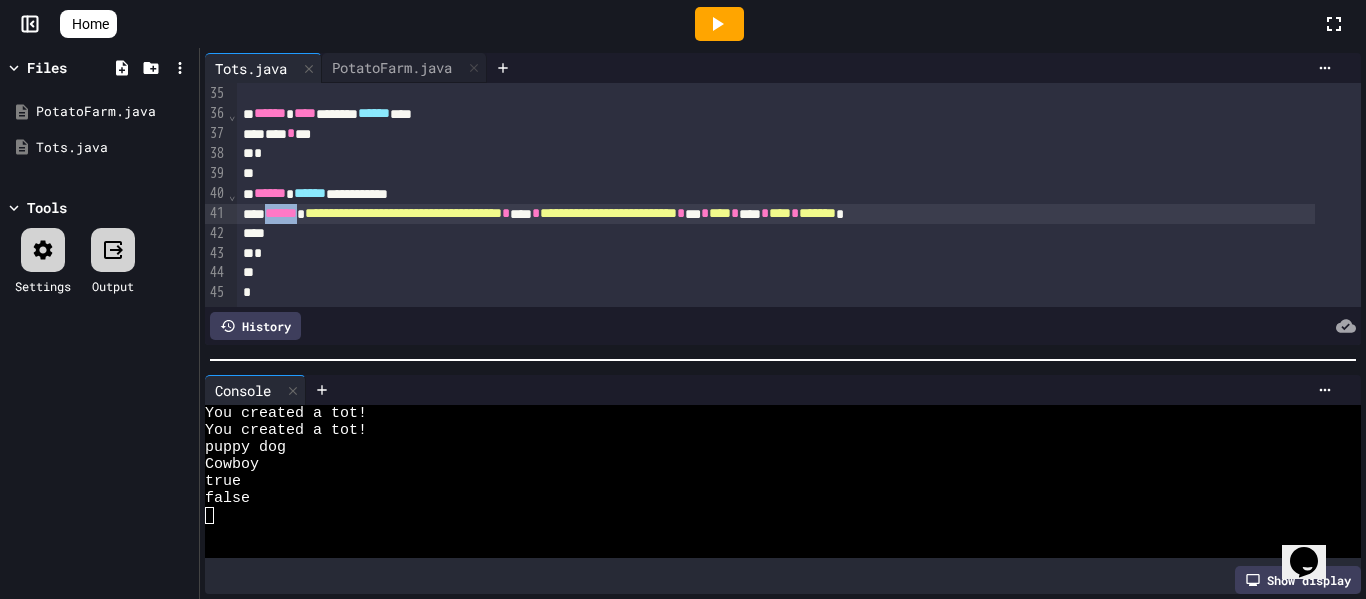 drag, startPoint x: 274, startPoint y: 212, endPoint x: 323, endPoint y: 216, distance: 49.162994 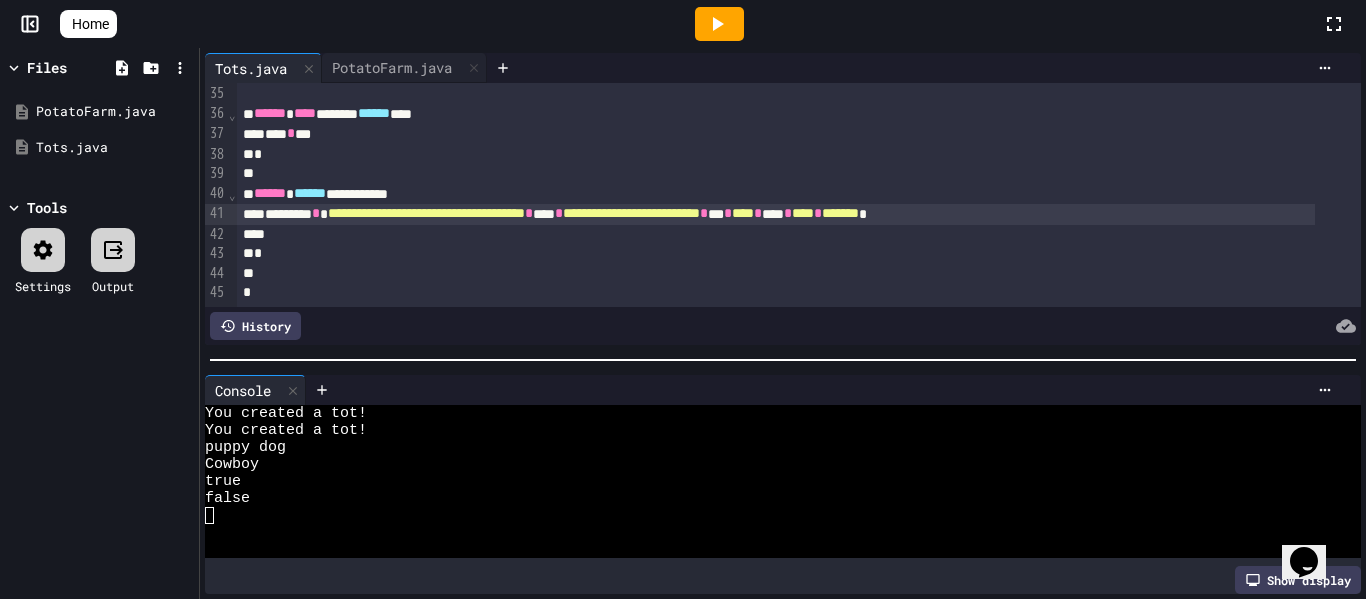 click on "**********" at bounding box center [776, 214] 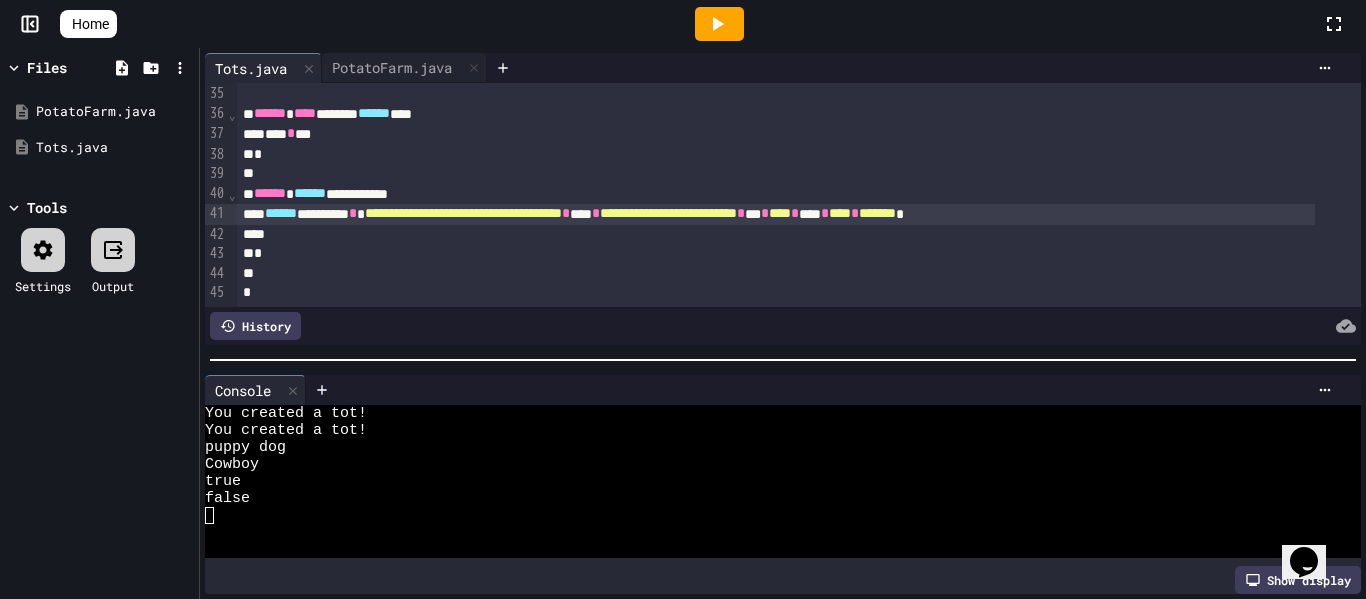 click on "**********" at bounding box center (776, 214) 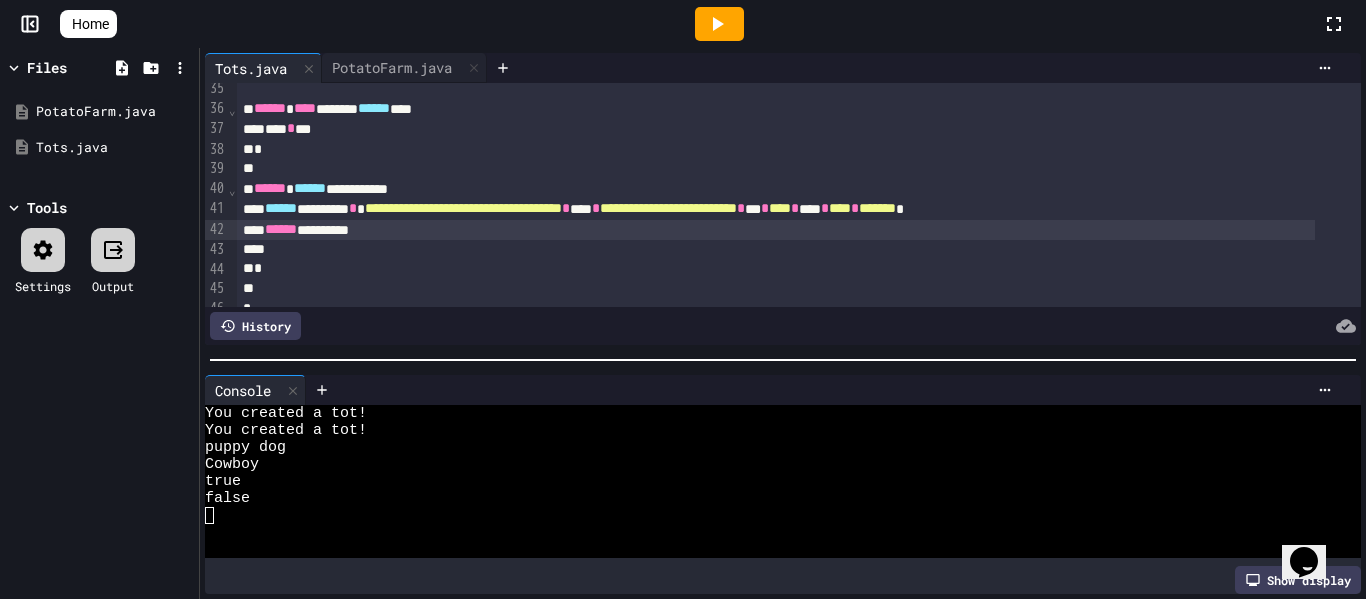 click 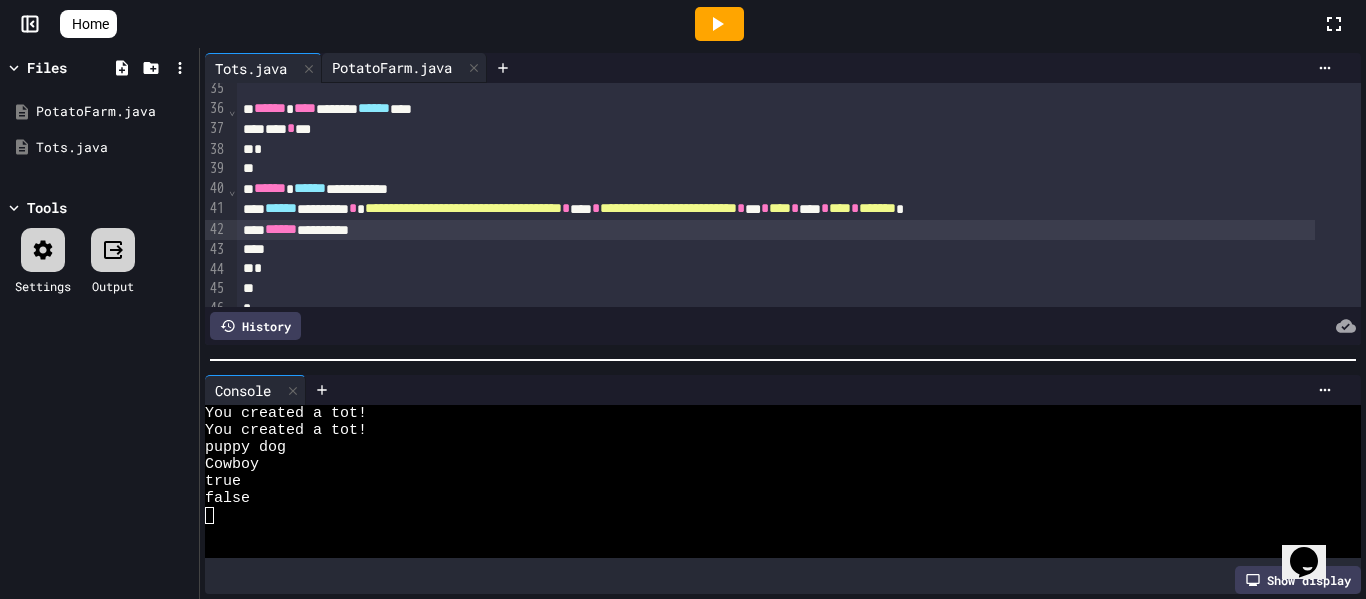 click on "PotatoFarm.java" at bounding box center [392, 67] 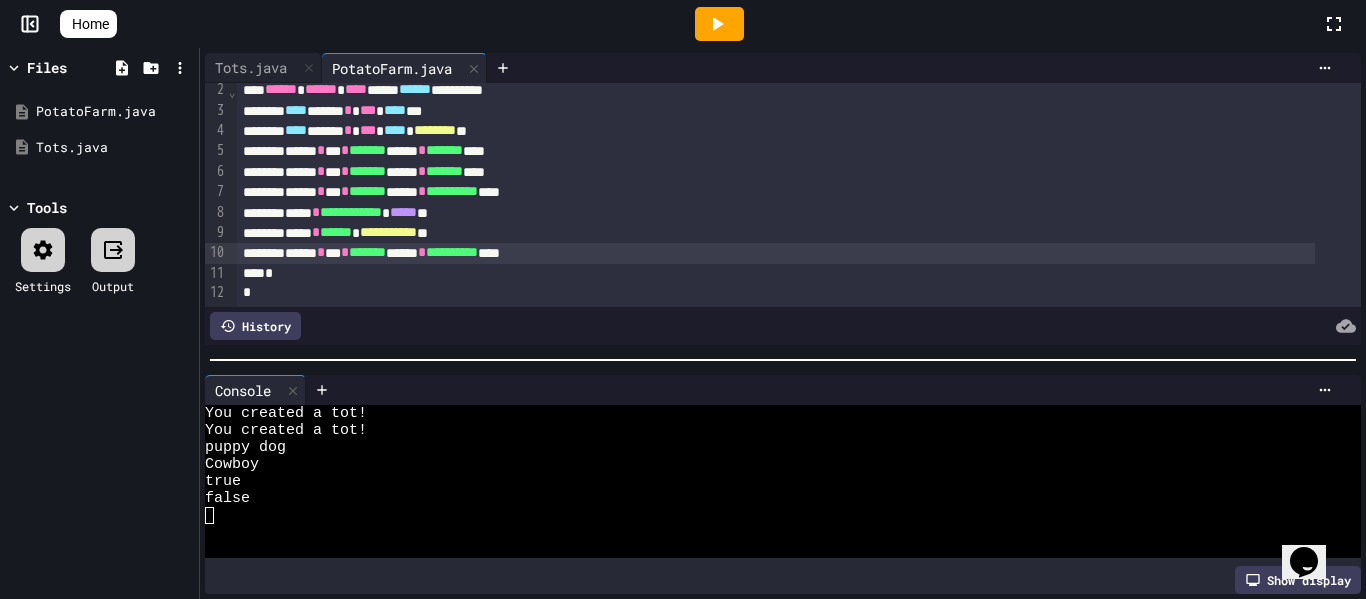 click on "**********" at bounding box center (776, 253) 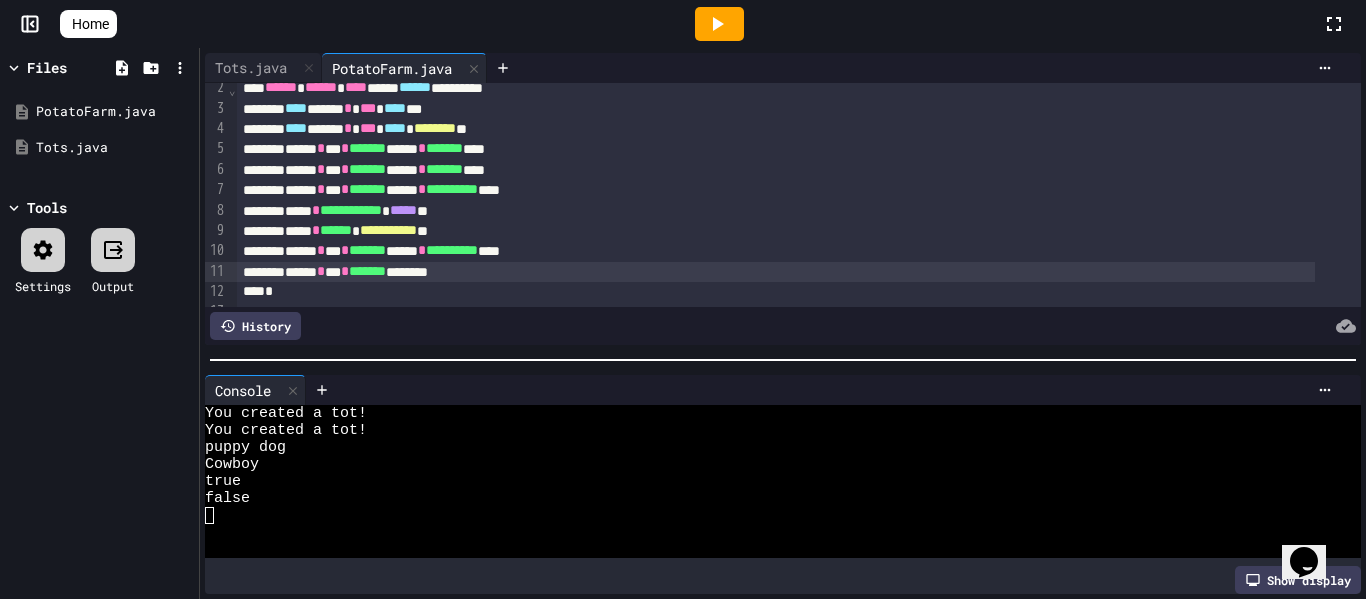 click 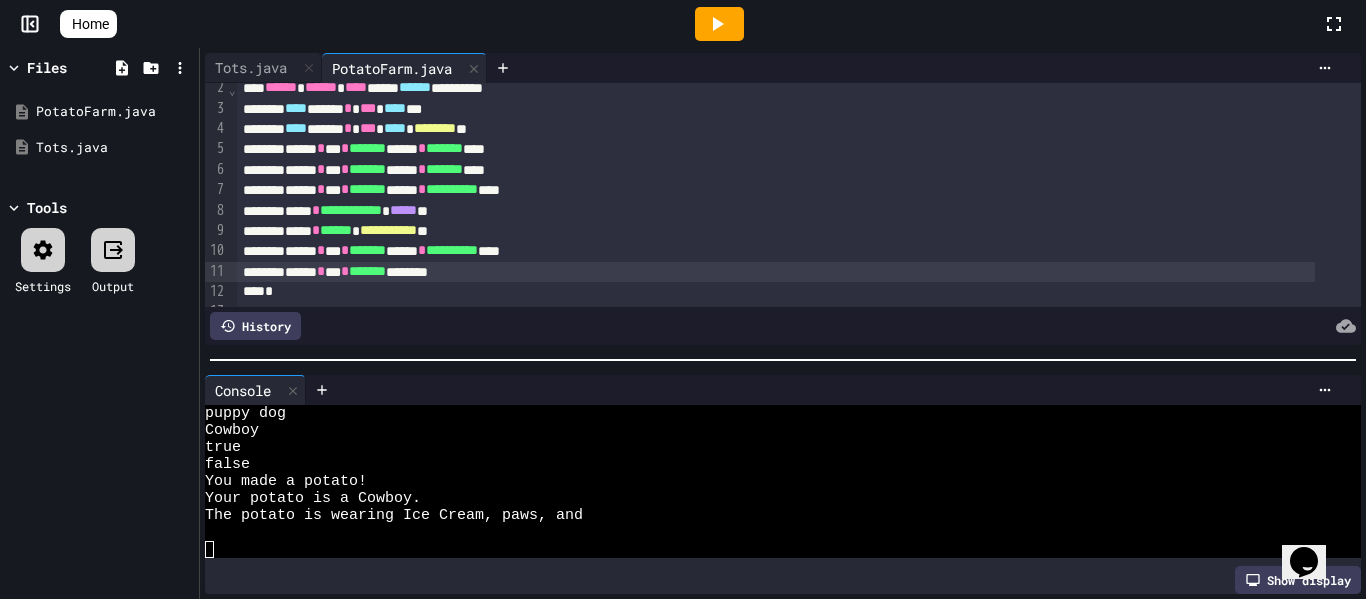 scroll, scrollTop: 34, scrollLeft: 0, axis: vertical 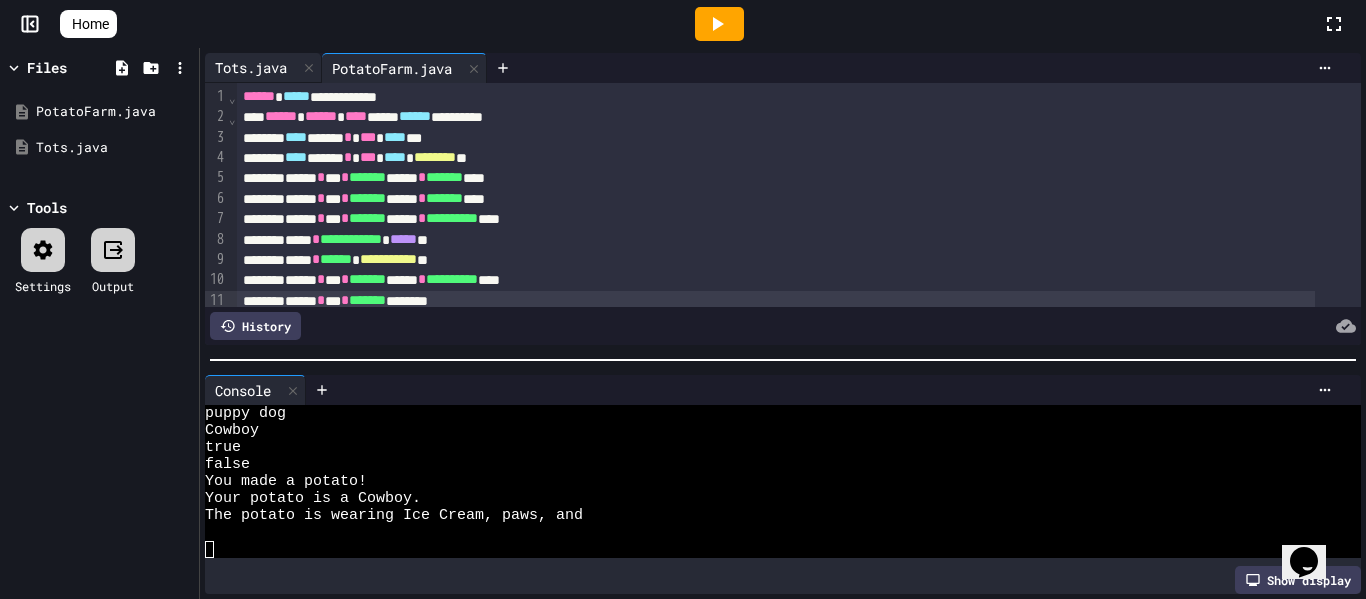 click on "Tots.java" at bounding box center (251, 67) 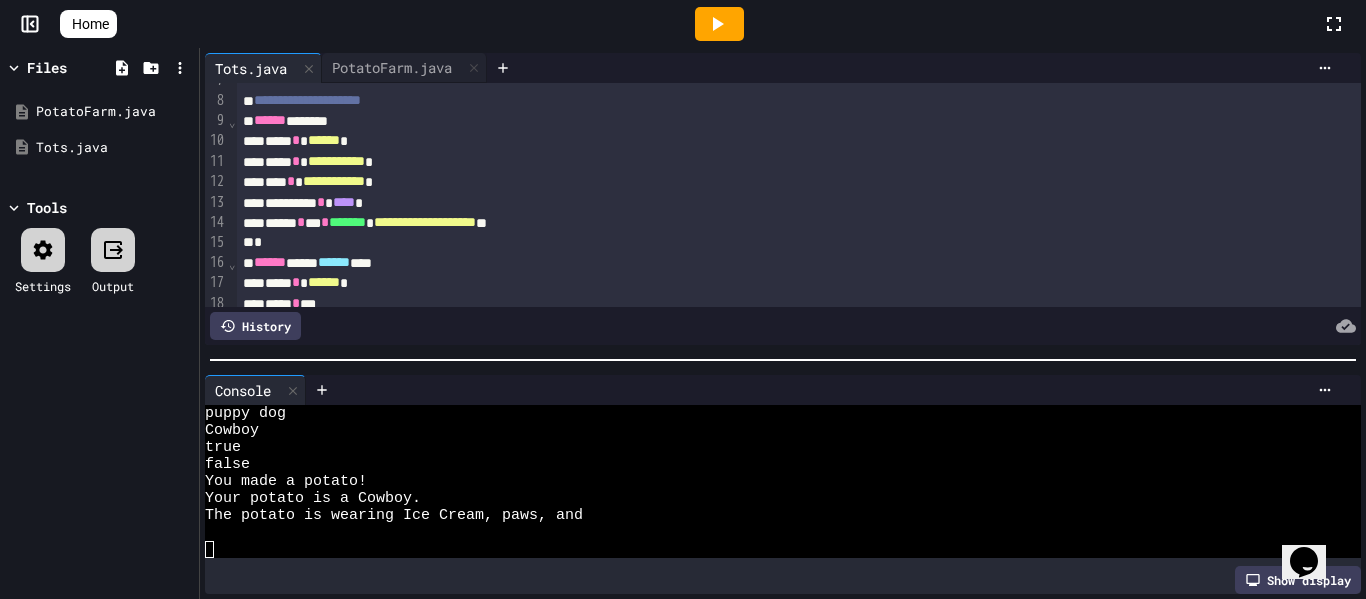 scroll, scrollTop: 113, scrollLeft: 0, axis: vertical 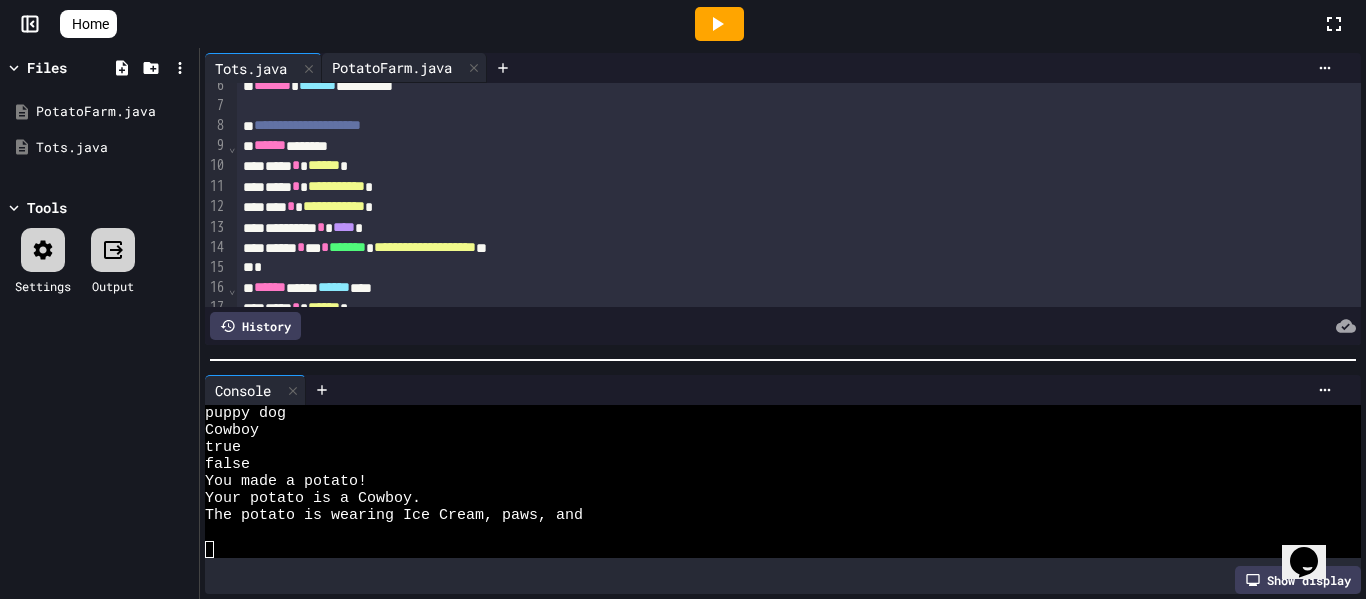 click on "PotatoFarm.java" at bounding box center (392, 67) 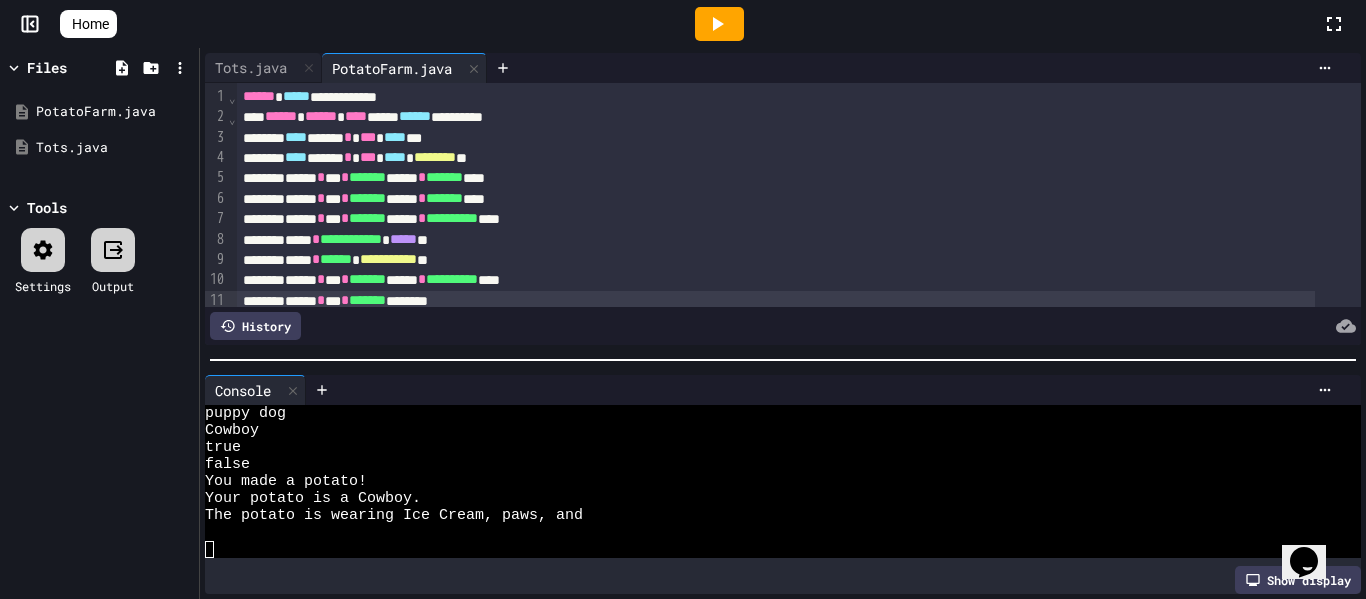 scroll, scrollTop: 0, scrollLeft: 0, axis: both 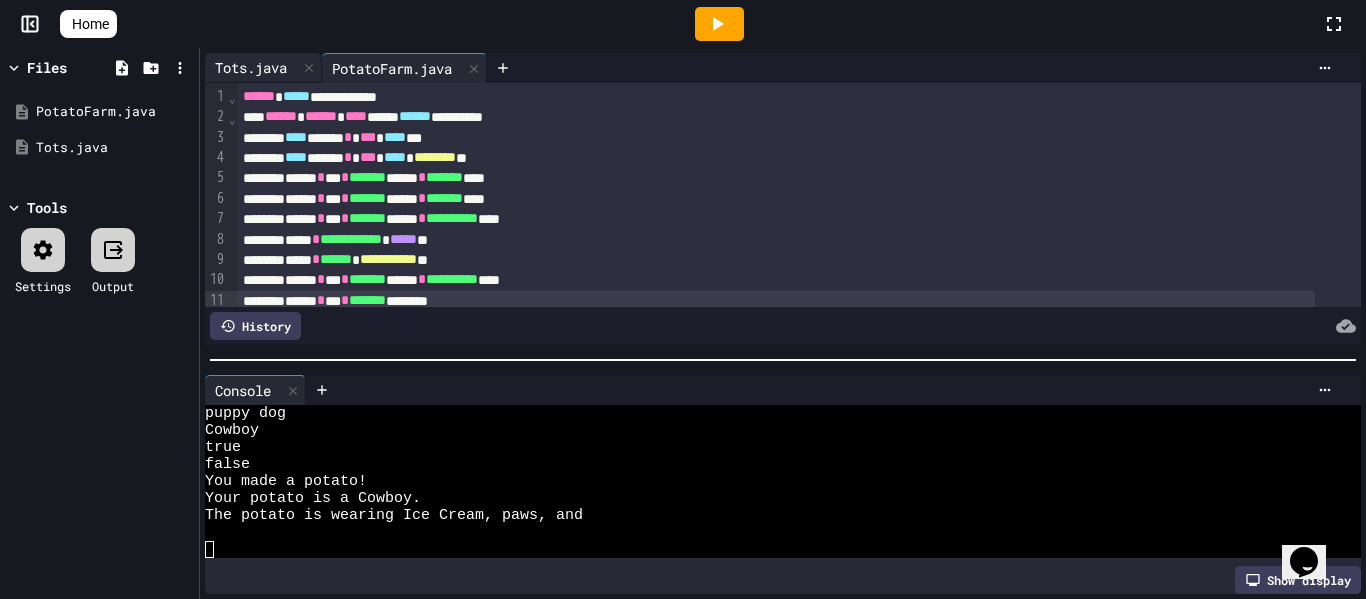 click on "Tots.java" at bounding box center (251, 67) 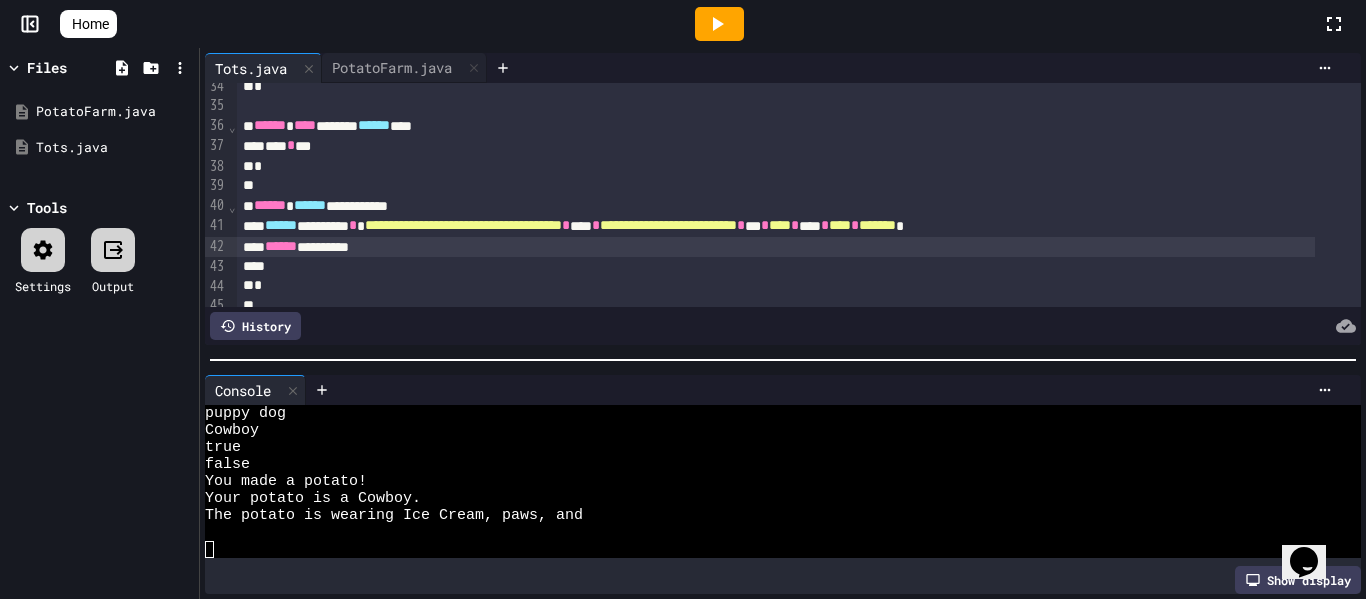 scroll, scrollTop: 731, scrollLeft: 0, axis: vertical 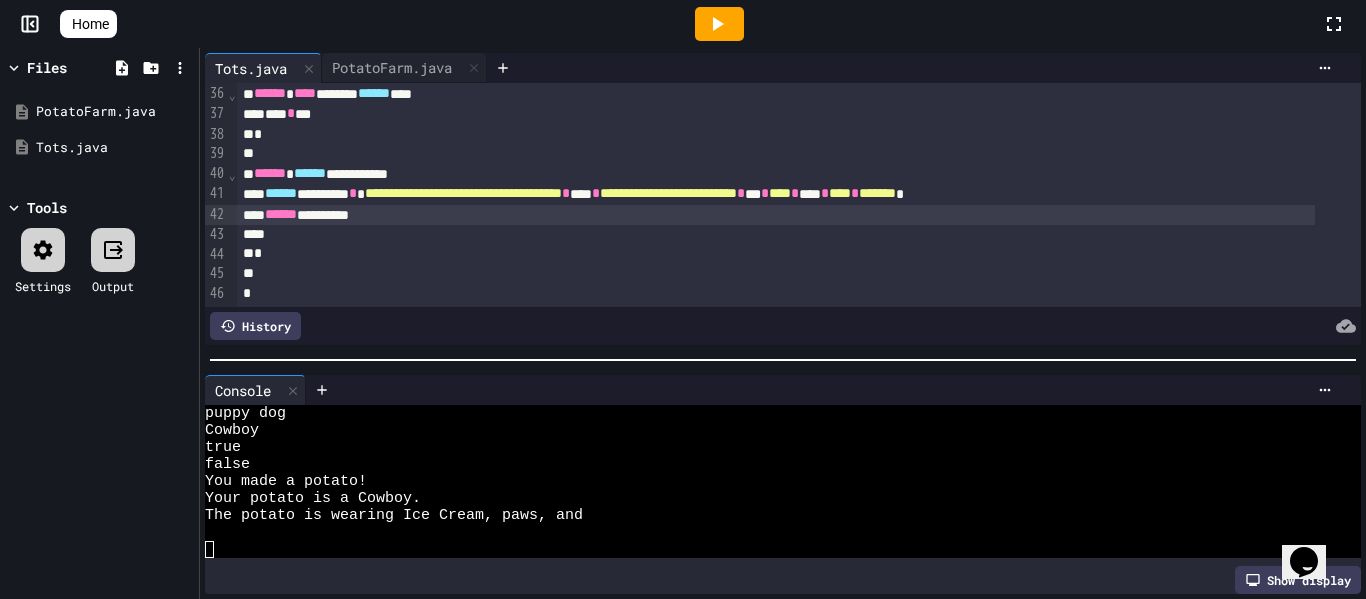click on "****** *********" at bounding box center [776, 215] 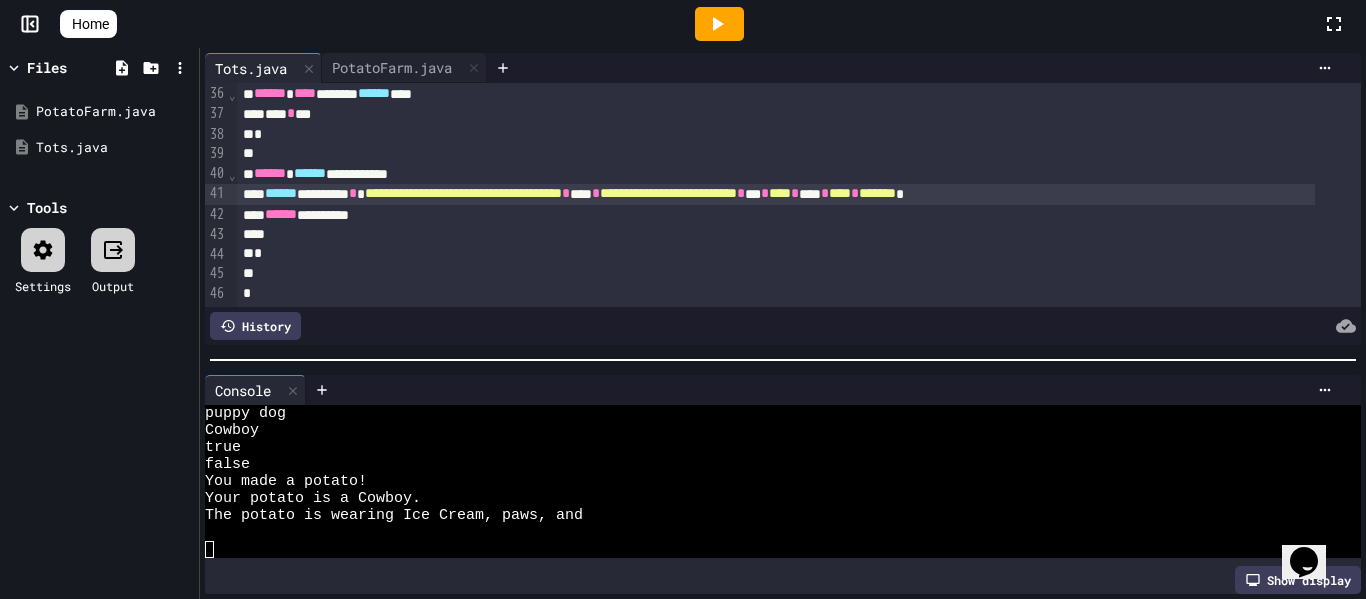 click on "**********" at bounding box center (776, 194) 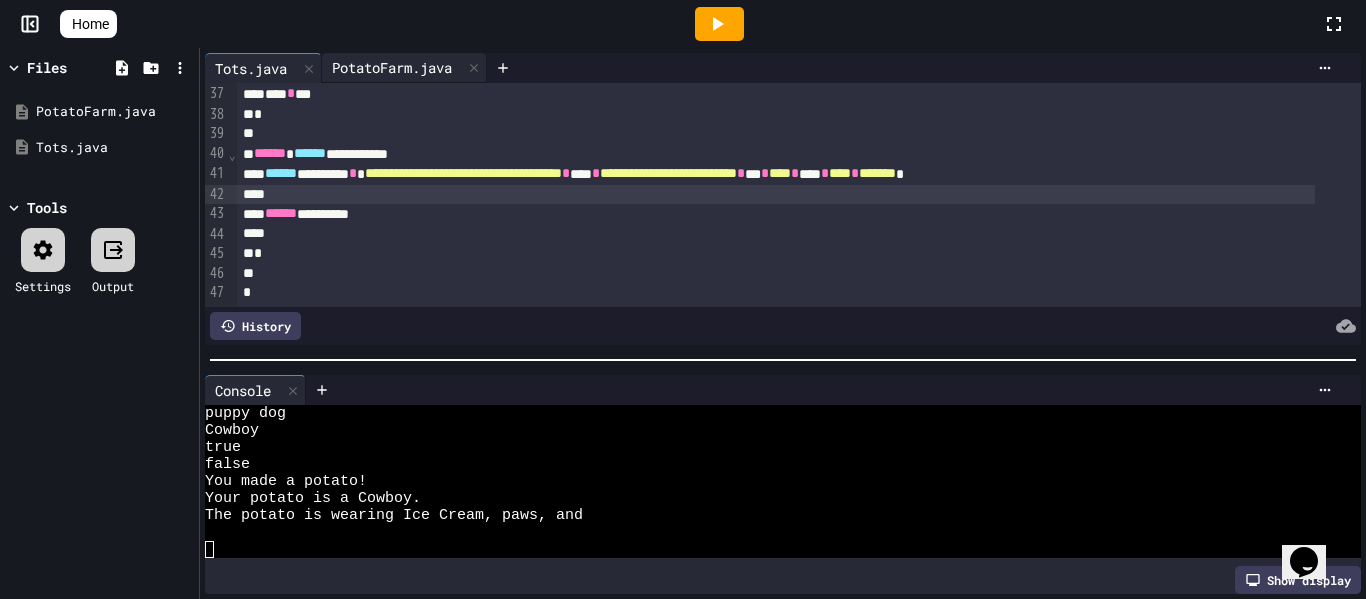 click on "PotatoFarm.java" at bounding box center (392, 67) 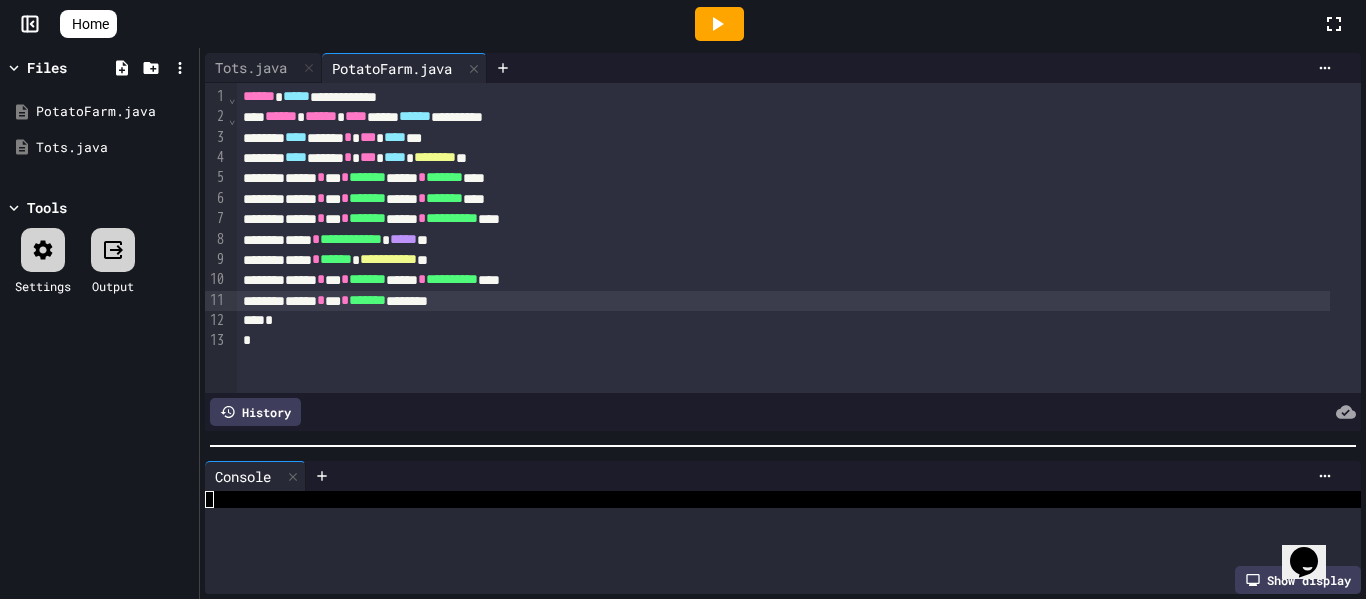 scroll, scrollTop: 119, scrollLeft: 0, axis: vertical 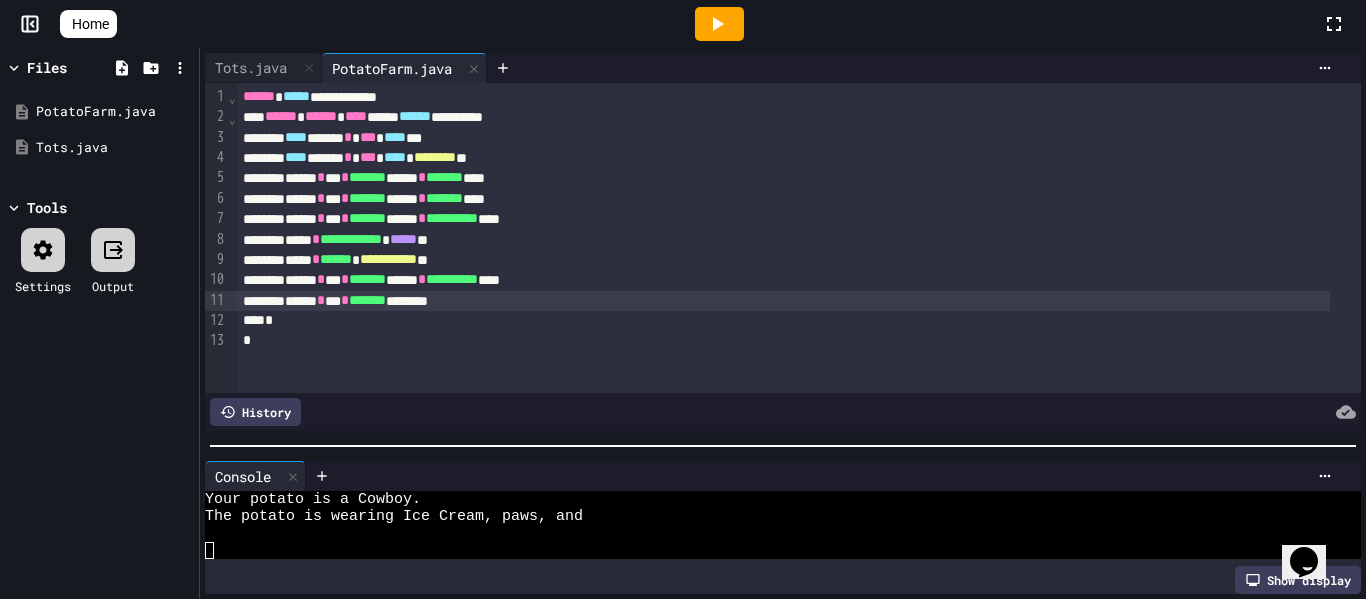 click at bounding box center (783, 446) 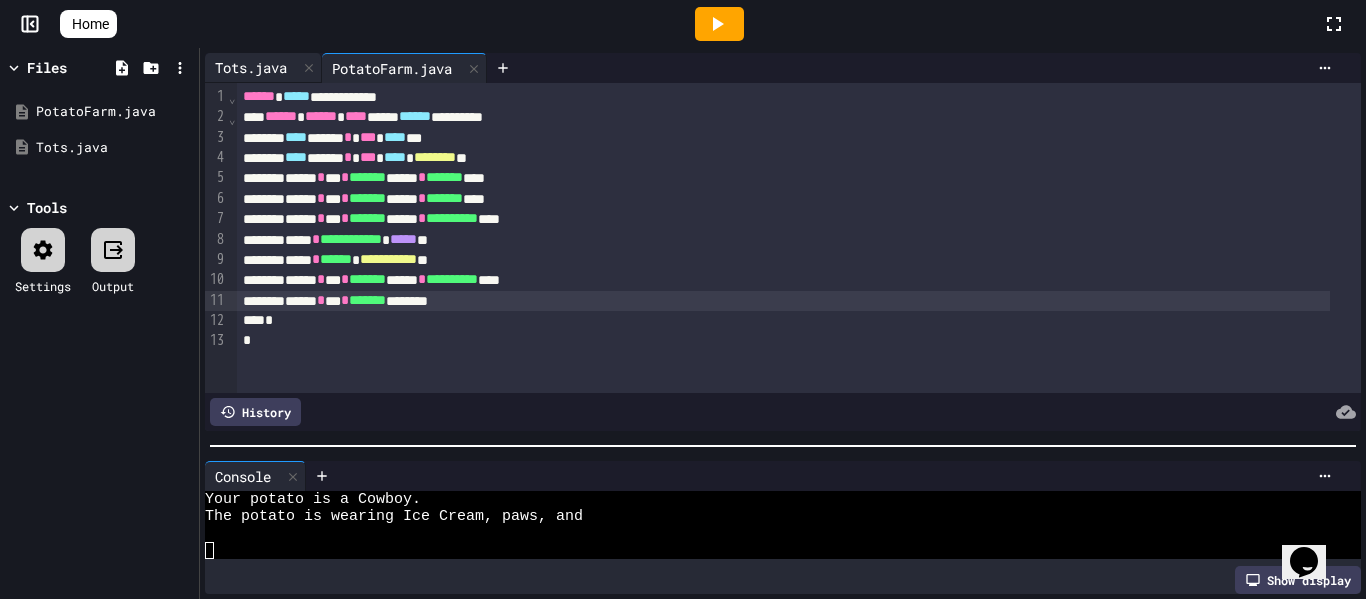 click on "Tots.java" at bounding box center [251, 67] 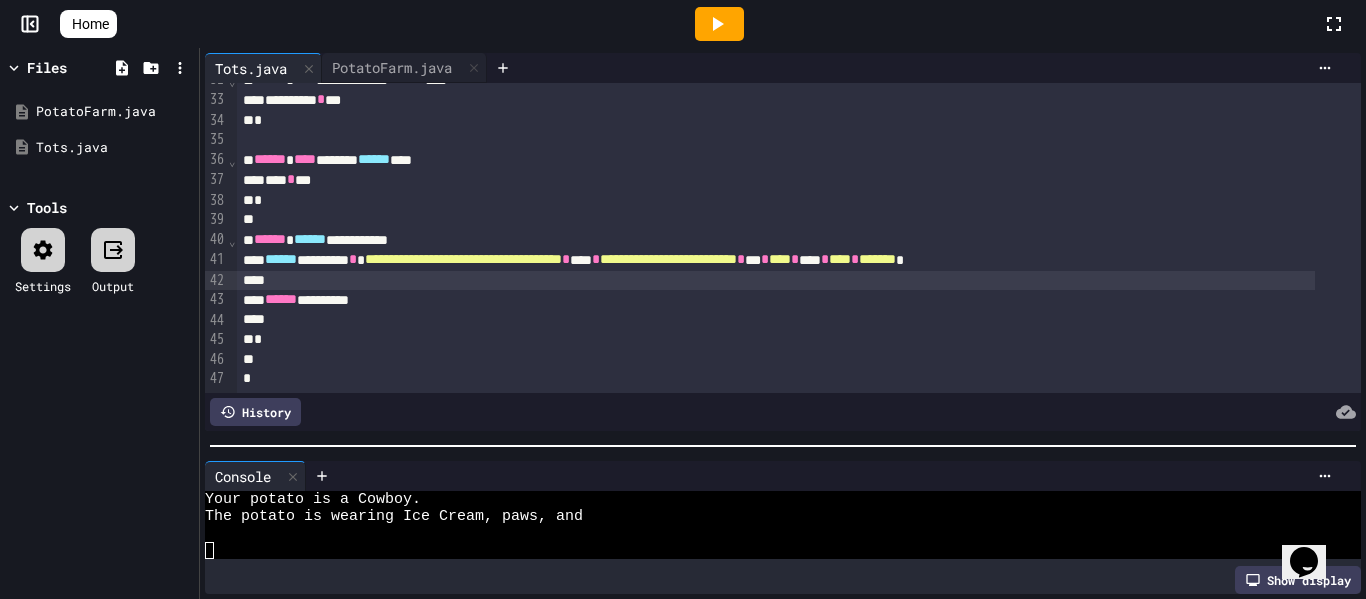 scroll, scrollTop: 668, scrollLeft: 0, axis: vertical 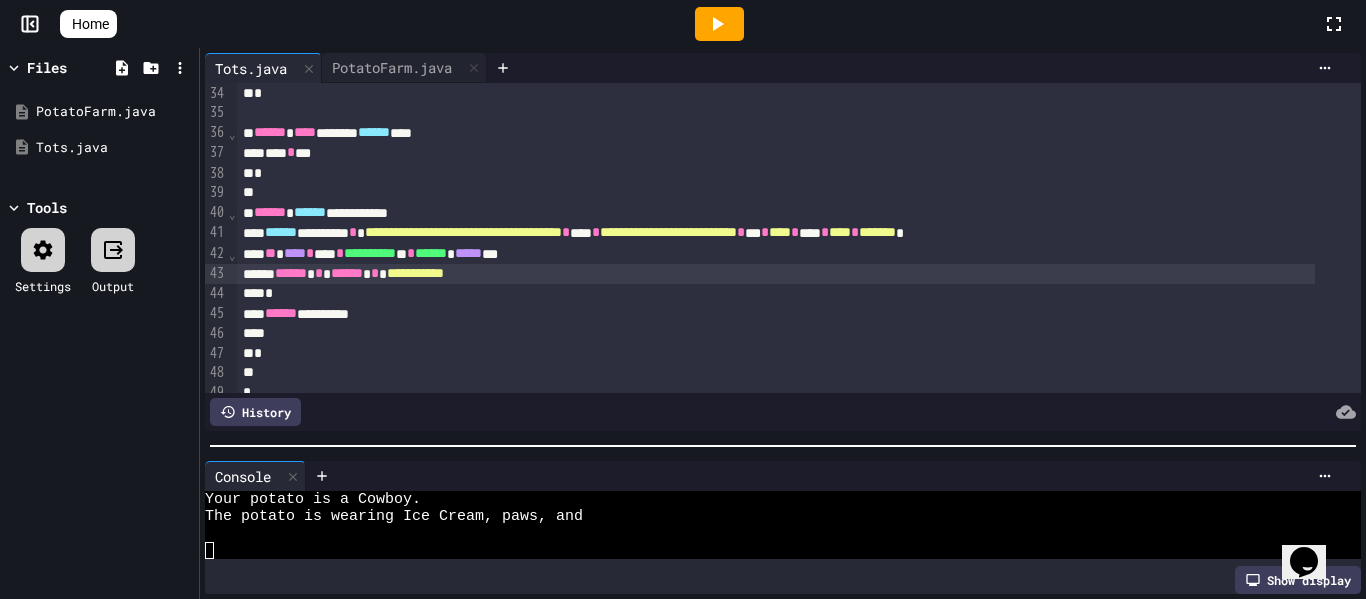 click on "**********" at bounding box center (776, 274) 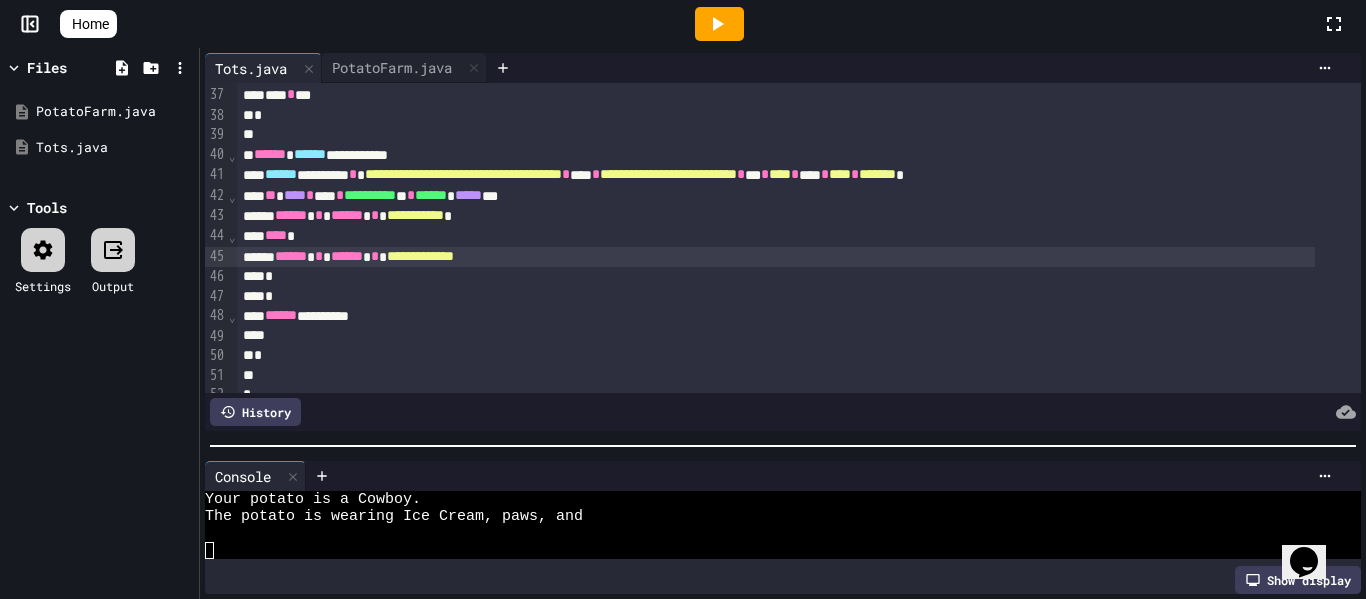 scroll, scrollTop: 728, scrollLeft: 0, axis: vertical 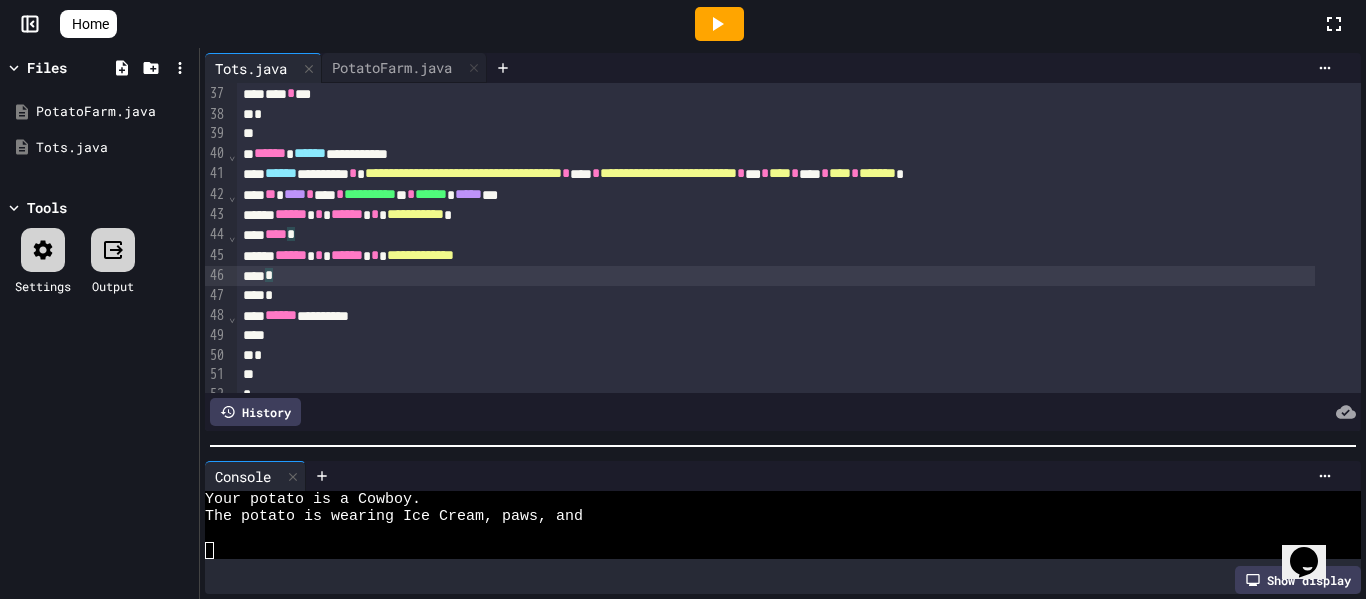 click on "*" at bounding box center (776, 276) 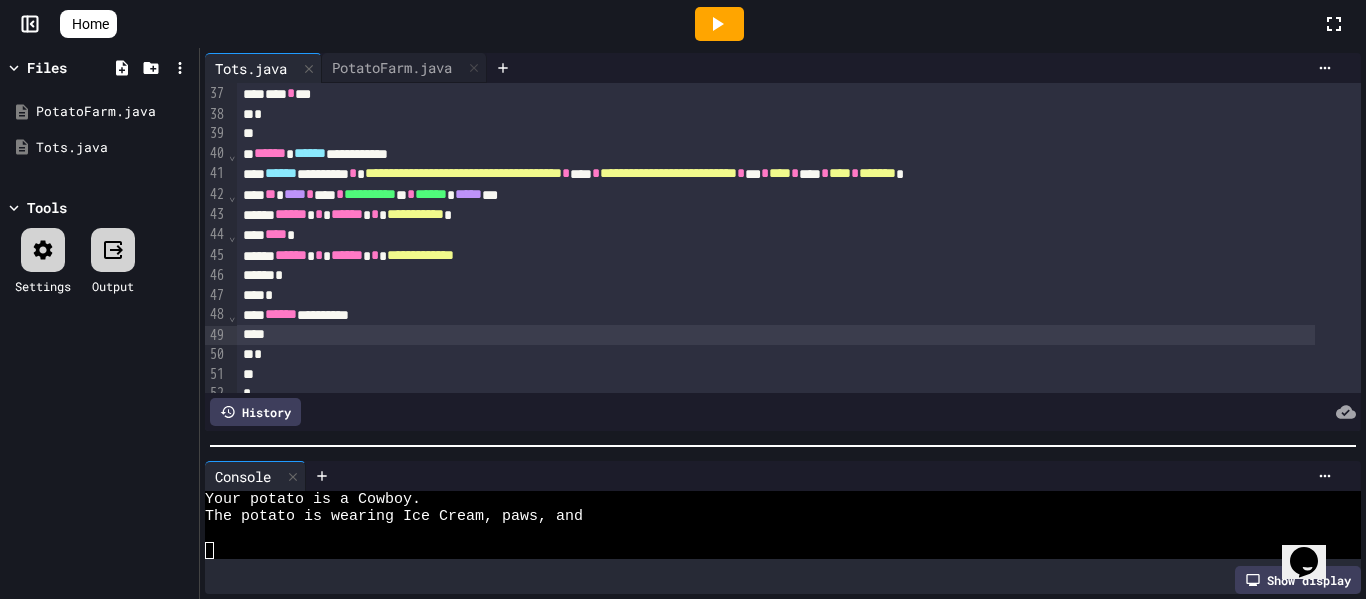 click at bounding box center [776, 335] 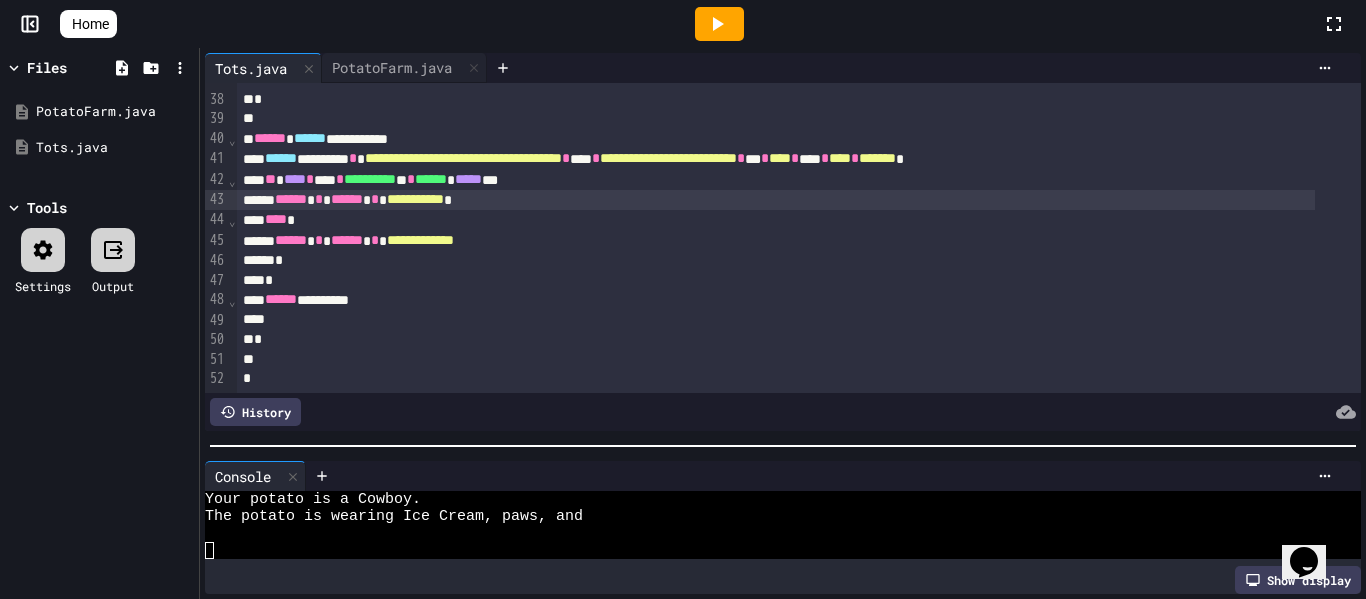 click on "******" at bounding box center [347, 199] 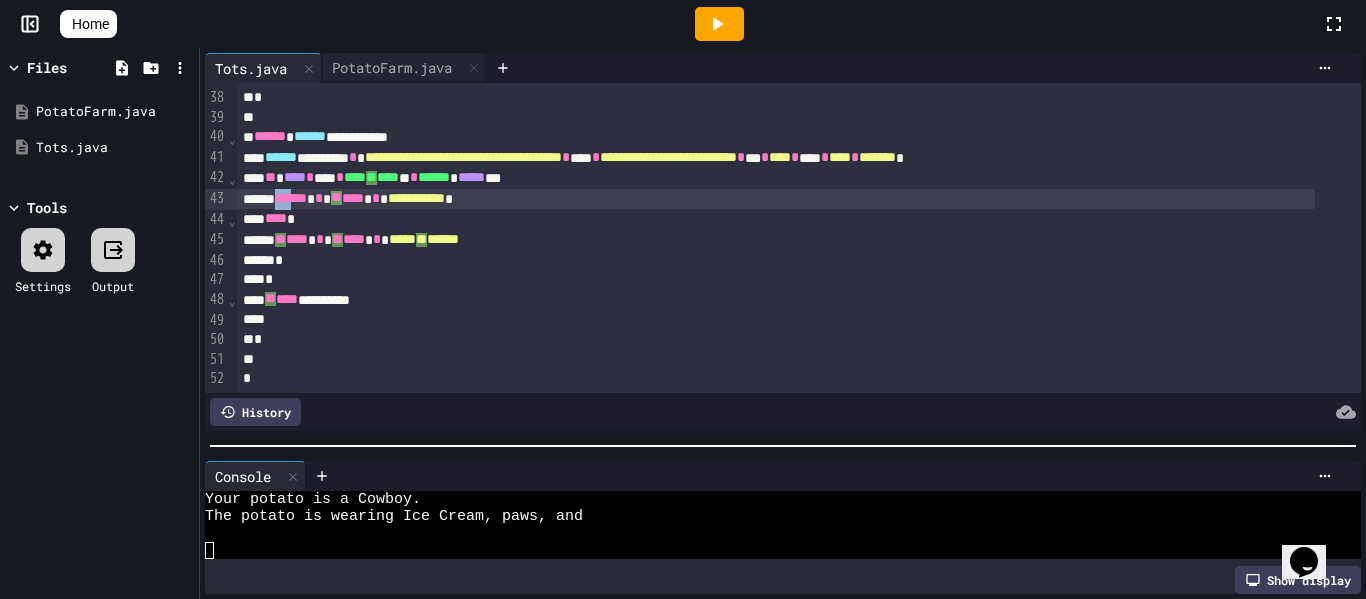 scroll, scrollTop: 771, scrollLeft: 0, axis: vertical 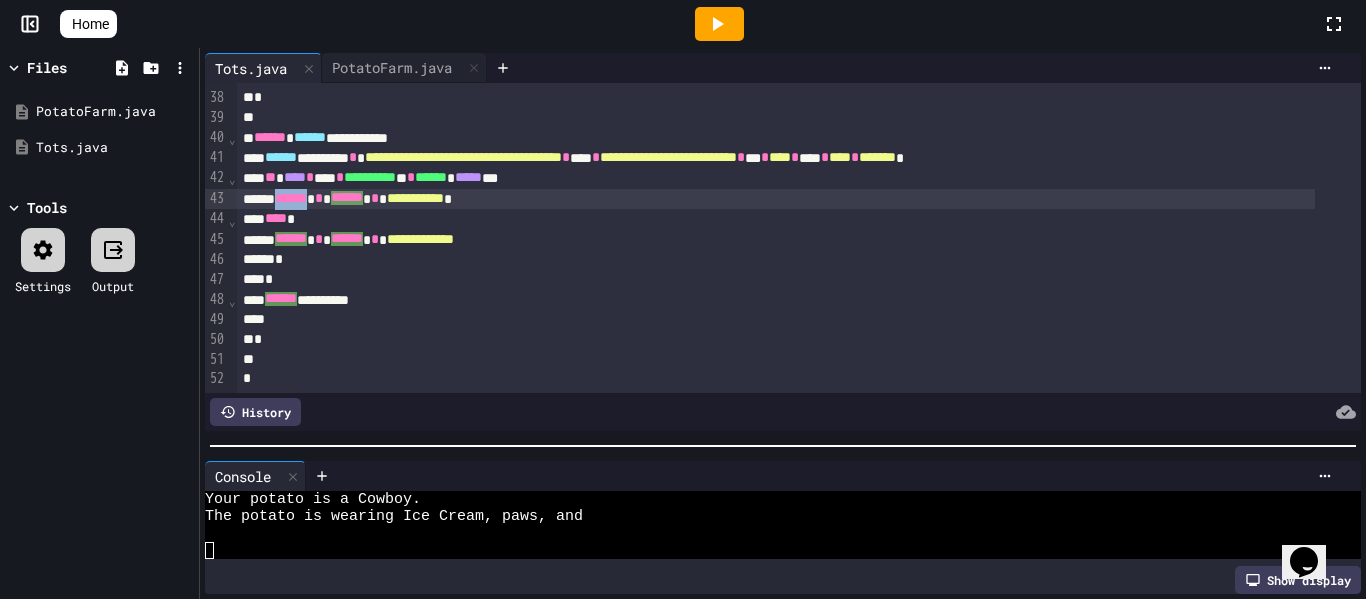 drag, startPoint x: 290, startPoint y: 176, endPoint x: 336, endPoint y: 175, distance: 46.010868 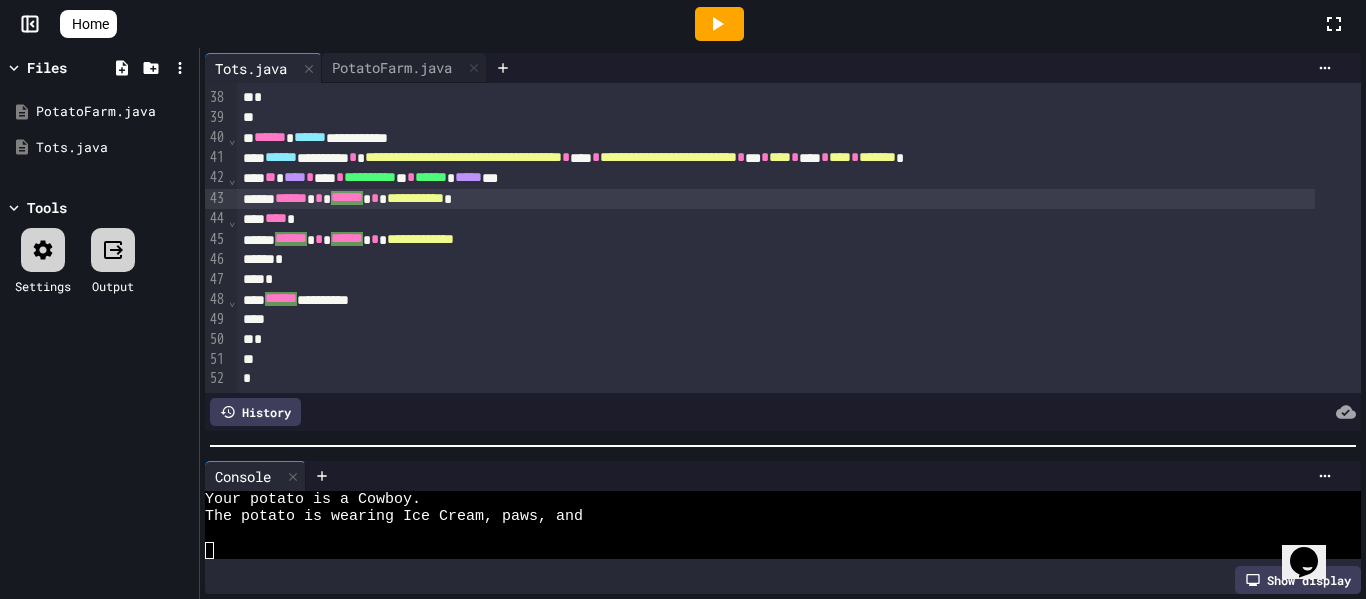 scroll, scrollTop: 769, scrollLeft: 0, axis: vertical 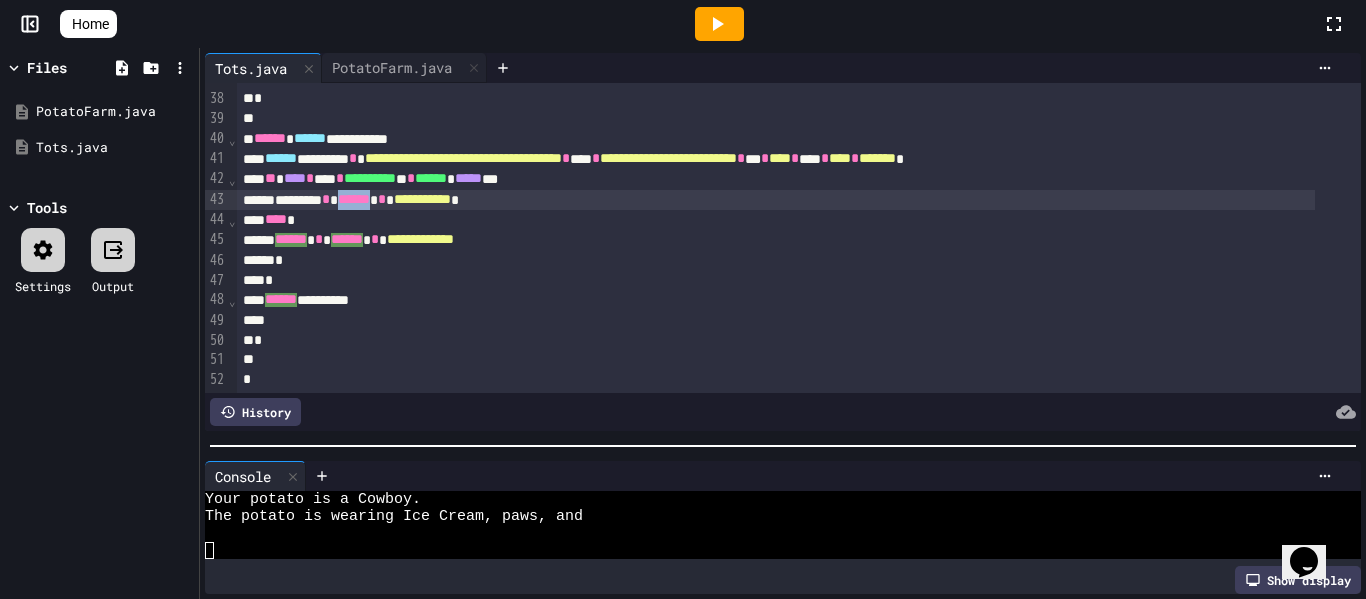 drag, startPoint x: 376, startPoint y: 179, endPoint x: 424, endPoint y: 179, distance: 48 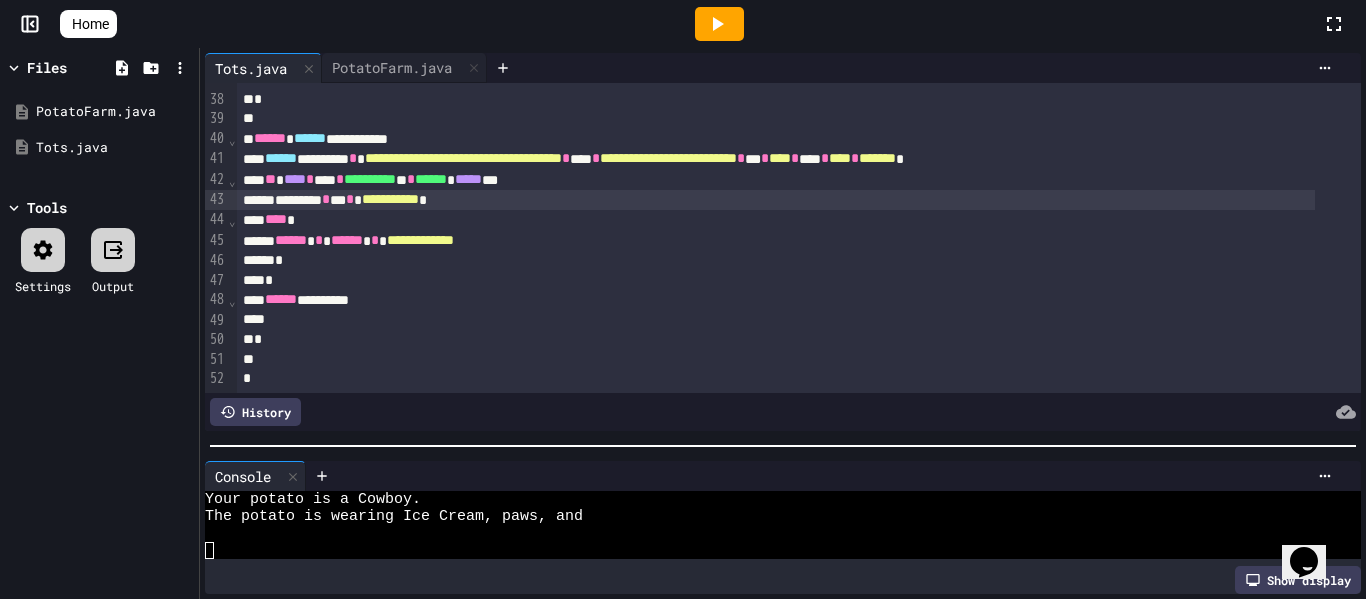 scroll, scrollTop: 769, scrollLeft: 0, axis: vertical 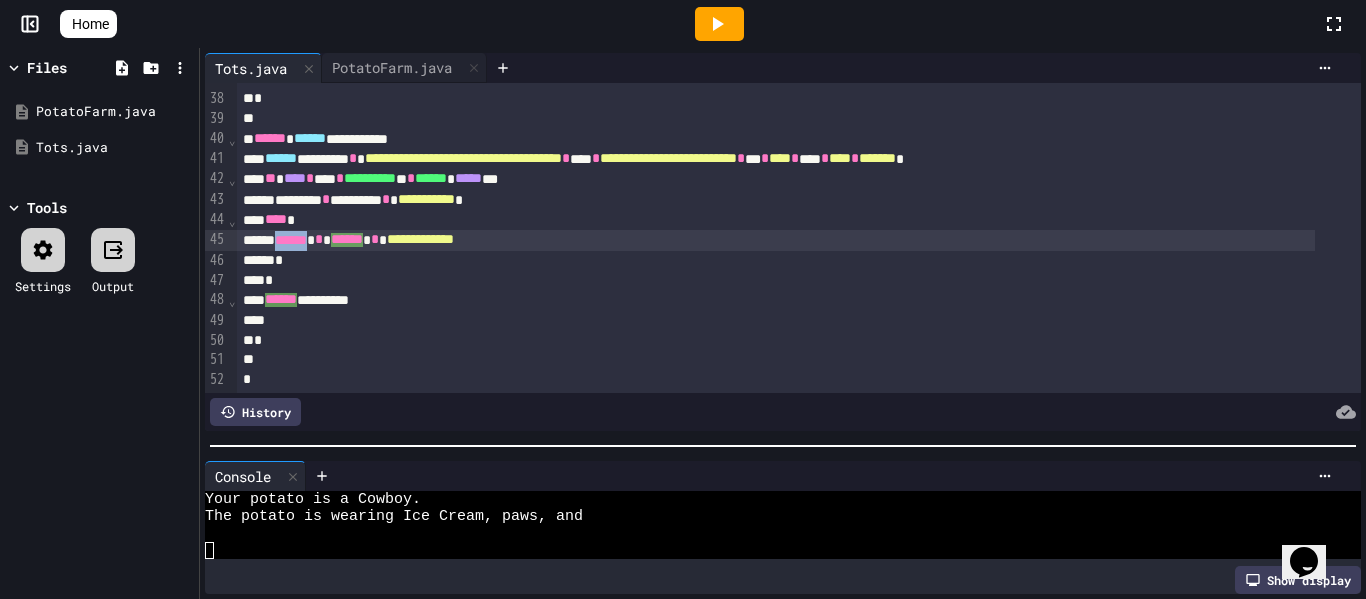 drag, startPoint x: 289, startPoint y: 221, endPoint x: 339, endPoint y: 208, distance: 51.662365 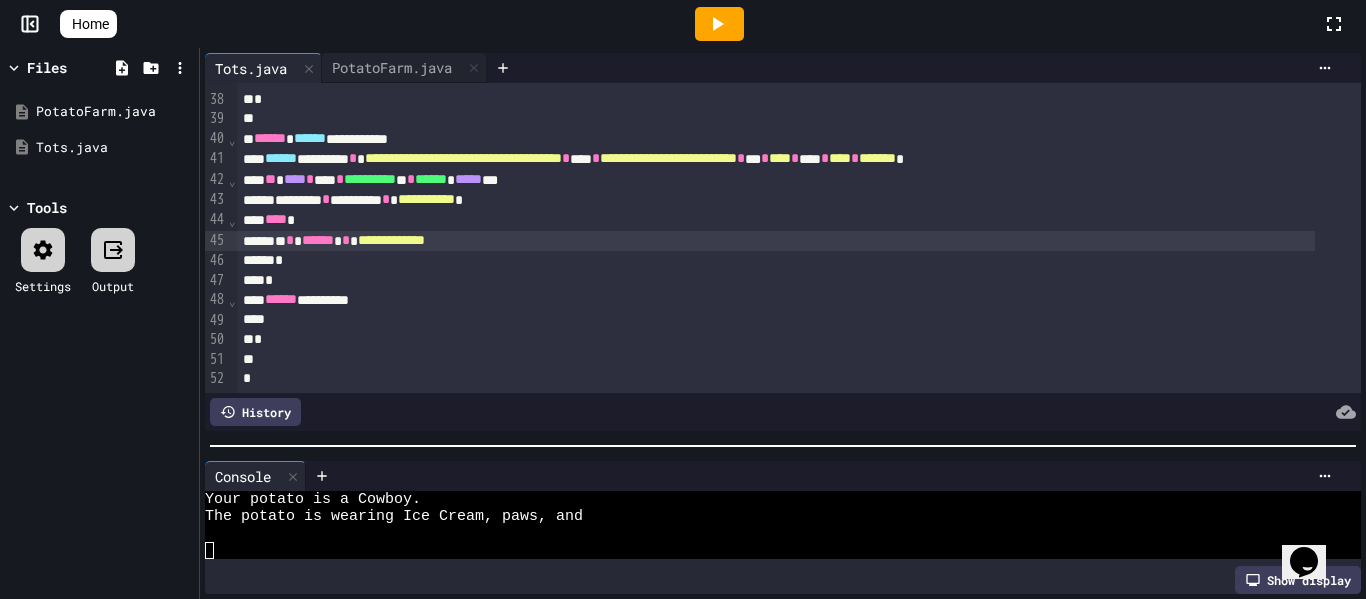 scroll, scrollTop: 769, scrollLeft: 0, axis: vertical 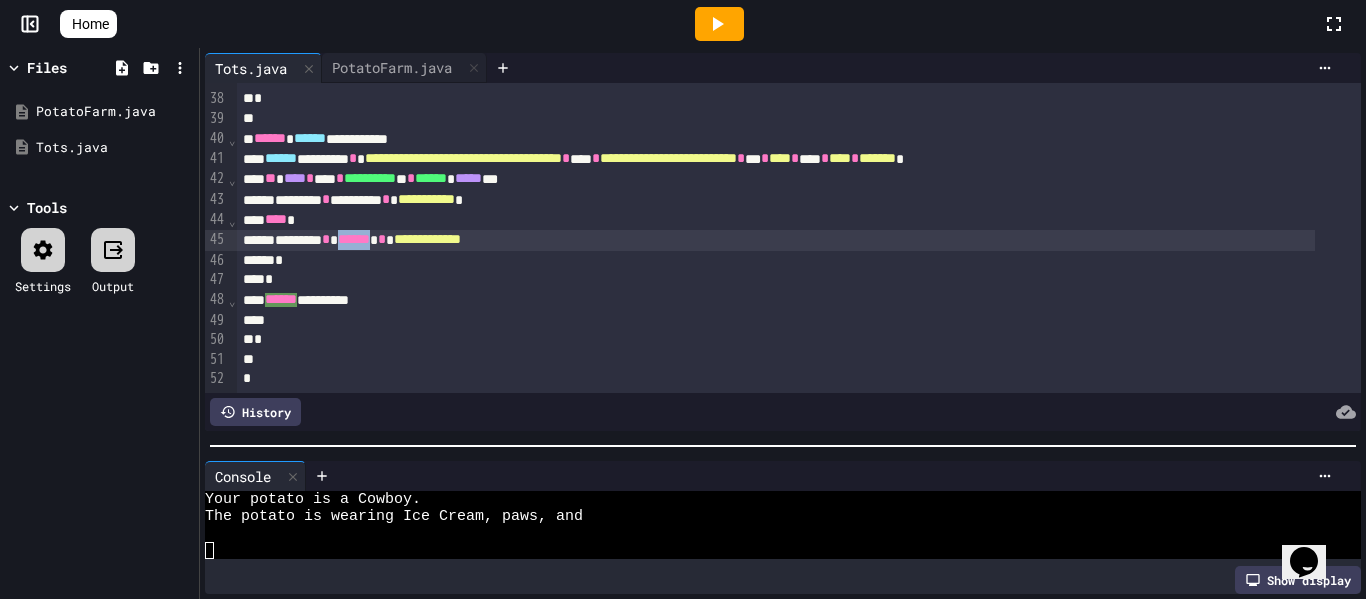 drag, startPoint x: 373, startPoint y: 218, endPoint x: 422, endPoint y: 215, distance: 49.09175 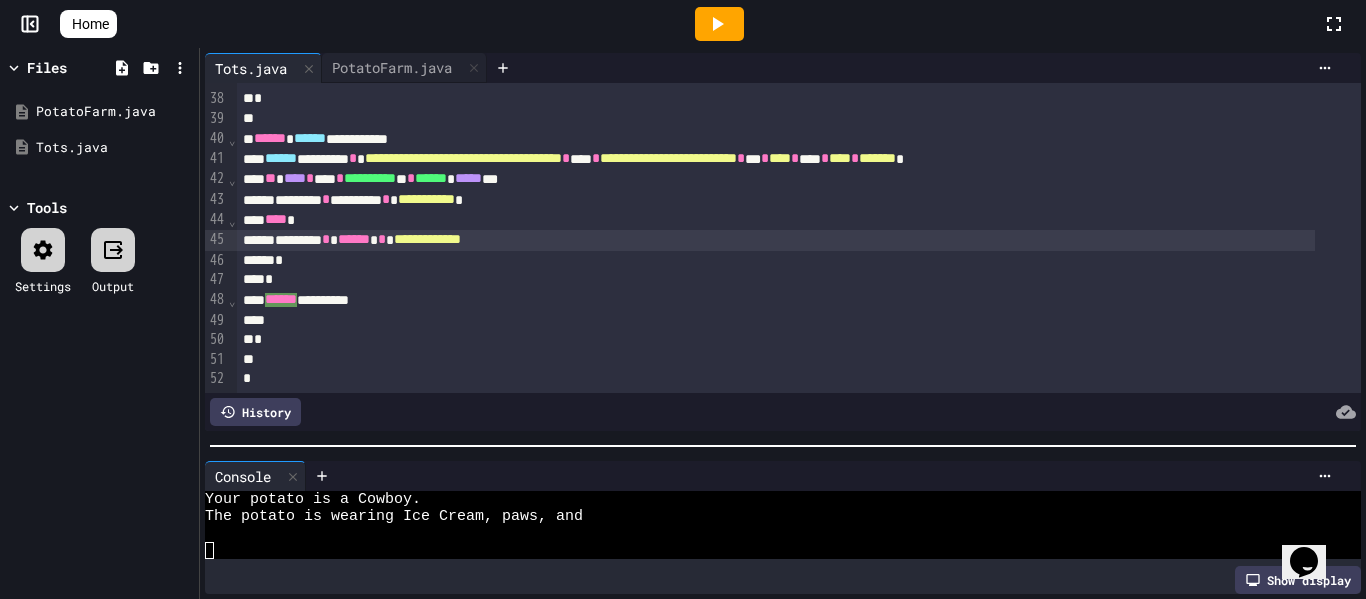 scroll, scrollTop: 769, scrollLeft: 0, axis: vertical 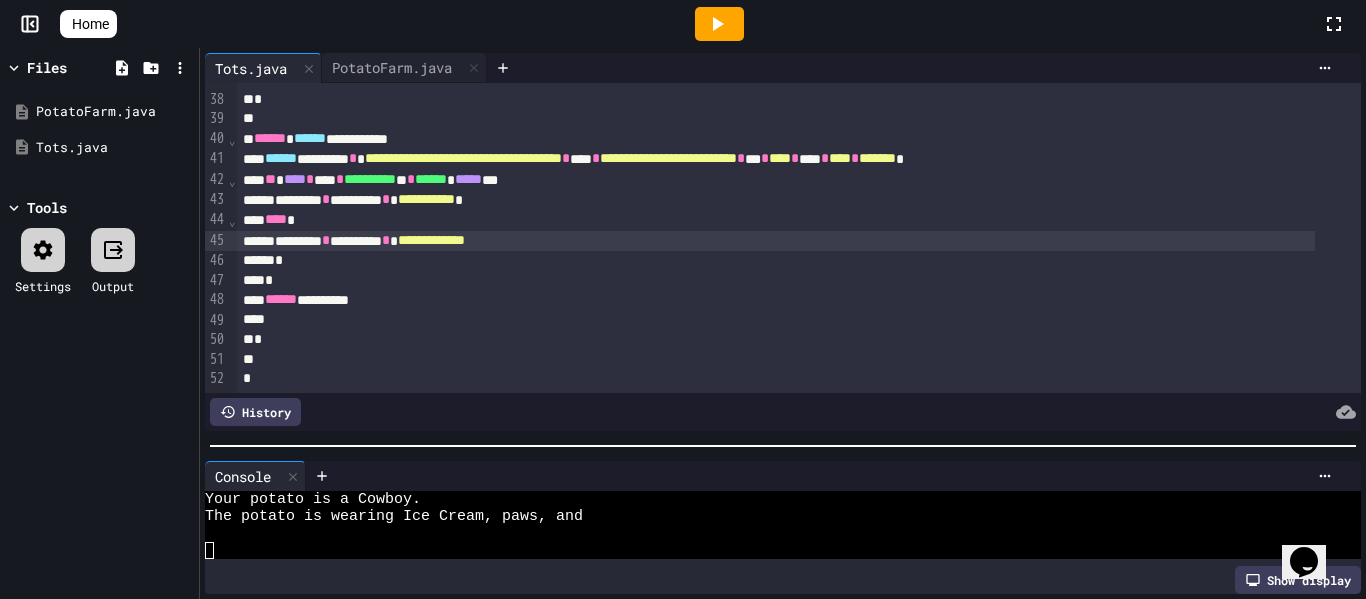 click at bounding box center (719, 24) 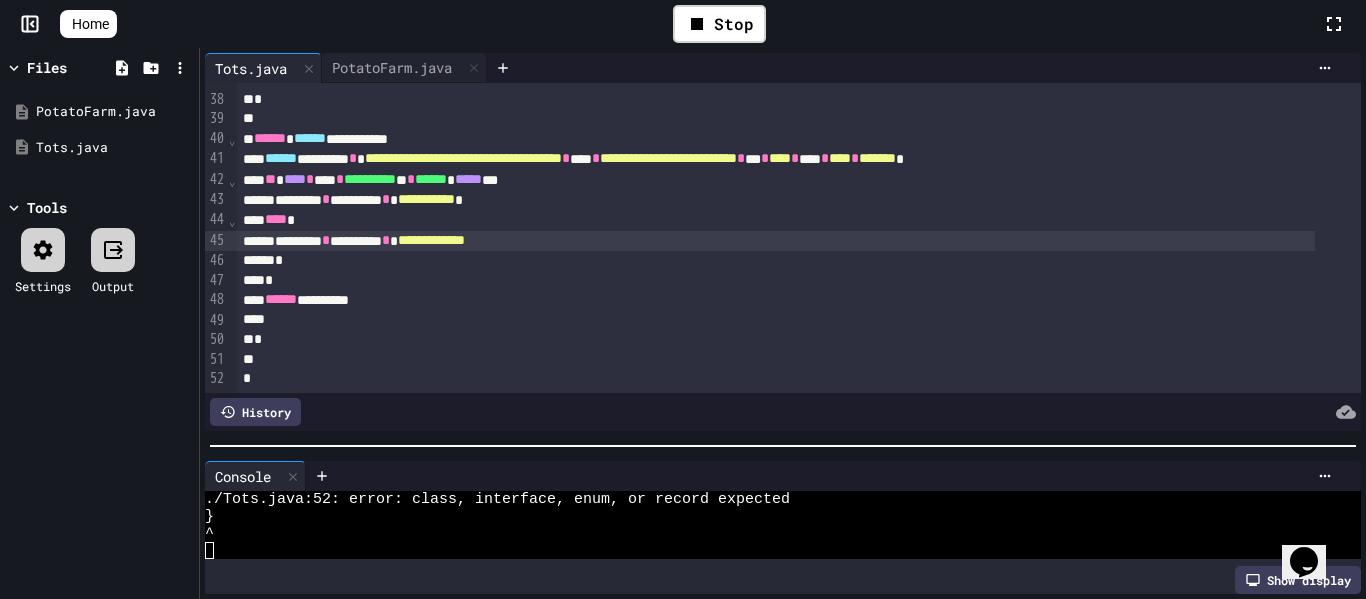 scroll, scrollTop: 221, scrollLeft: 0, axis: vertical 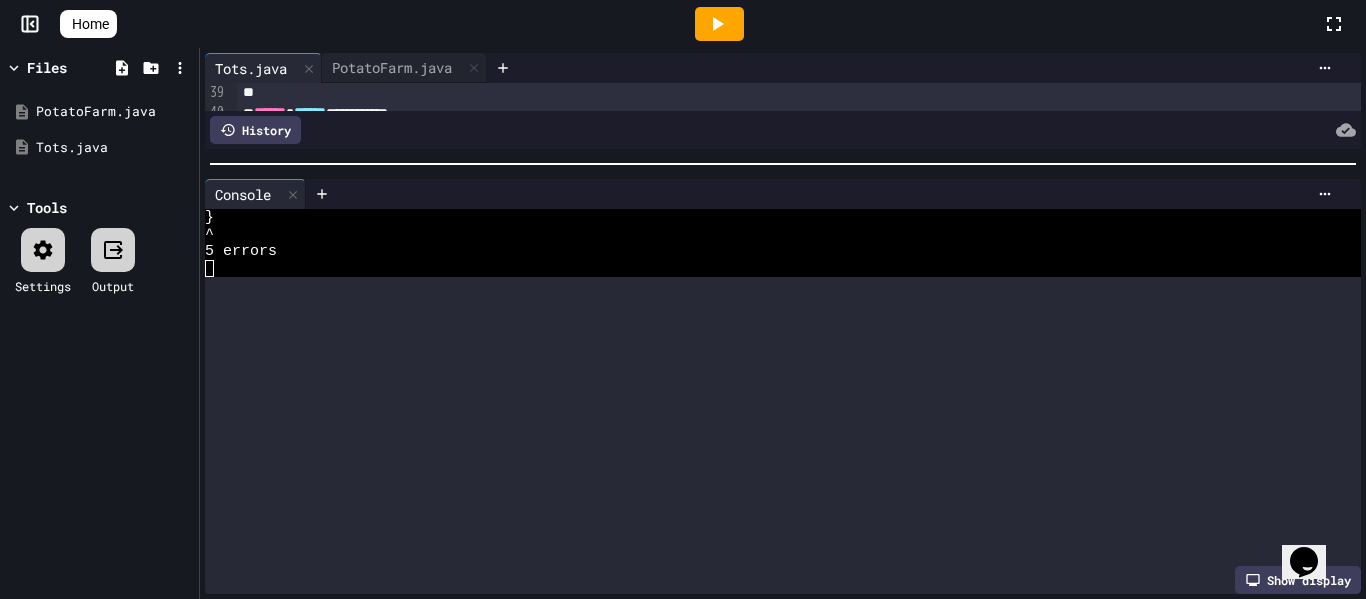 click at bounding box center [783, 164] 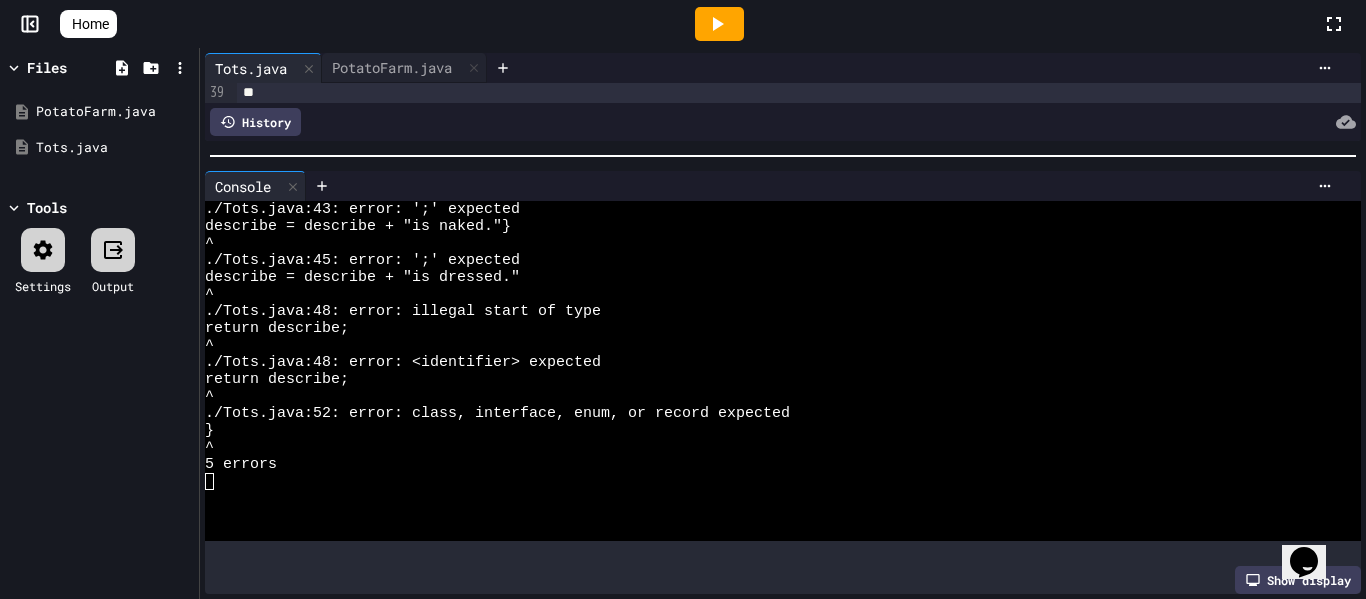 scroll, scrollTop: 0, scrollLeft: 0, axis: both 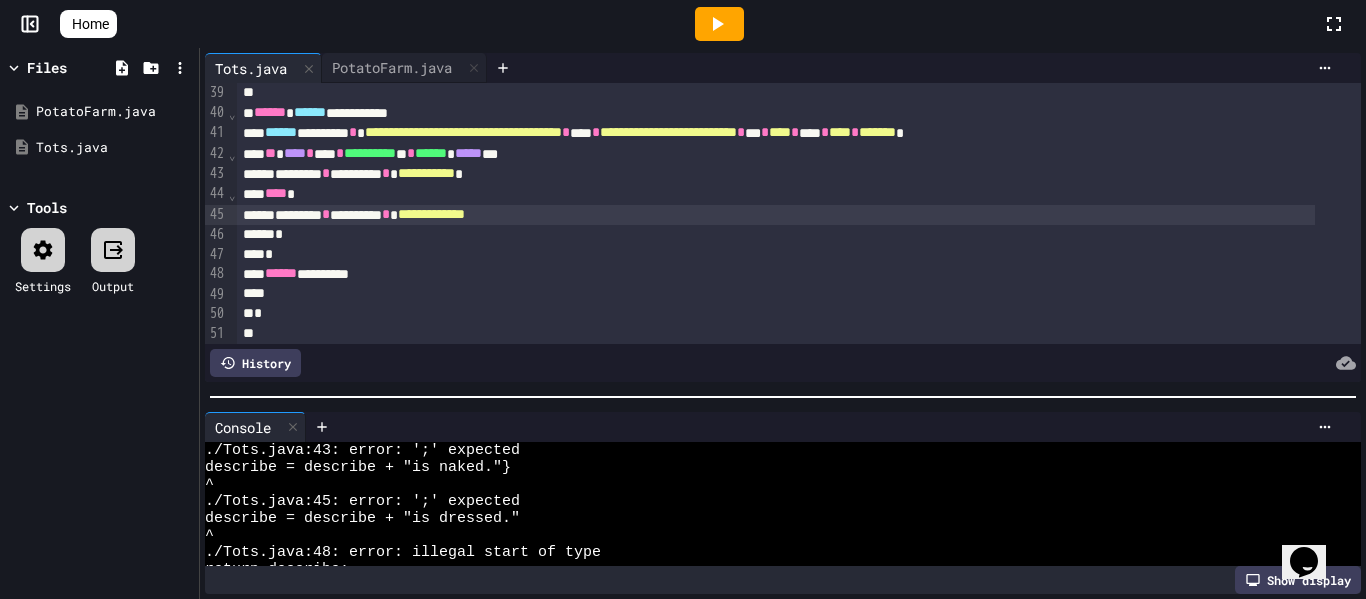 click on "**********" at bounding box center (783, 323) 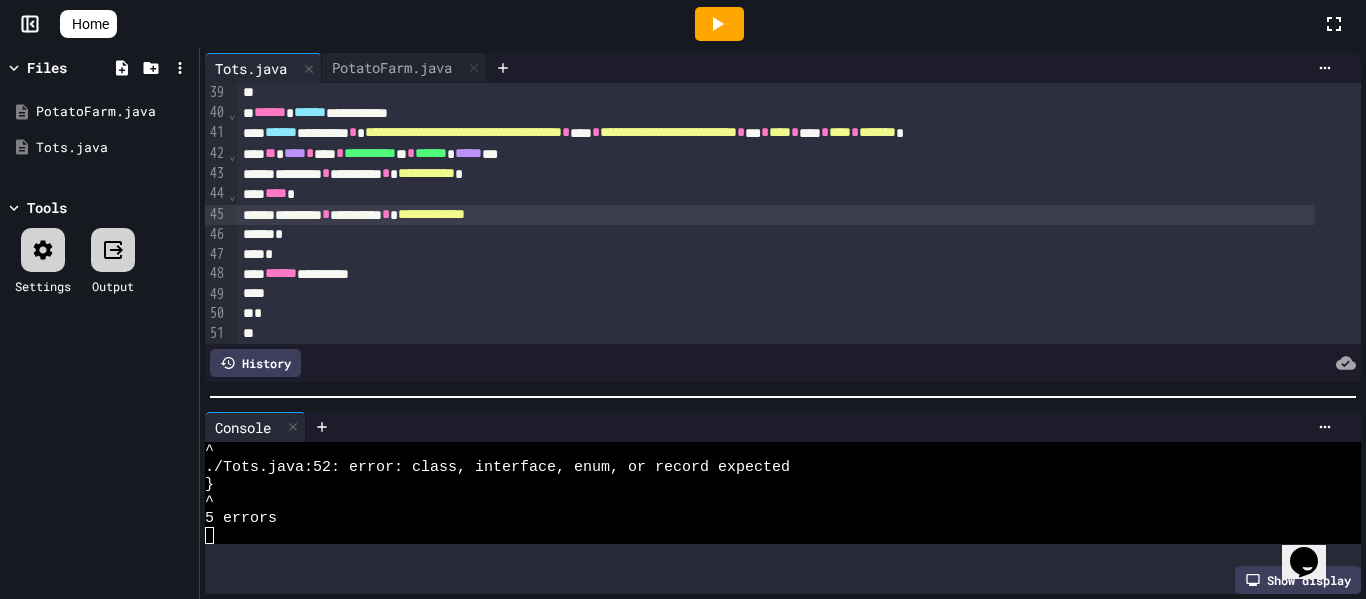 click on "**********" at bounding box center [776, 174] 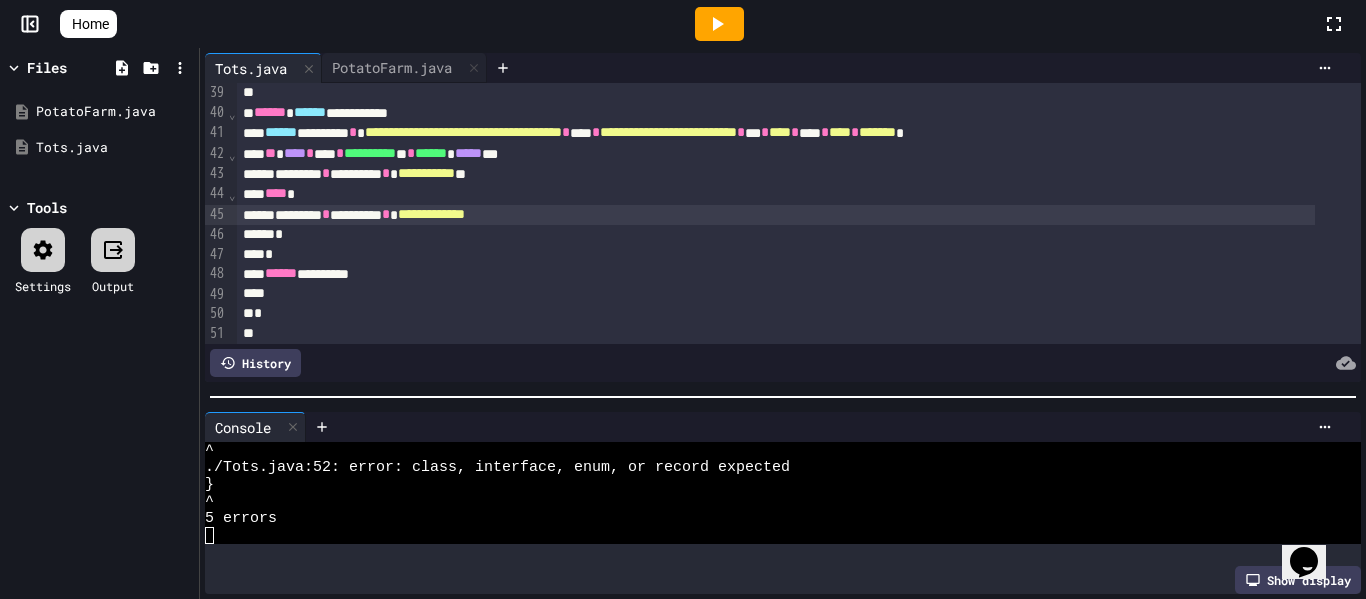 click on "**********" at bounding box center (431, 214) 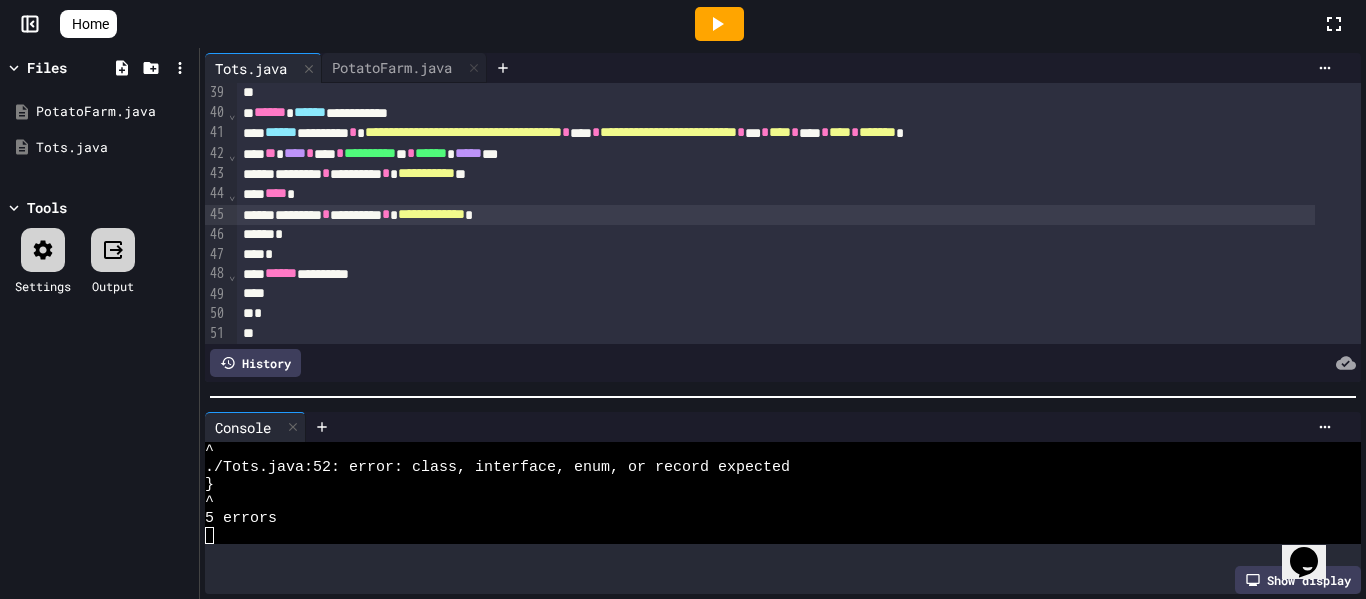 click 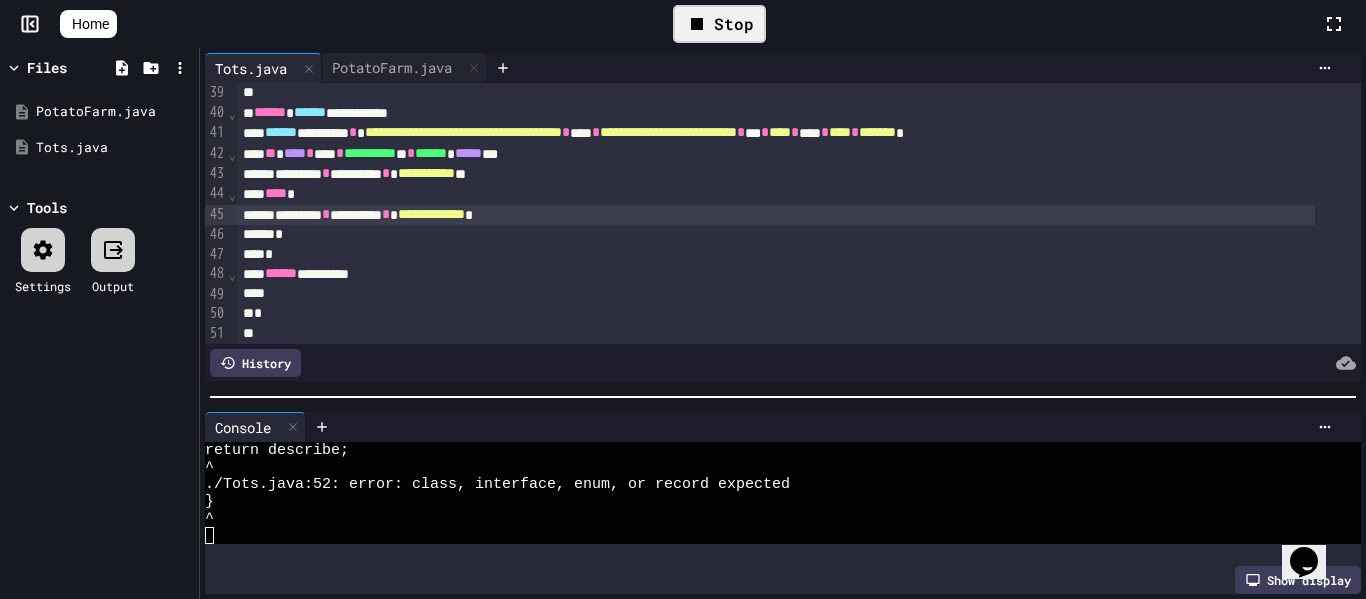 scroll, scrollTop: 85, scrollLeft: 0, axis: vertical 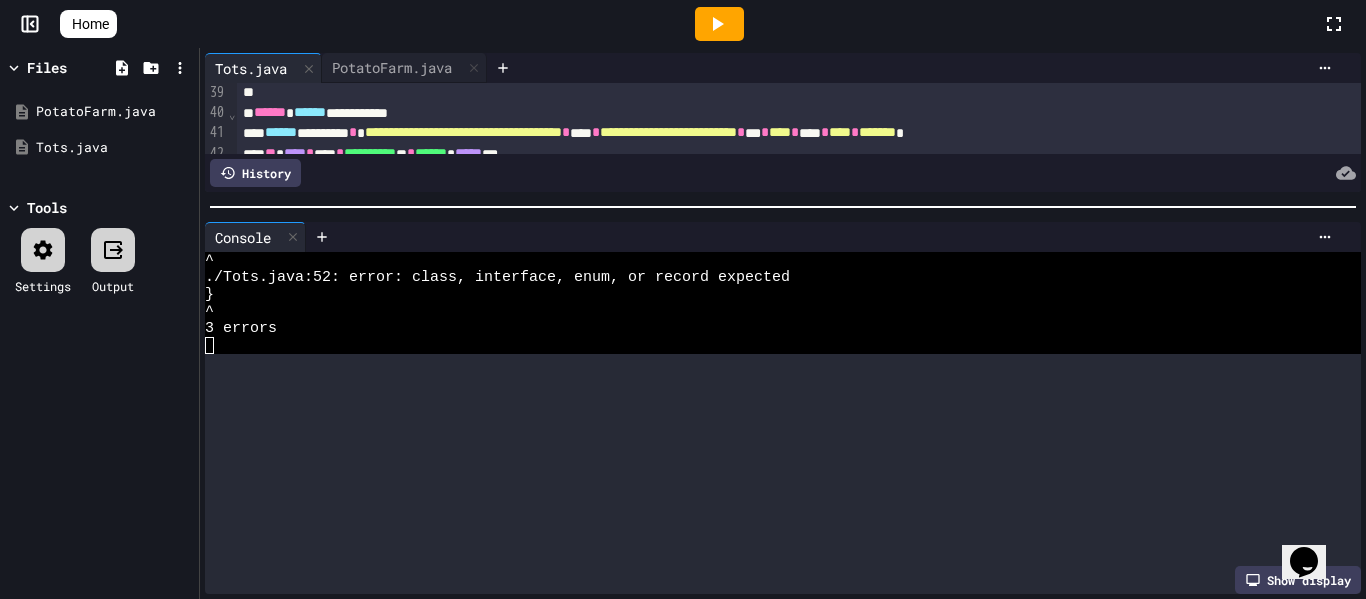 click at bounding box center [783, 207] 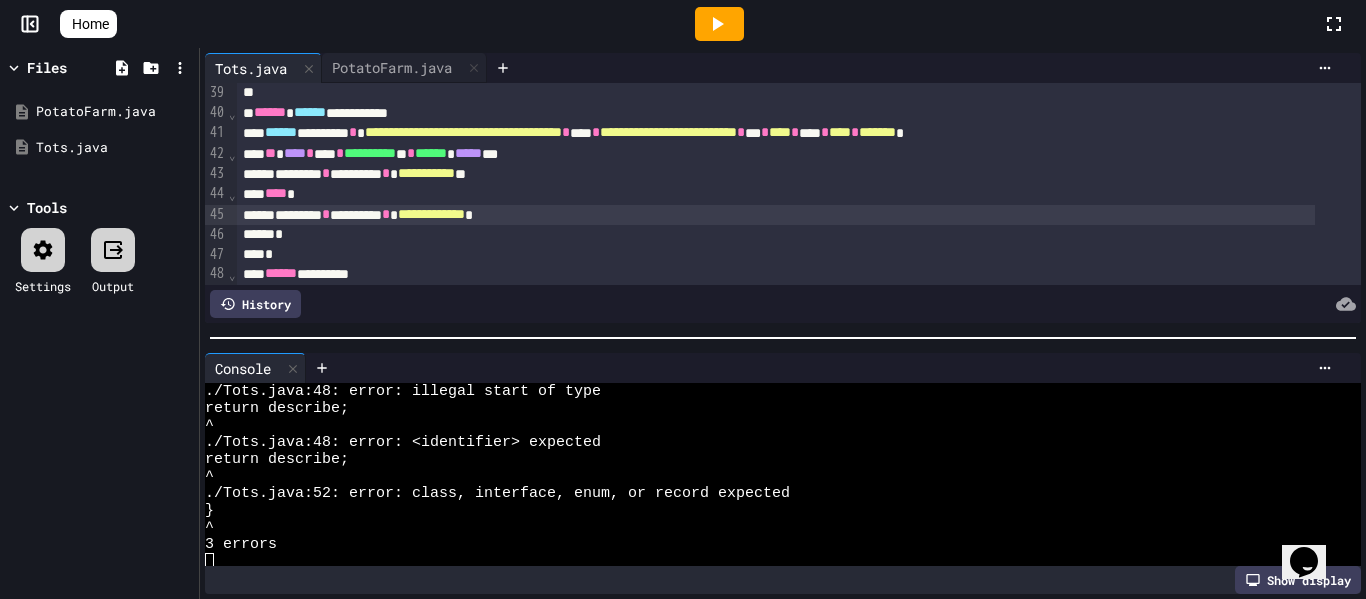 scroll, scrollTop: 34, scrollLeft: 0, axis: vertical 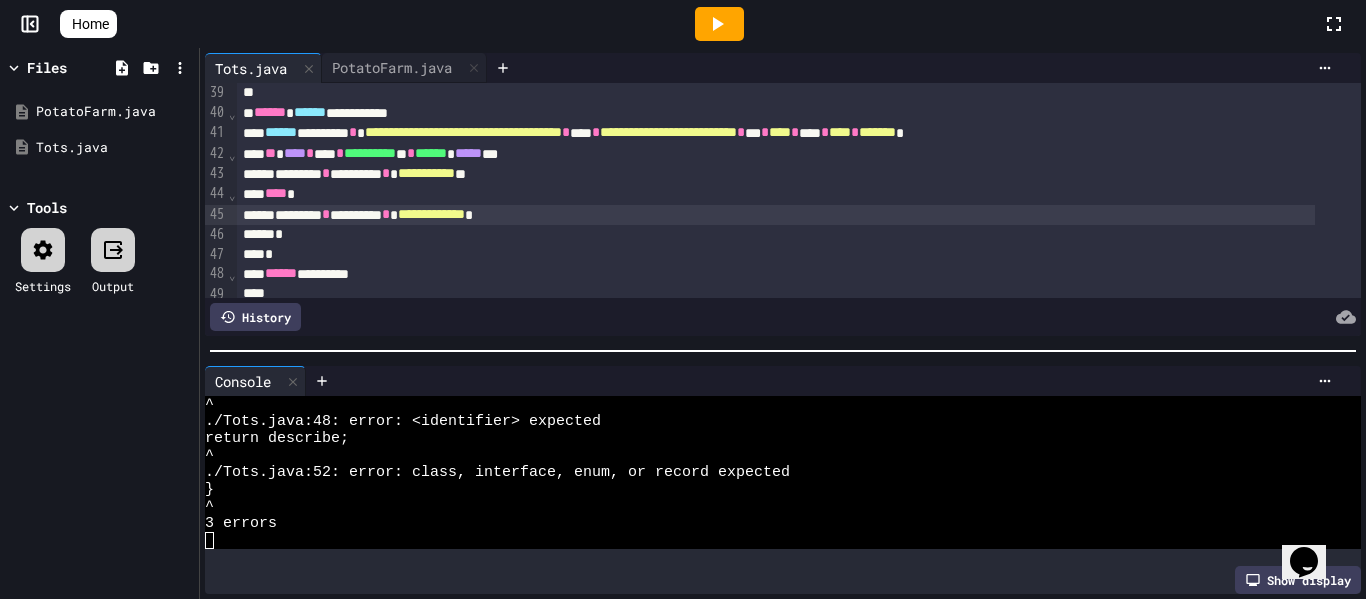 click at bounding box center [783, 351] 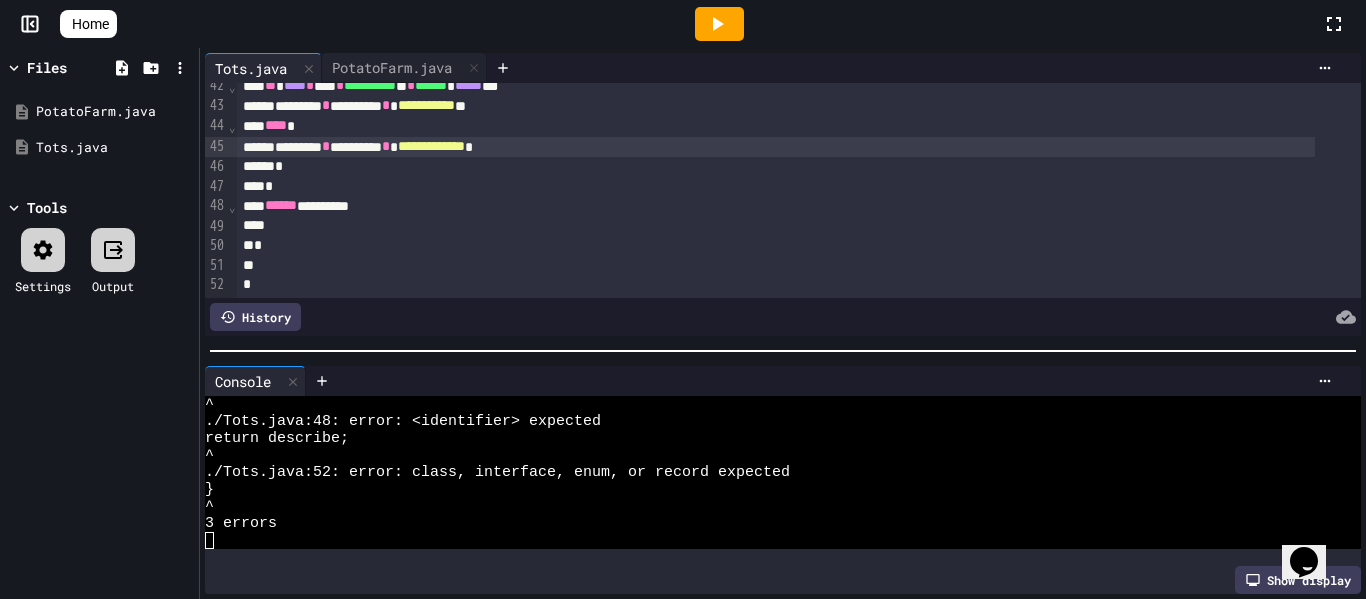 scroll, scrollTop: 838, scrollLeft: 0, axis: vertical 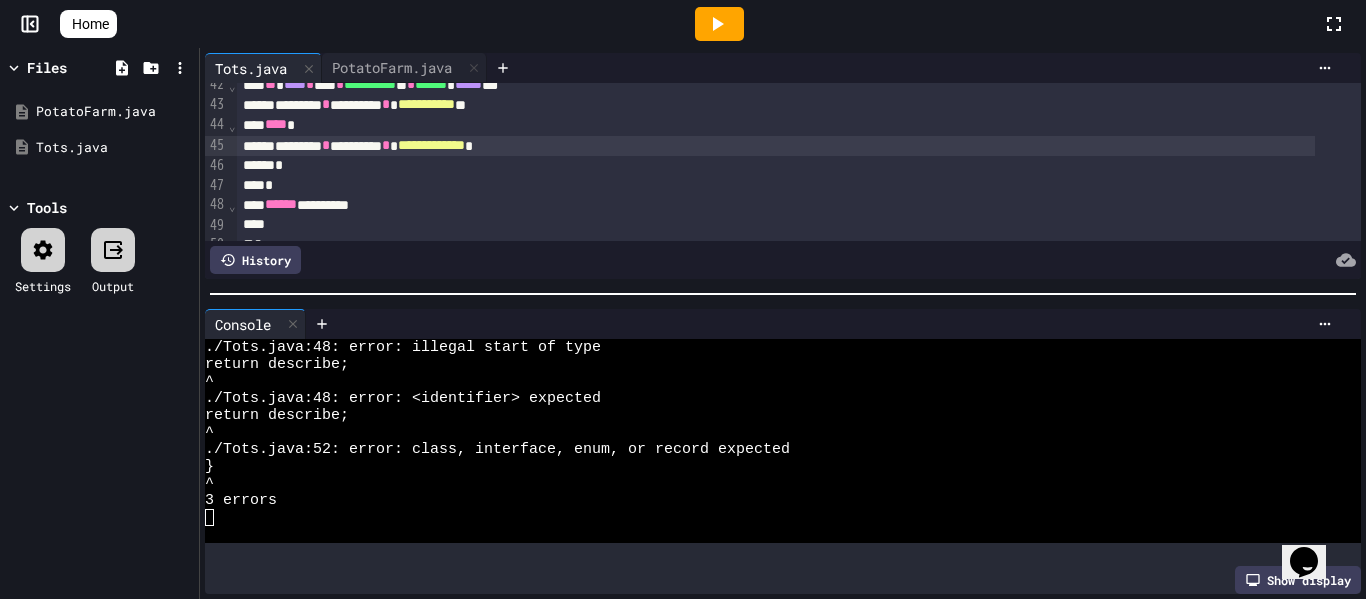 click at bounding box center (783, 294) 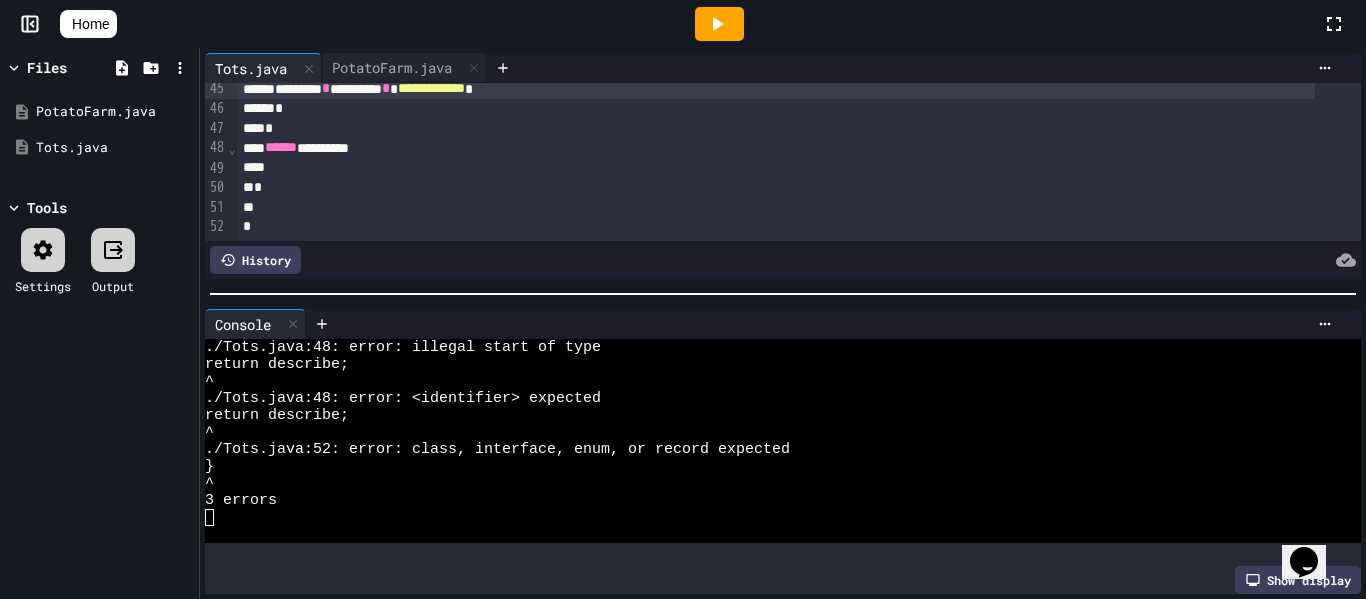 scroll, scrollTop: 917, scrollLeft: 0, axis: vertical 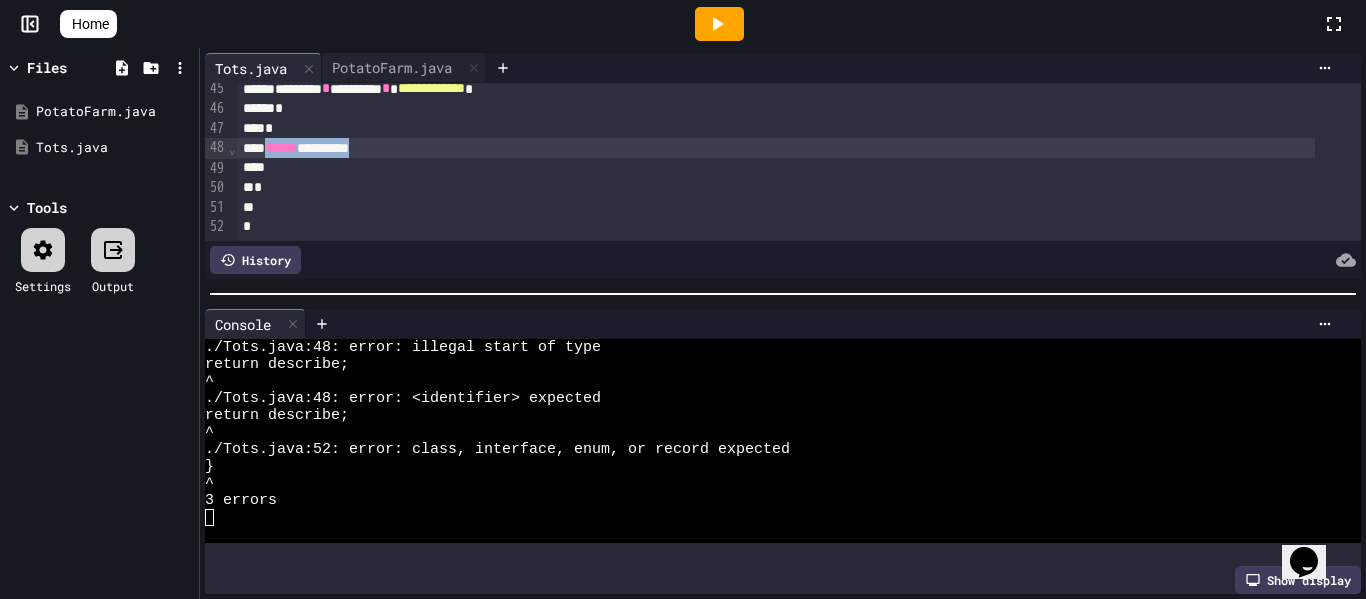 drag, startPoint x: 395, startPoint y: 128, endPoint x: 275, endPoint y: 132, distance: 120.06665 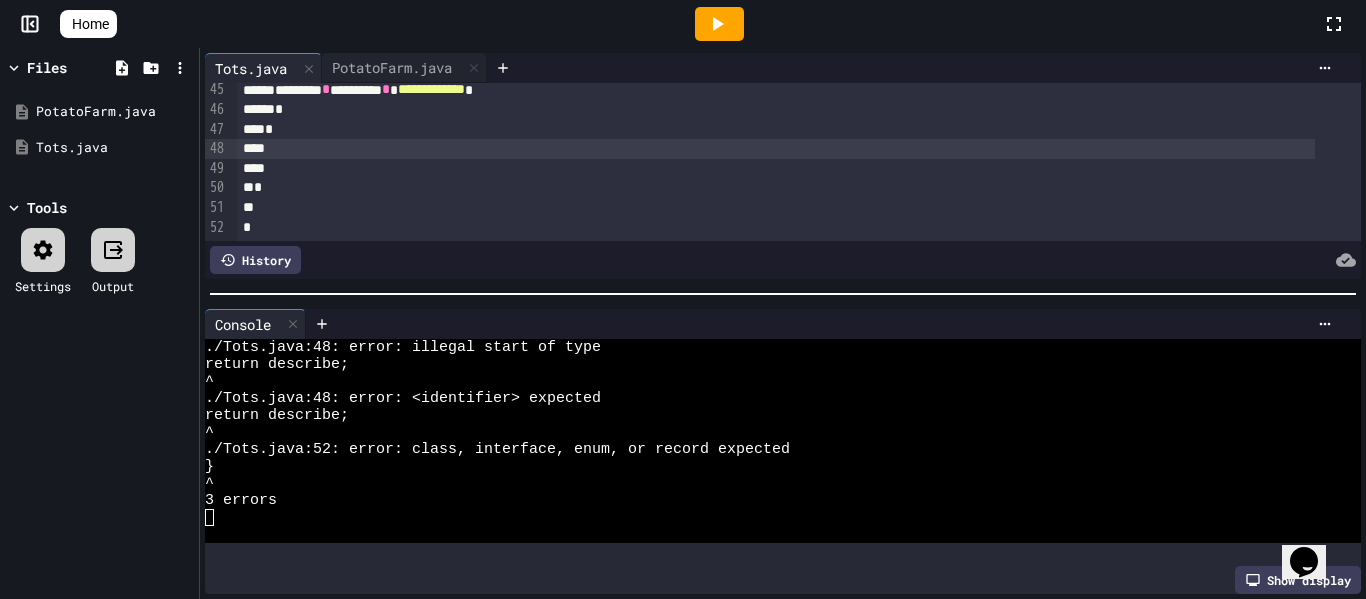 scroll, scrollTop: 916, scrollLeft: 0, axis: vertical 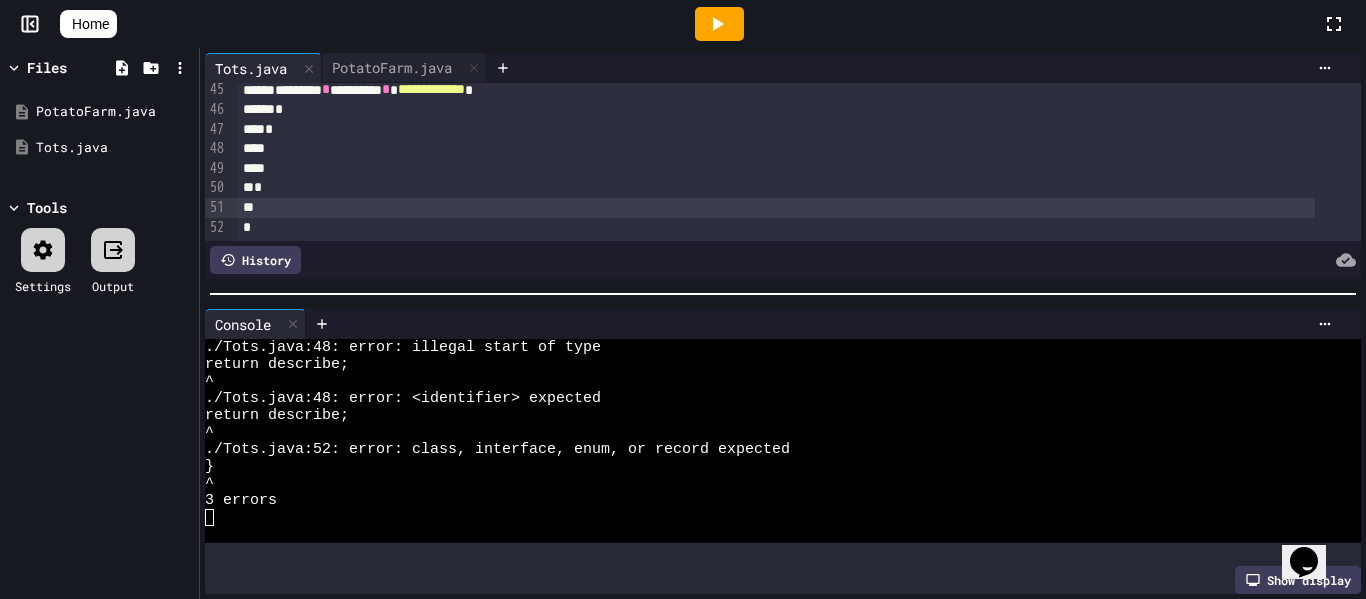 click at bounding box center (776, 208) 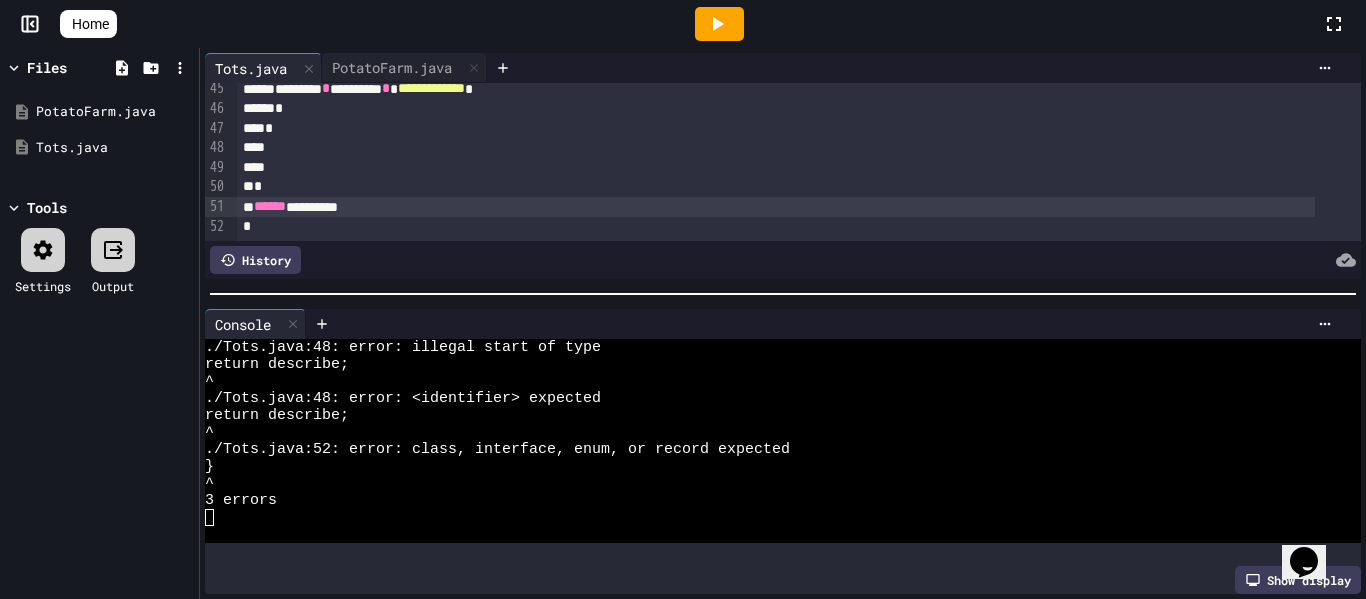 click 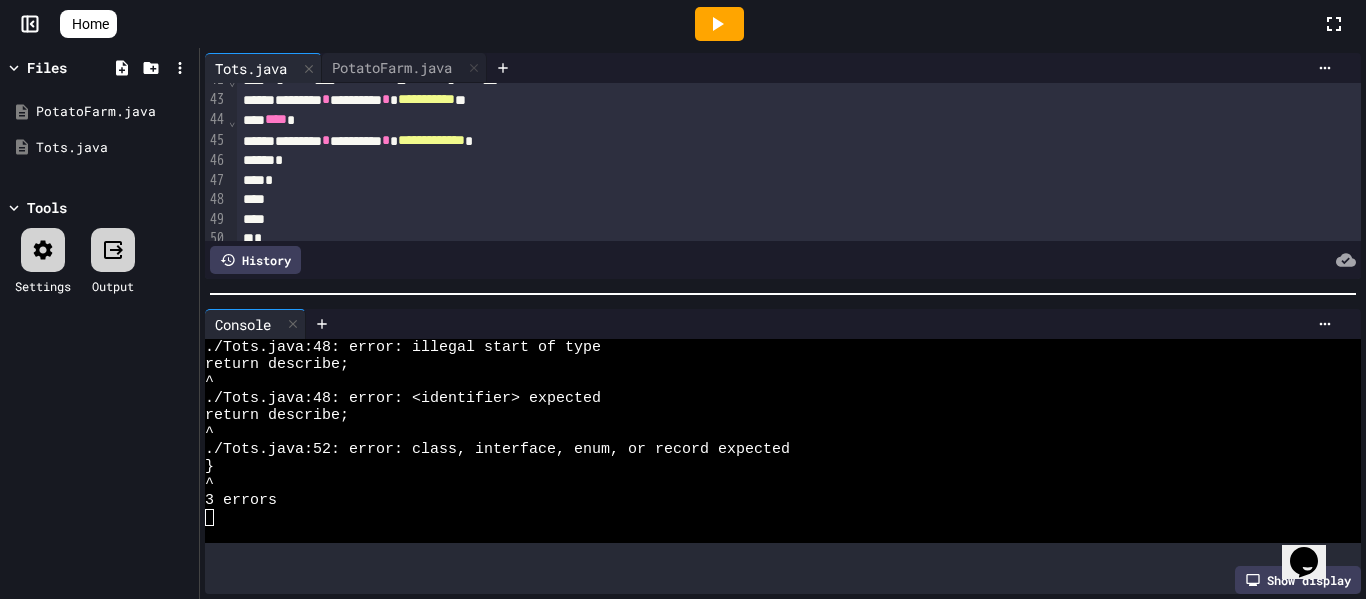 scroll, scrollTop: 917, scrollLeft: 0, axis: vertical 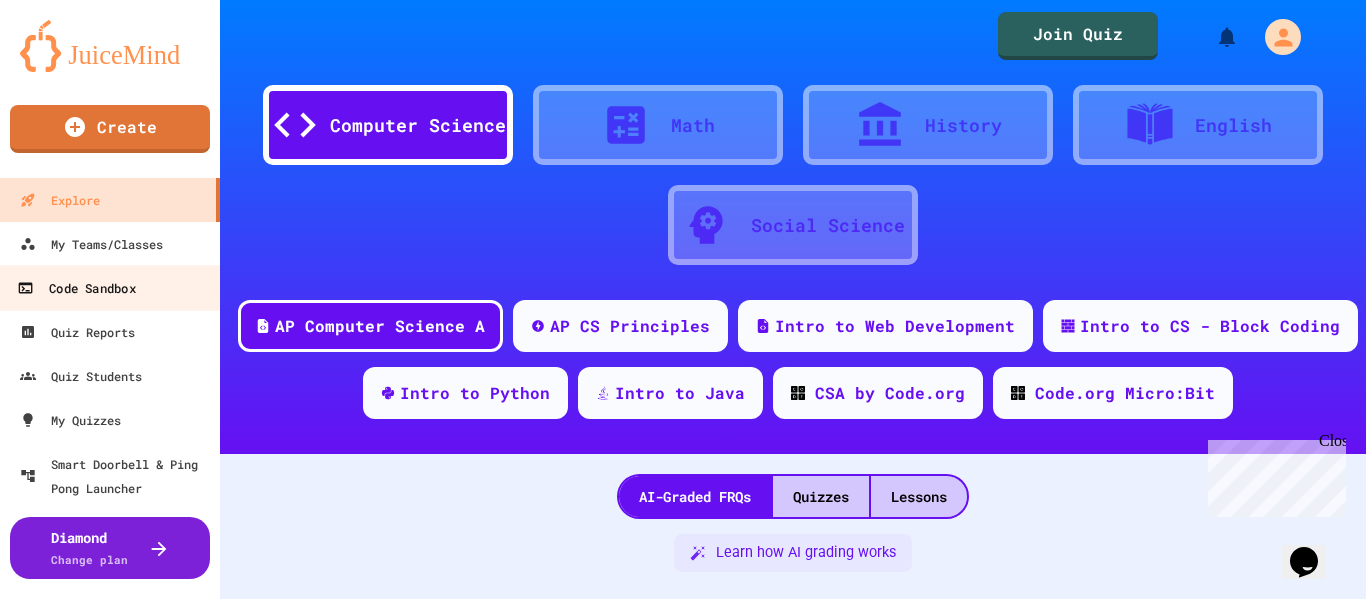 click on "Code Sandbox" at bounding box center [76, 288] 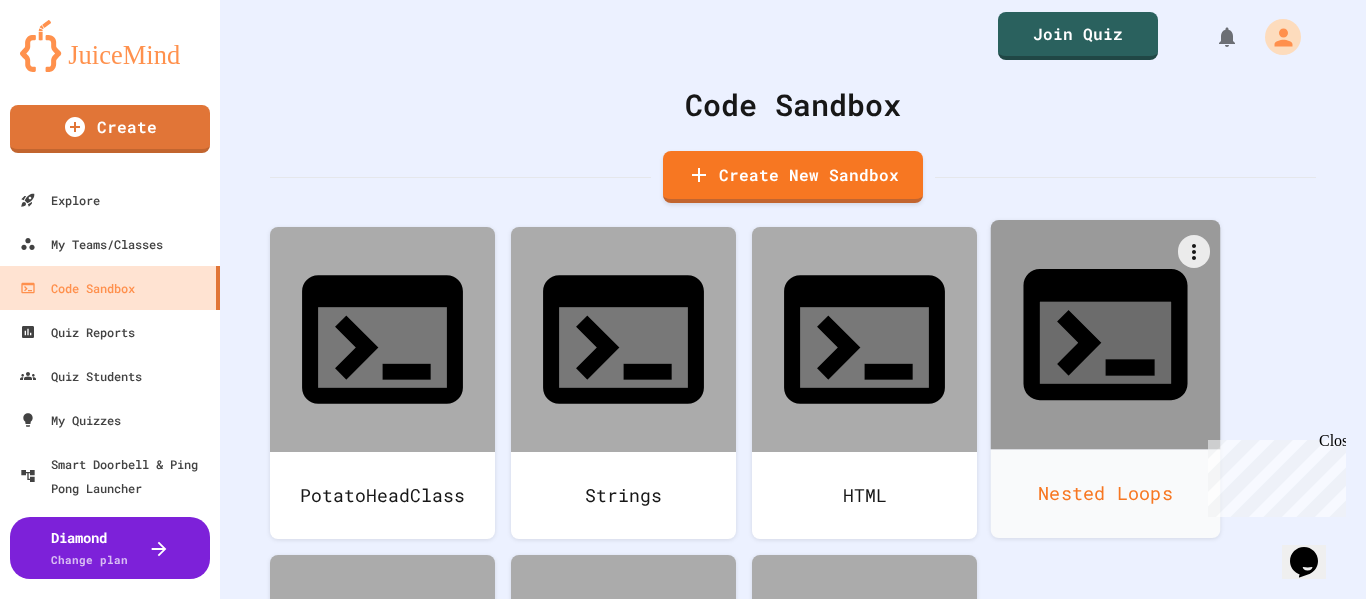 scroll, scrollTop: 109, scrollLeft: 0, axis: vertical 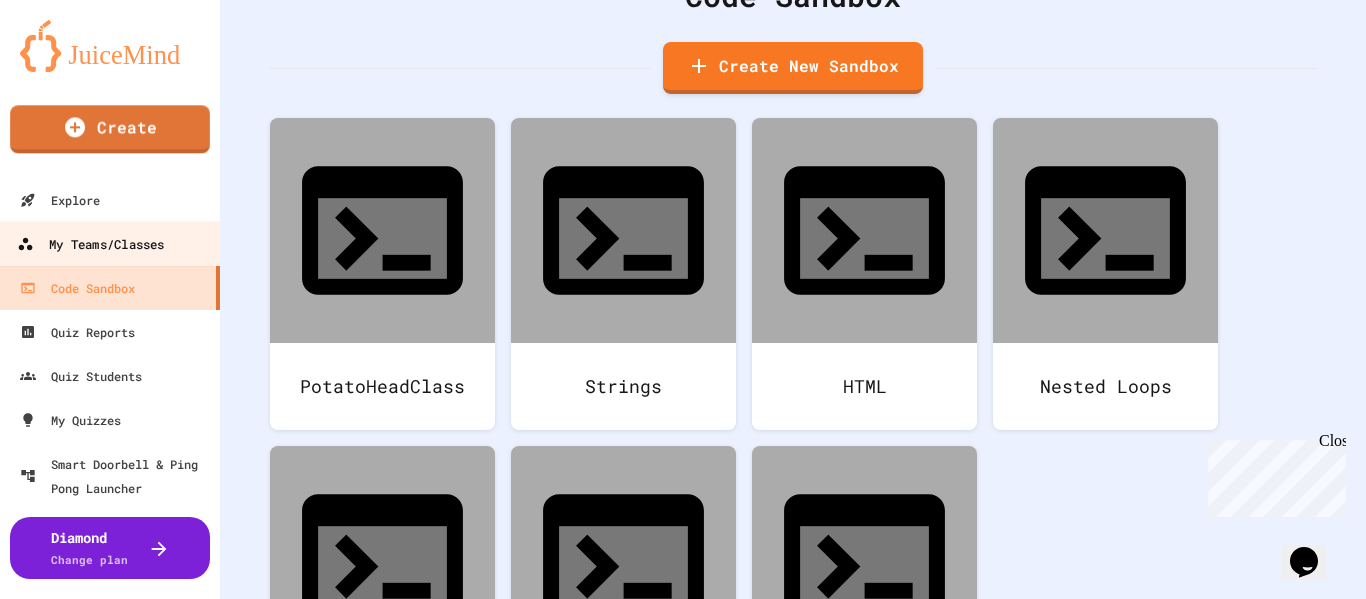 click on "My Teams/Classes" at bounding box center (110, 243) 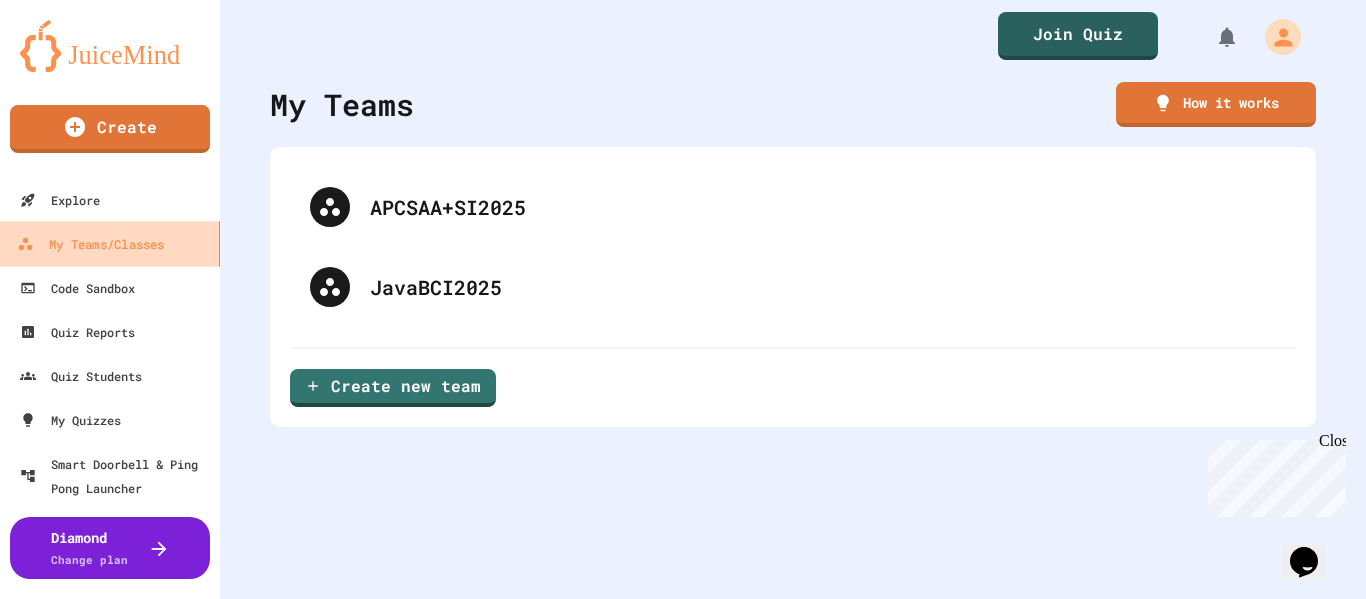 scroll, scrollTop: 0, scrollLeft: 0, axis: both 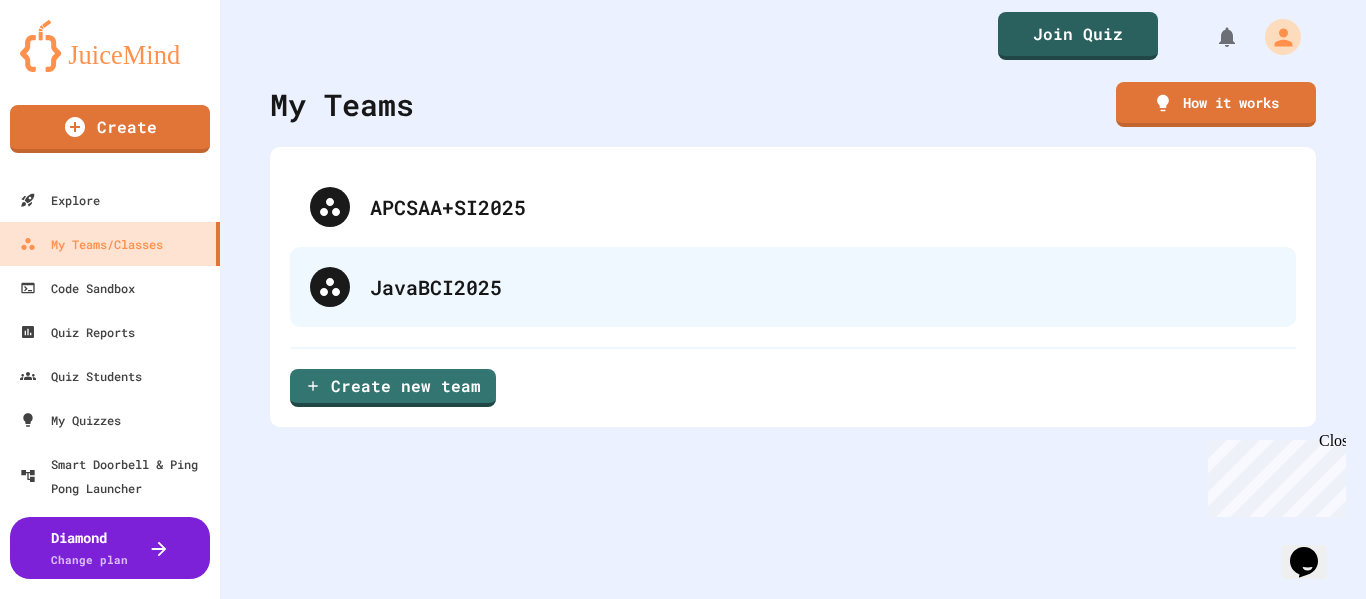 click on "JavaBCI2025" at bounding box center [823, 287] 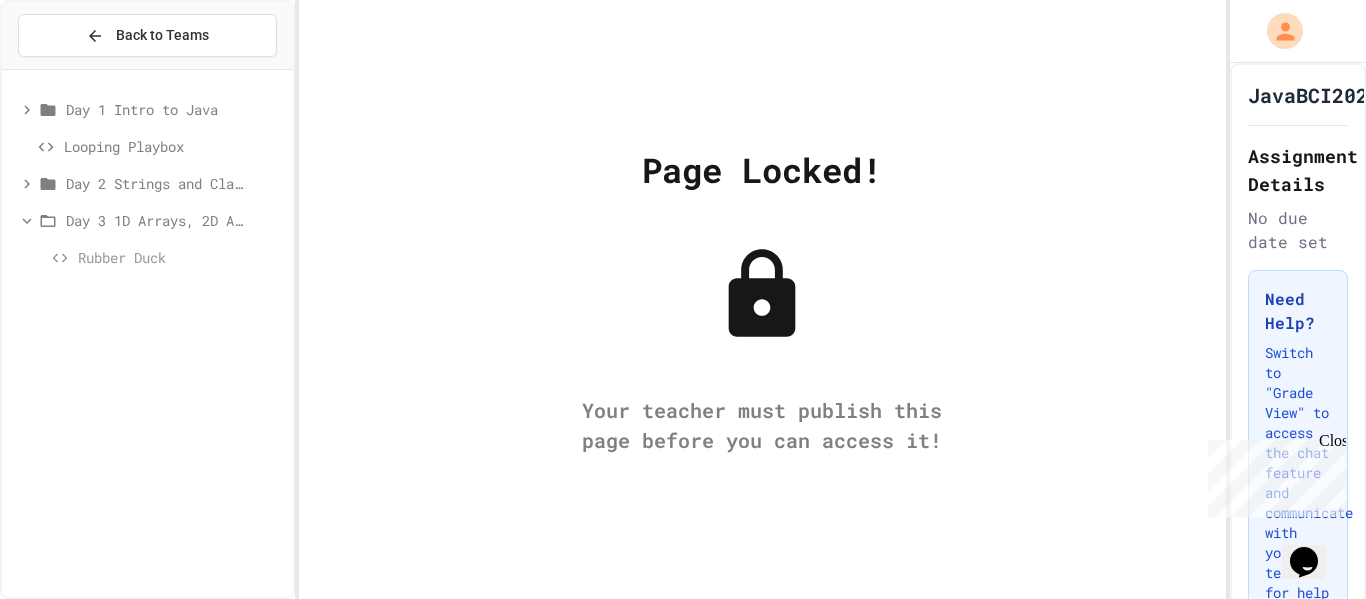 click on "Rubber Duck" at bounding box center (152, 257) 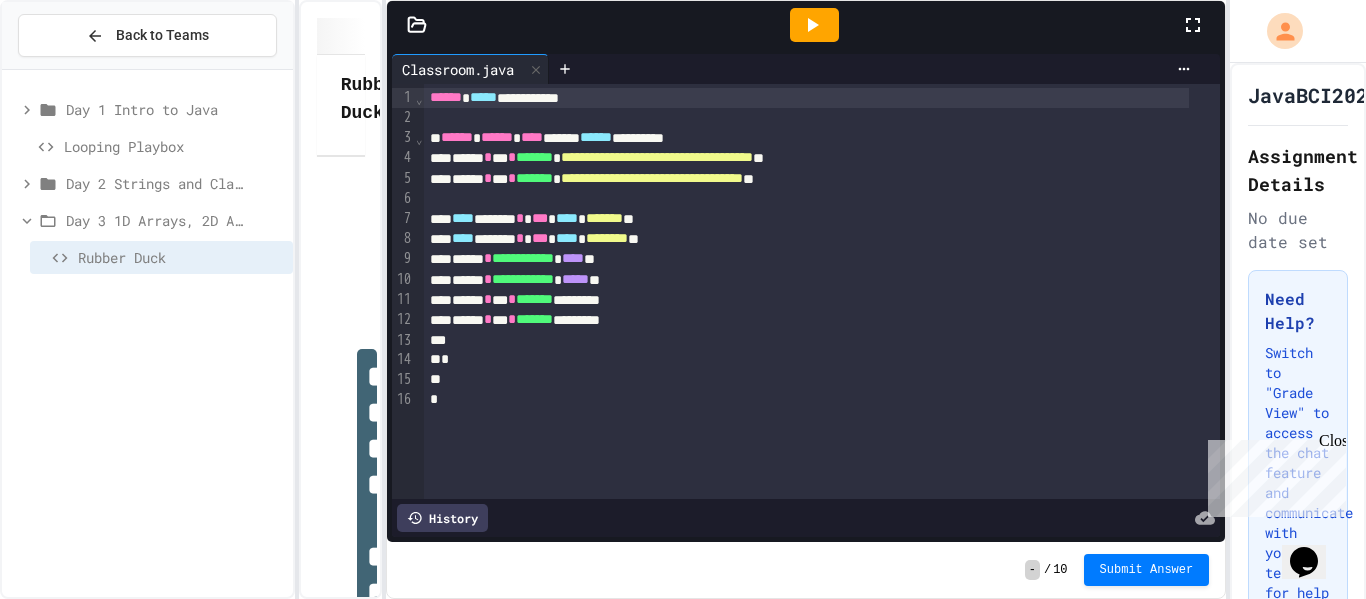 click 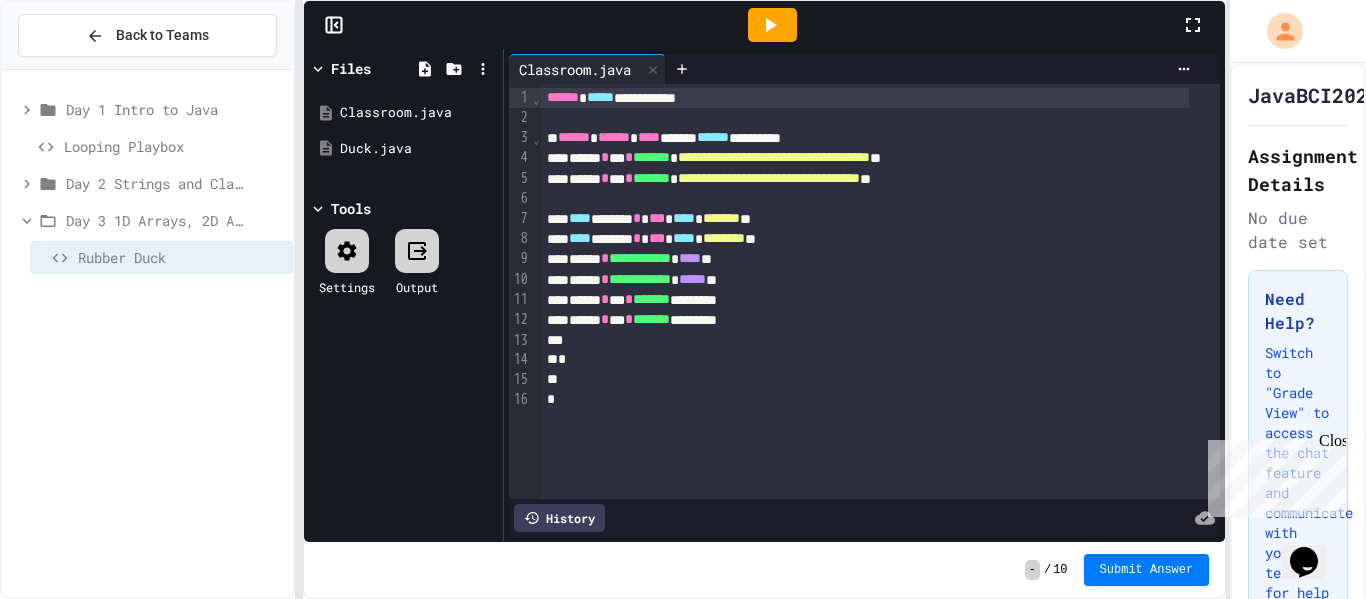 click on "**********" at bounding box center (683, 299) 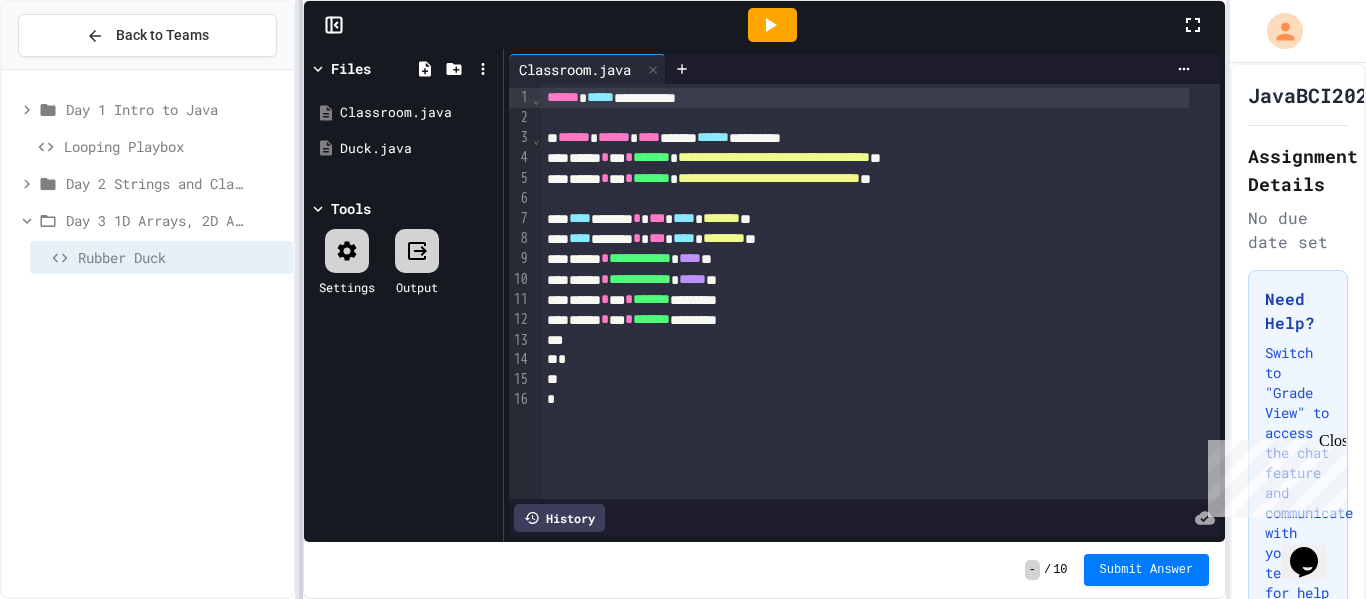 click on "**********" at bounding box center [683, 299] 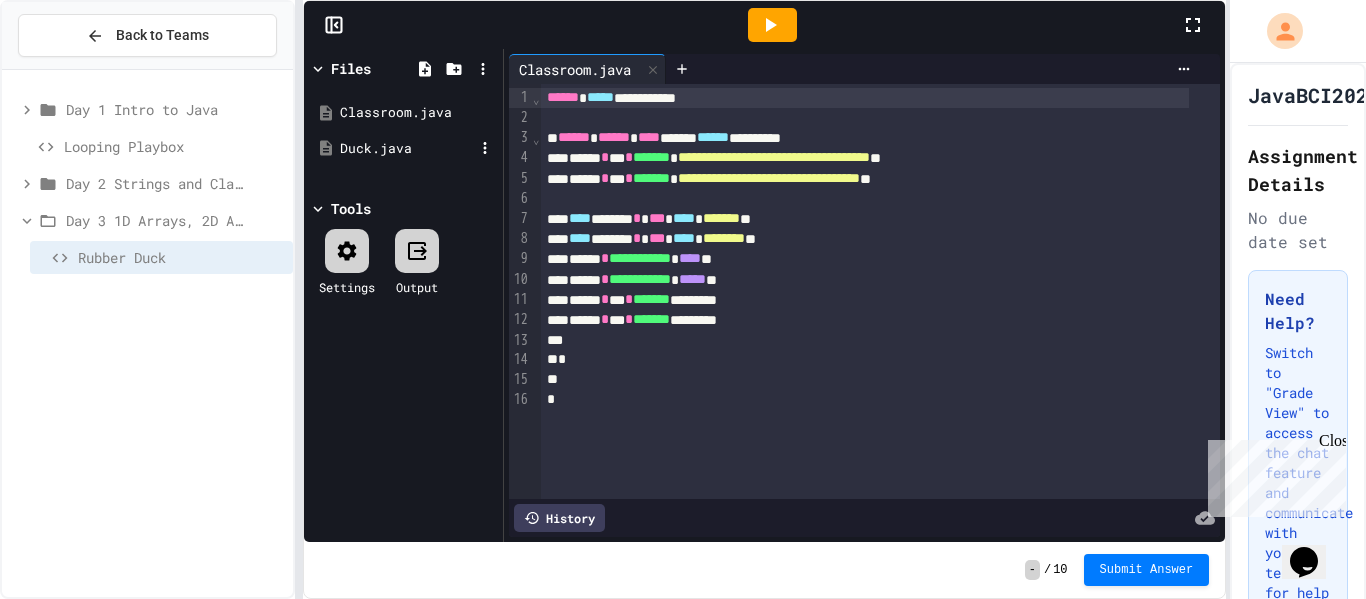 click on "Duck.java" at bounding box center [407, 149] 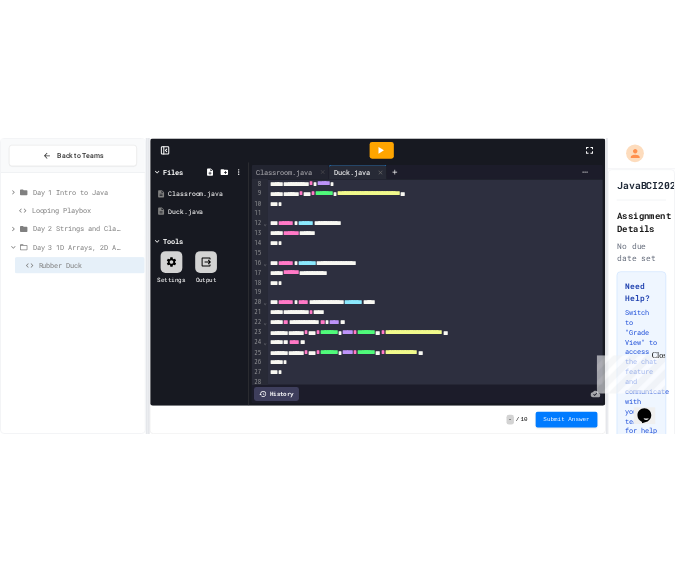scroll, scrollTop: 0, scrollLeft: 0, axis: both 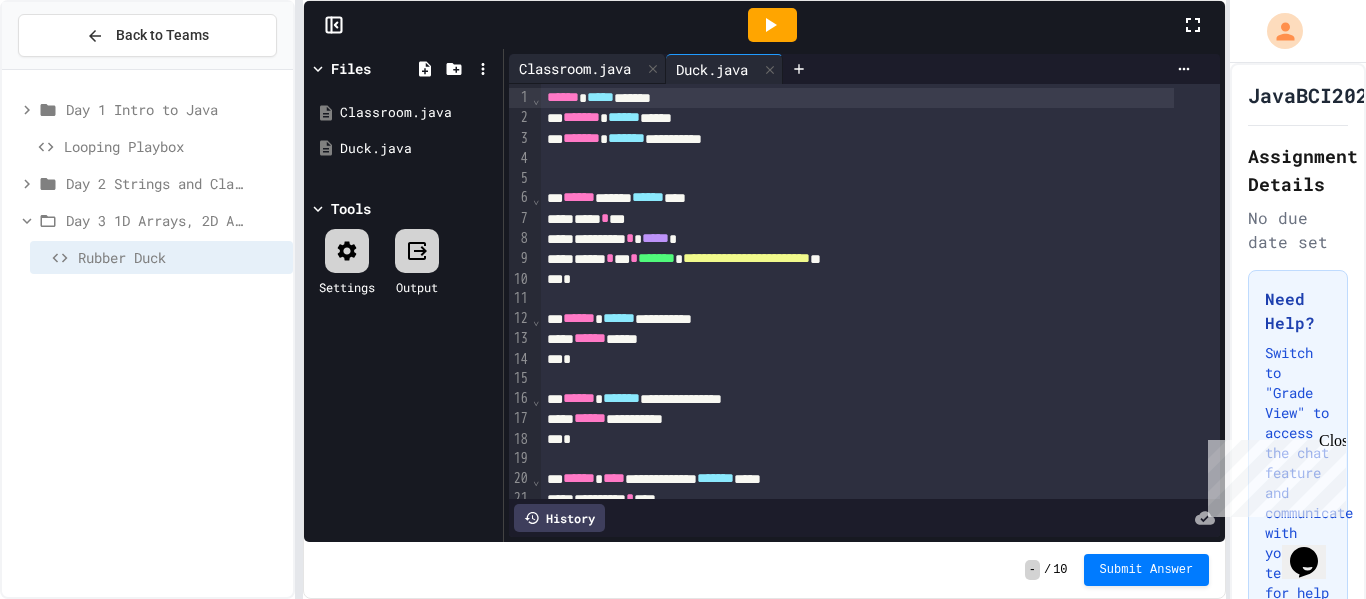click on "Classroom.java" at bounding box center (587, 69) 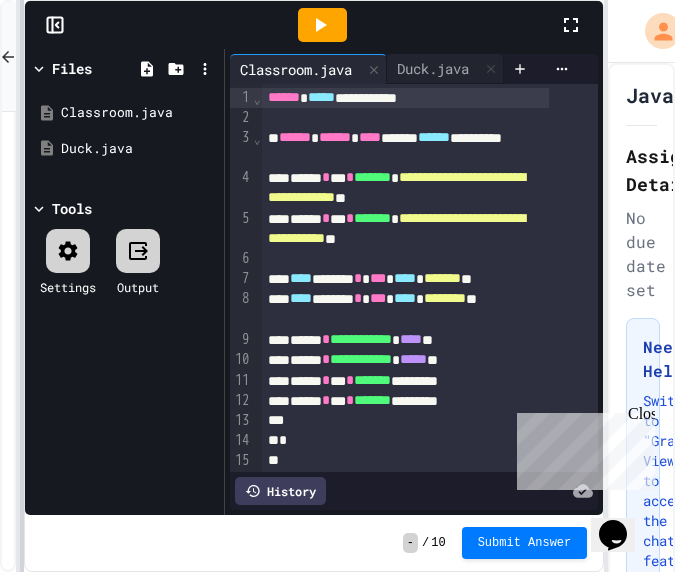 click on "**********" 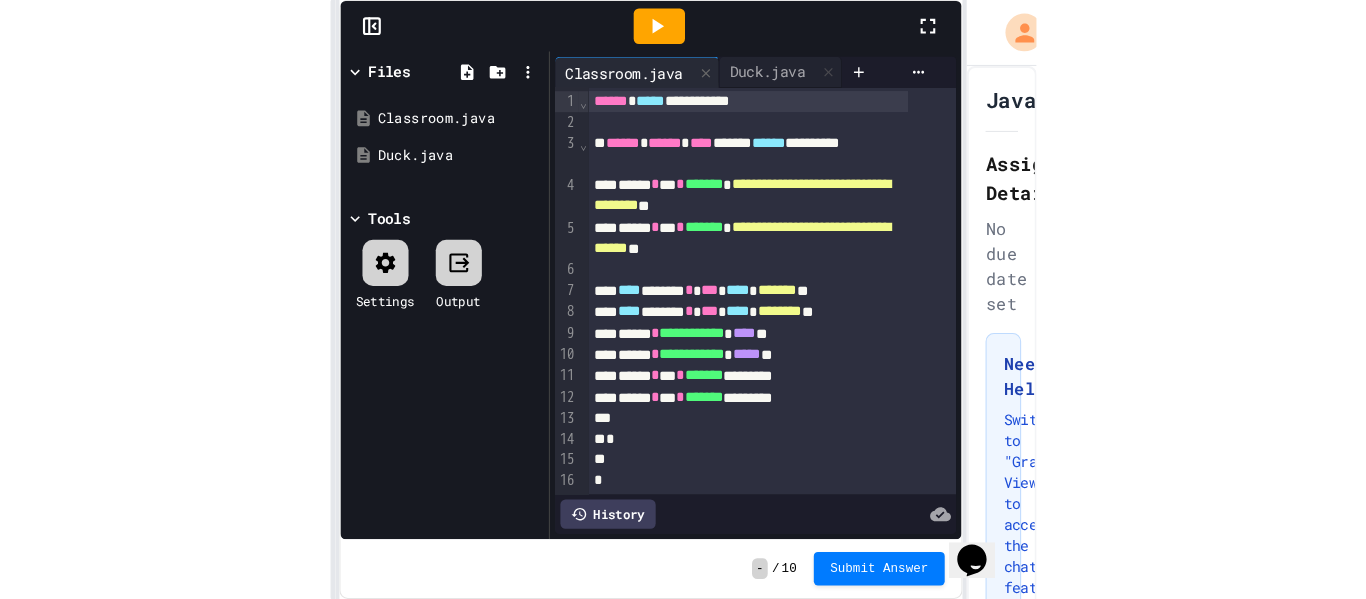 scroll, scrollTop: 0, scrollLeft: 0, axis: both 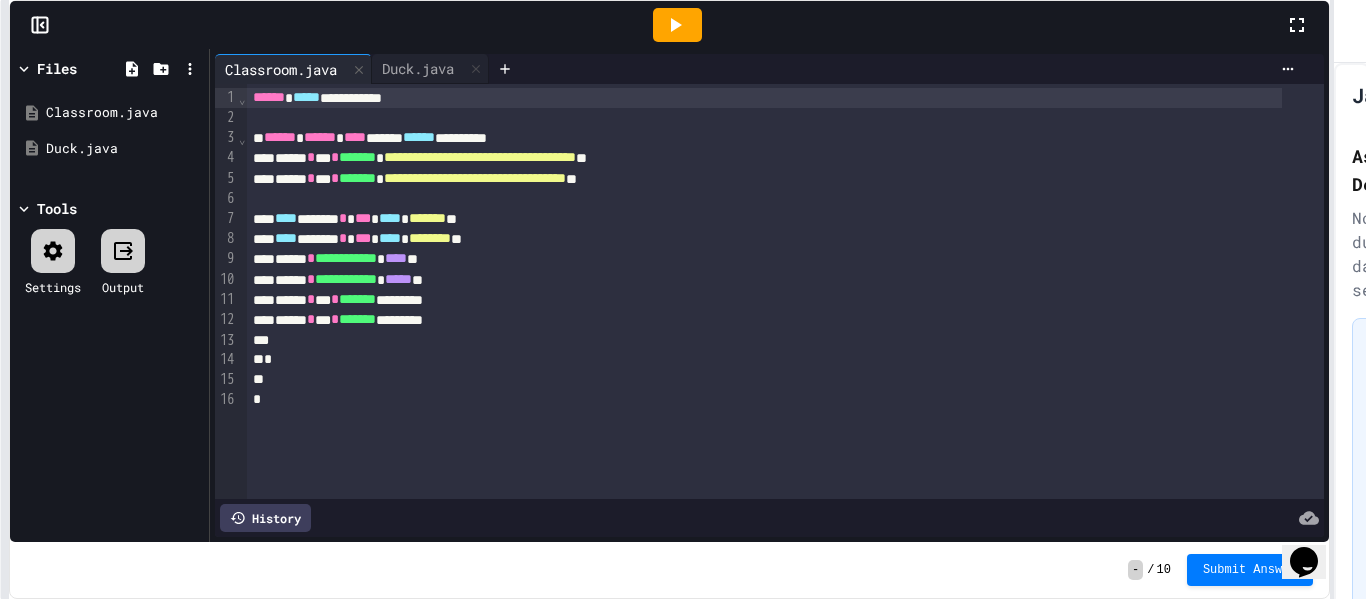 click on "**********" 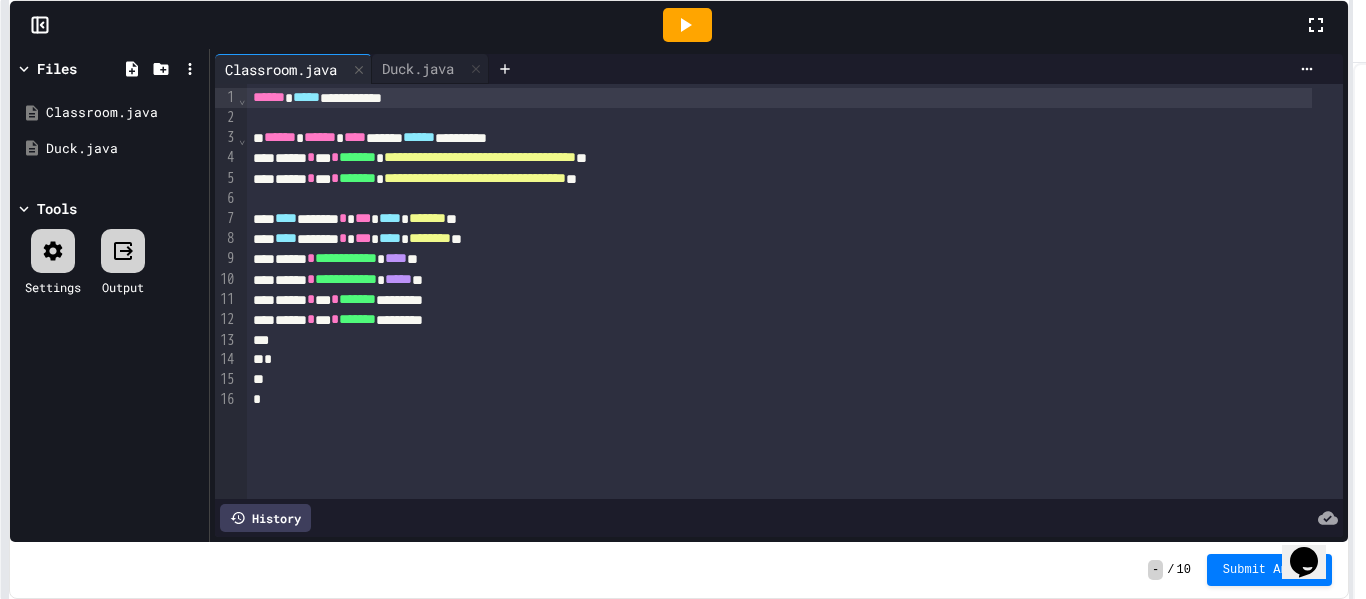 click 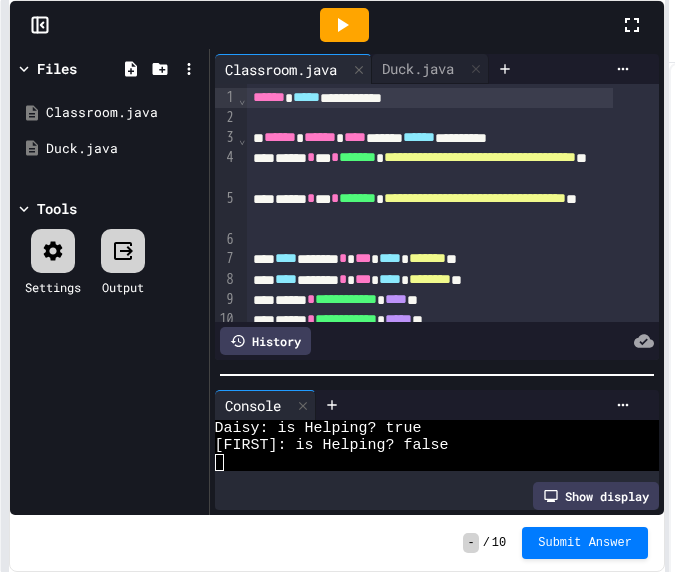 scroll, scrollTop: 0, scrollLeft: 0, axis: both 